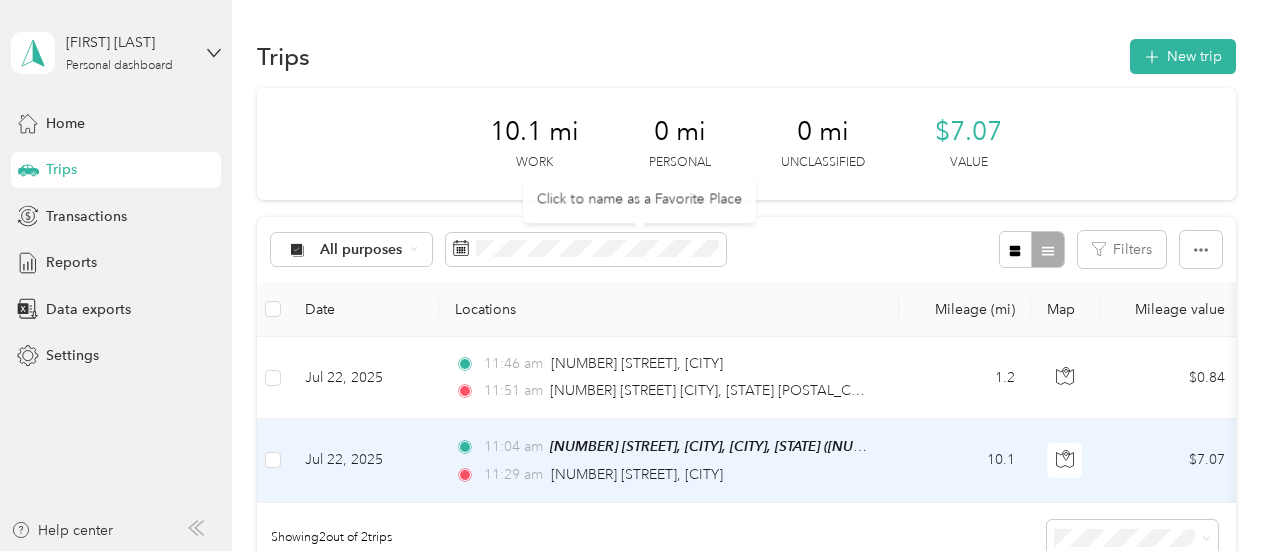 scroll, scrollTop: 0, scrollLeft: 0, axis: both 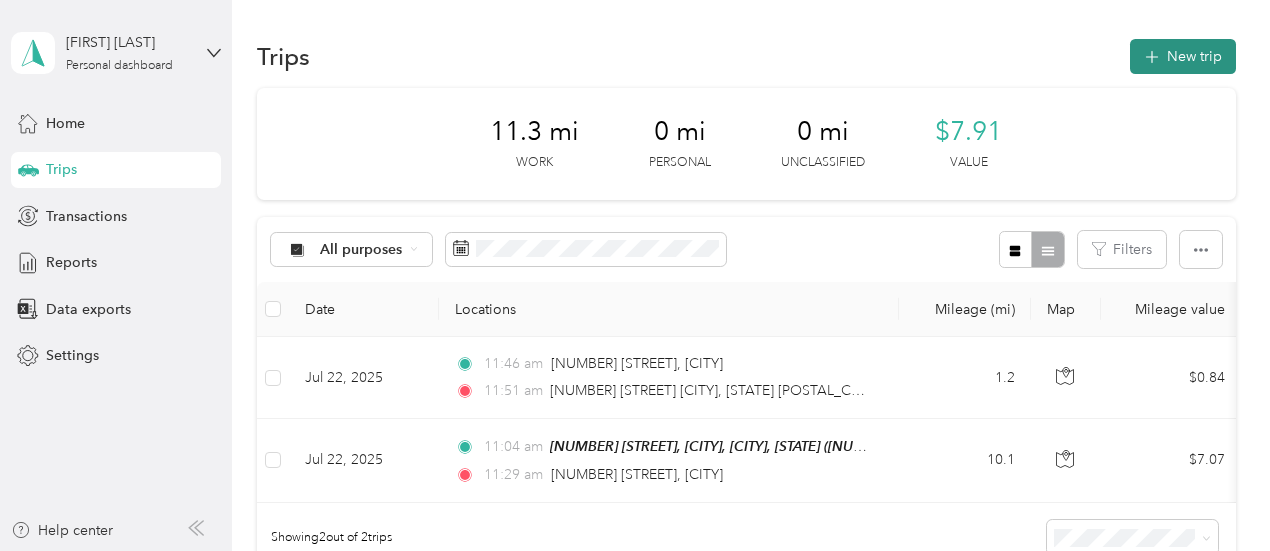 click on "New trip" at bounding box center (1183, 56) 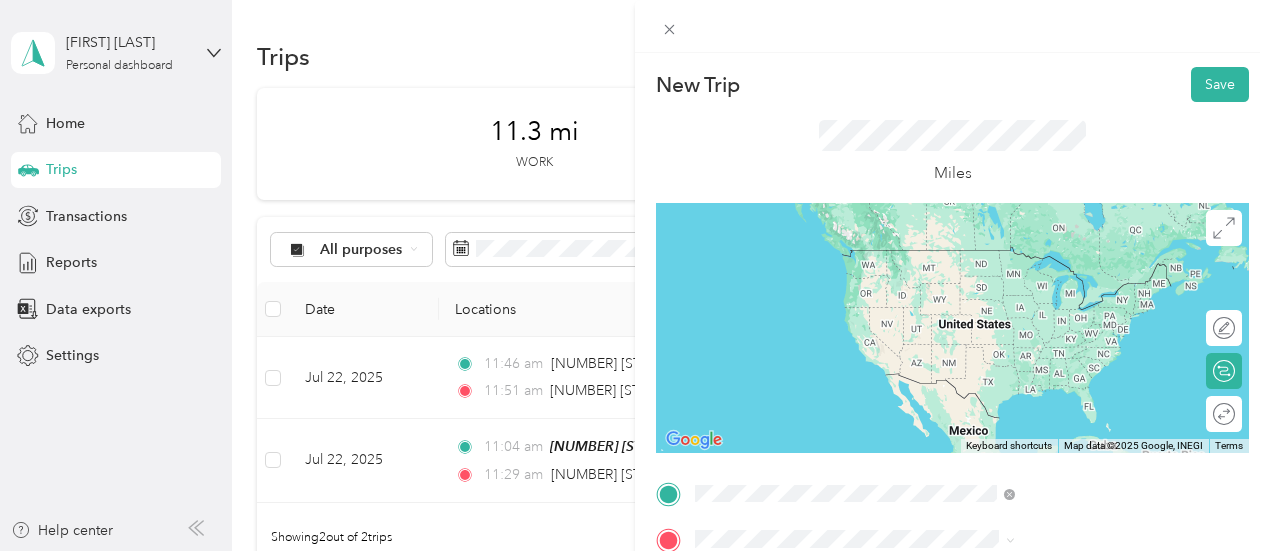 click on "[NUMBER] [STREET]
[CITY], [STATE] [POSTAL_CODE], [COUNTRY]" at bounding box center (1081, 267) 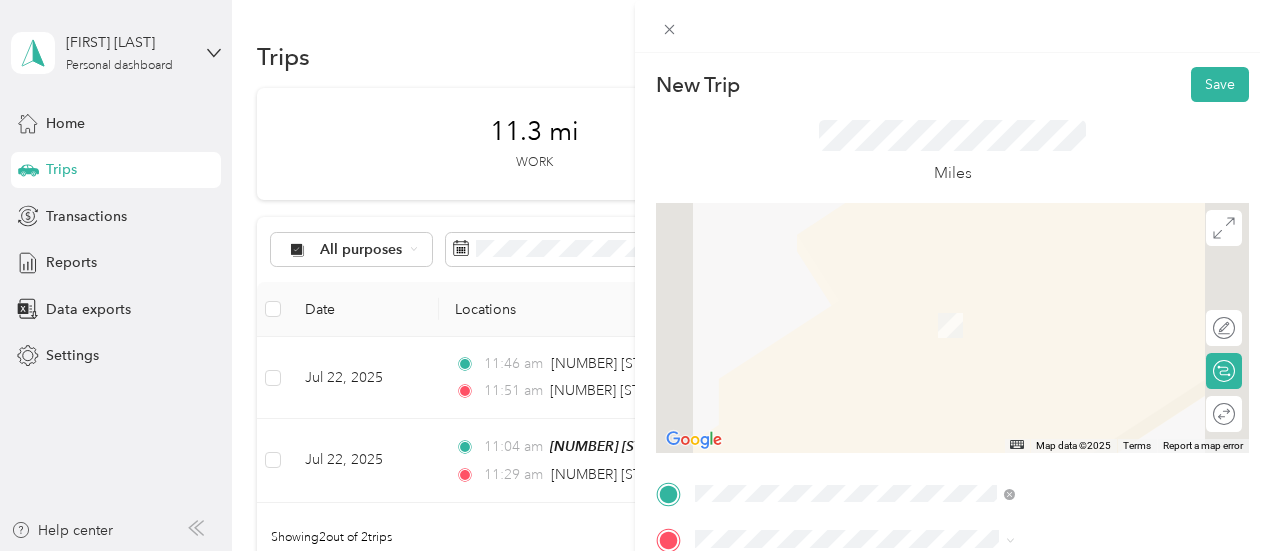 scroll, scrollTop: 100, scrollLeft: 0, axis: vertical 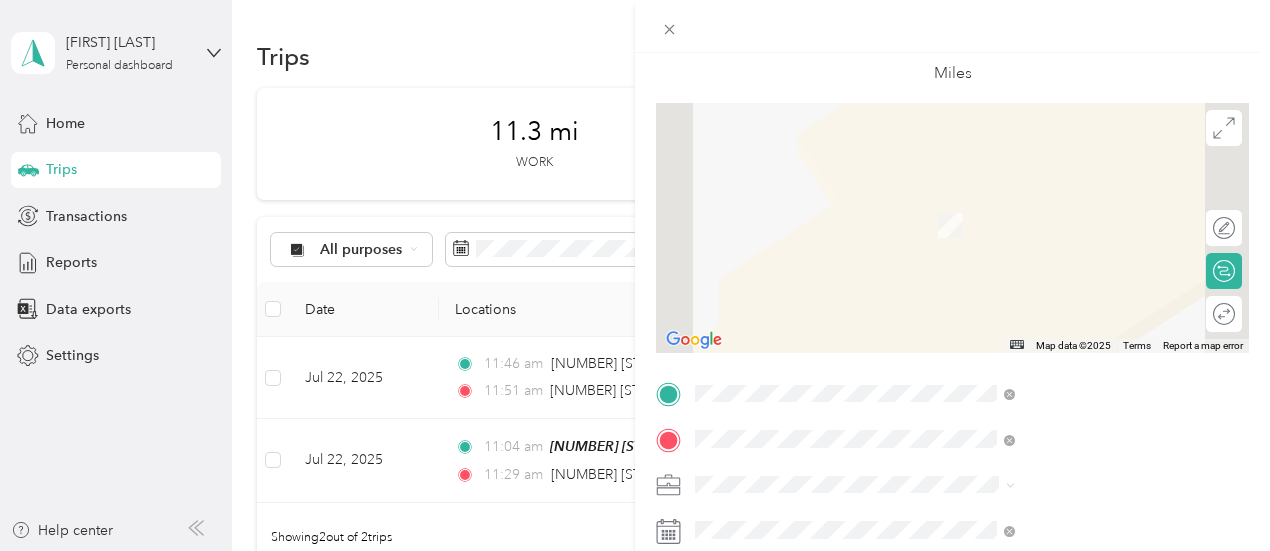 click on "[NUMBER] [STREET]
[CITY], [STATE] [POSTAL_CODE], [COUNTRY]" at bounding box center (1081, 213) 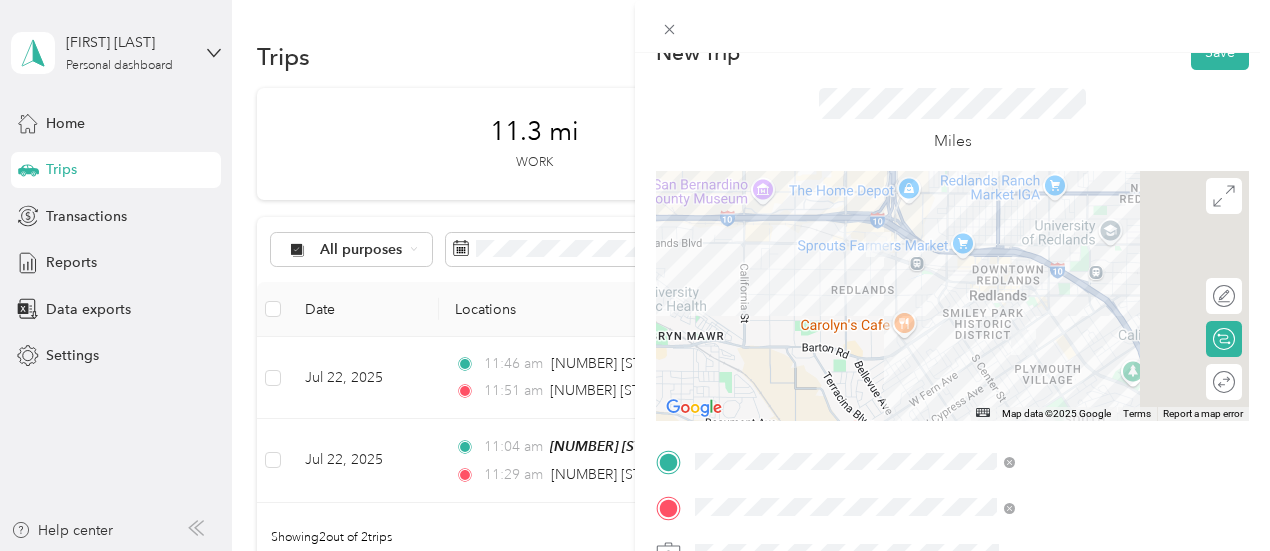 scroll, scrollTop: 0, scrollLeft: 0, axis: both 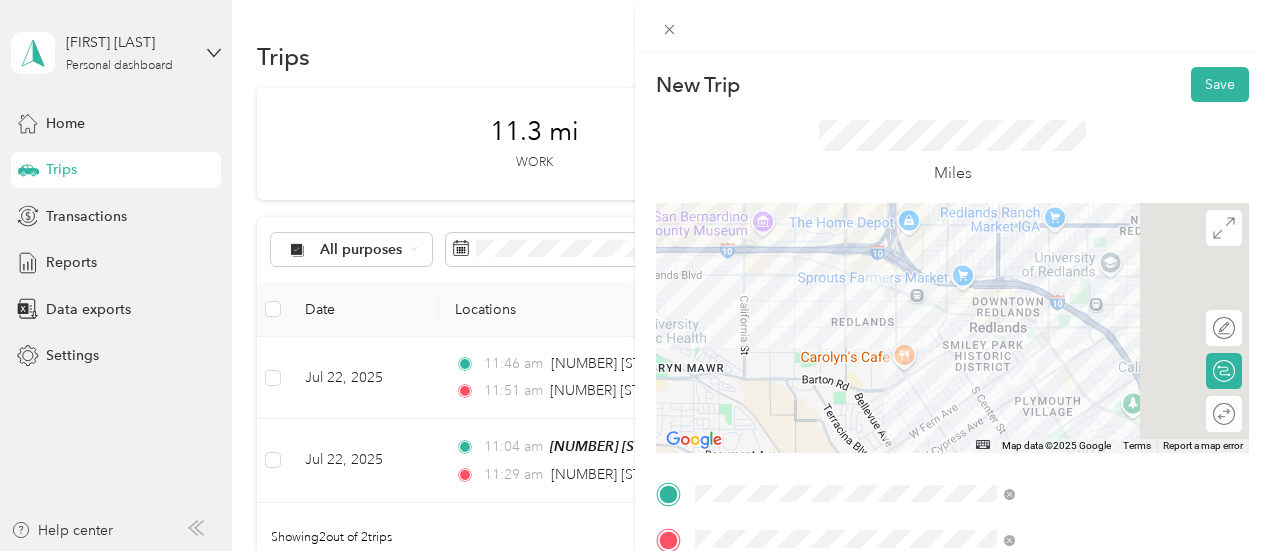 click at bounding box center (952, 328) 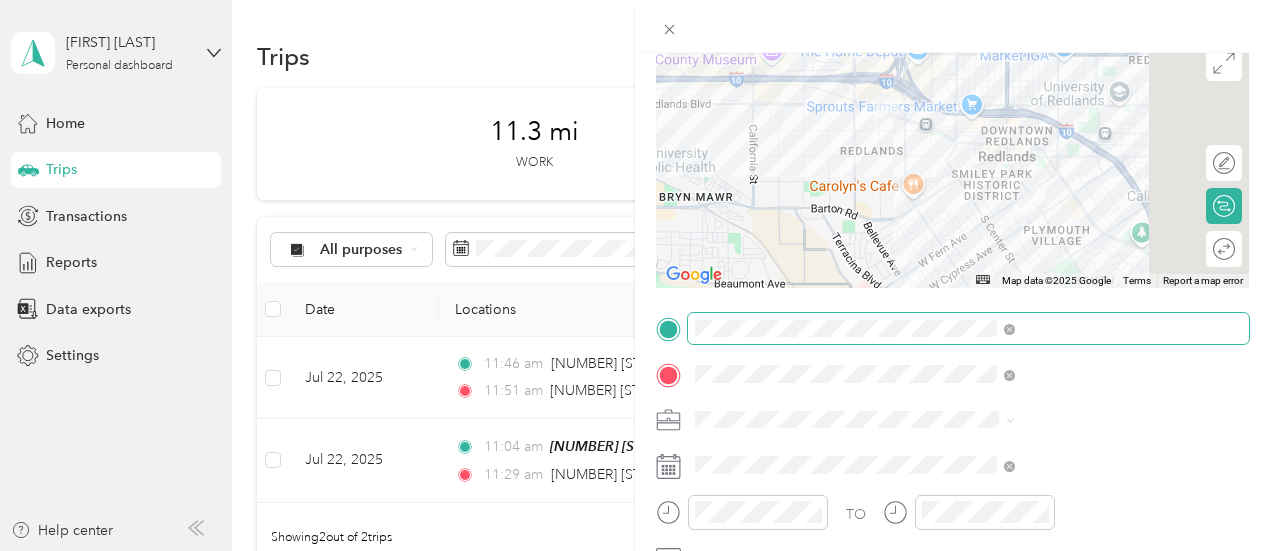 scroll, scrollTop: 200, scrollLeft: 0, axis: vertical 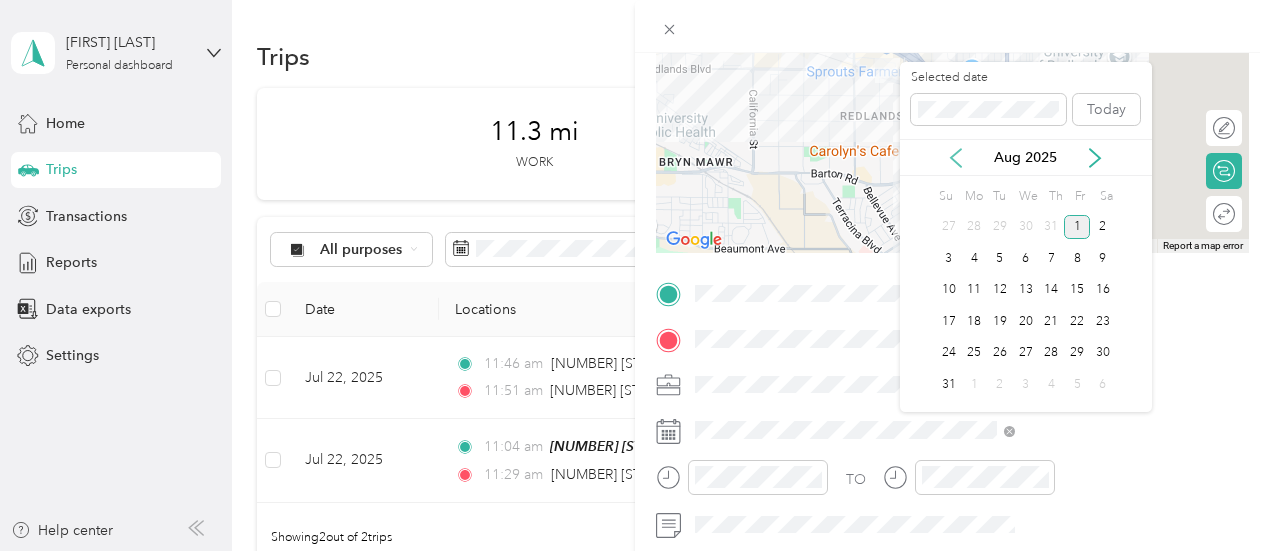 click 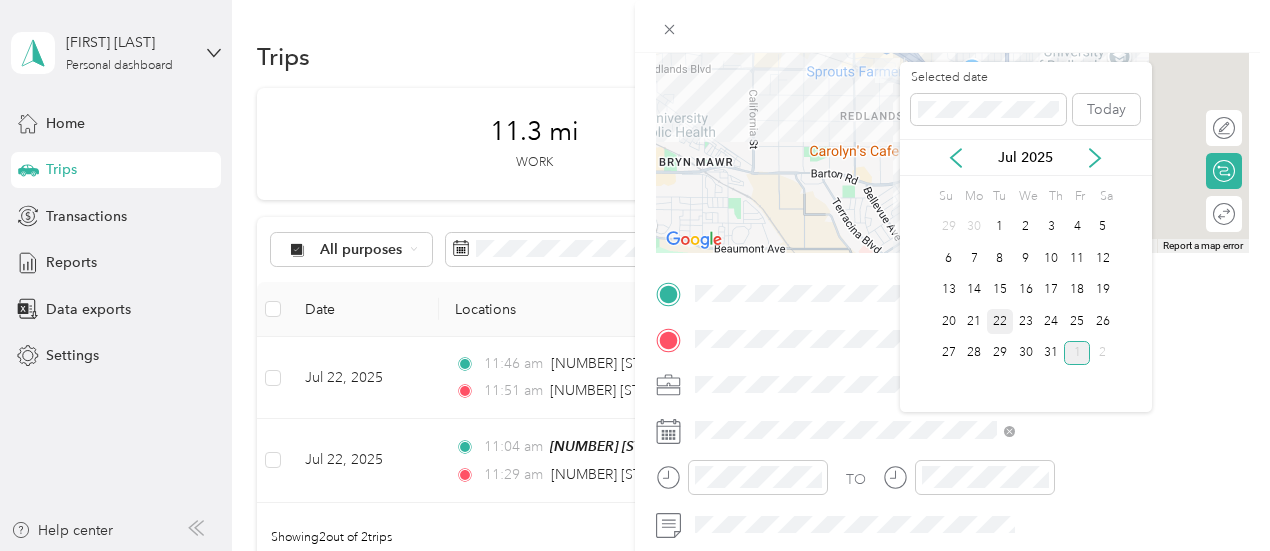 click on "22" at bounding box center (1000, 321) 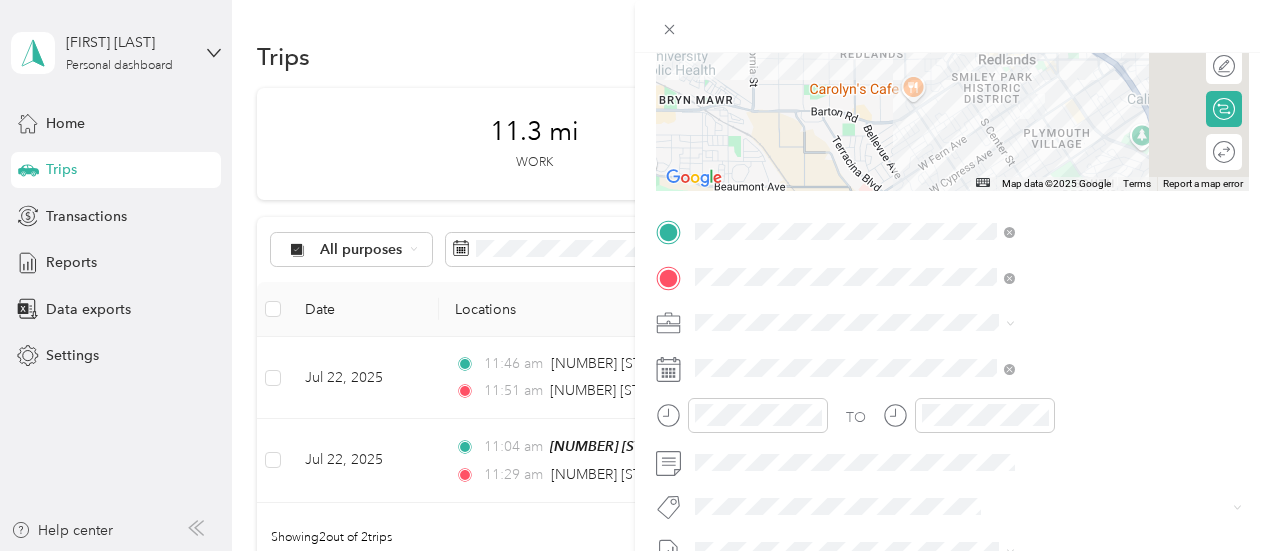 scroll, scrollTop: 300, scrollLeft: 0, axis: vertical 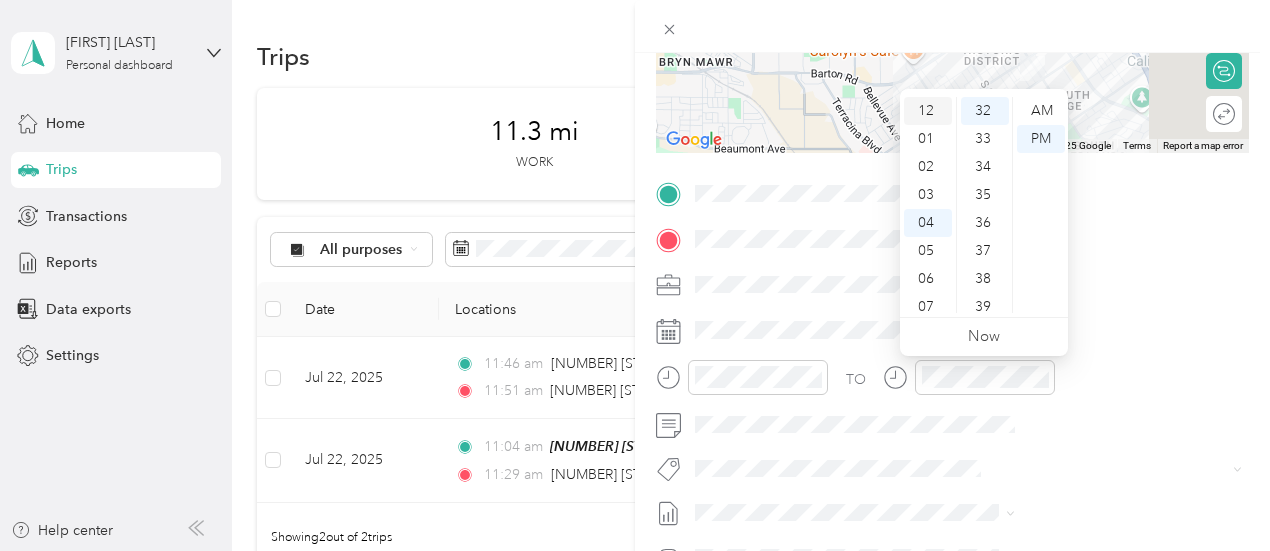 click on "12" at bounding box center [928, 111] 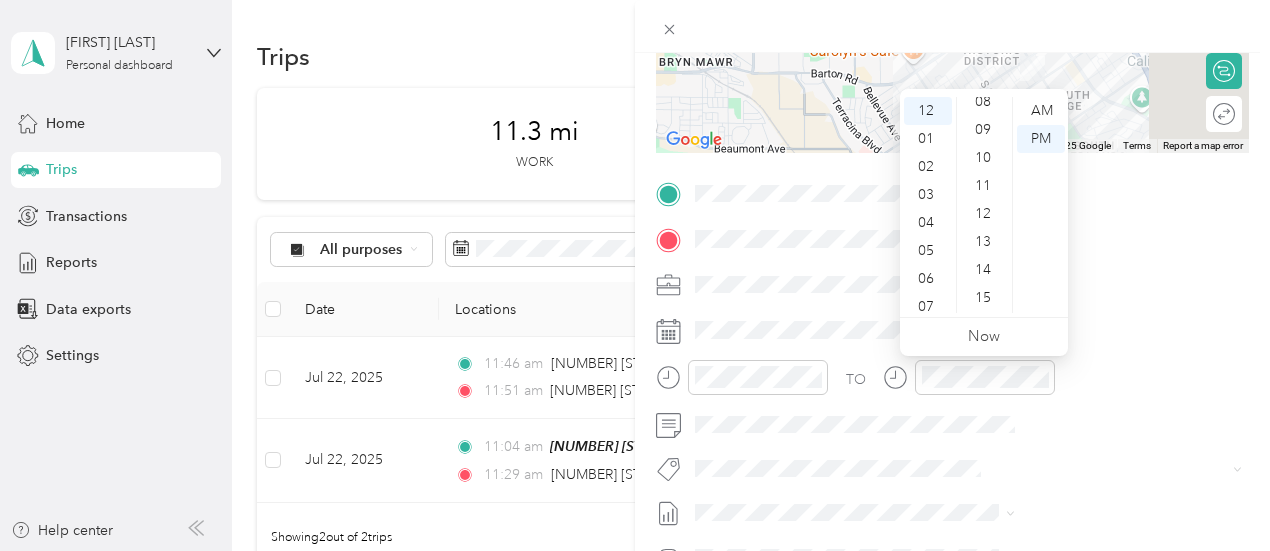 scroll, scrollTop: 196, scrollLeft: 0, axis: vertical 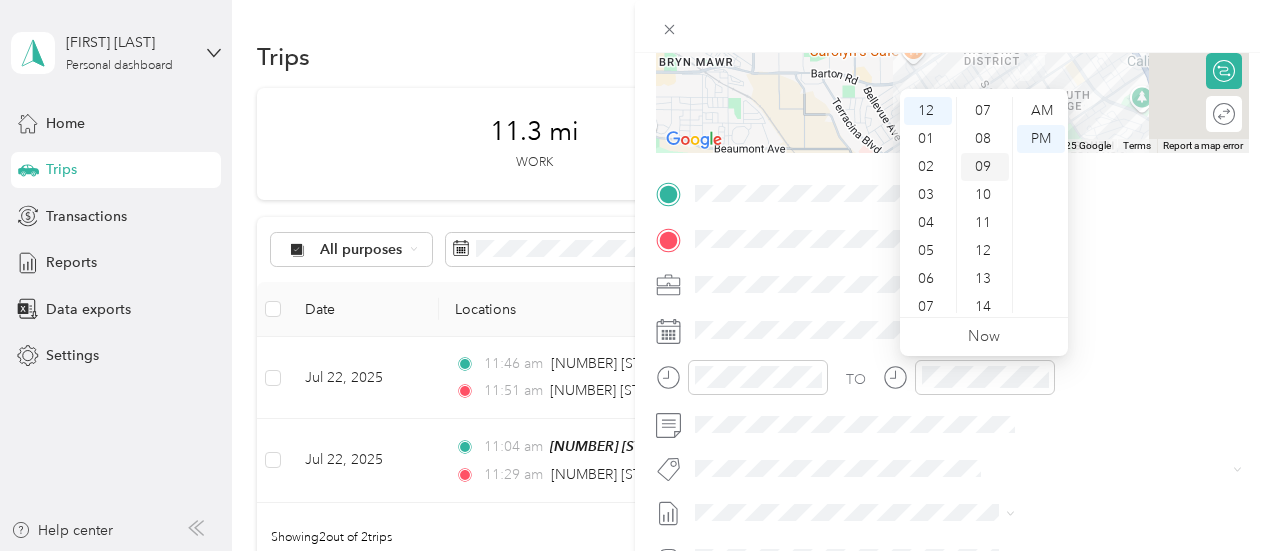click on "09" at bounding box center [985, 167] 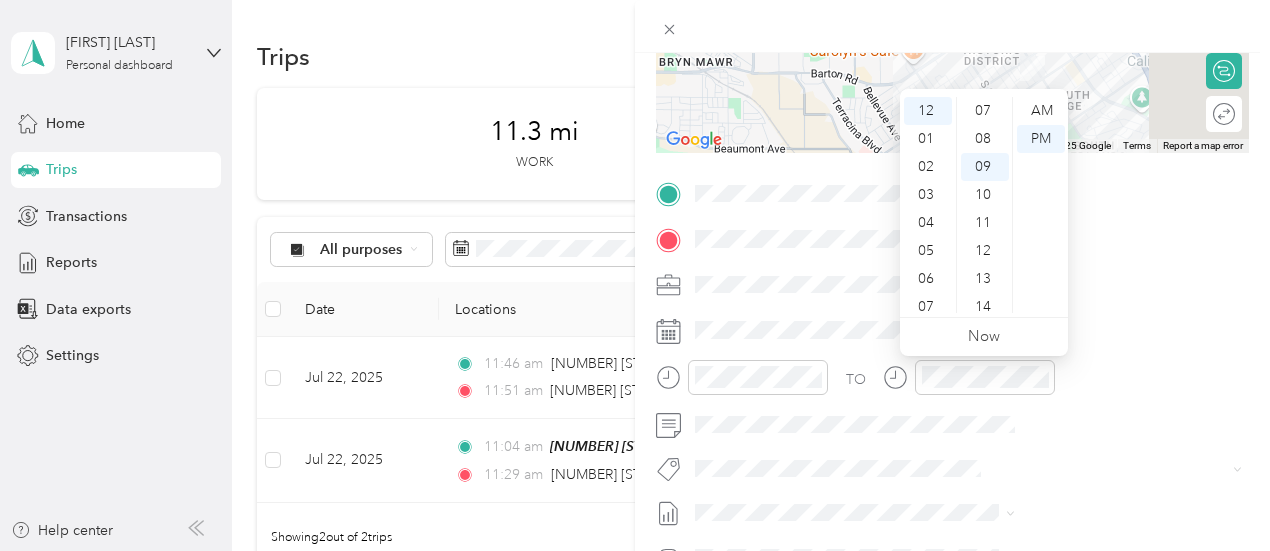 scroll, scrollTop: 252, scrollLeft: 0, axis: vertical 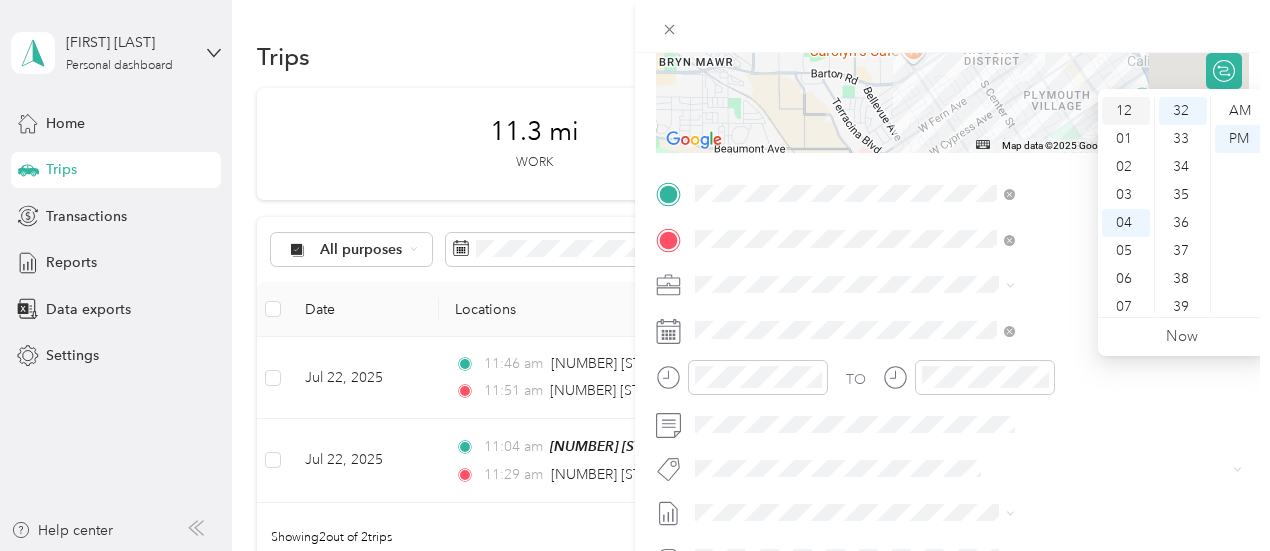 click on "12" at bounding box center (1126, 111) 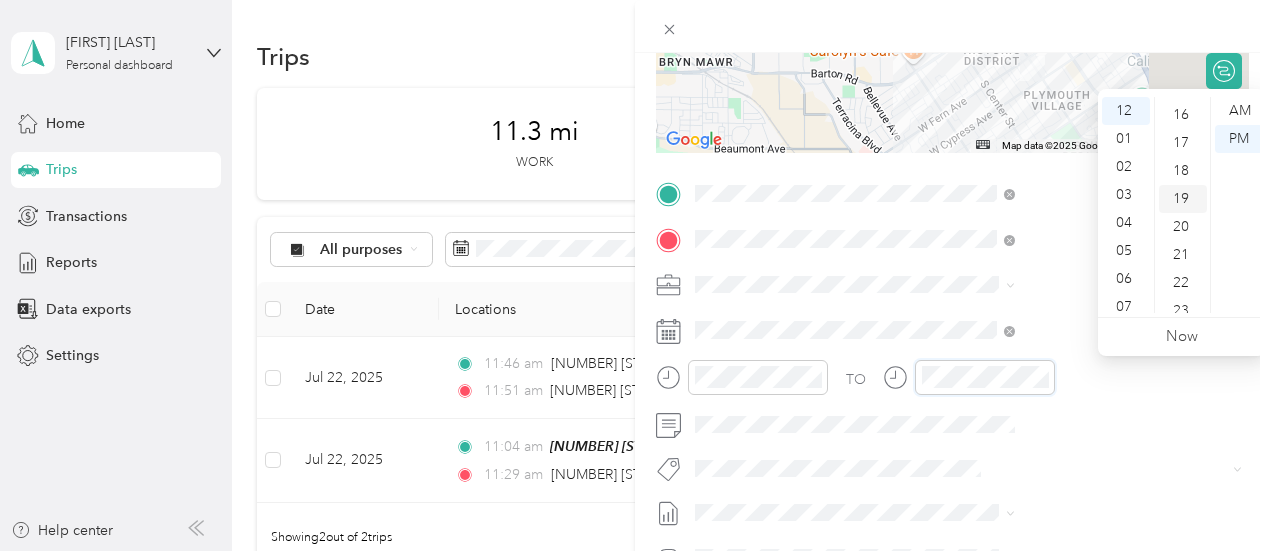 scroll, scrollTop: 396, scrollLeft: 0, axis: vertical 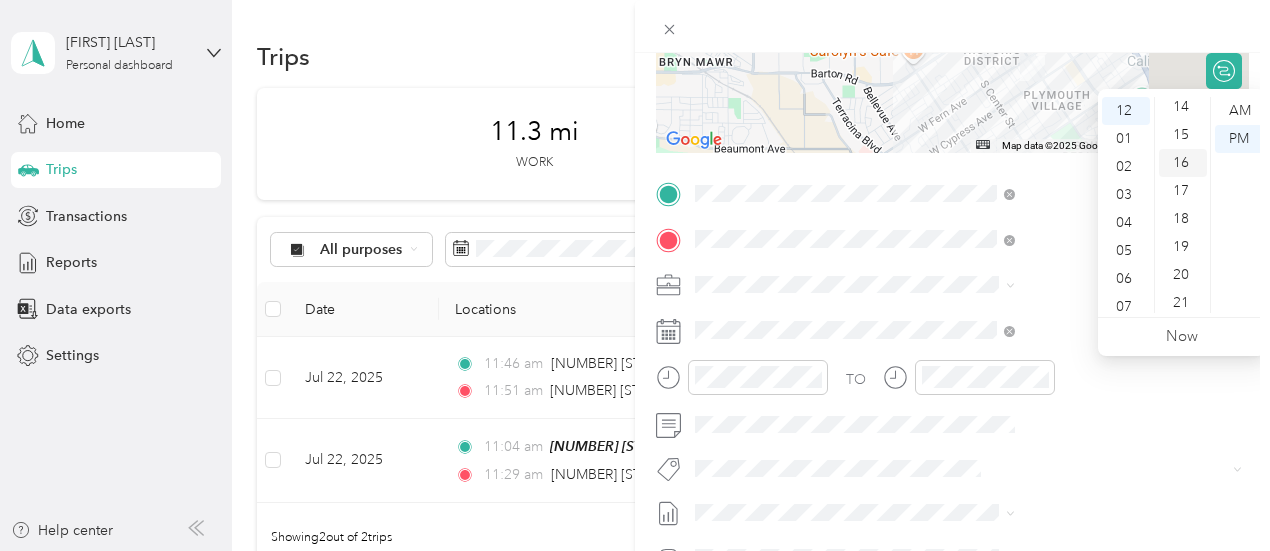click on "16" at bounding box center (1183, 163) 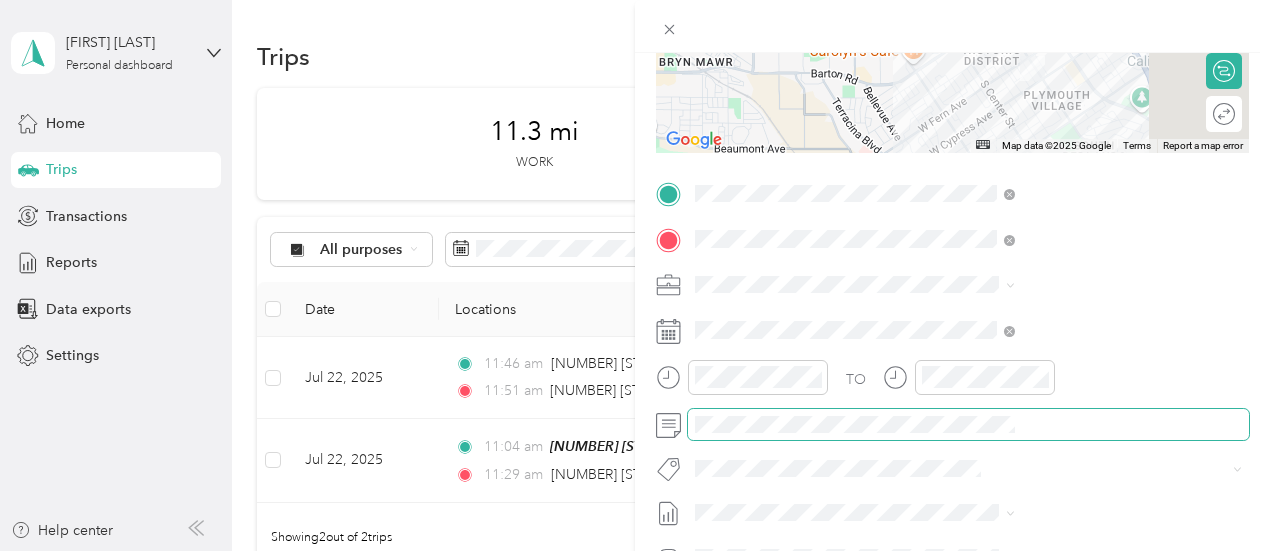 scroll, scrollTop: 0, scrollLeft: 0, axis: both 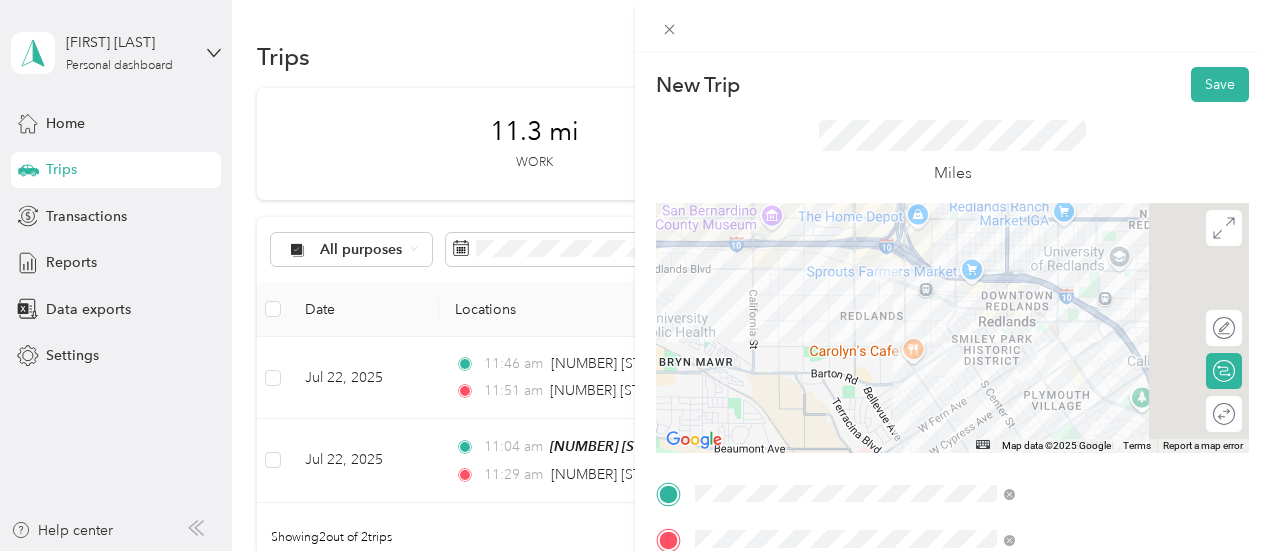 click at bounding box center (952, 26) 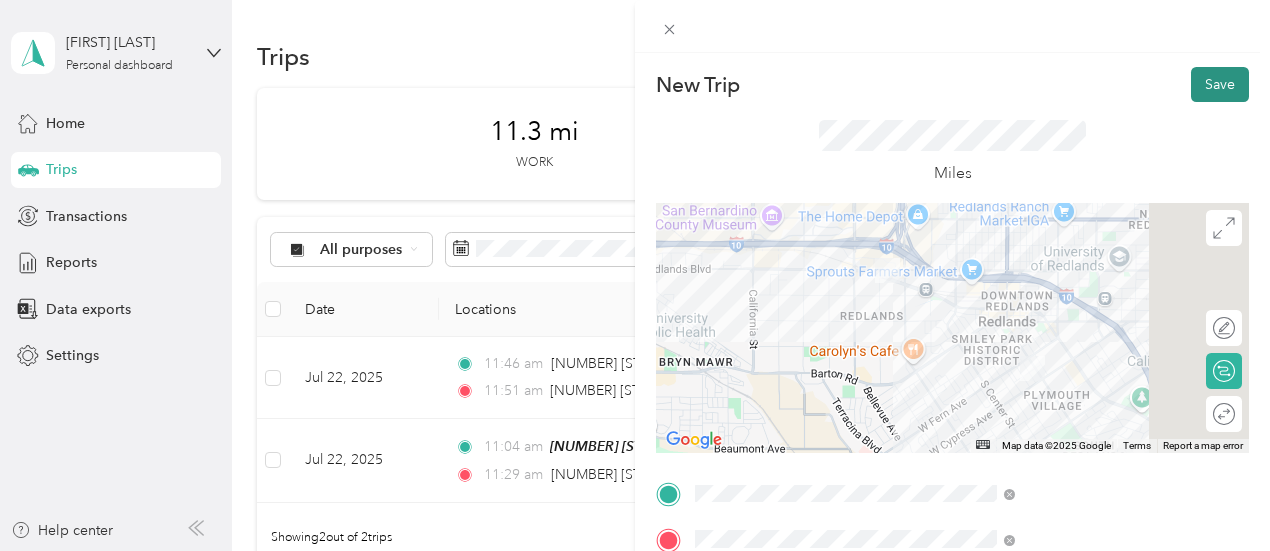 click on "Save" at bounding box center [1220, 84] 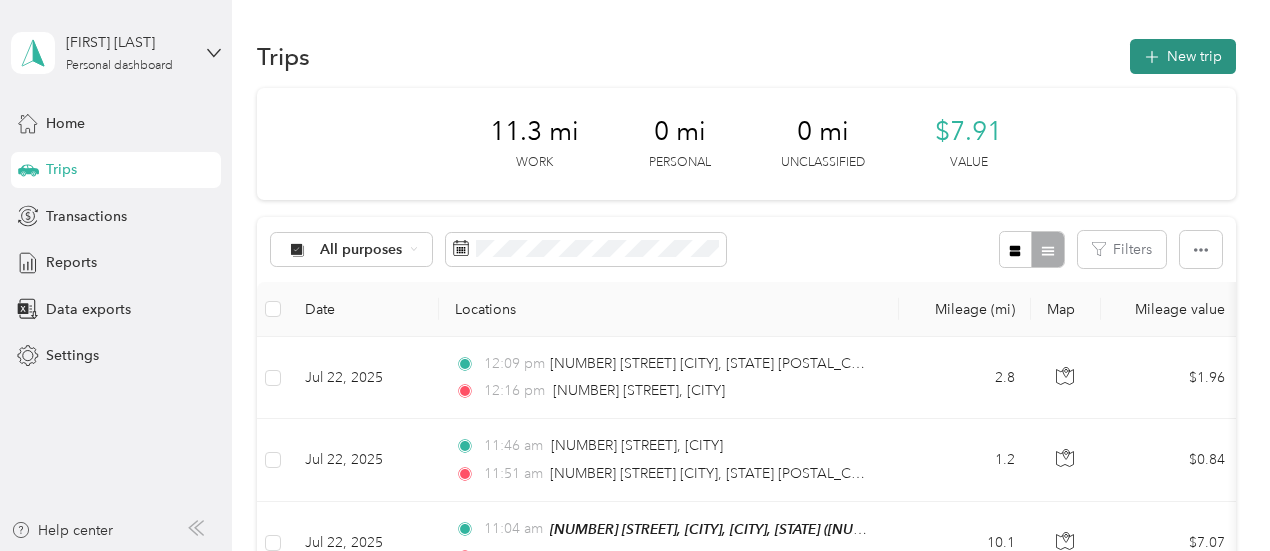 click on "New trip" at bounding box center (1183, 56) 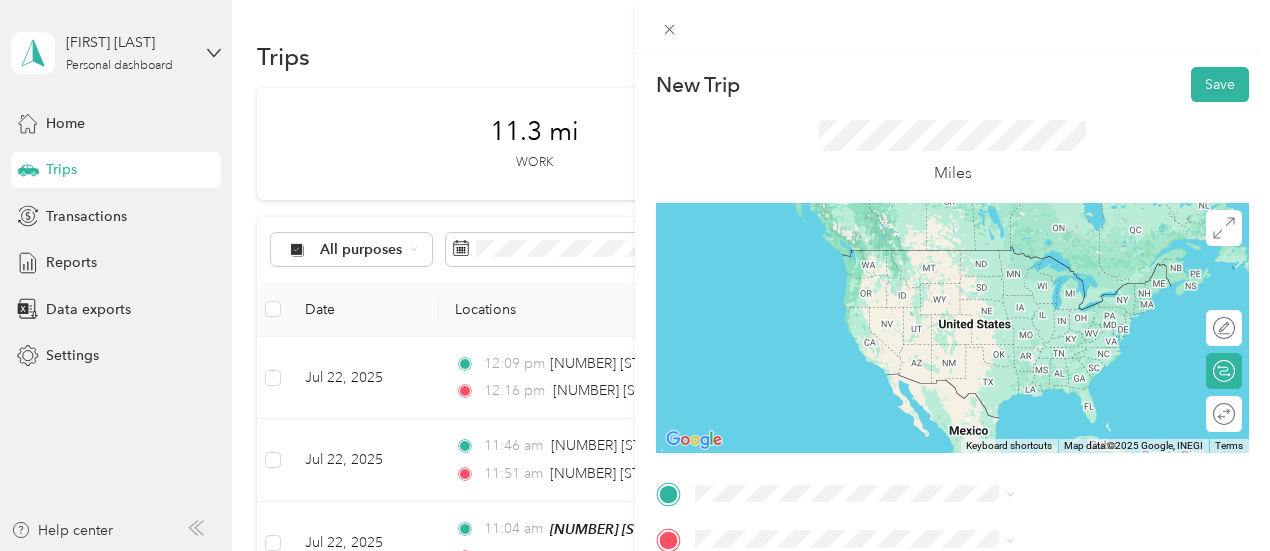 click on "[NUMBER] [STREET]
[CITY], [STATE] [POSTAL_CODE], [COUNTRY]" at bounding box center [1081, 265] 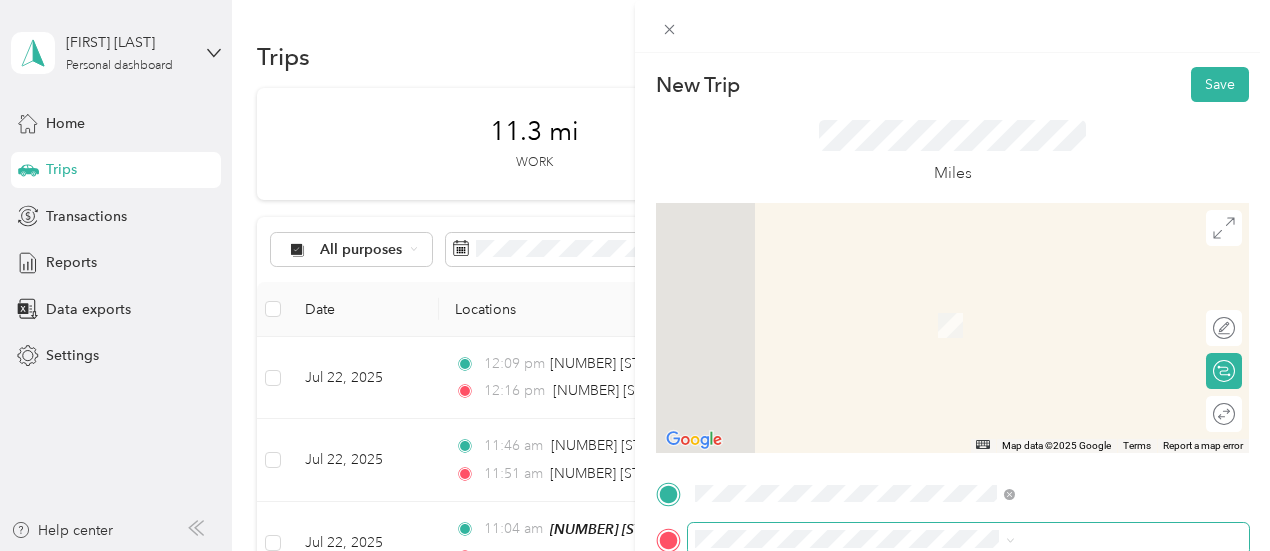click at bounding box center [968, 539] 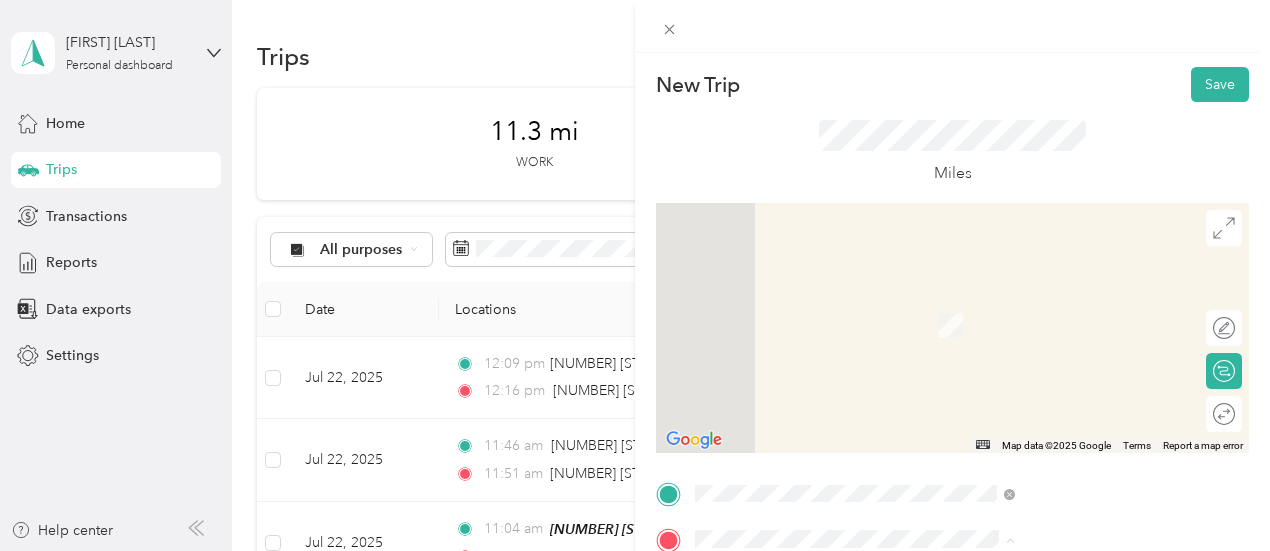 click on "[NUMBER] [STREET], [CITY], [CITY], [POSTAL_CODE], [CITY], [STATE], [COUNTRY]" at bounding box center [1081, 334] 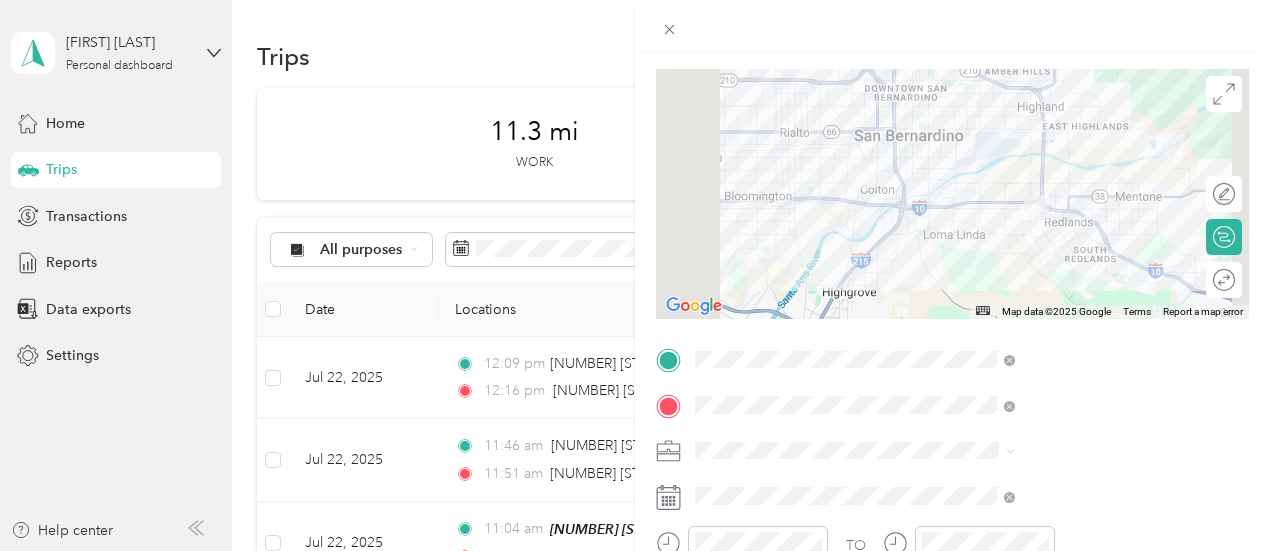 scroll, scrollTop: 0, scrollLeft: 0, axis: both 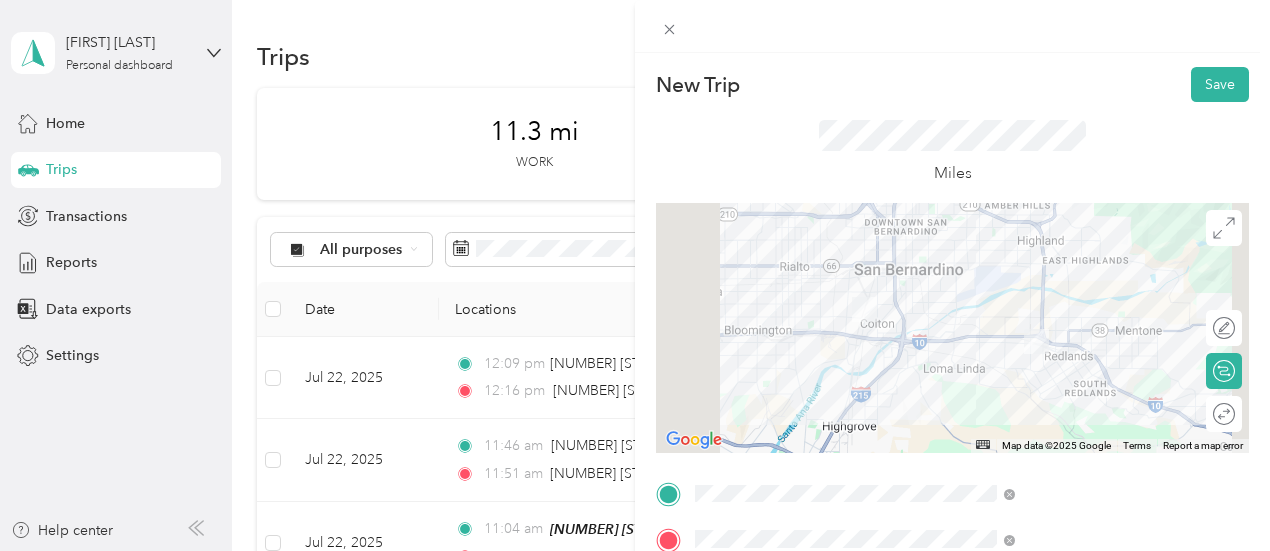 click at bounding box center [952, 328] 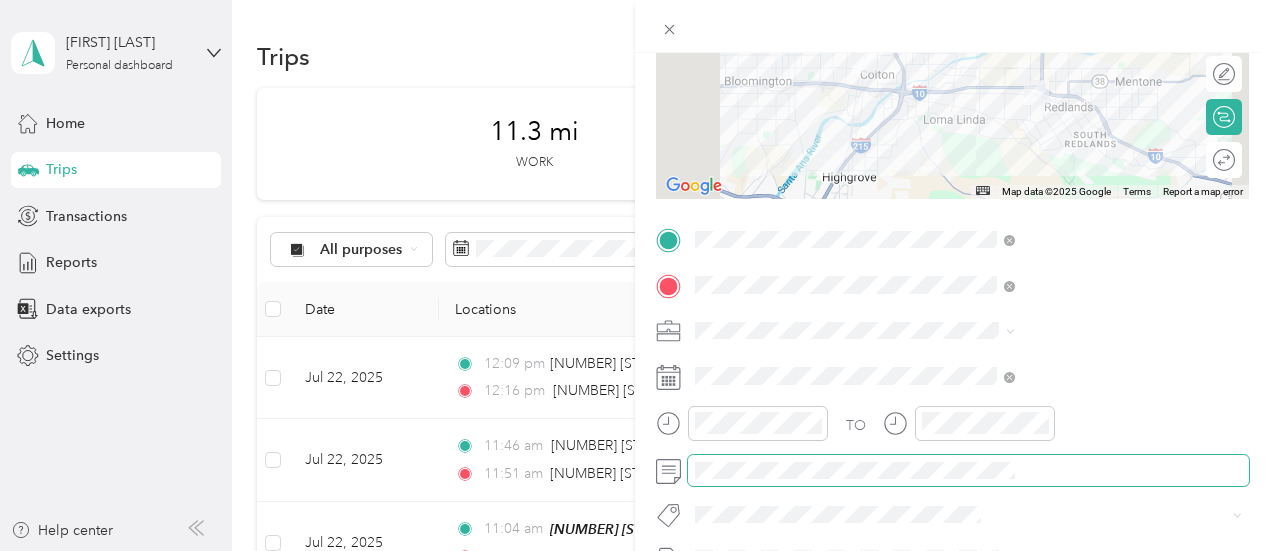 scroll, scrollTop: 300, scrollLeft: 0, axis: vertical 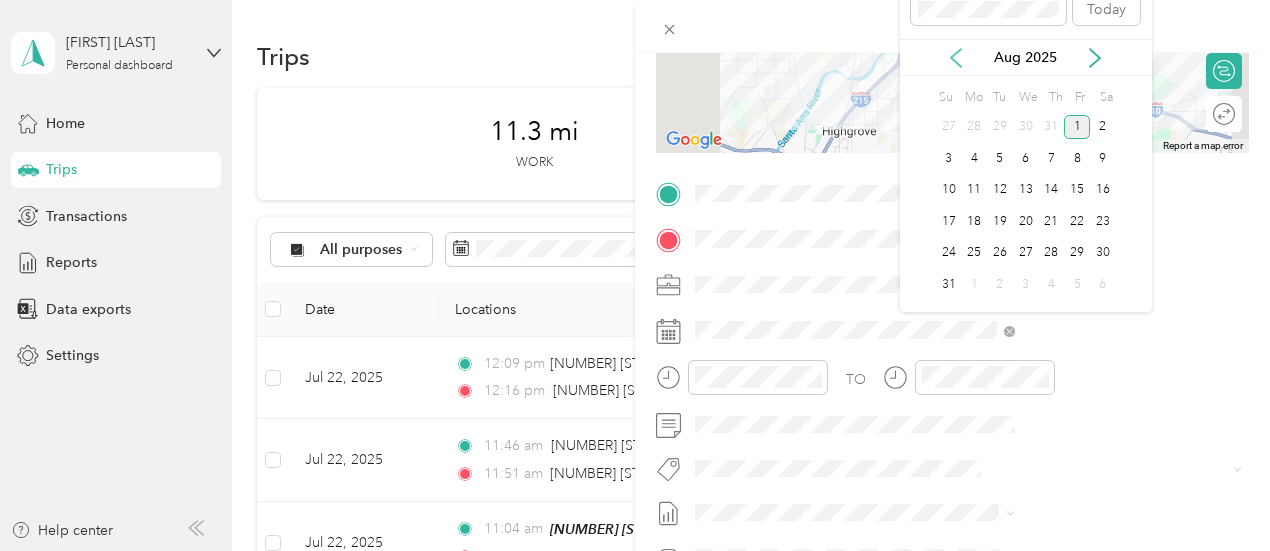 click 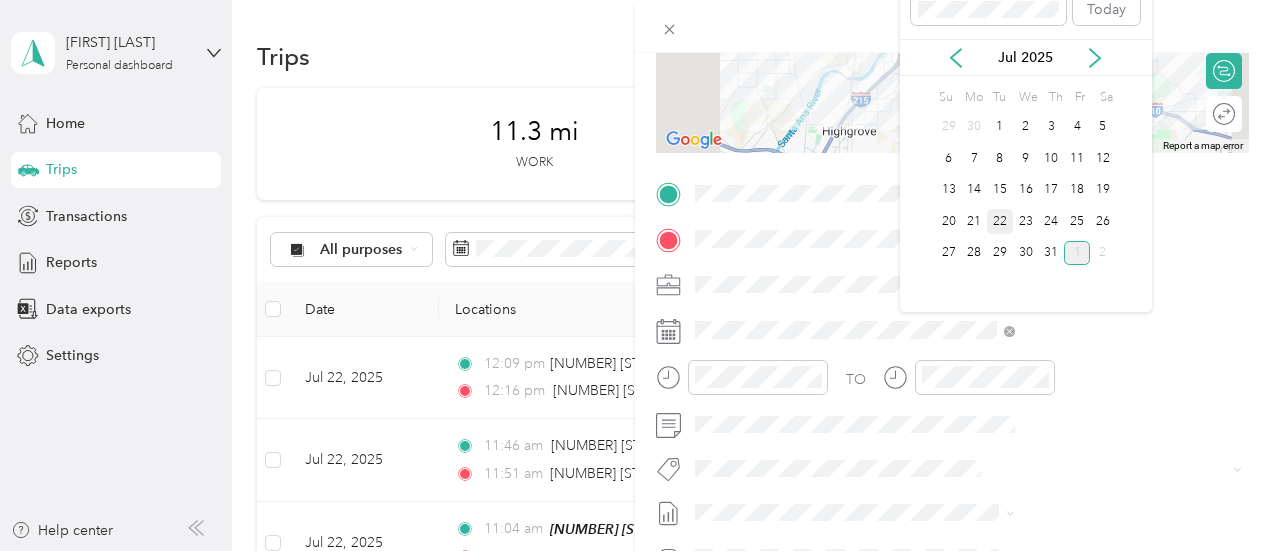 click on "22" at bounding box center (1000, 221) 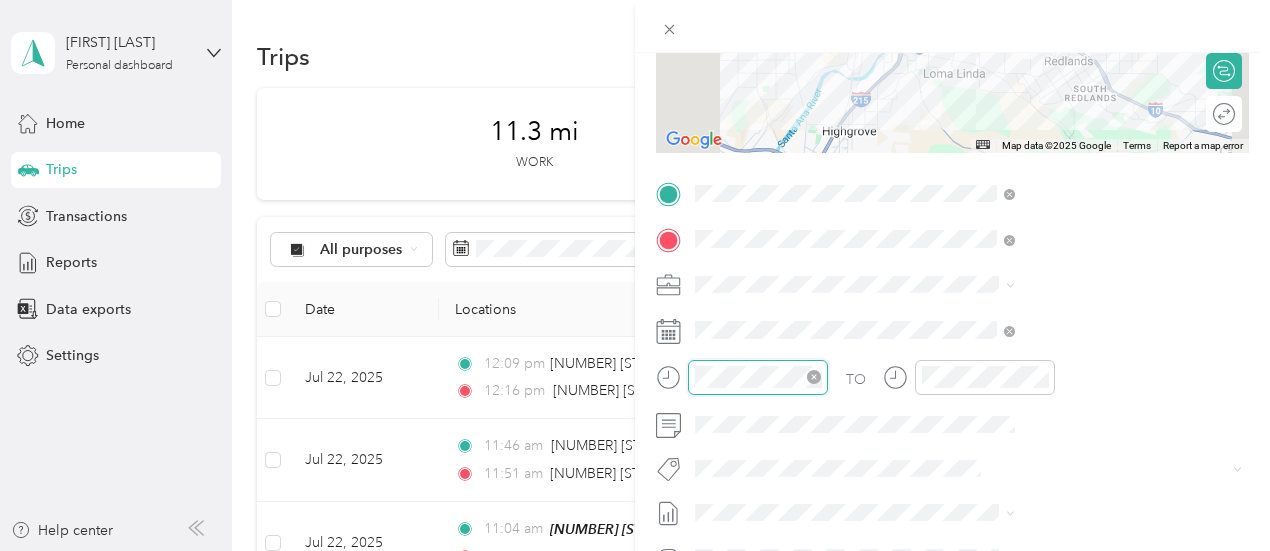 scroll, scrollTop: 112, scrollLeft: 0, axis: vertical 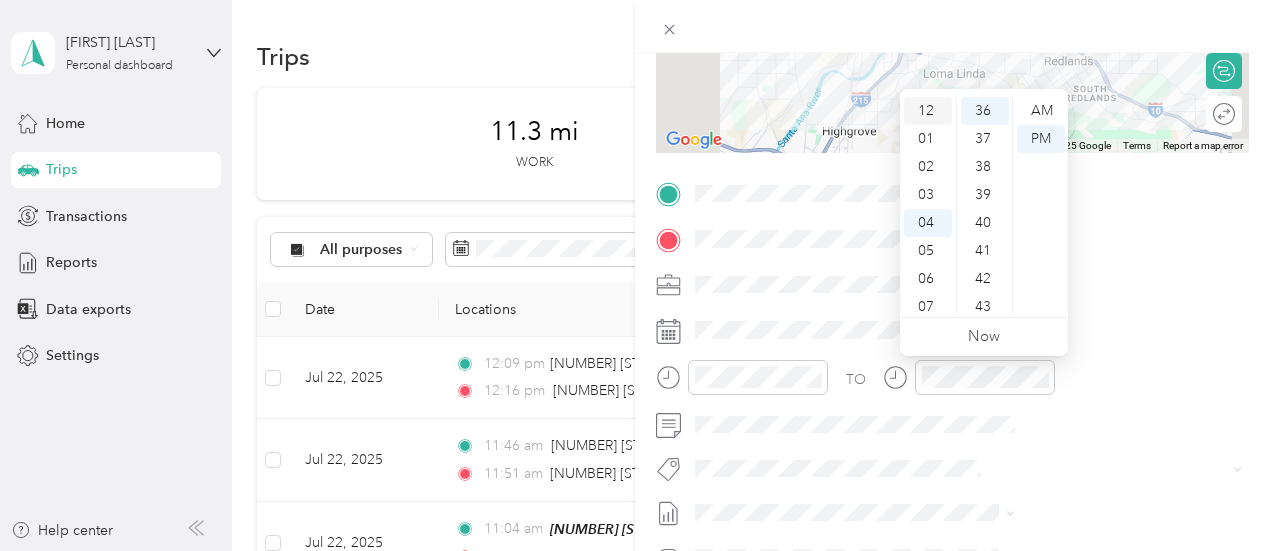 click on "12" at bounding box center [928, 111] 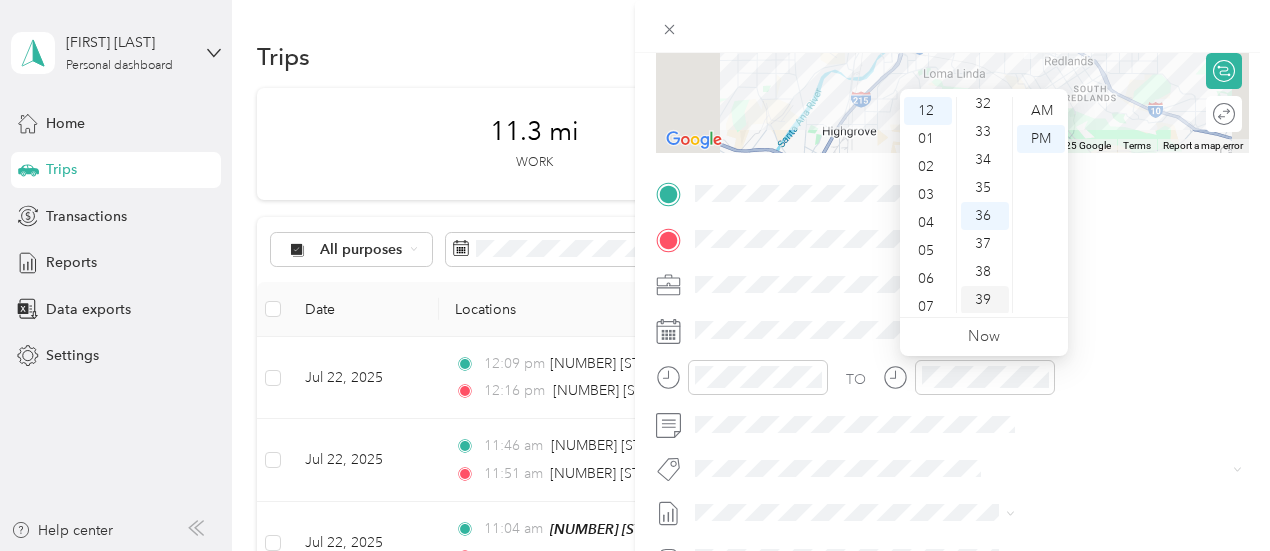 scroll, scrollTop: 808, scrollLeft: 0, axis: vertical 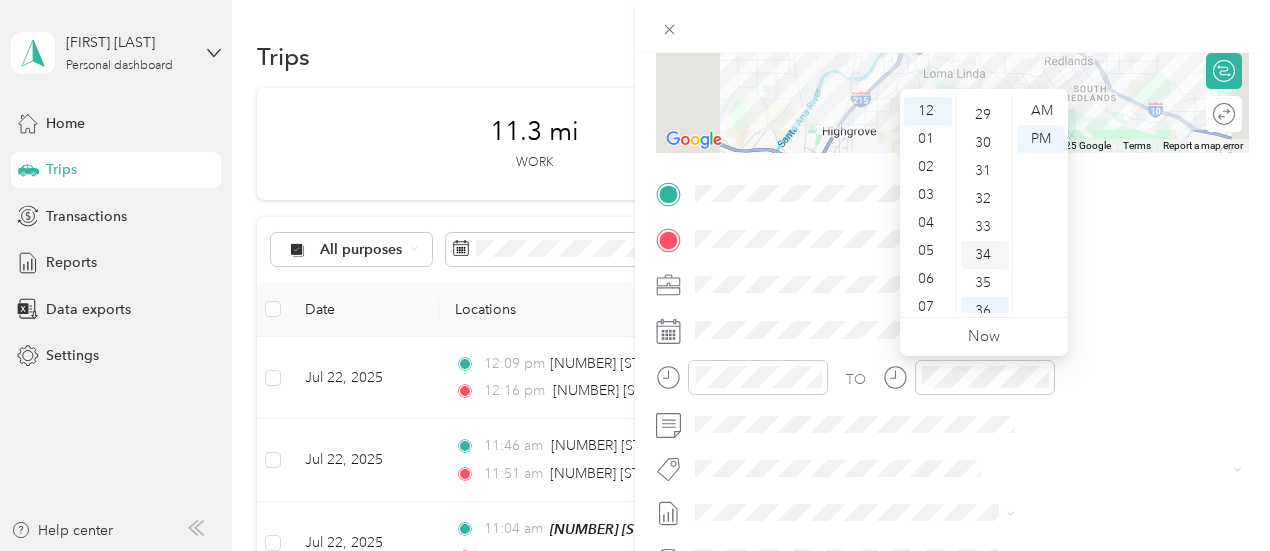 click on "33" at bounding box center [985, 227] 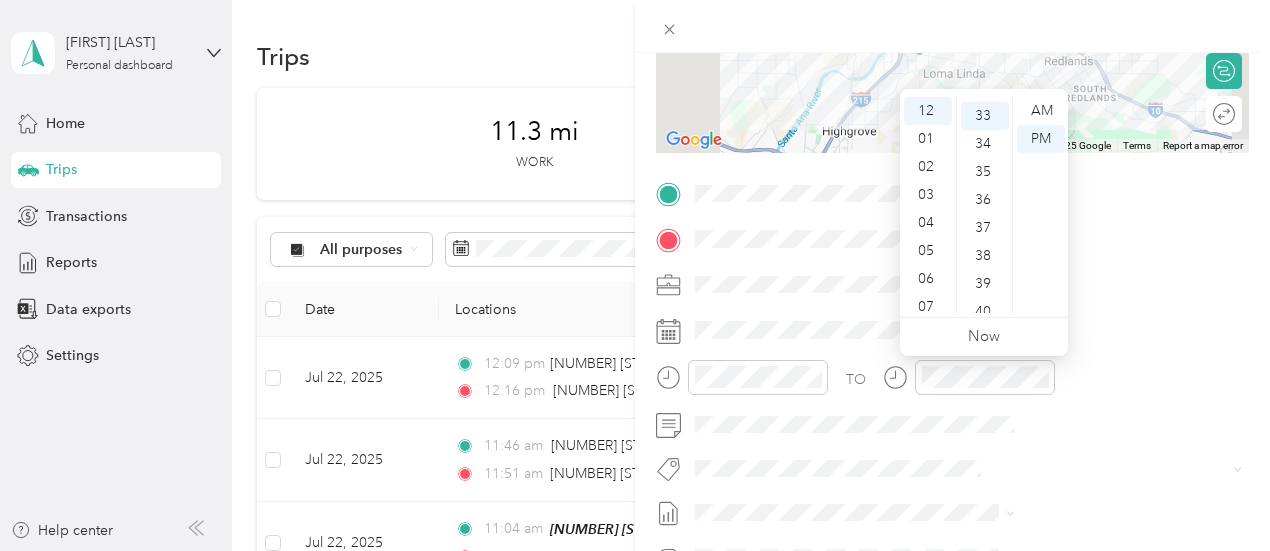 scroll, scrollTop: 924, scrollLeft: 0, axis: vertical 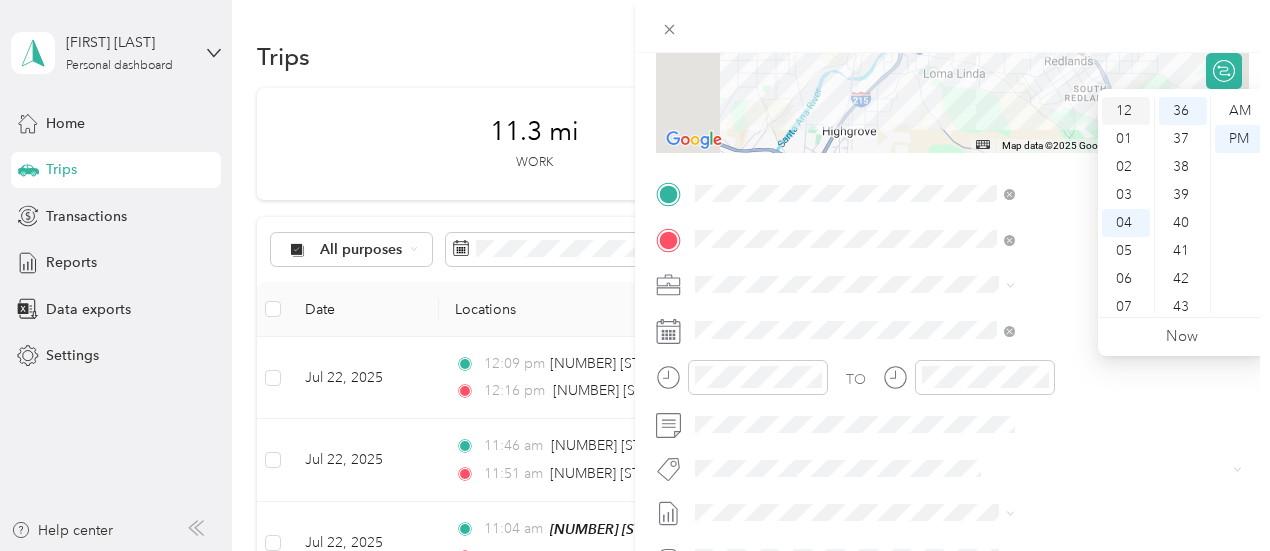 click on "12" at bounding box center [1126, 111] 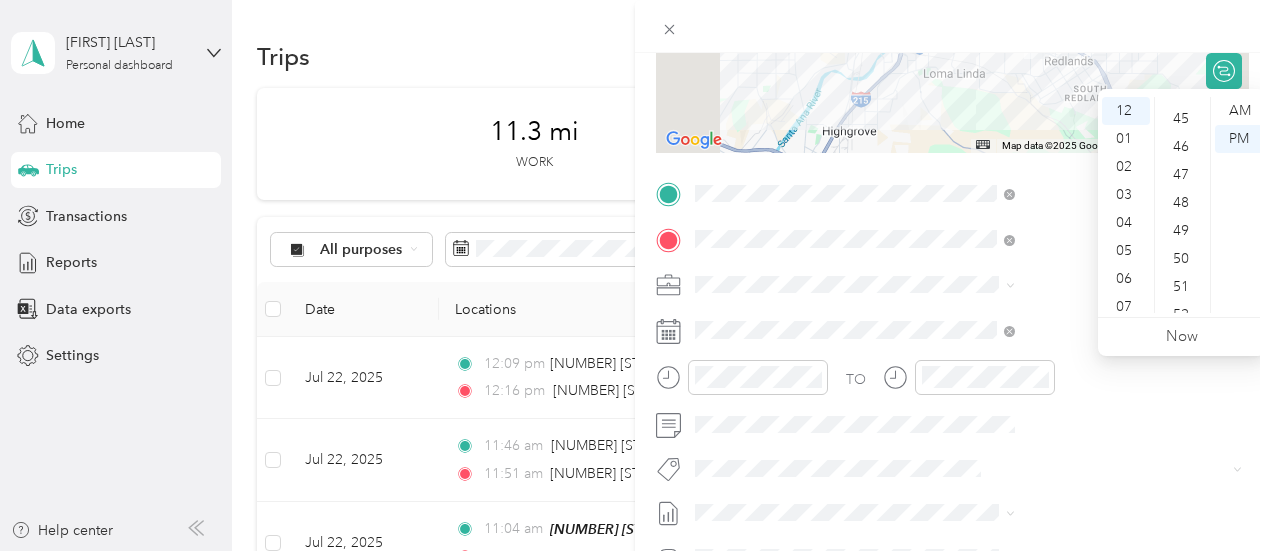 scroll, scrollTop: 1408, scrollLeft: 0, axis: vertical 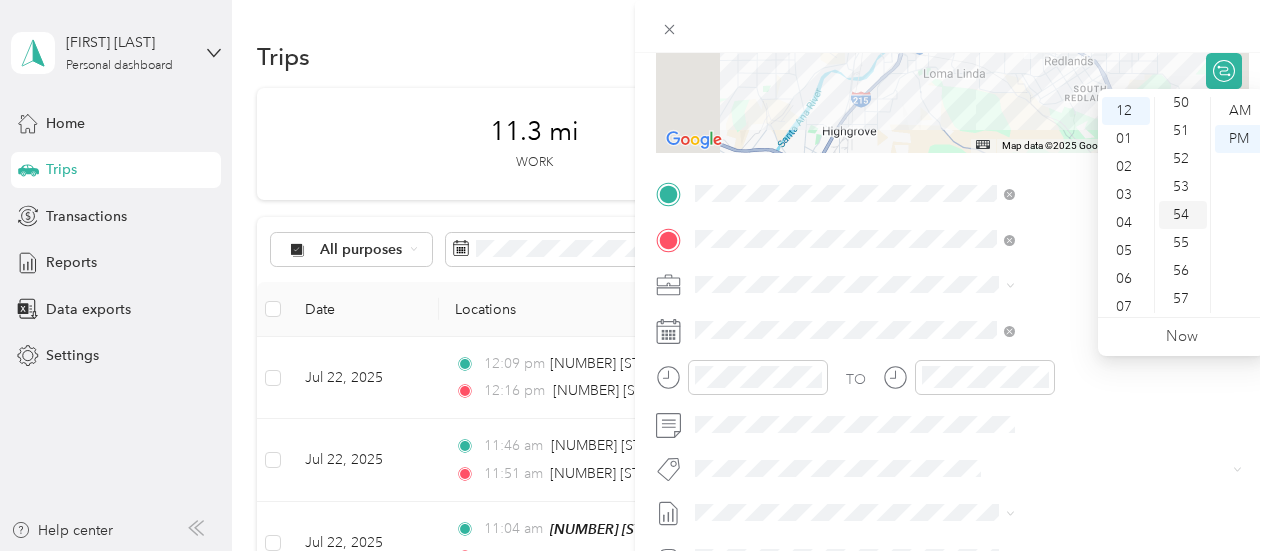 click on "54" at bounding box center [1183, 215] 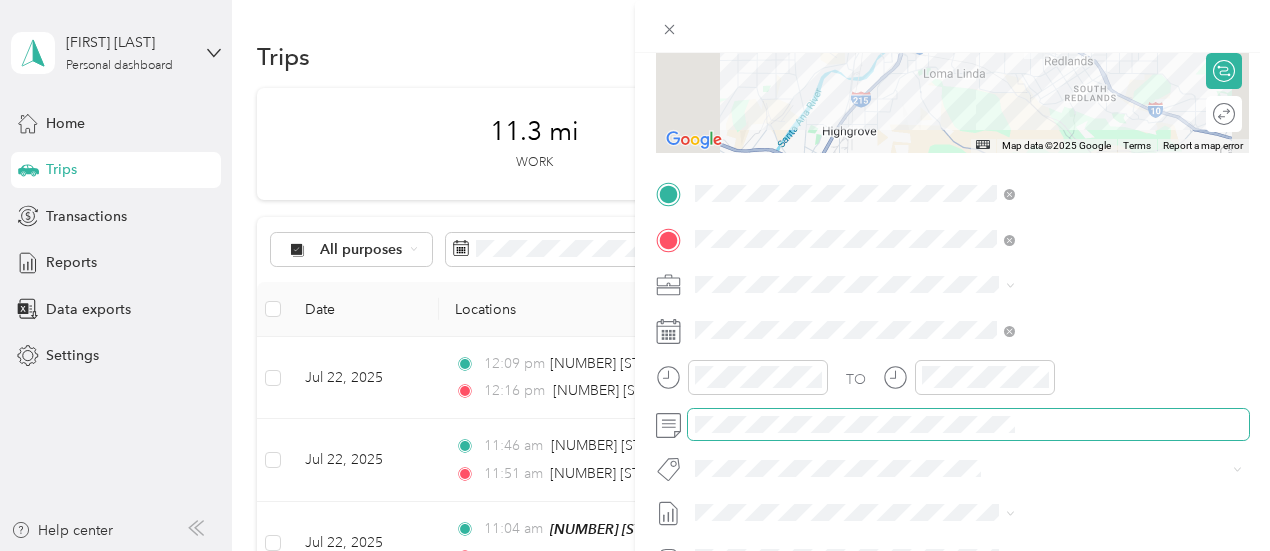 scroll, scrollTop: 0, scrollLeft: 0, axis: both 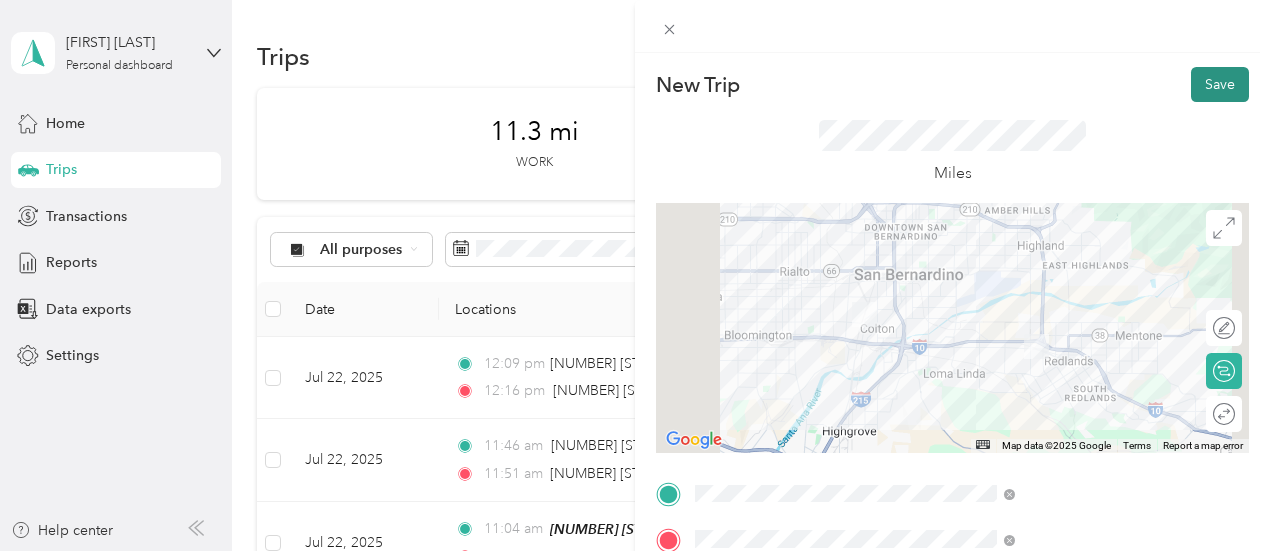 click on "Save" at bounding box center (1220, 84) 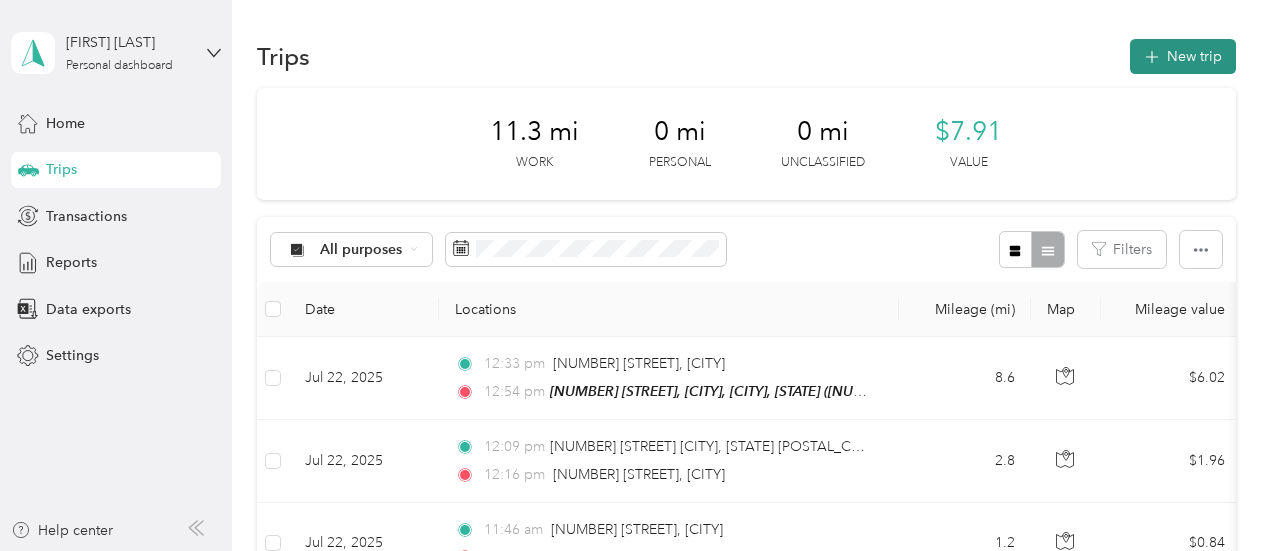 click on "New trip" at bounding box center (1183, 56) 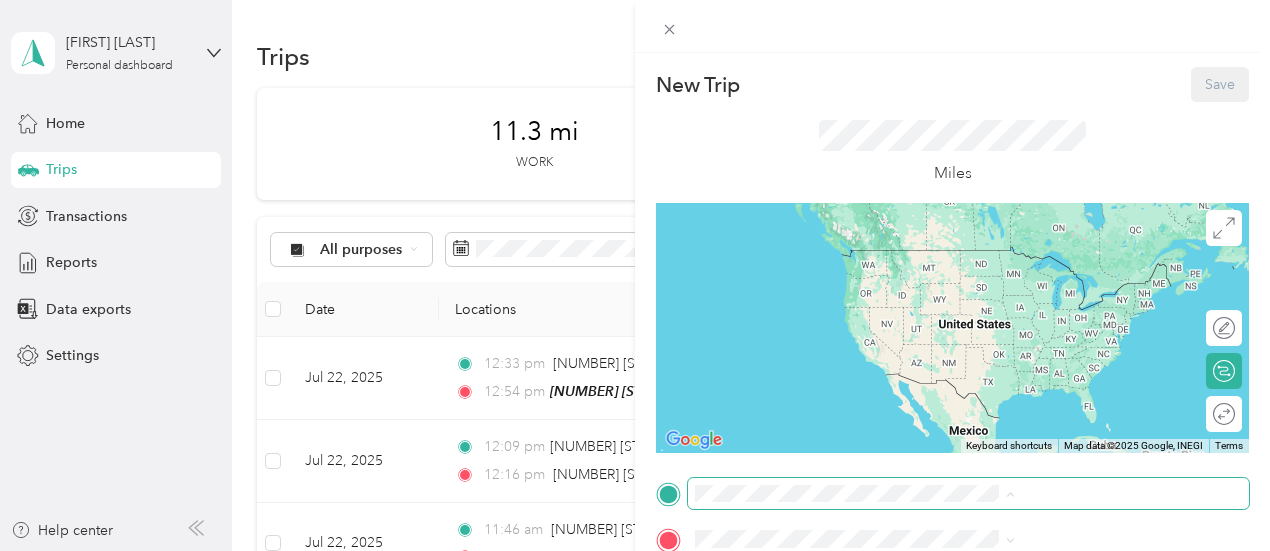 click on "TO Add photo" at bounding box center [952, 719] 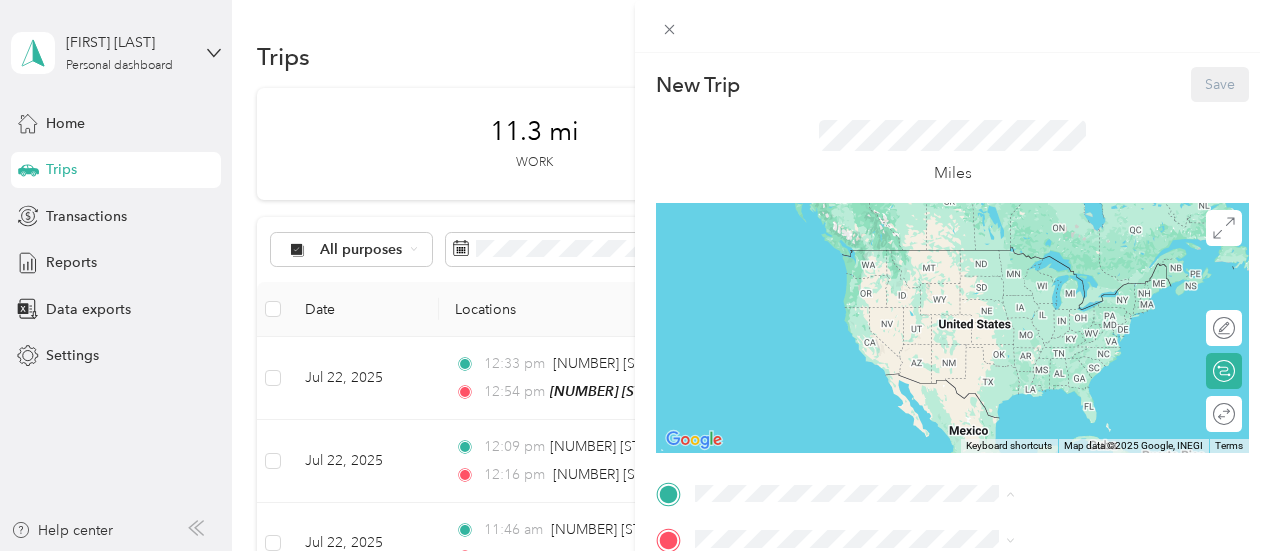 click on "[NUMBER] [STREET], [POSTAL_CODE], [CITY], [STATE], [COUNTRY]" at bounding box center [1067, 308] 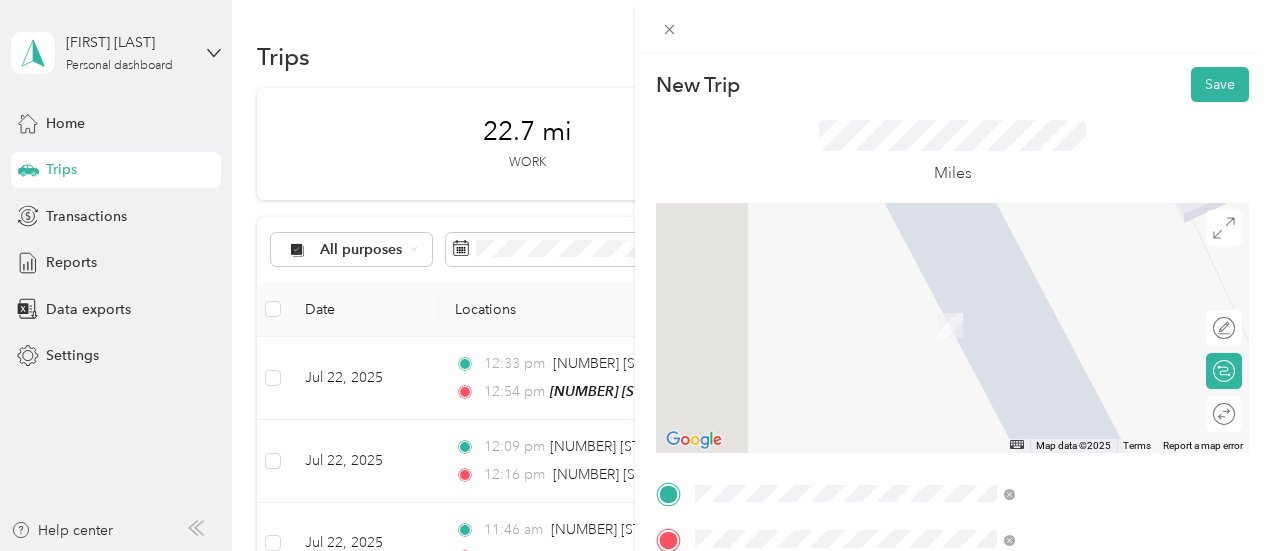 click on "[NUMBER] [STREET]
[CITY], [STATE] [POSTAL_CODE], [COUNTRY]" at bounding box center [1081, 313] 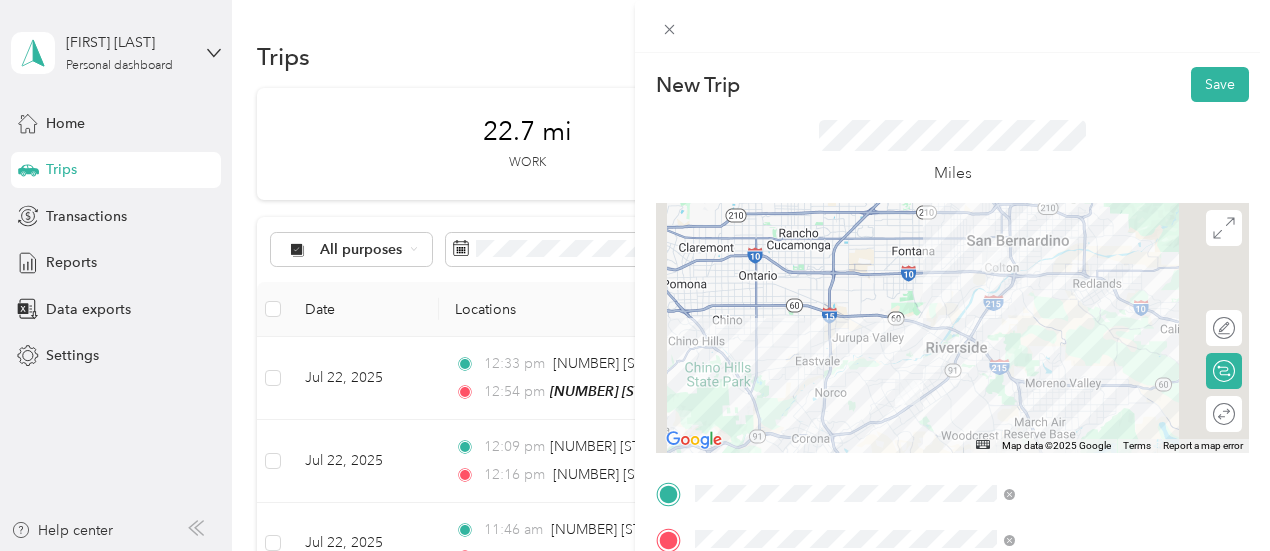 click at bounding box center [952, 328] 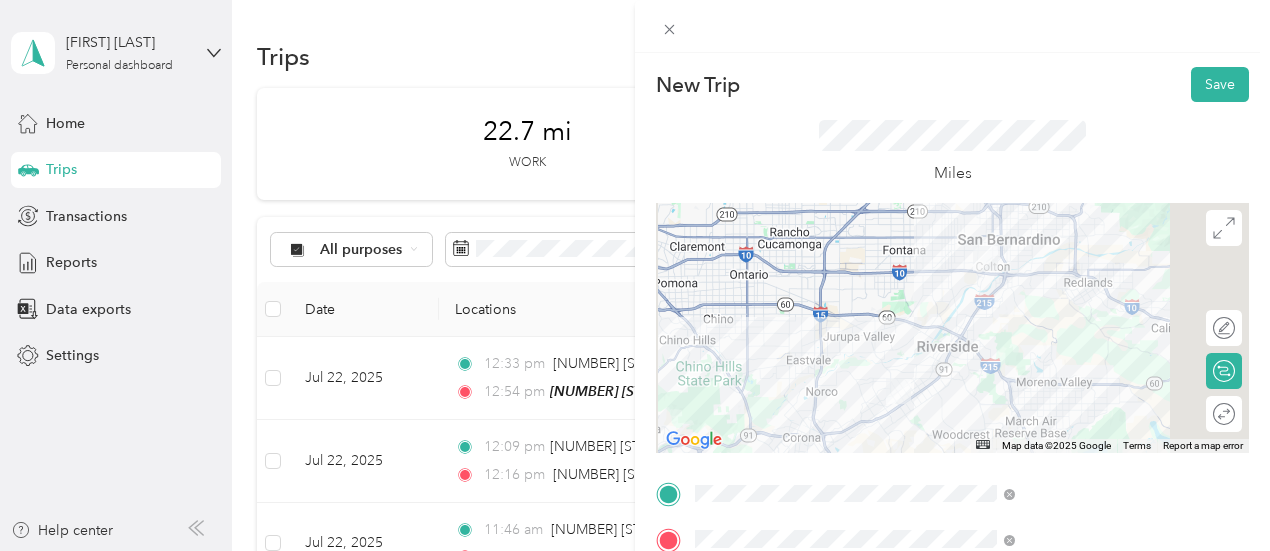 click at bounding box center [952, 328] 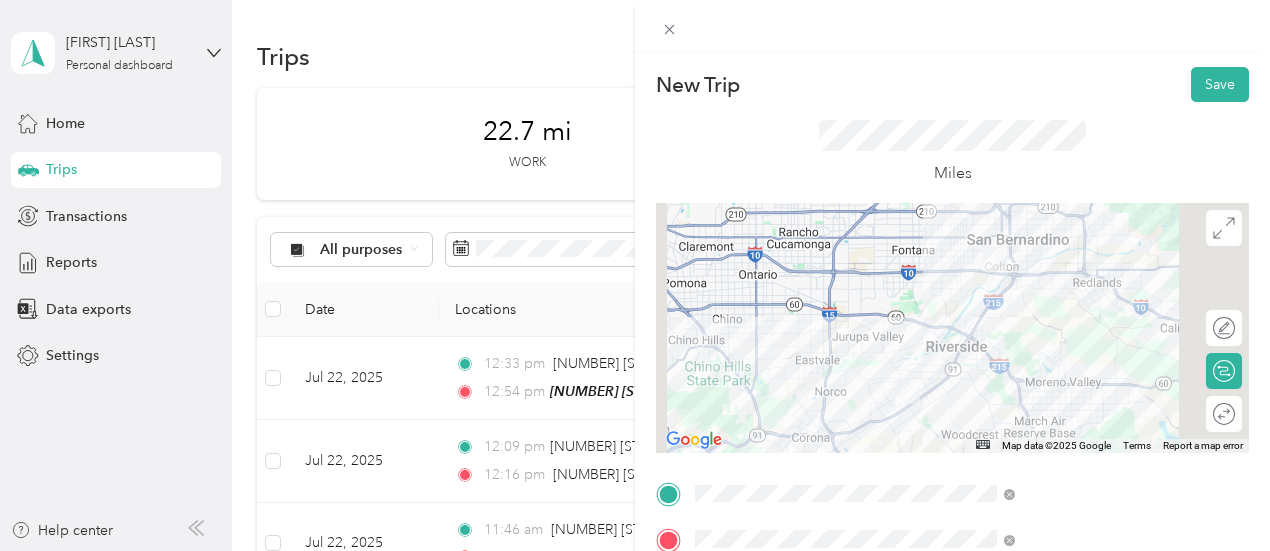click at bounding box center [952, 328] 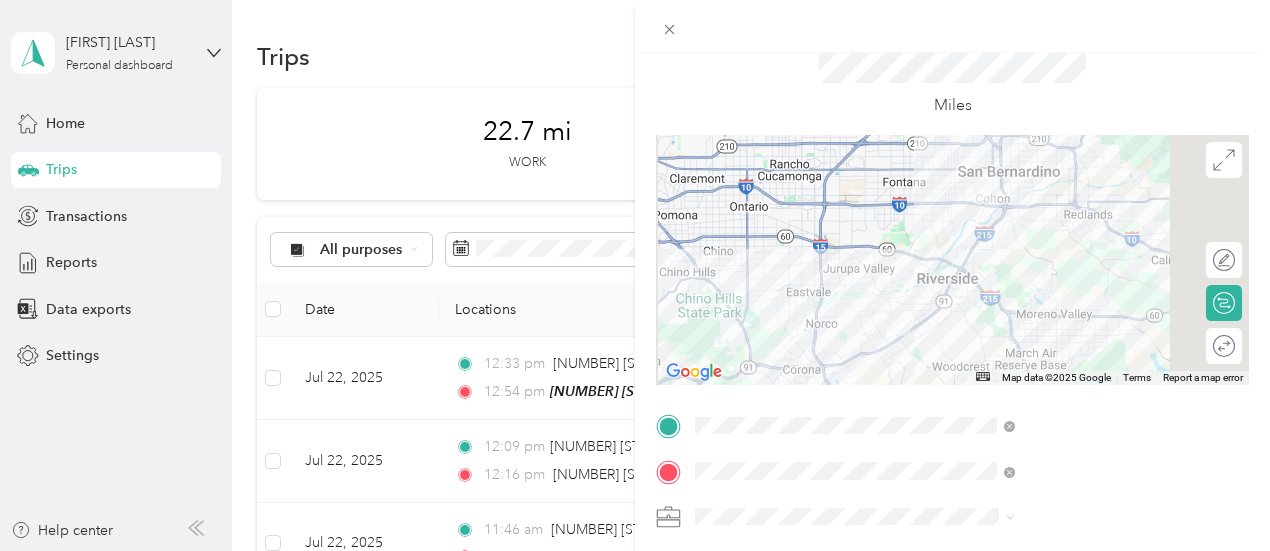scroll, scrollTop: 200, scrollLeft: 0, axis: vertical 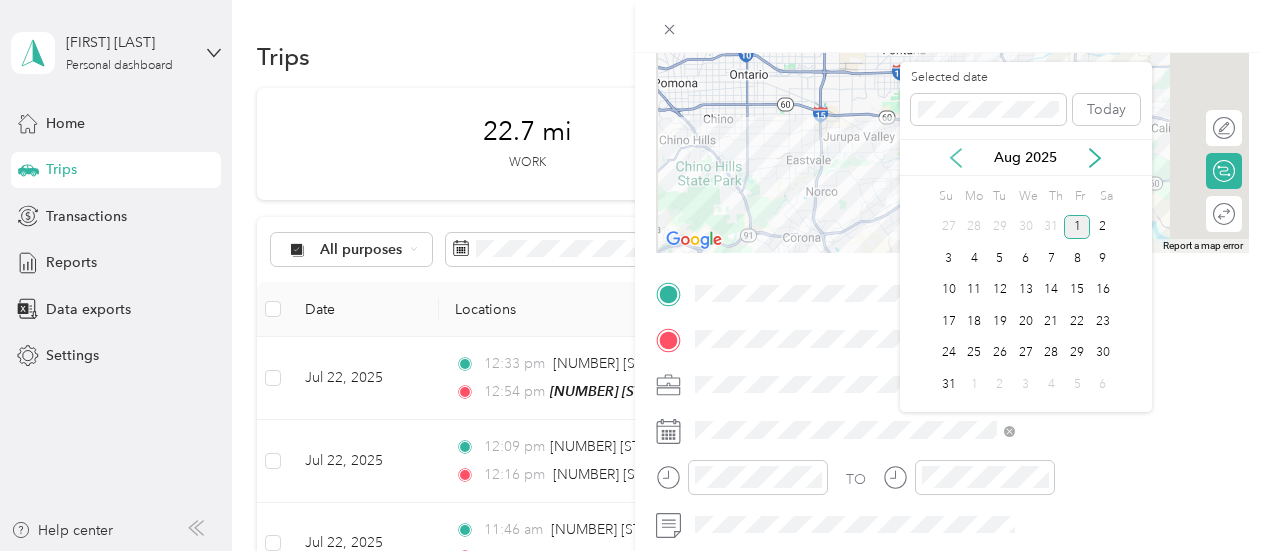 click 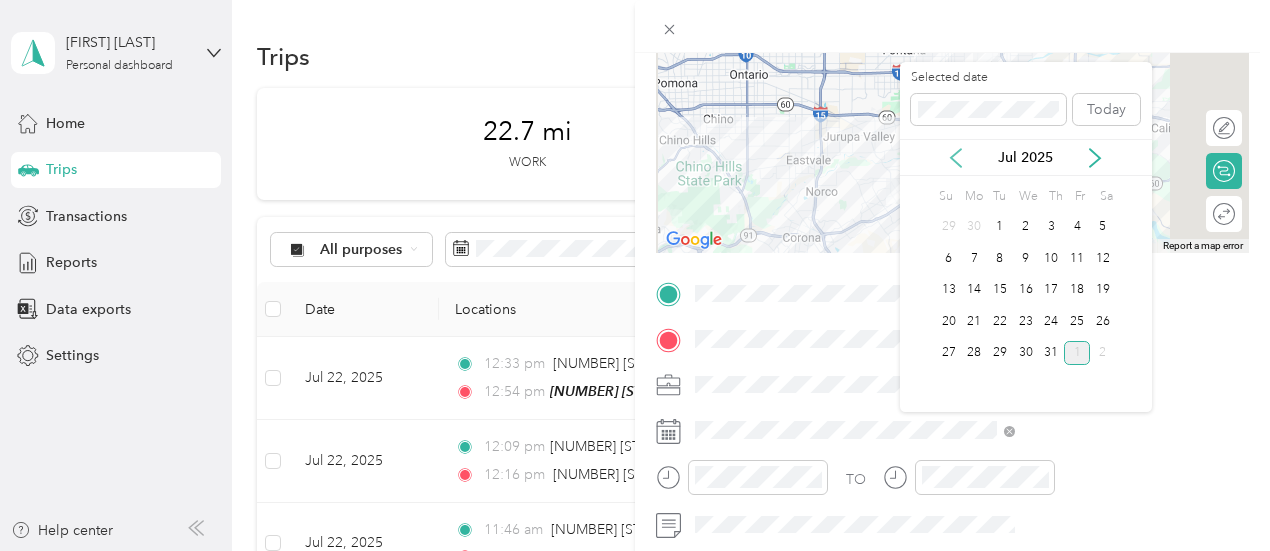 click 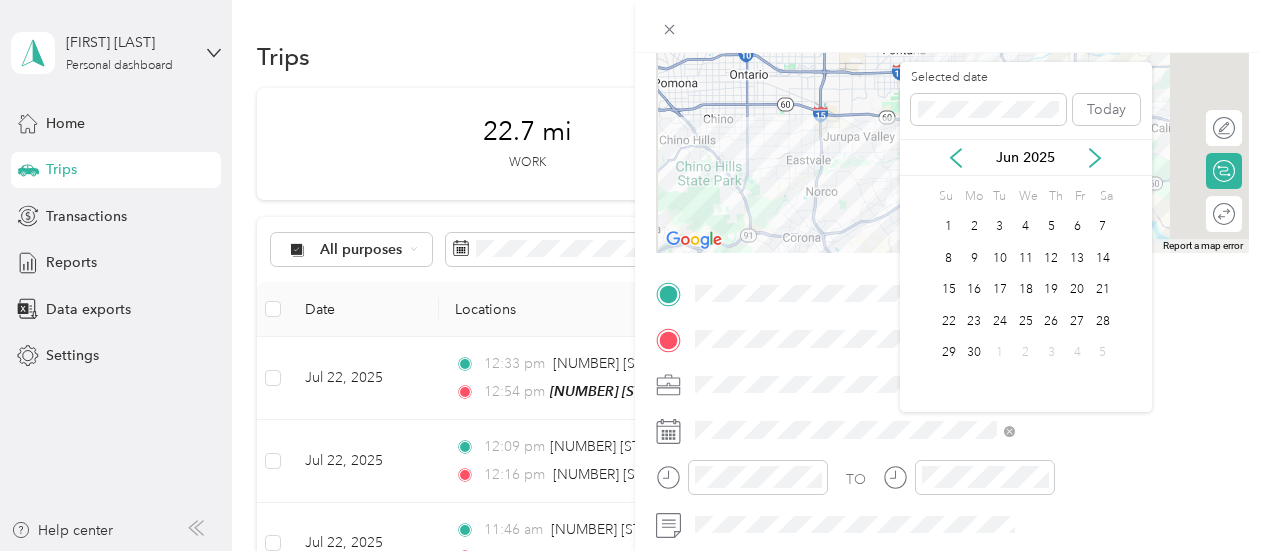click on "Jun 2025" at bounding box center [1026, 157] 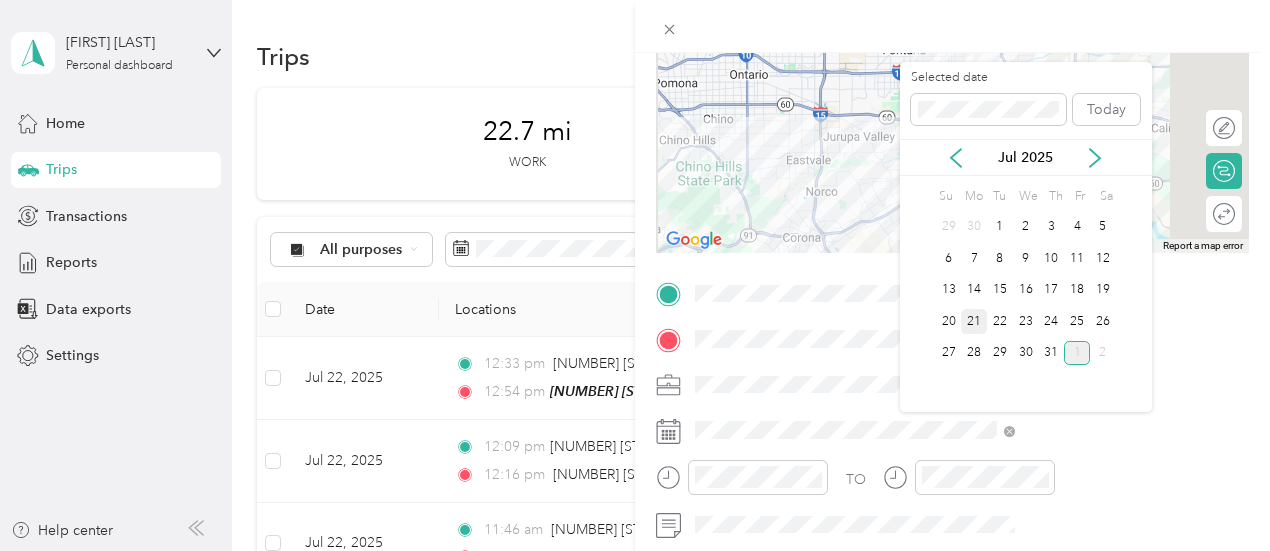 click on "21" at bounding box center [974, 321] 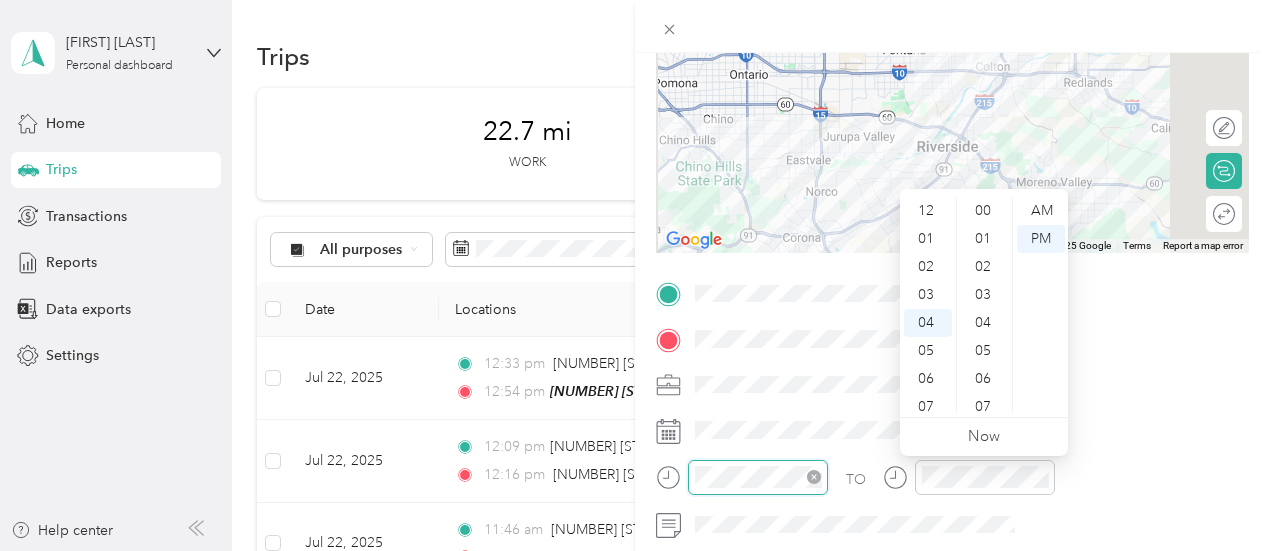 scroll, scrollTop: 112, scrollLeft: 0, axis: vertical 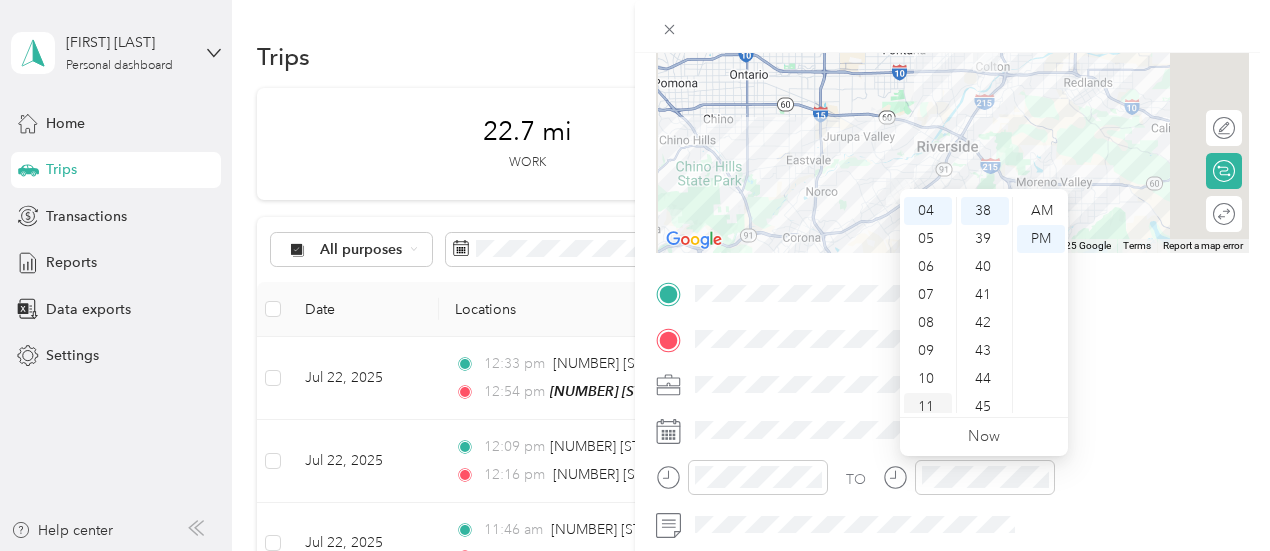 click on "10" at bounding box center [928, 379] 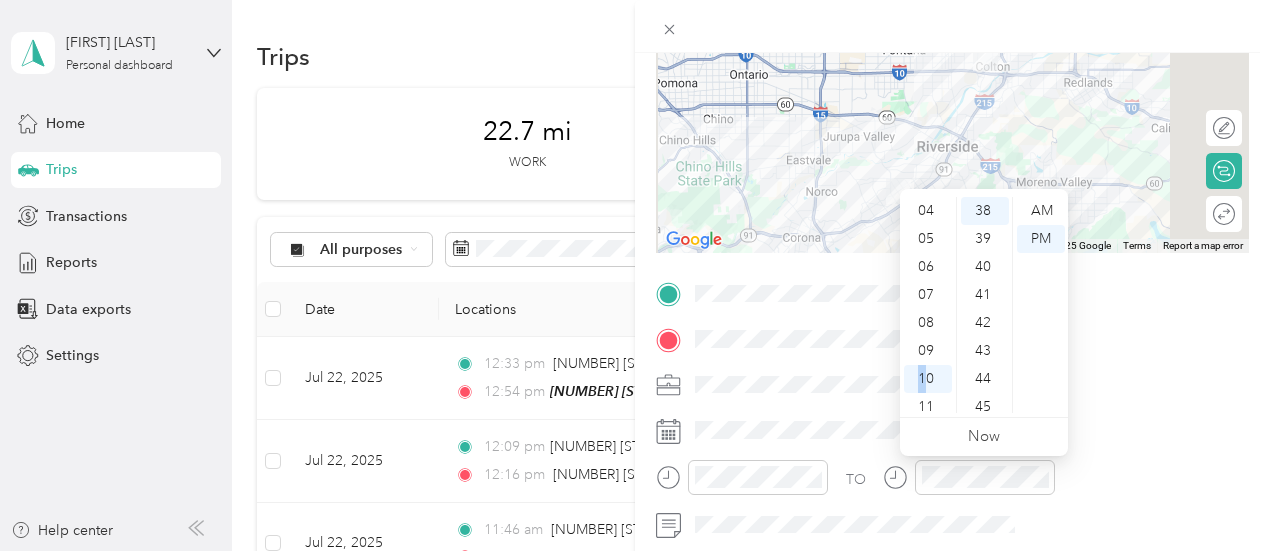 scroll, scrollTop: 120, scrollLeft: 0, axis: vertical 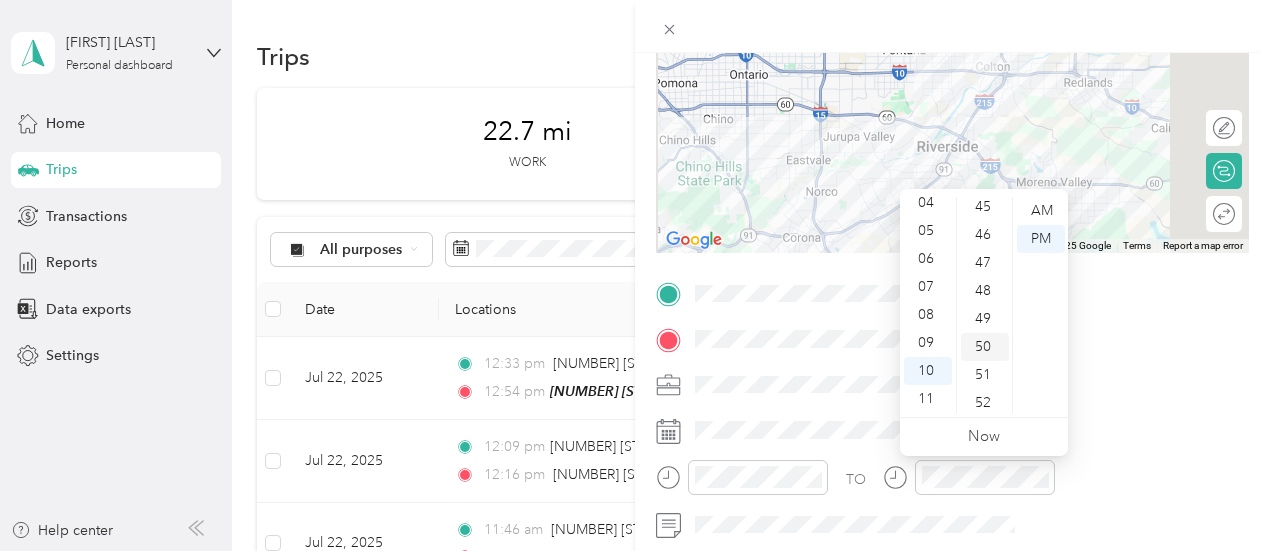 click on "50" at bounding box center [985, 347] 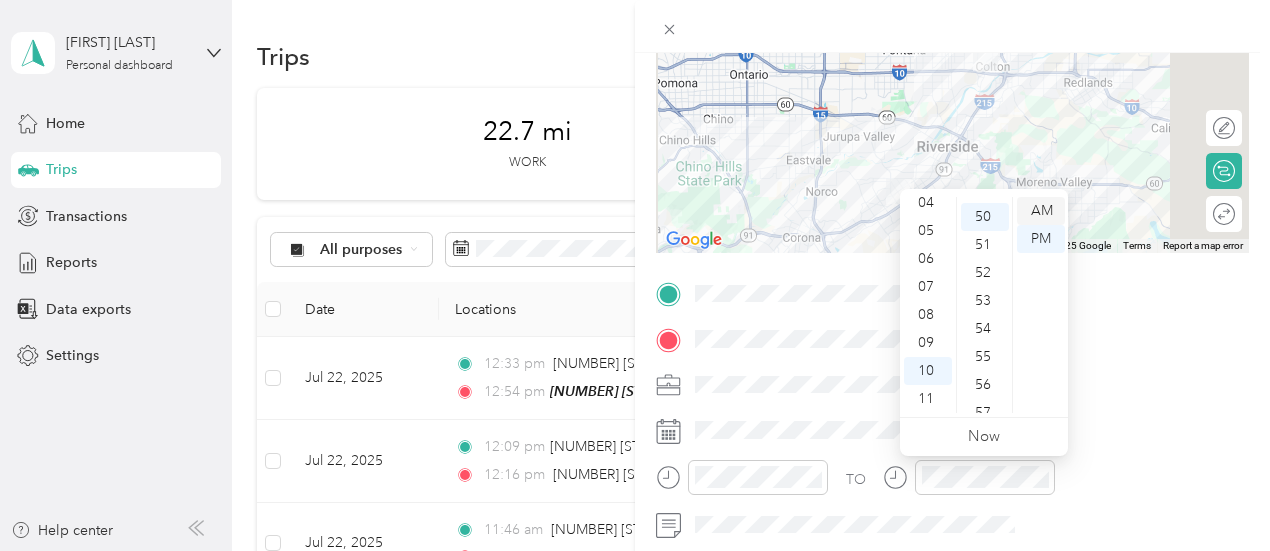 scroll, scrollTop: 1400, scrollLeft: 0, axis: vertical 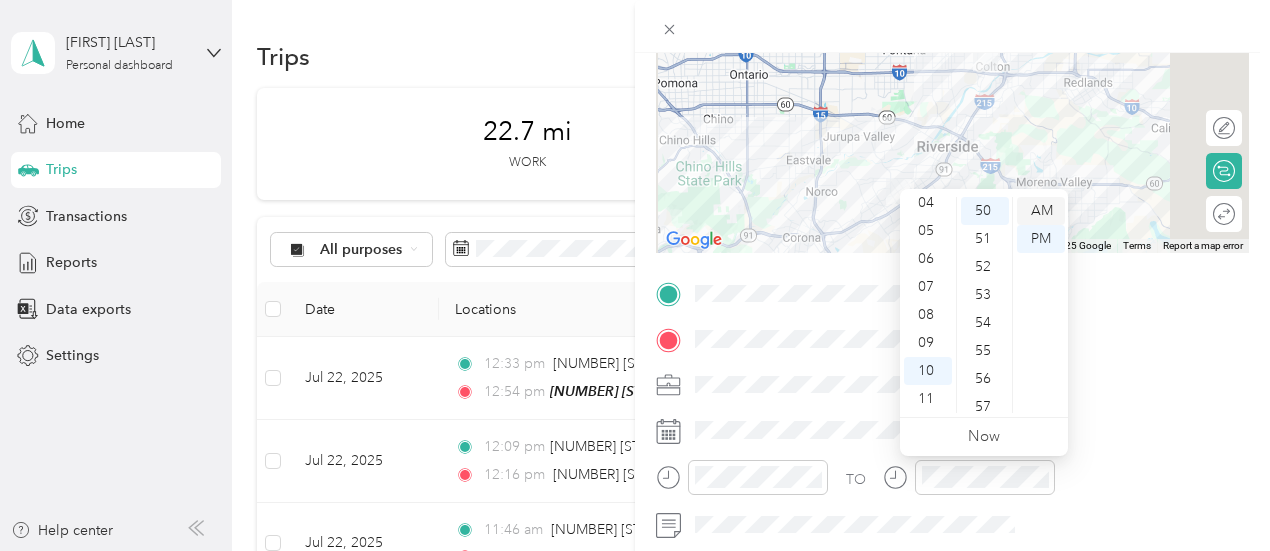 click on "AM" at bounding box center [1041, 211] 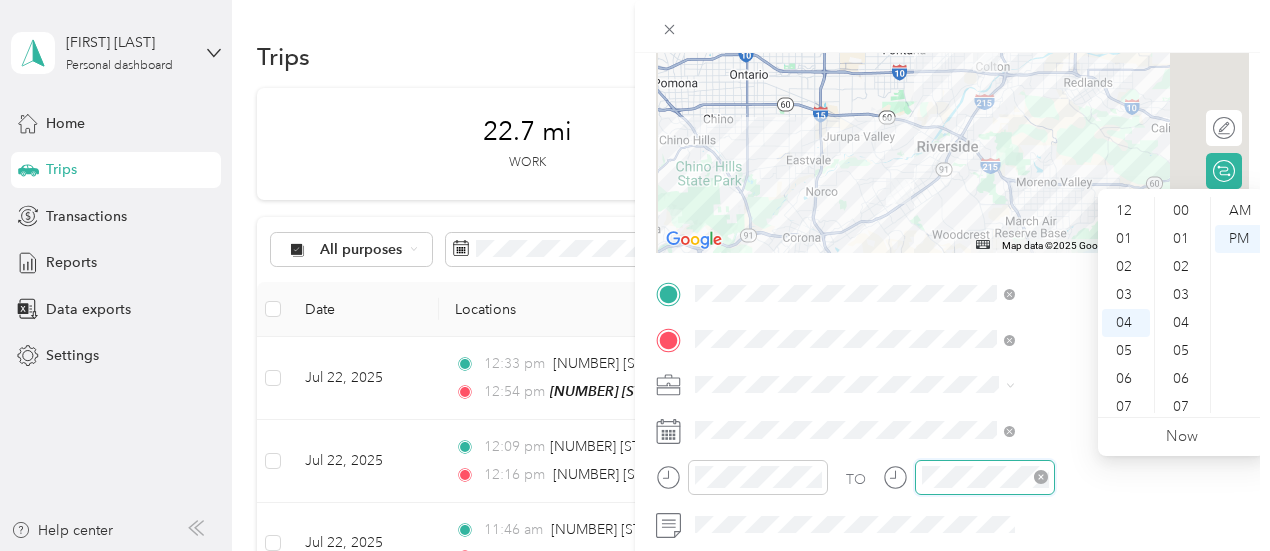 scroll, scrollTop: 112, scrollLeft: 0, axis: vertical 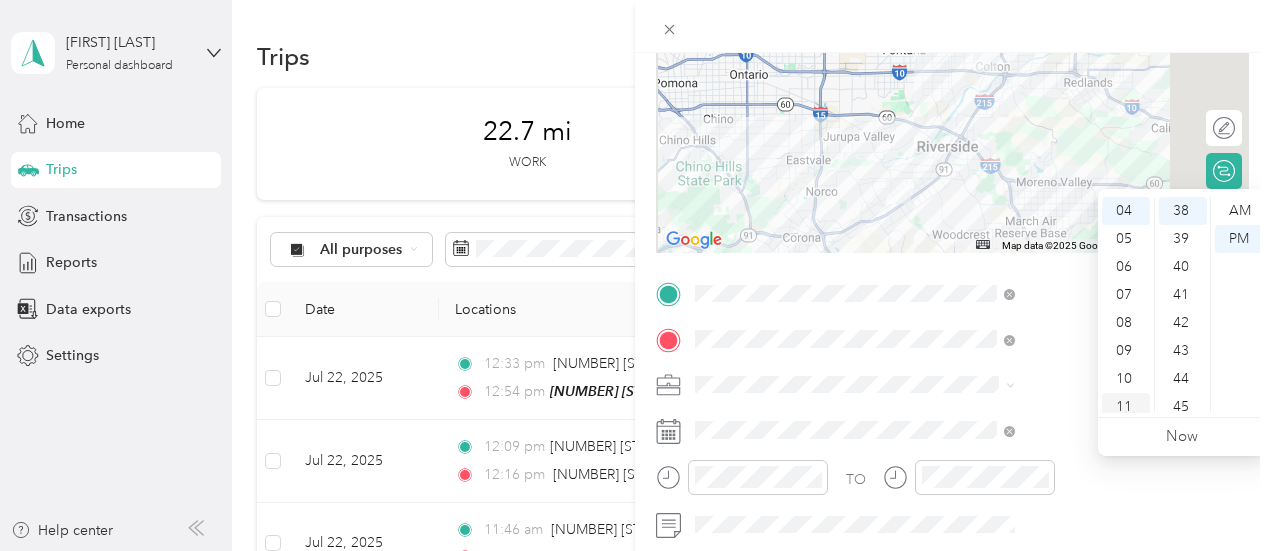 click on "11" at bounding box center (1126, 407) 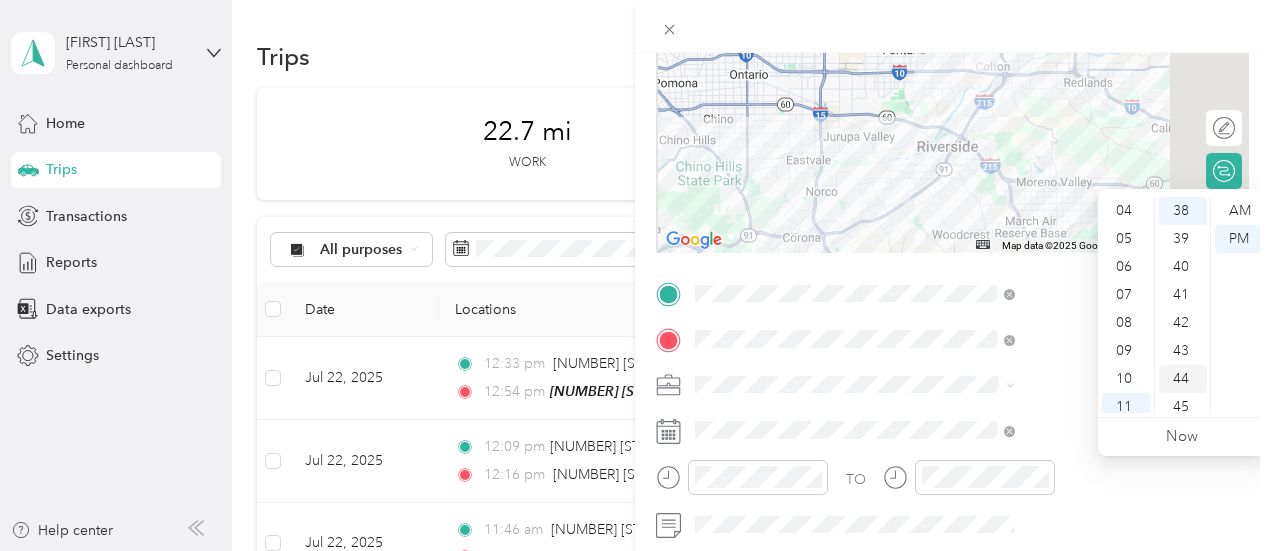 scroll, scrollTop: 120, scrollLeft: 0, axis: vertical 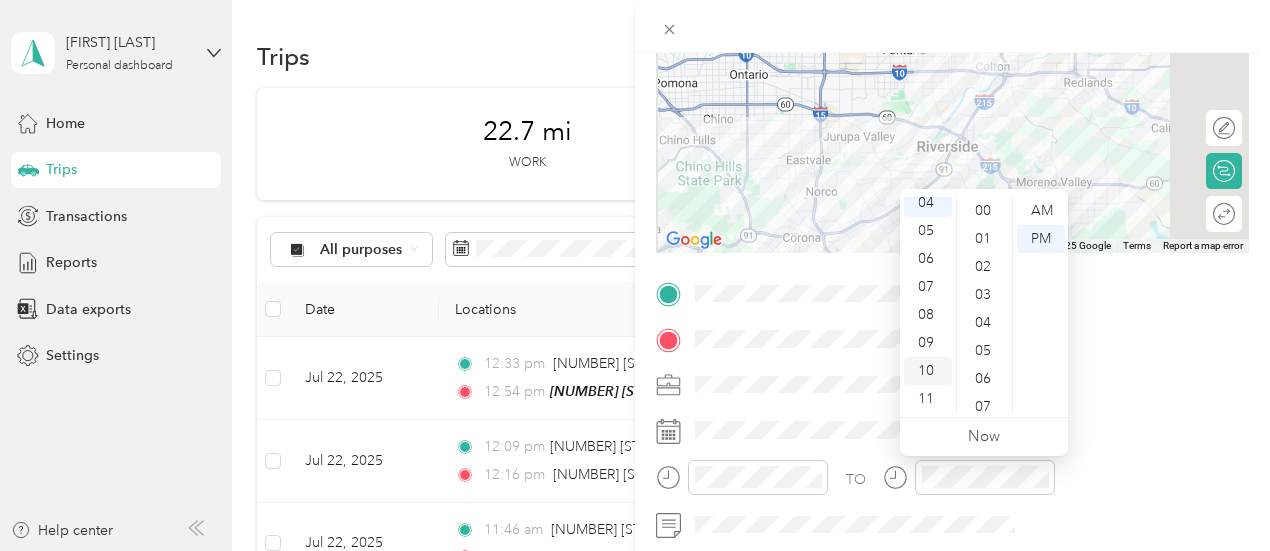 click on "10" at bounding box center [928, 371] 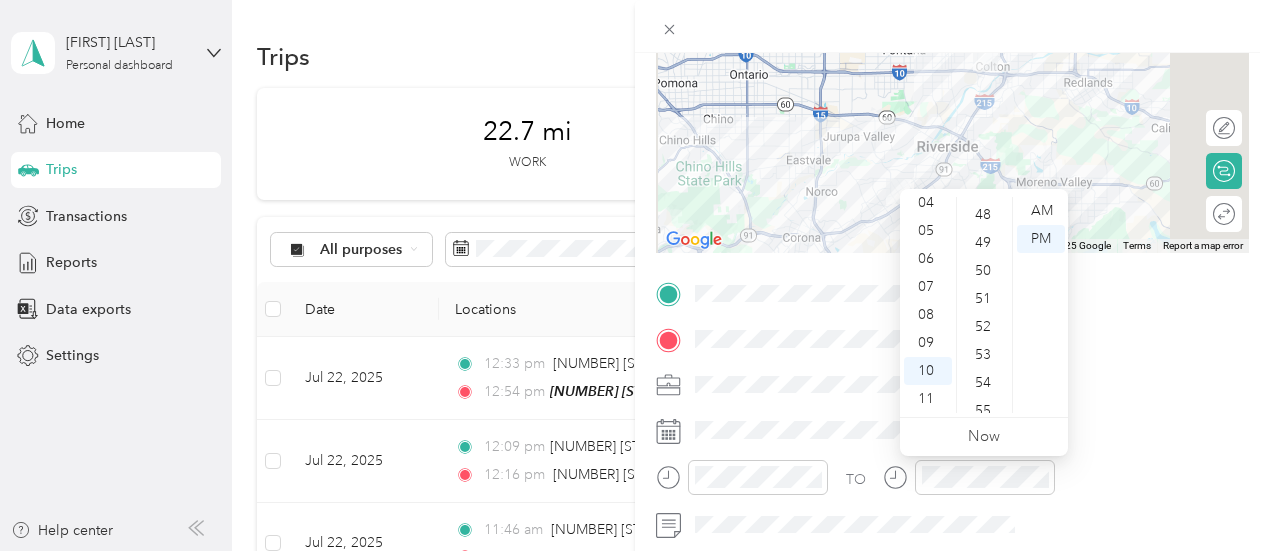scroll, scrollTop: 1264, scrollLeft: 0, axis: vertical 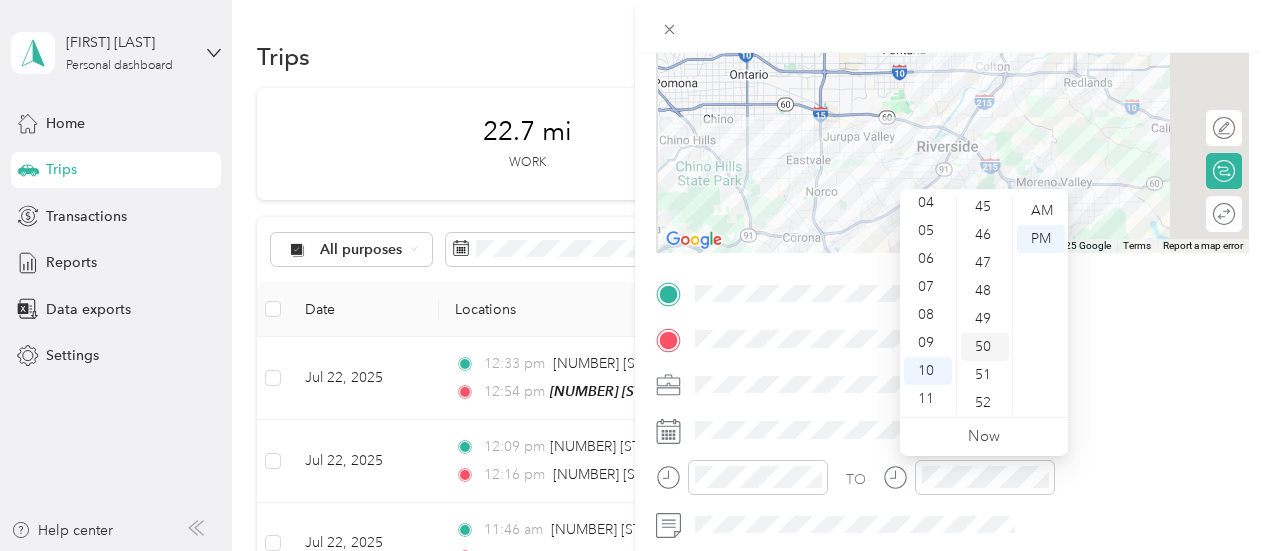 click on "50" at bounding box center [985, 347] 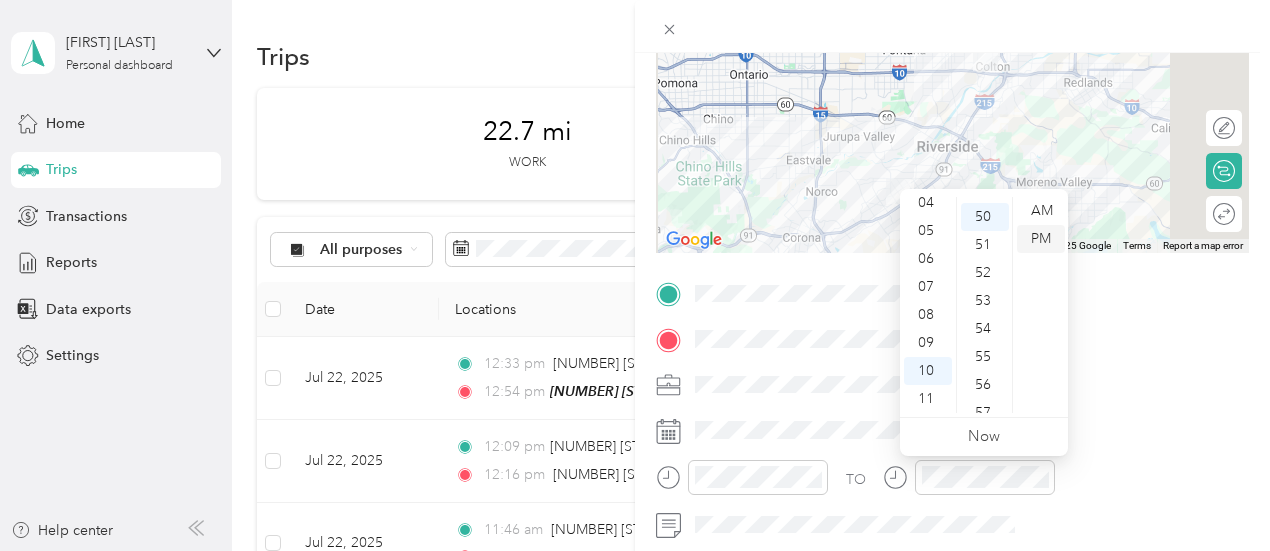 scroll, scrollTop: 1400, scrollLeft: 0, axis: vertical 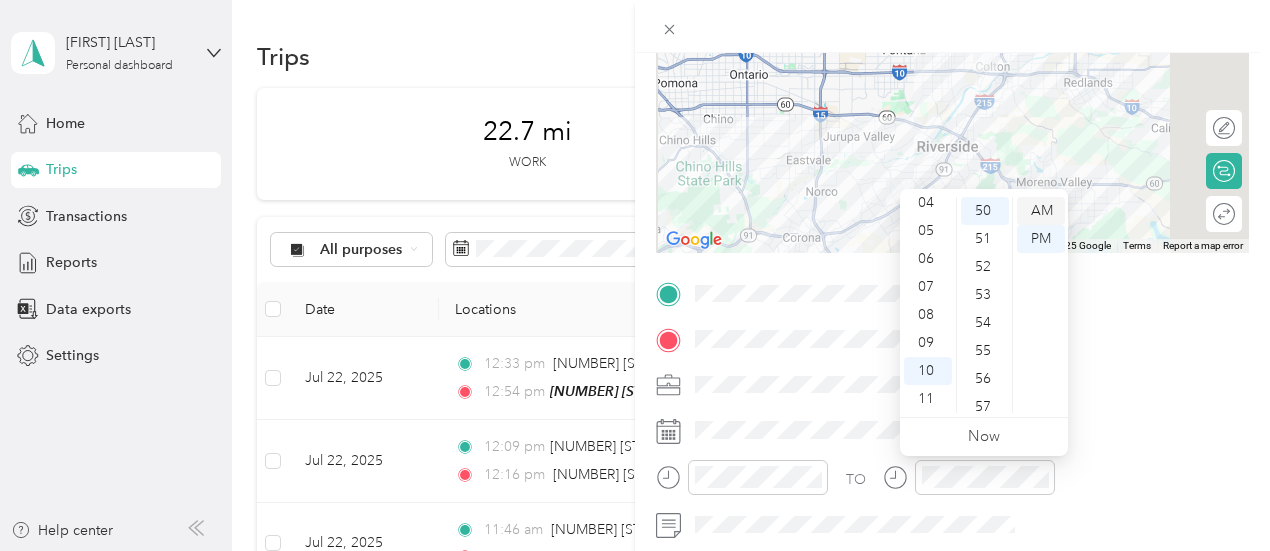 click on "AM" at bounding box center (1041, 211) 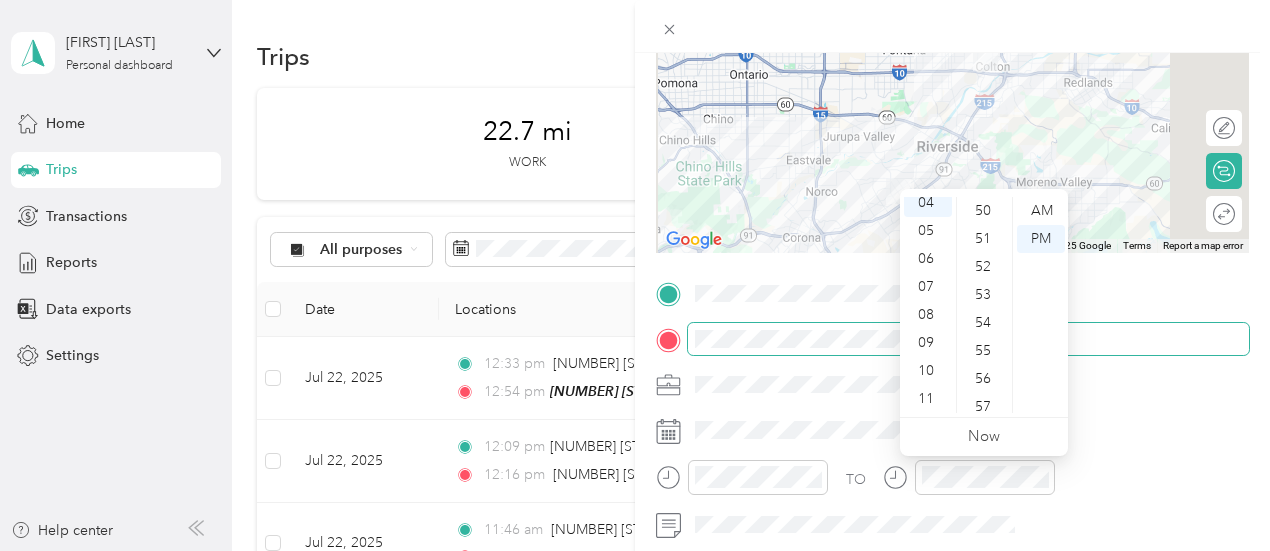 scroll, scrollTop: 112, scrollLeft: 0, axis: vertical 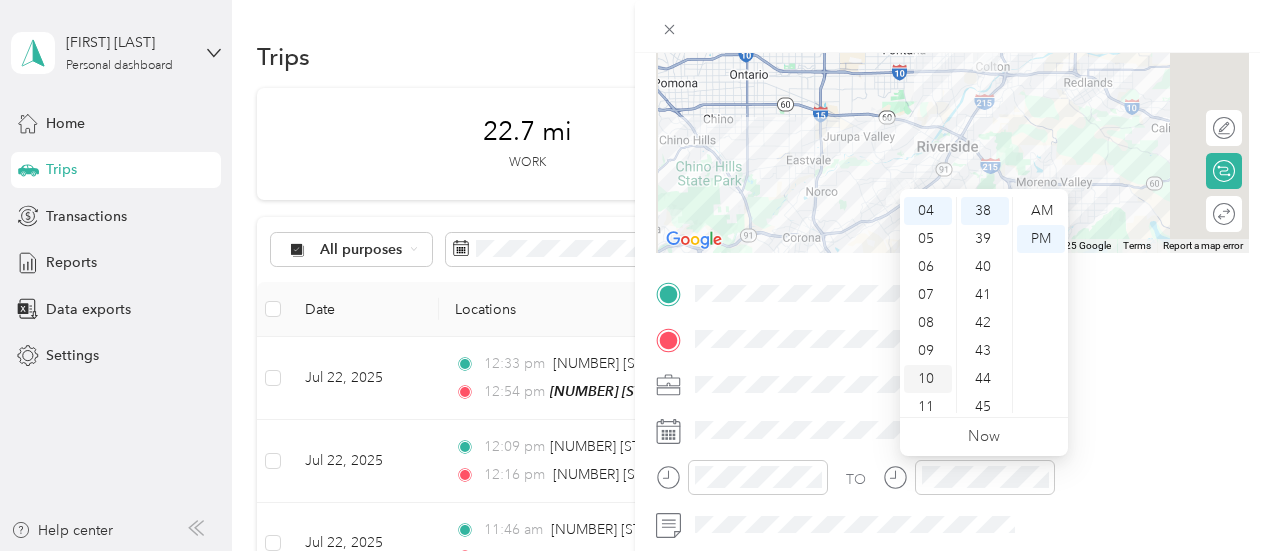 click on "10" at bounding box center (928, 379) 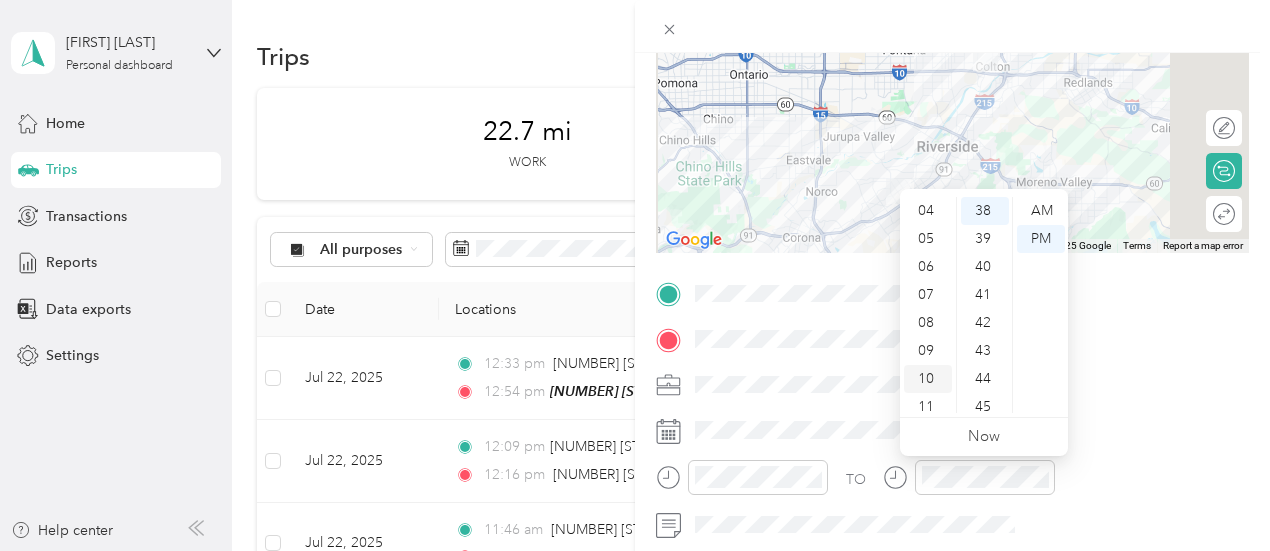 scroll, scrollTop: 120, scrollLeft: 0, axis: vertical 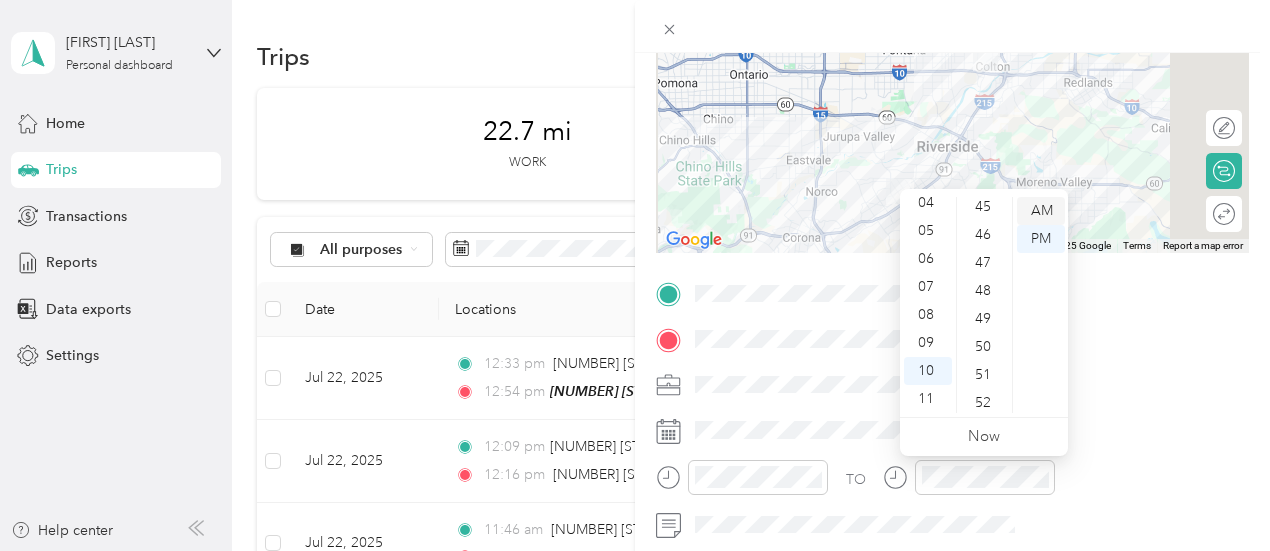 click on "AM" at bounding box center (1041, 211) 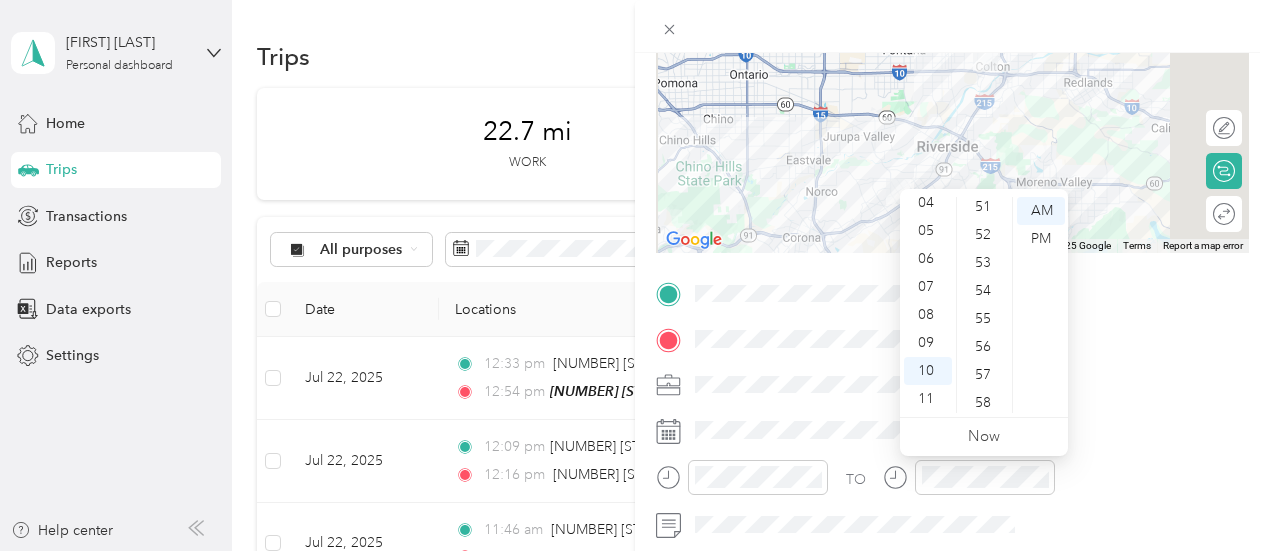 scroll, scrollTop: 1464, scrollLeft: 0, axis: vertical 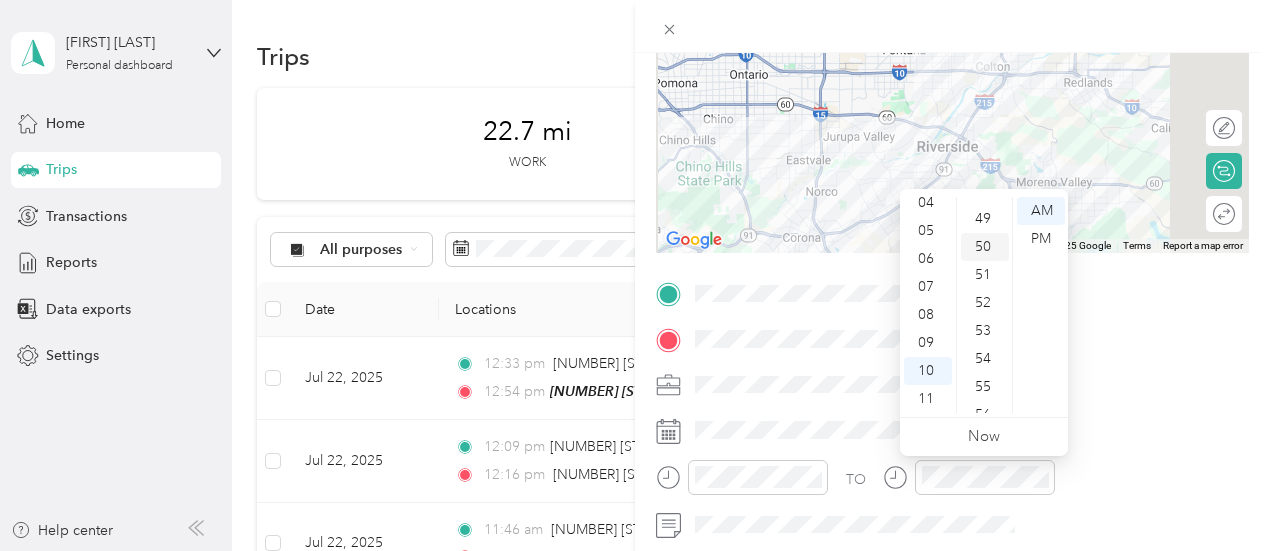 click on "50" at bounding box center (985, 247) 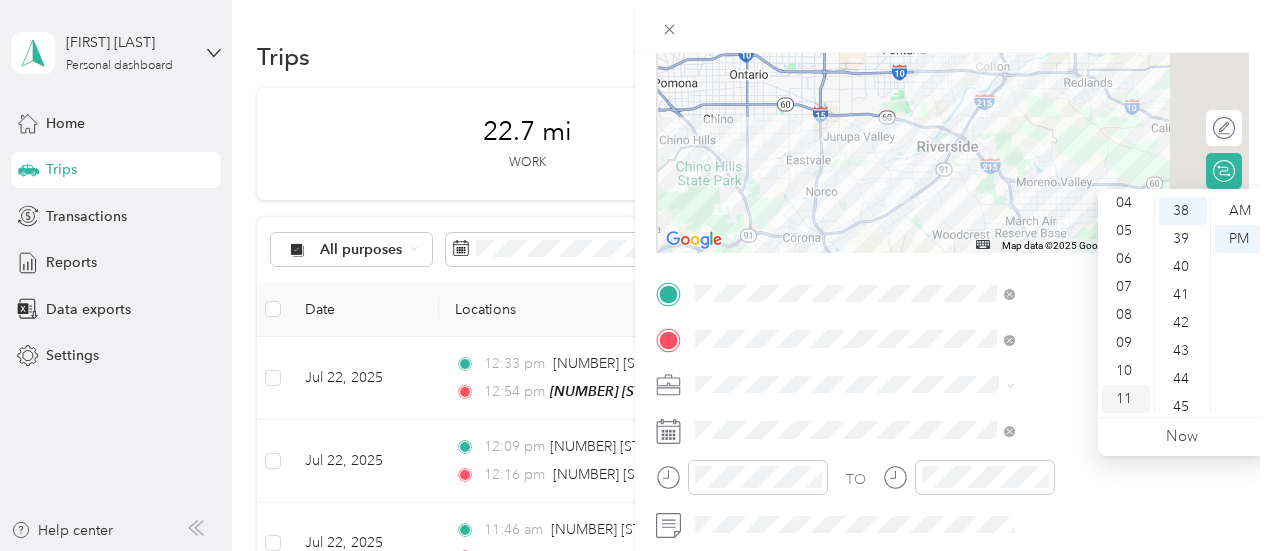 click on "11" at bounding box center [1126, 399] 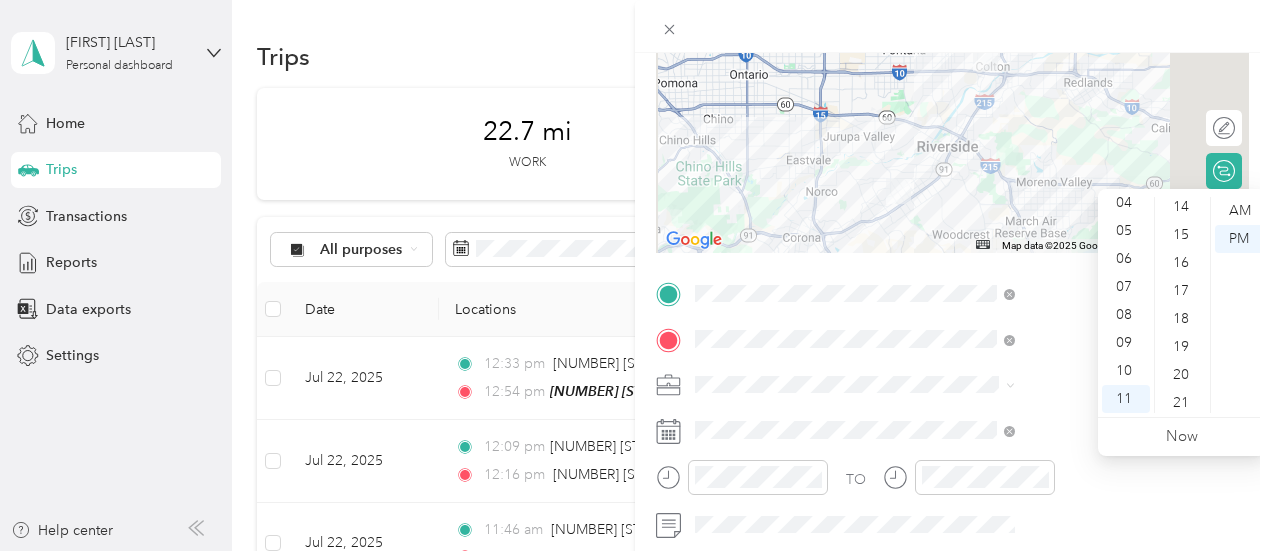 scroll, scrollTop: 364, scrollLeft: 0, axis: vertical 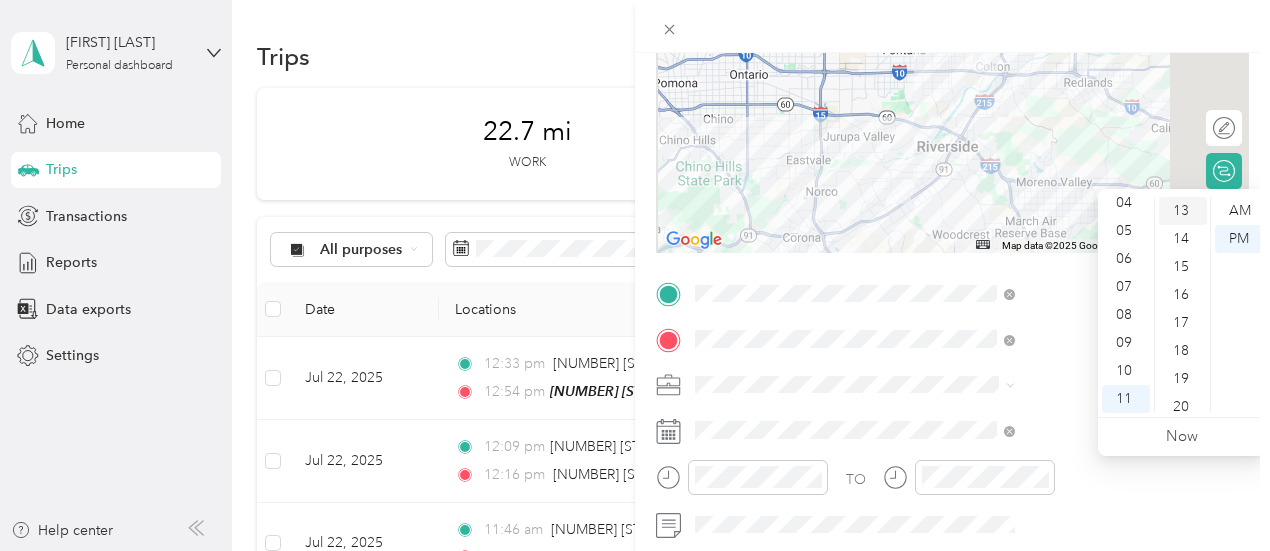 drag, startPoint x: 1174, startPoint y: 212, endPoint x: 1186, endPoint y: 219, distance: 13.892444 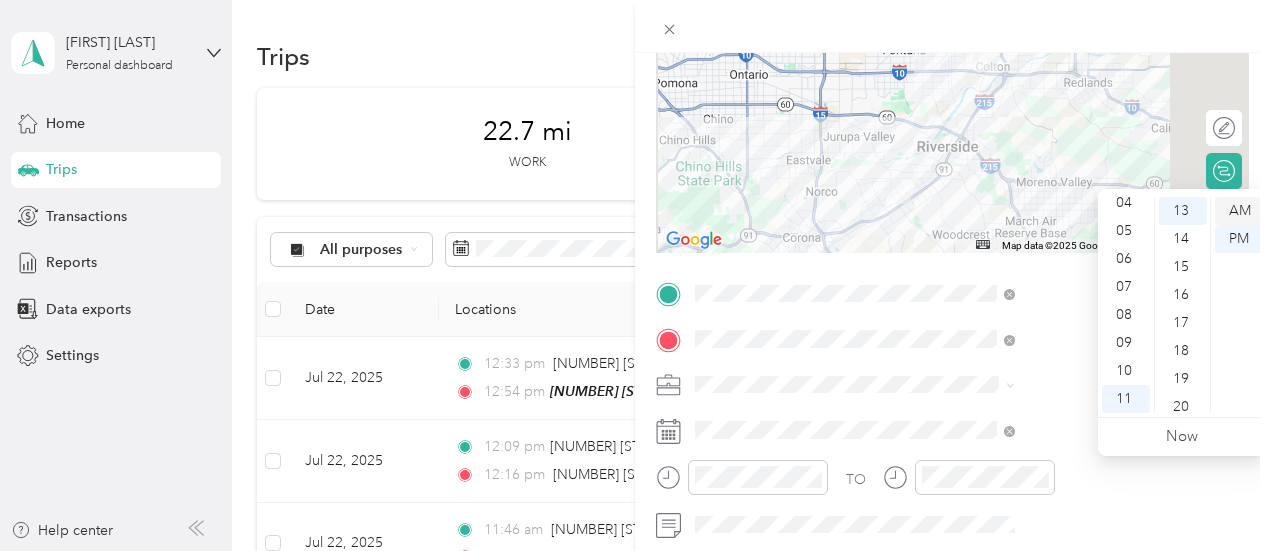 click on "AM" at bounding box center (1239, 211) 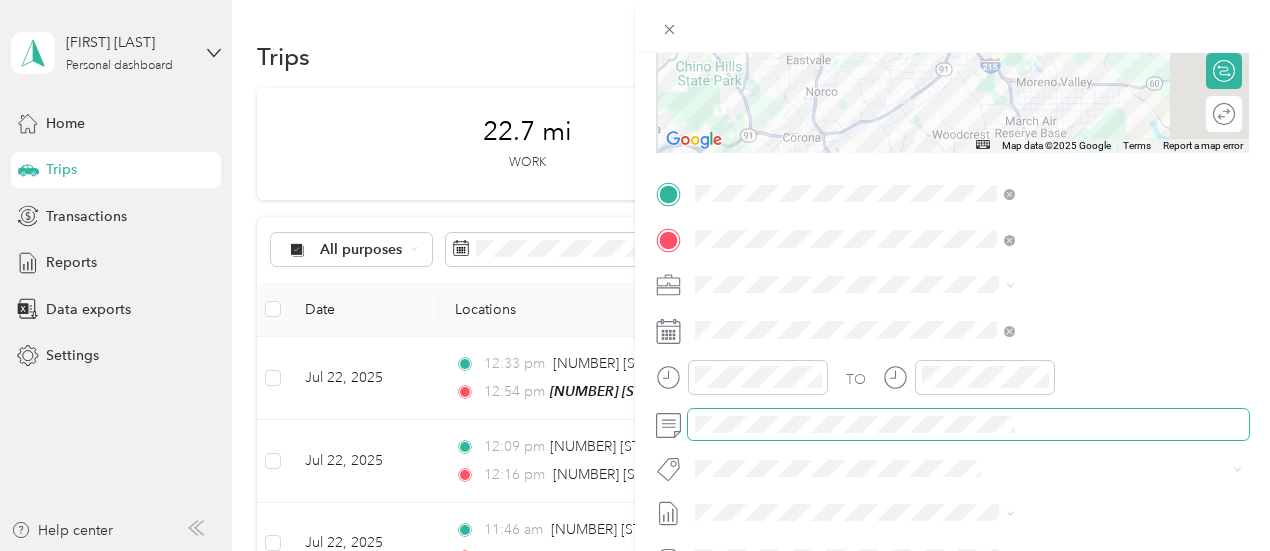 scroll, scrollTop: 0, scrollLeft: 0, axis: both 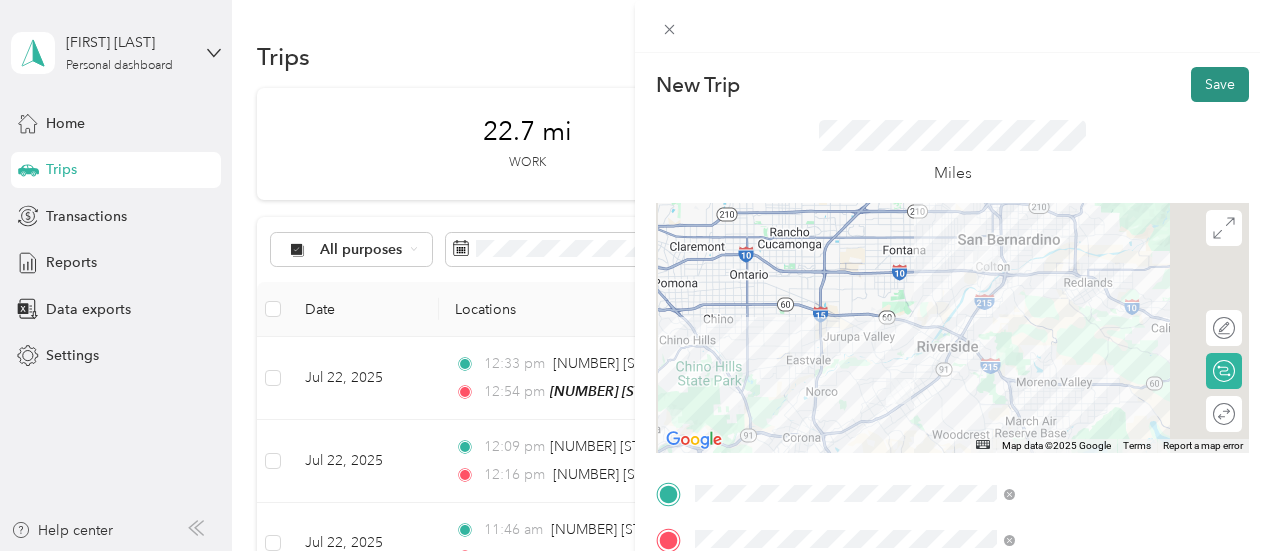click on "Save" at bounding box center [1220, 84] 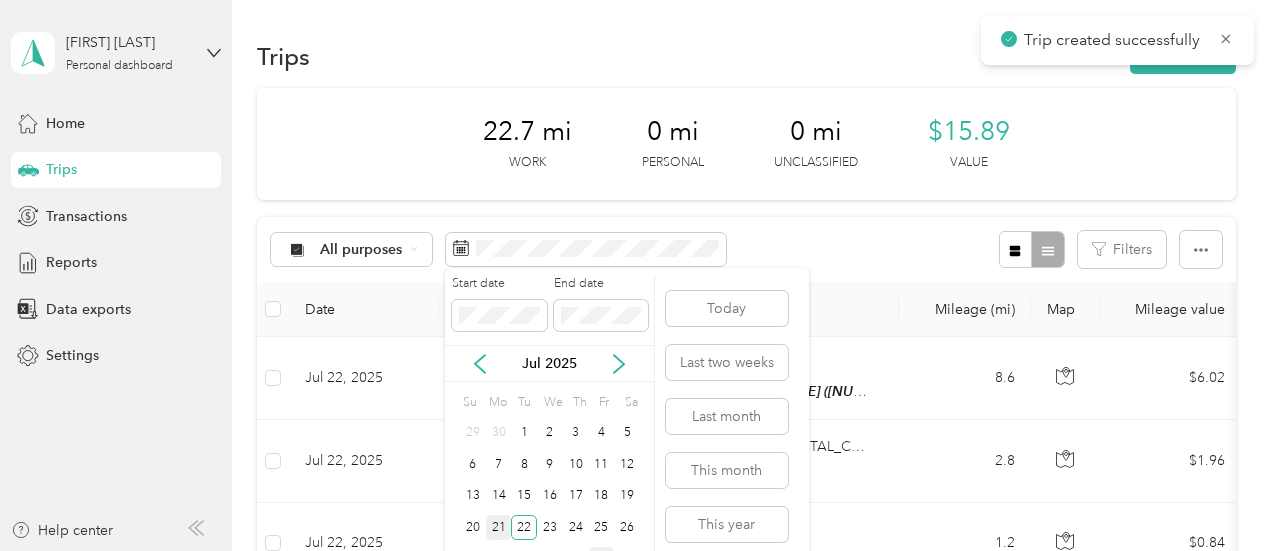 click on "21" at bounding box center [499, 527] 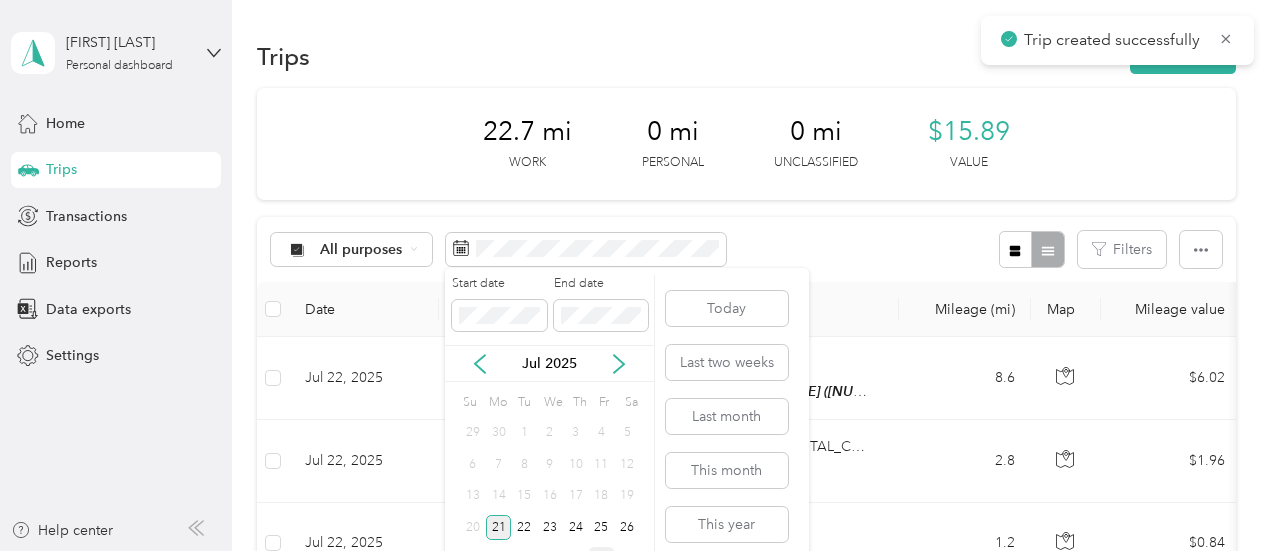 click on "21" at bounding box center [499, 527] 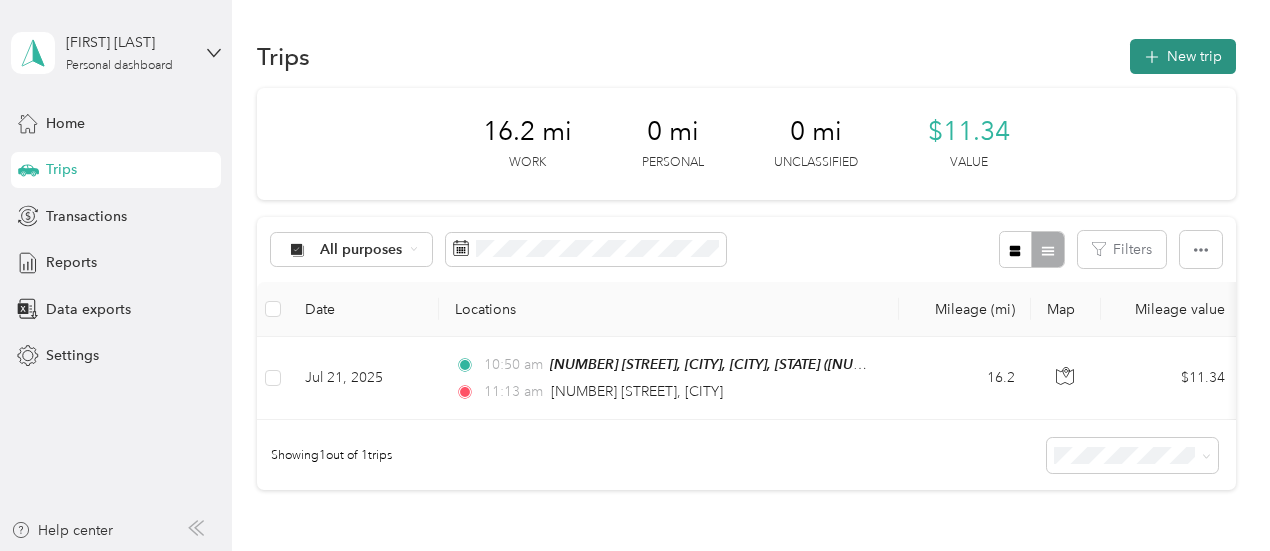 click on "New trip" at bounding box center [1183, 56] 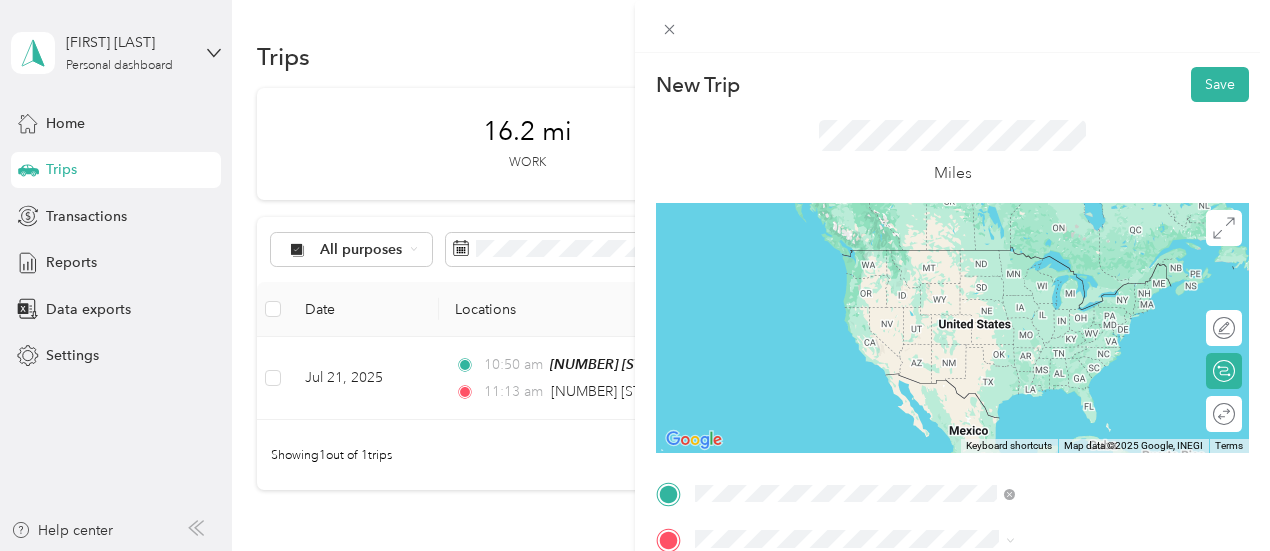 click on "[NUMBER] [STREET]
[CITY], [STATE] [POSTAL_CODE], [COUNTRY]" at bounding box center [1081, 267] 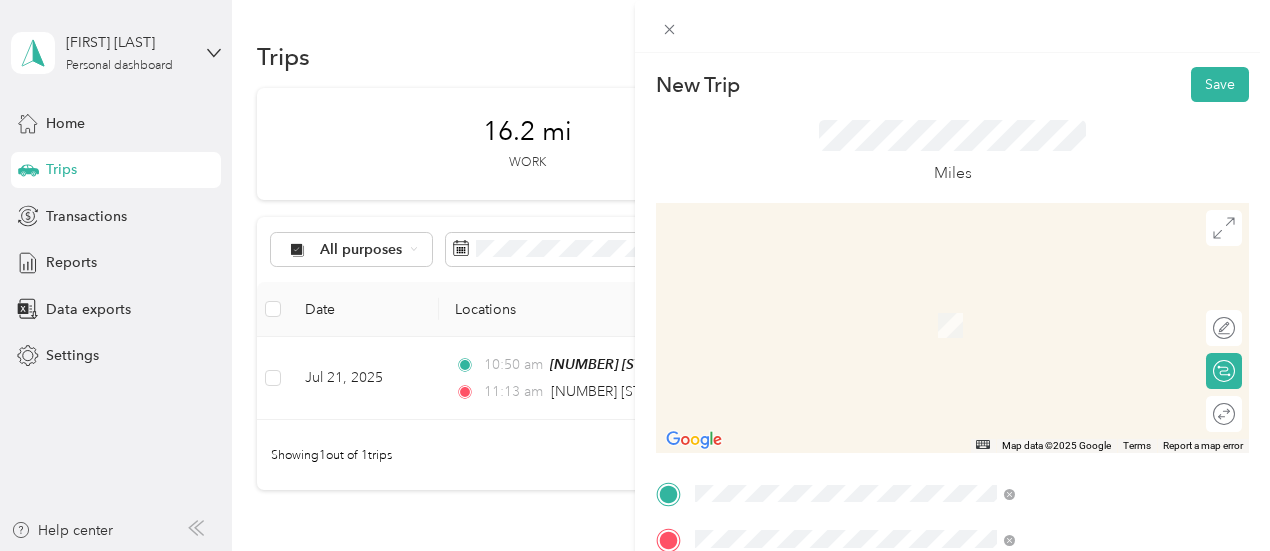 click on "[NUMBER] [STREET]
[CITY], [STATE] [POSTAL_CODE], [COUNTRY]" at bounding box center (1081, 313) 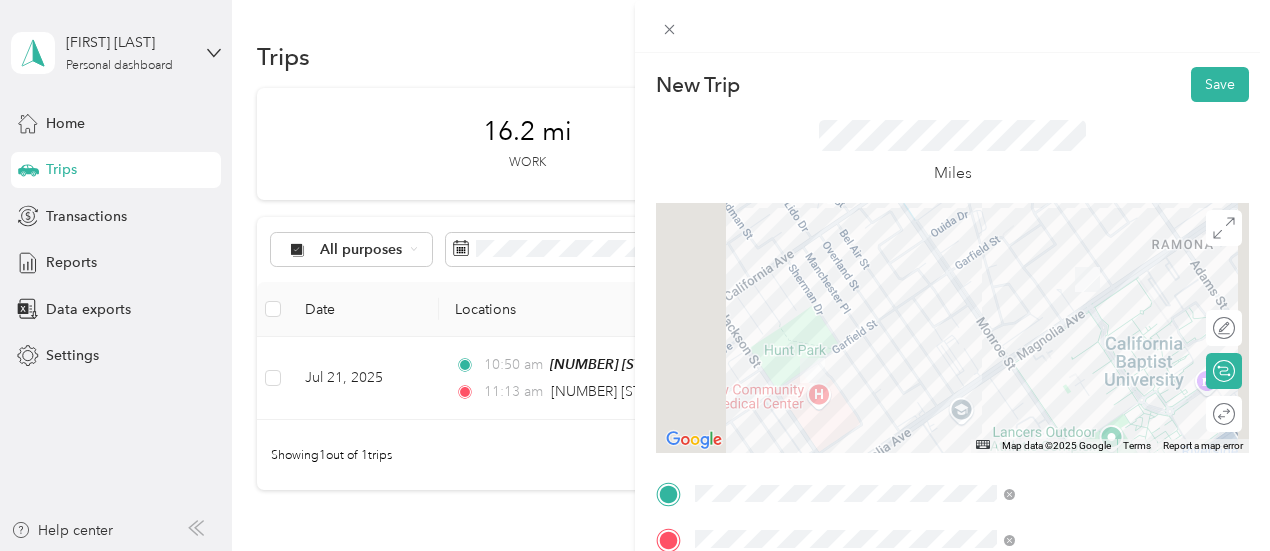 click at bounding box center [952, 328] 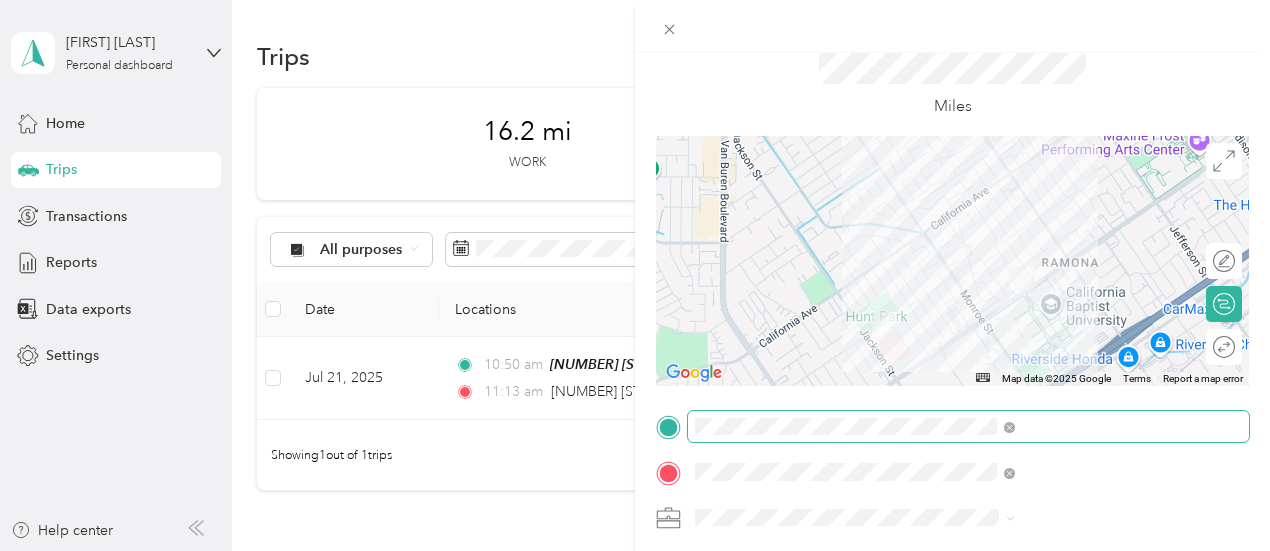 scroll, scrollTop: 100, scrollLeft: 0, axis: vertical 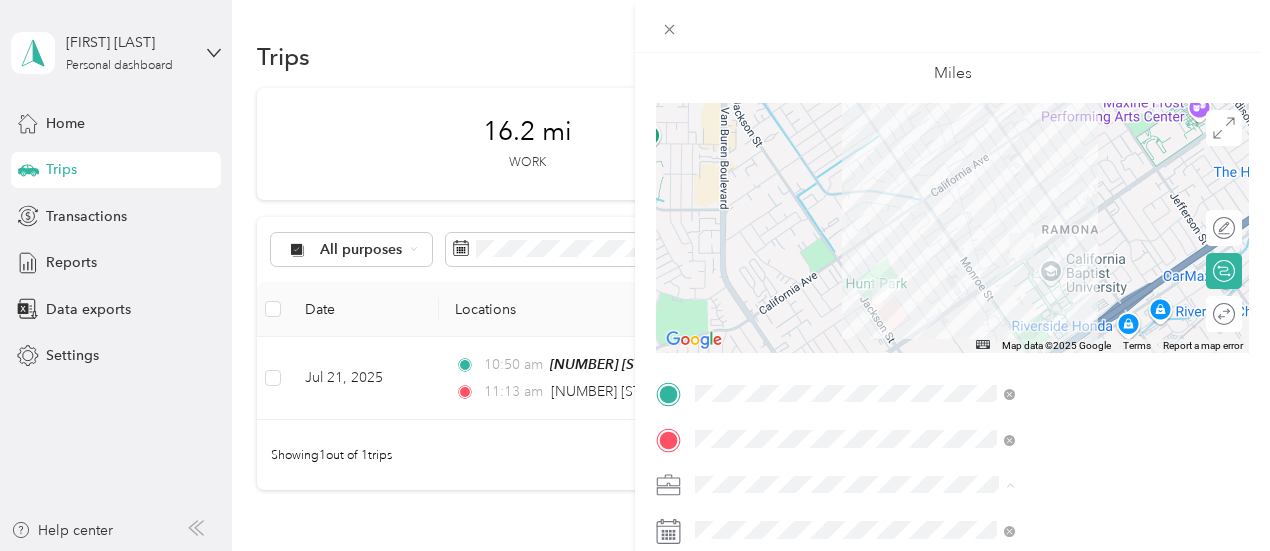 click on "Work" at bounding box center (931, 379) 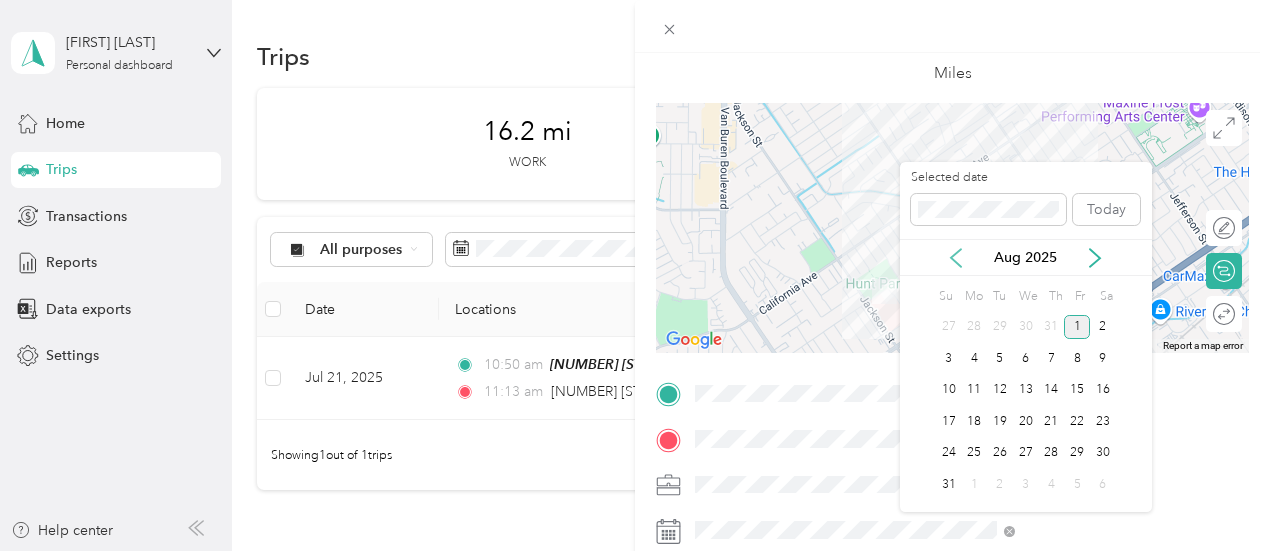 click 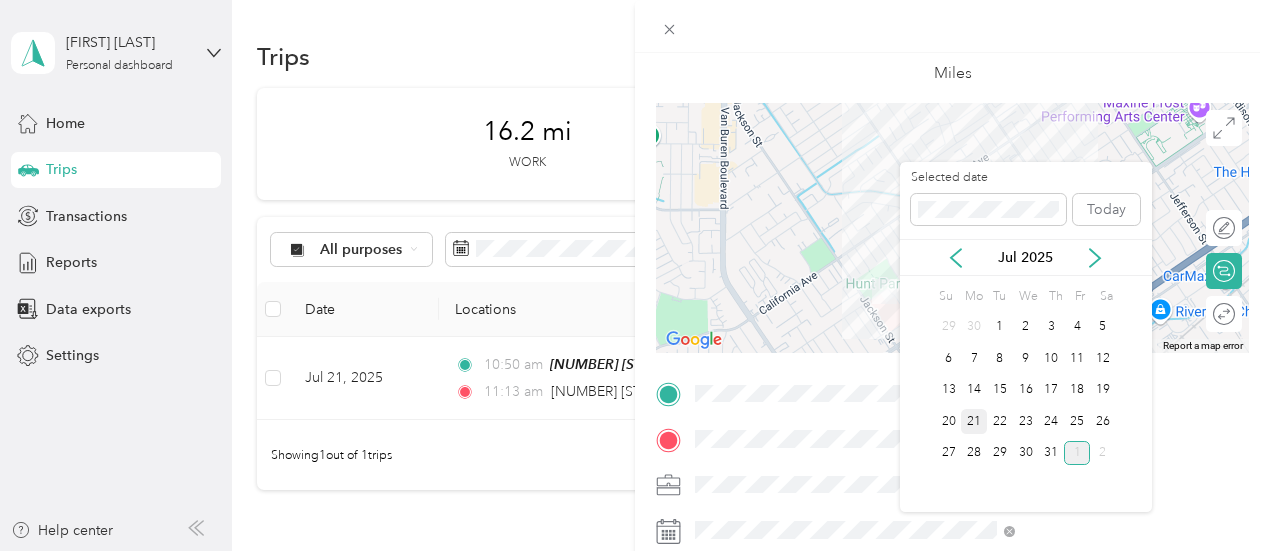 click on "21" at bounding box center (974, 421) 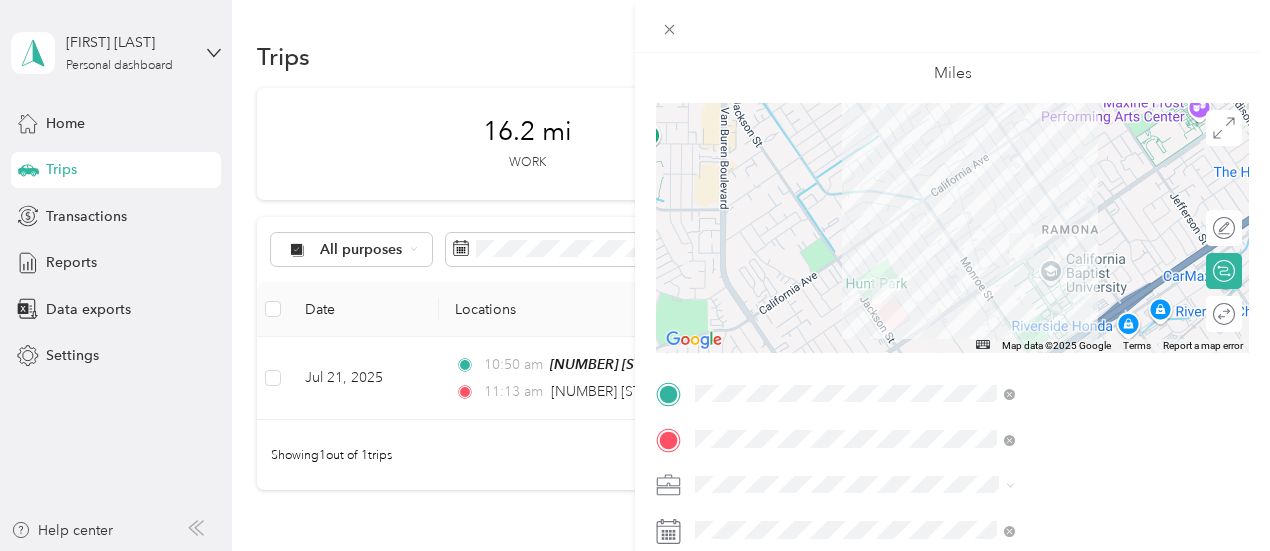 scroll, scrollTop: 300, scrollLeft: 0, axis: vertical 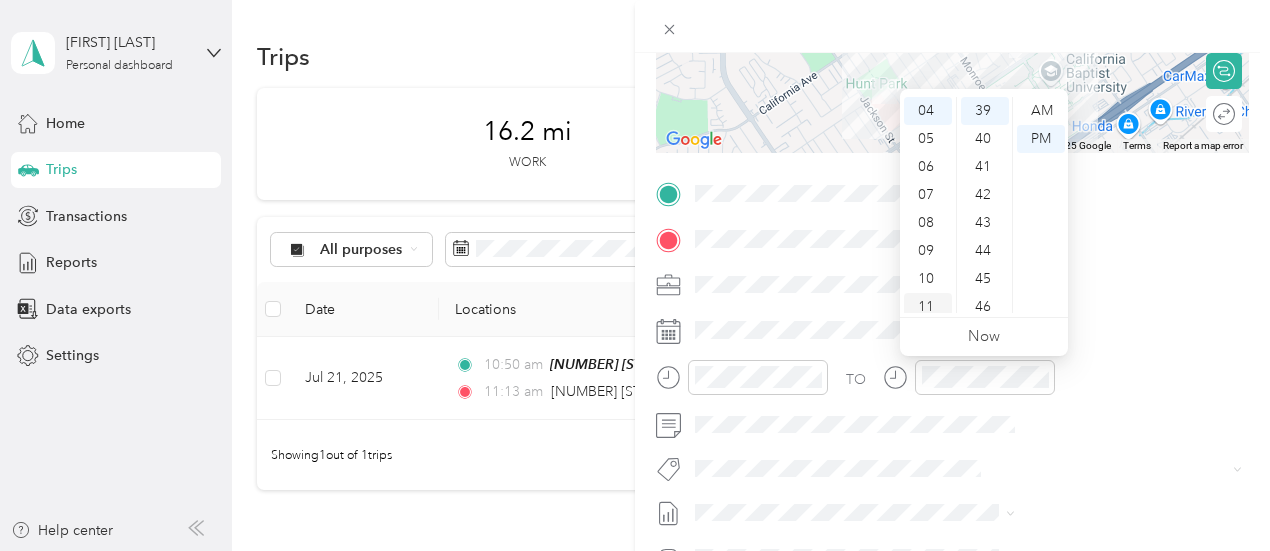 click on "11" at bounding box center (928, 307) 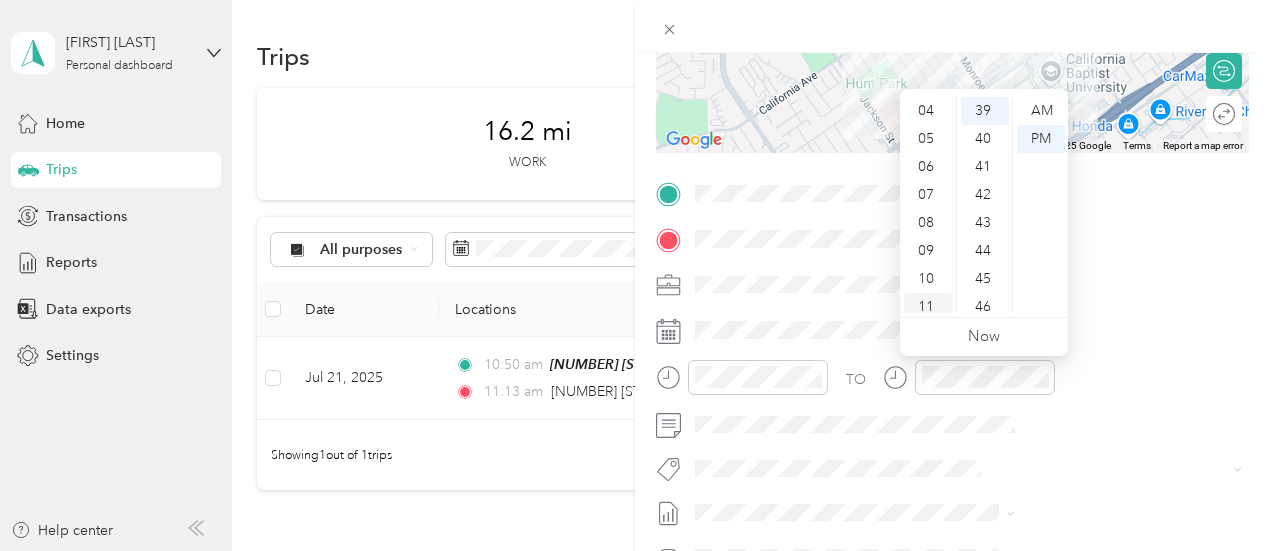 scroll, scrollTop: 120, scrollLeft: 0, axis: vertical 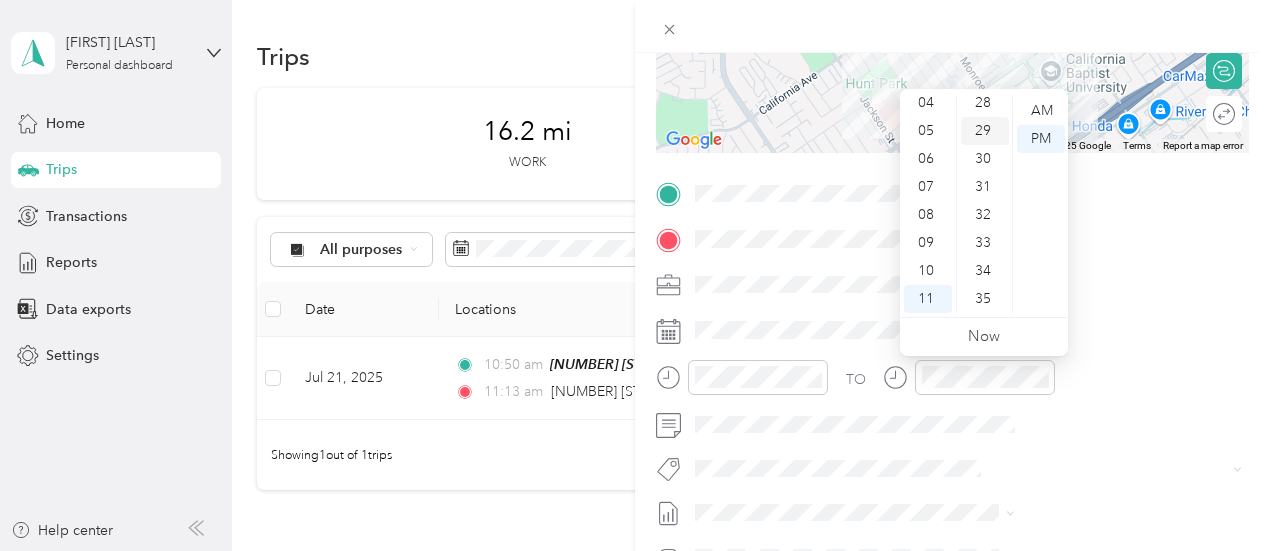 click on "29" at bounding box center [985, 131] 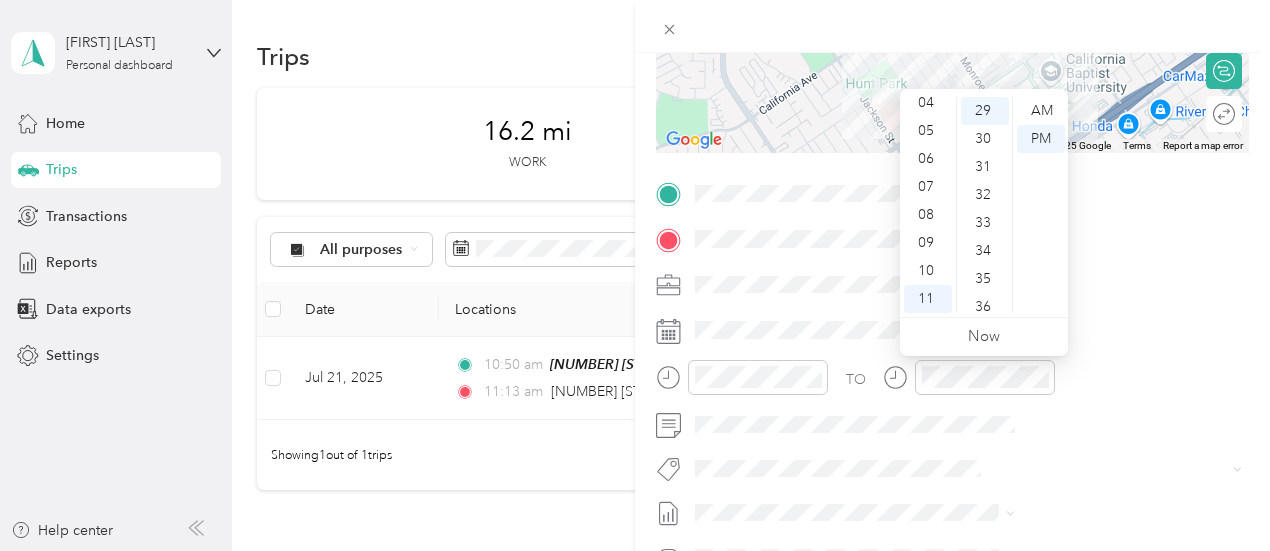 scroll, scrollTop: 812, scrollLeft: 0, axis: vertical 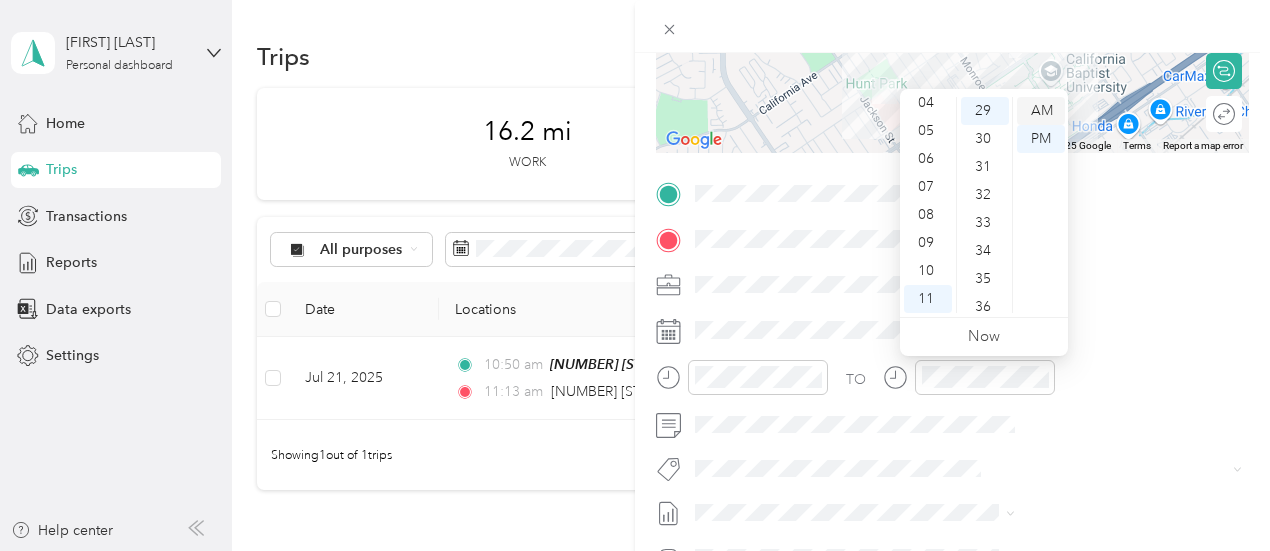 click on "AM" at bounding box center (1041, 111) 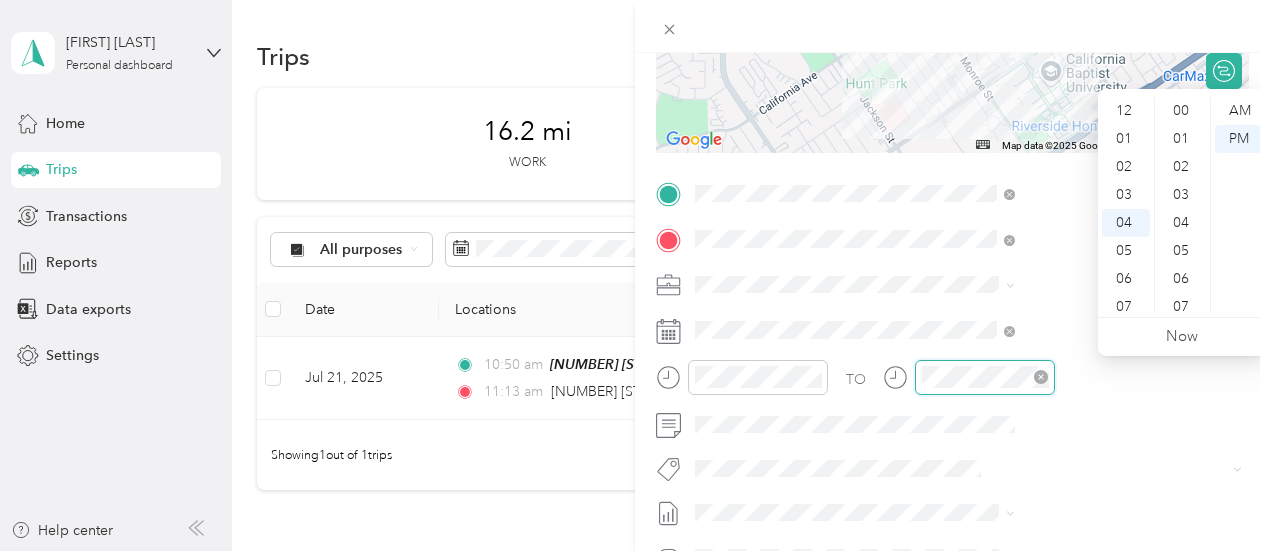 scroll, scrollTop: 112, scrollLeft: 0, axis: vertical 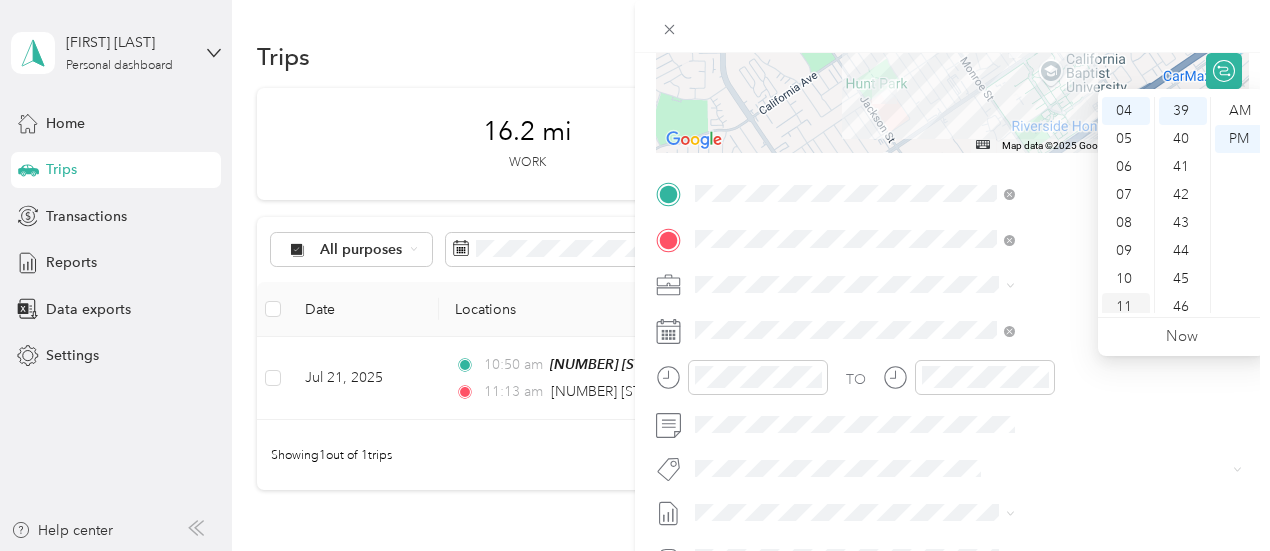 click on "11" at bounding box center [1126, 307] 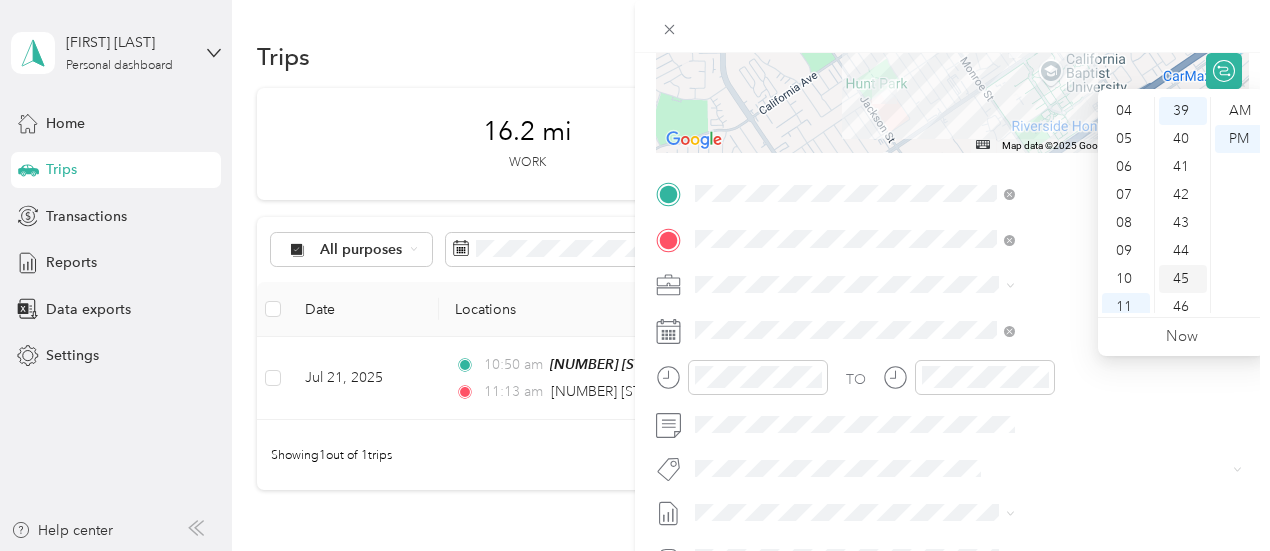 scroll, scrollTop: 120, scrollLeft: 0, axis: vertical 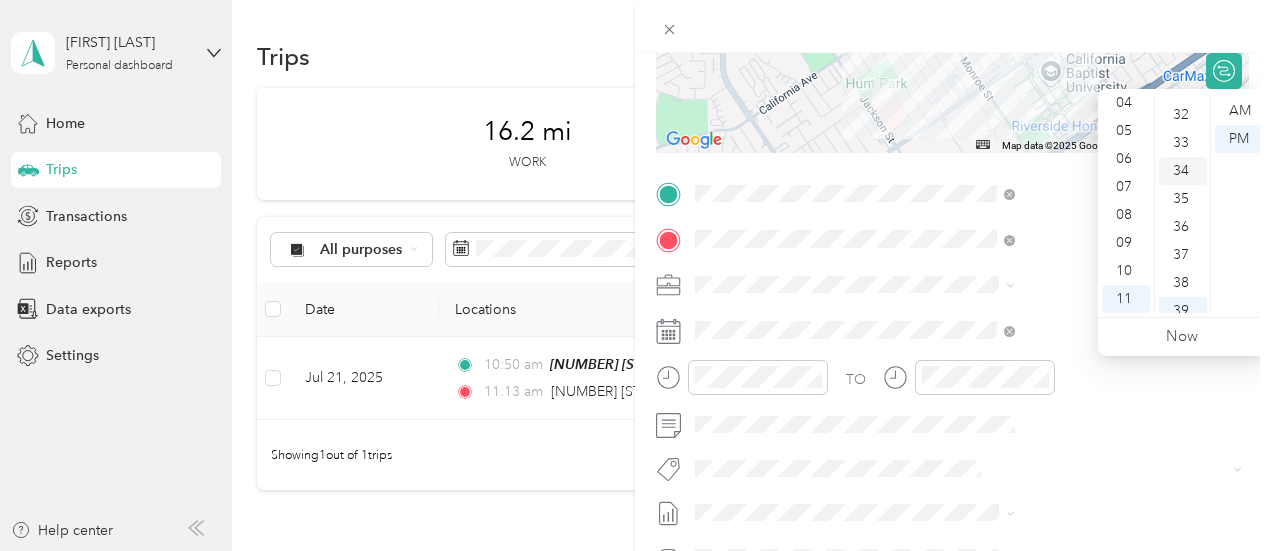 click on "34" at bounding box center (1183, 171) 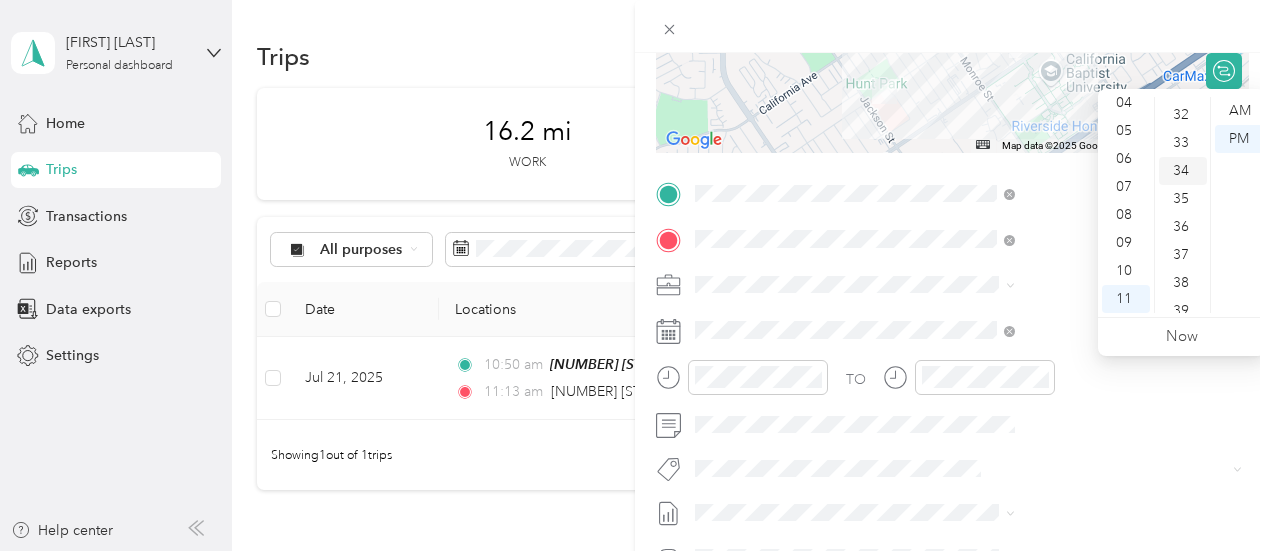 scroll, scrollTop: 952, scrollLeft: 0, axis: vertical 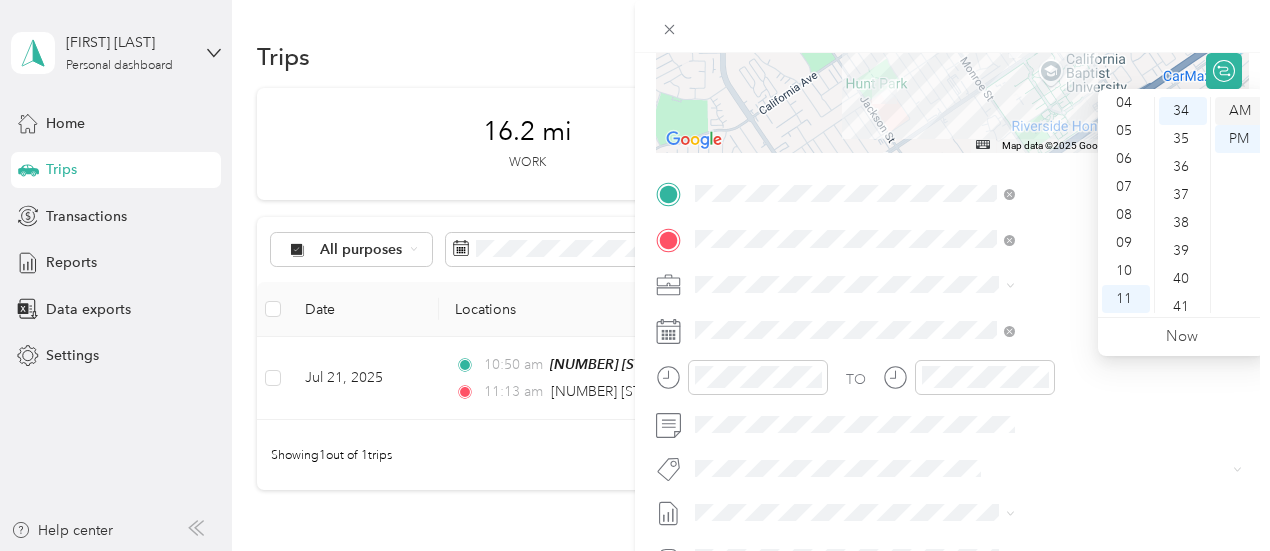 click on "AM" at bounding box center [1239, 111] 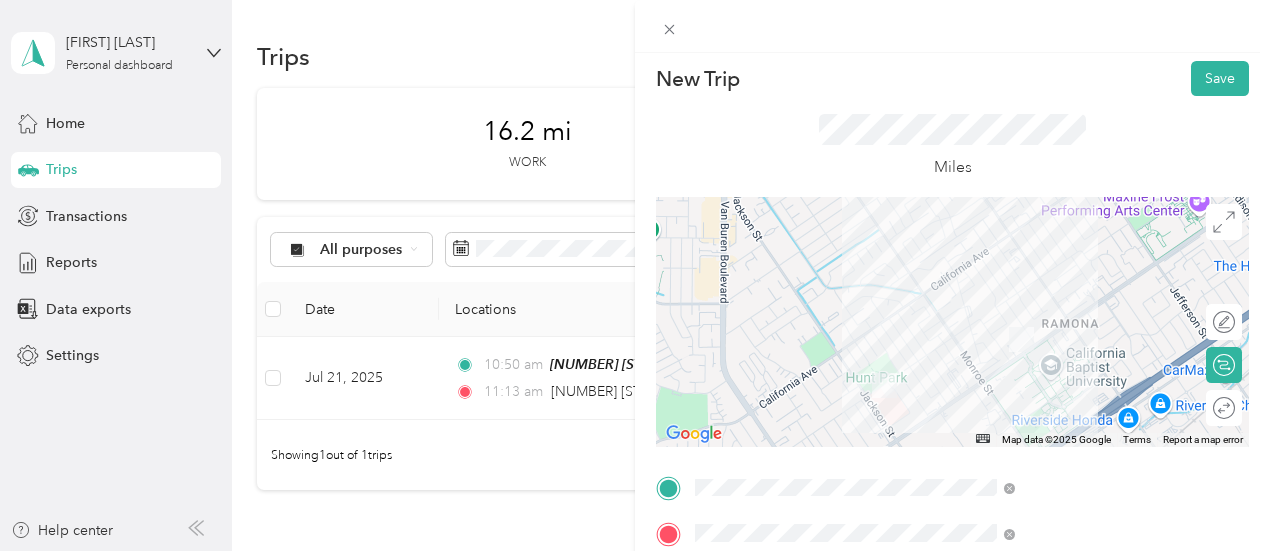 scroll, scrollTop: 0, scrollLeft: 0, axis: both 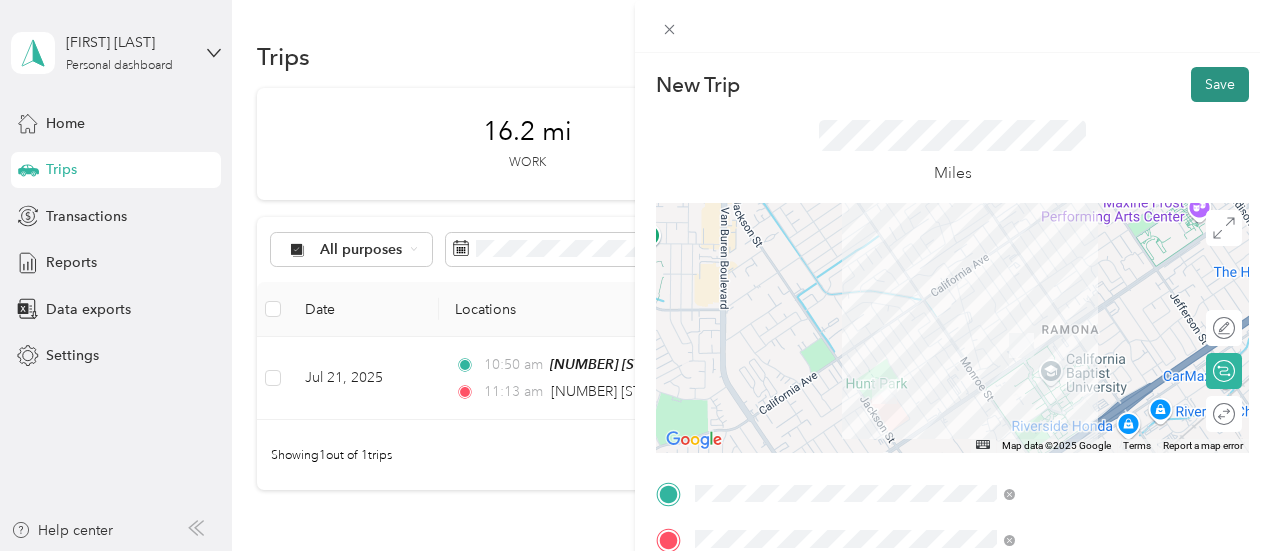 click on "Save" at bounding box center [1220, 84] 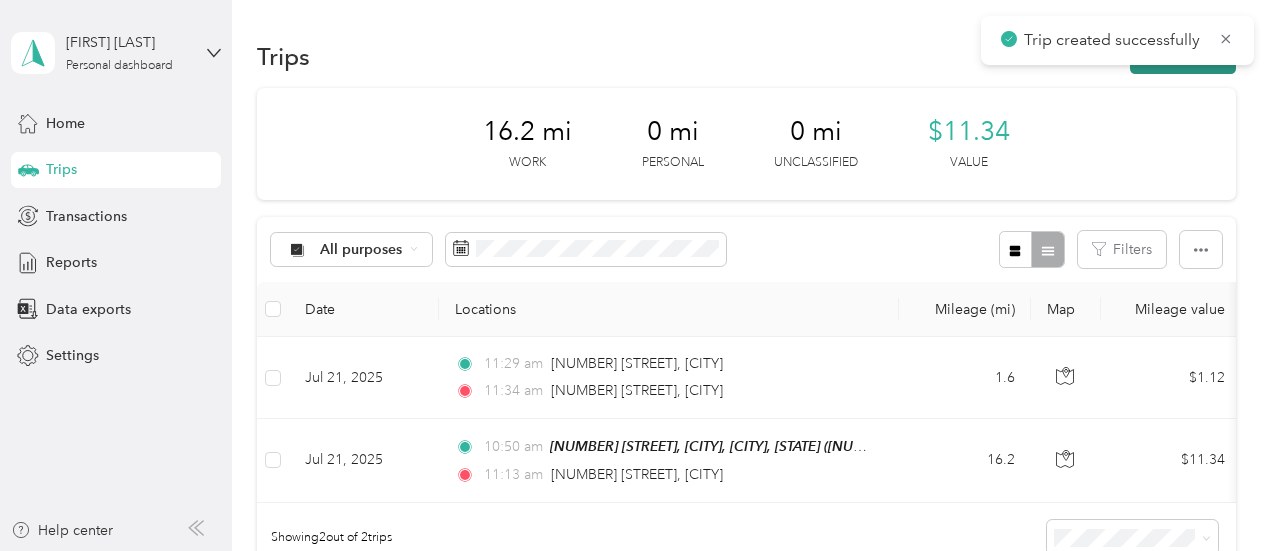 click on "New trip" at bounding box center (1183, 56) 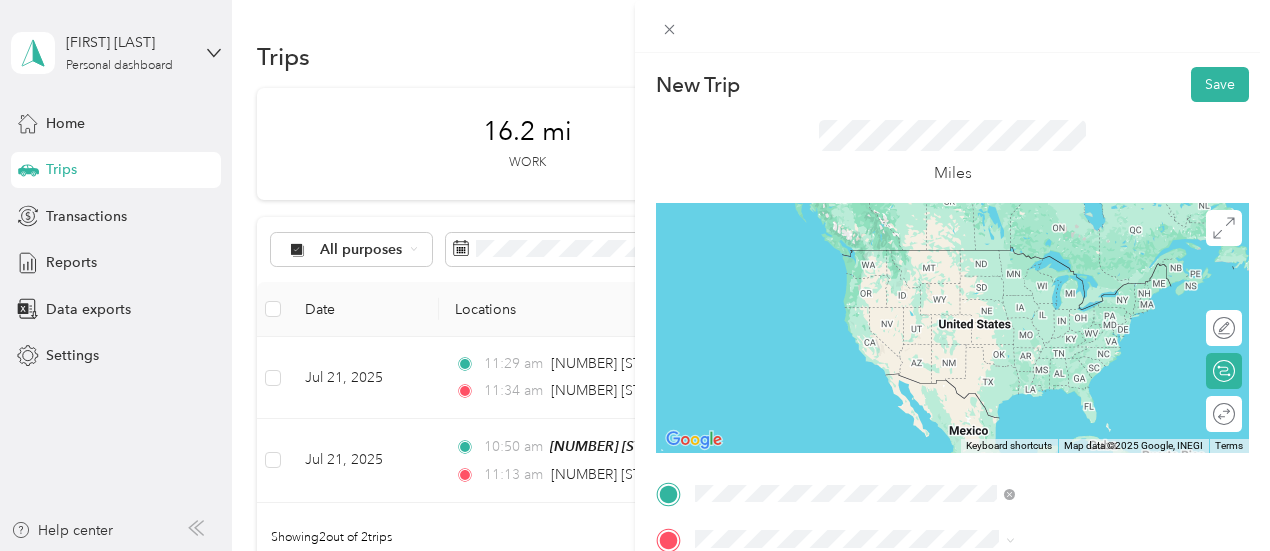 click on "[NUMBER] [STREET]
[CITY], [STATE] [POSTAL_CODE], [COUNTRY]" at bounding box center (1067, 268) 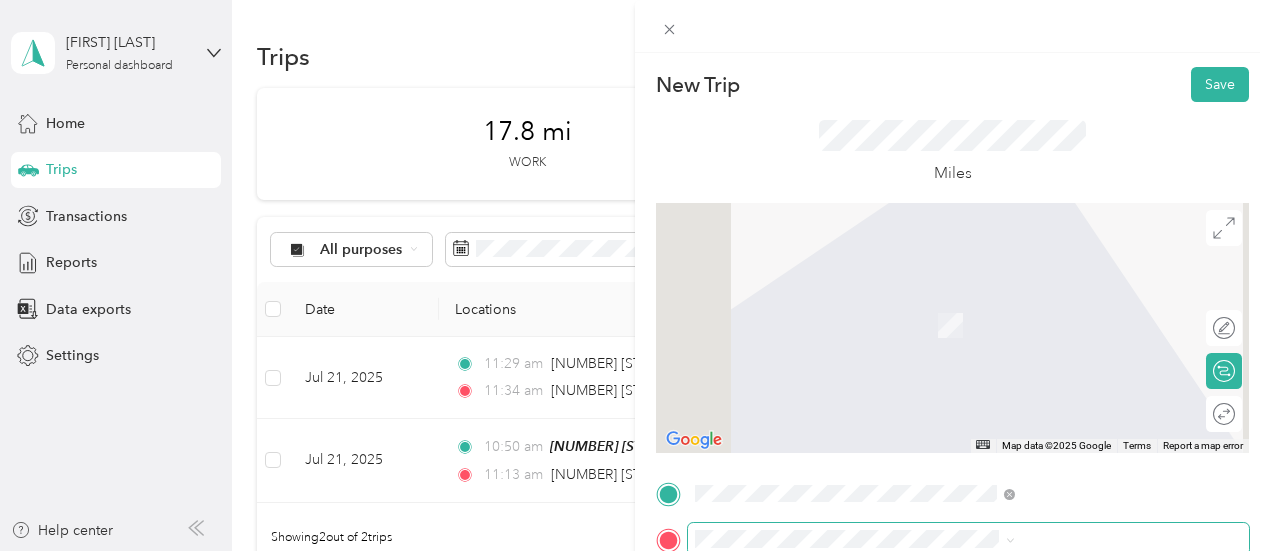 click at bounding box center (968, 539) 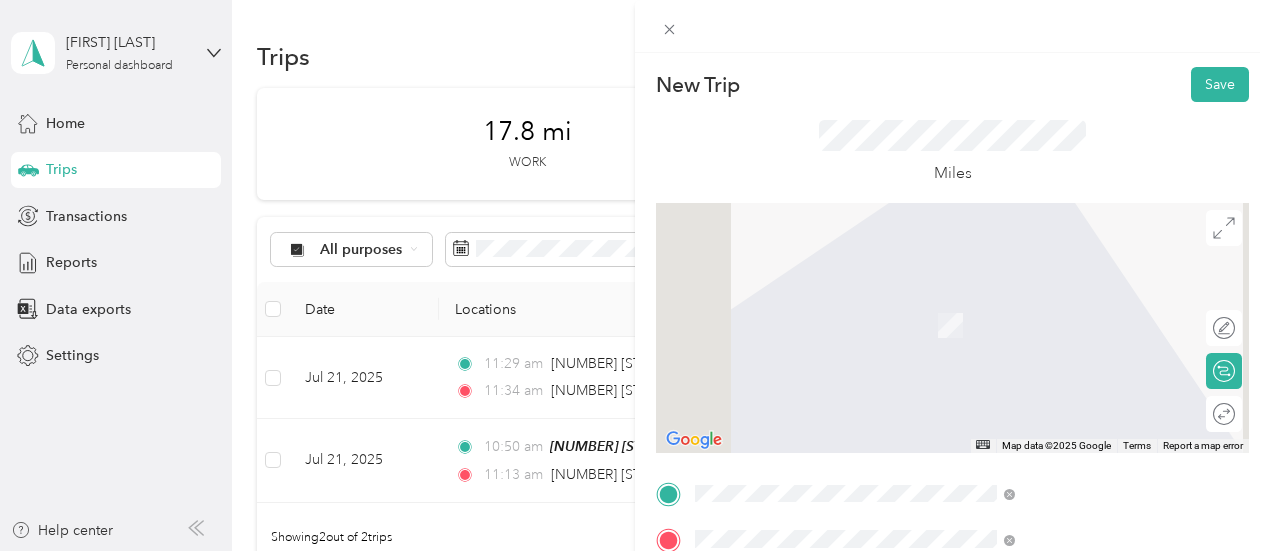 click on "[NUMBER] [STREET]
[CITY], [STATE] [POSTAL_CODE], [COUNTRY]" at bounding box center [1081, 313] 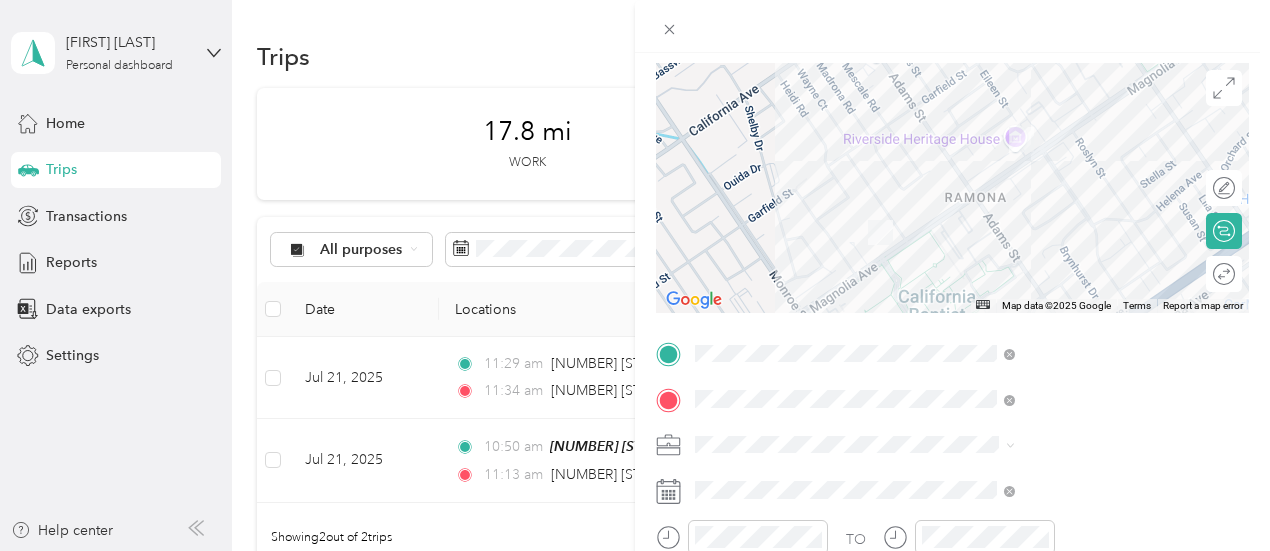 scroll, scrollTop: 200, scrollLeft: 0, axis: vertical 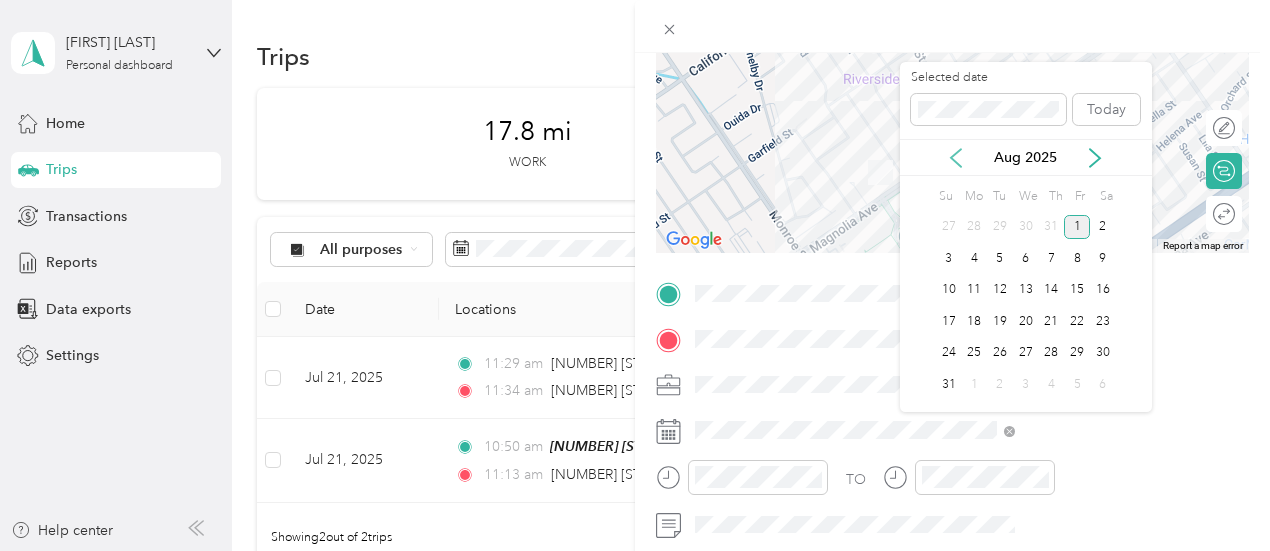 click 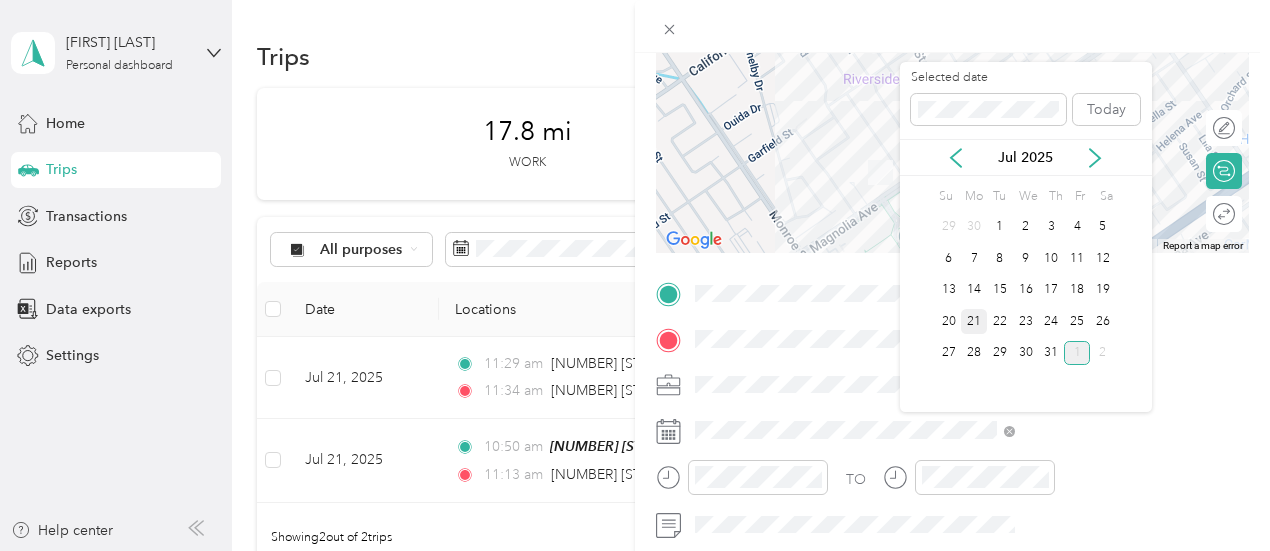 click on "21" at bounding box center [974, 321] 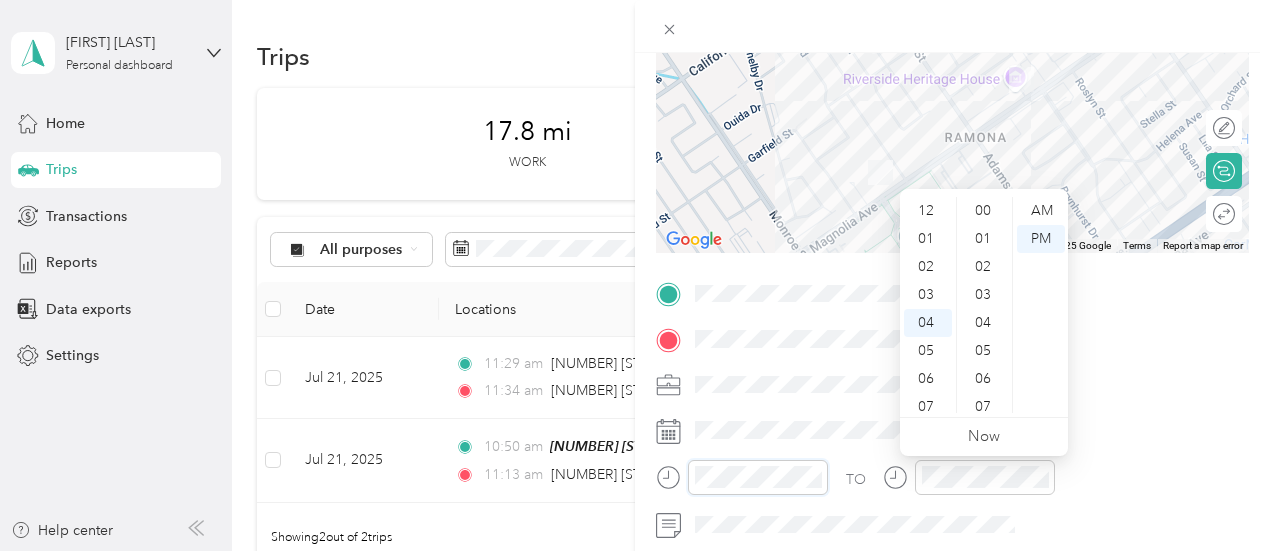 scroll, scrollTop: 112, scrollLeft: 0, axis: vertical 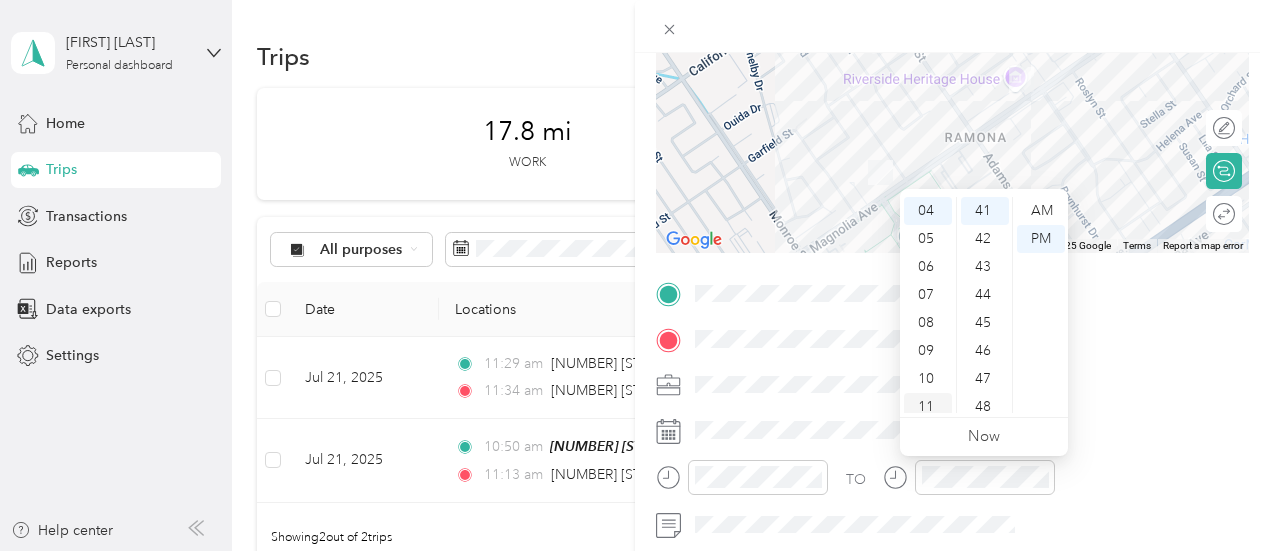 click on "11" at bounding box center (928, 407) 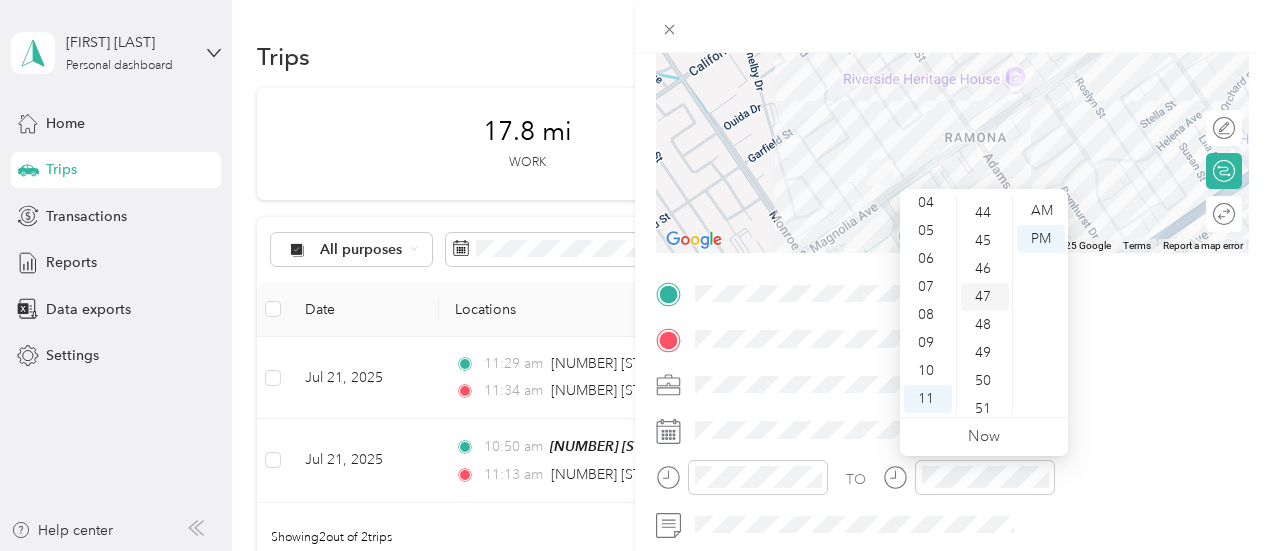 scroll, scrollTop: 1348, scrollLeft: 0, axis: vertical 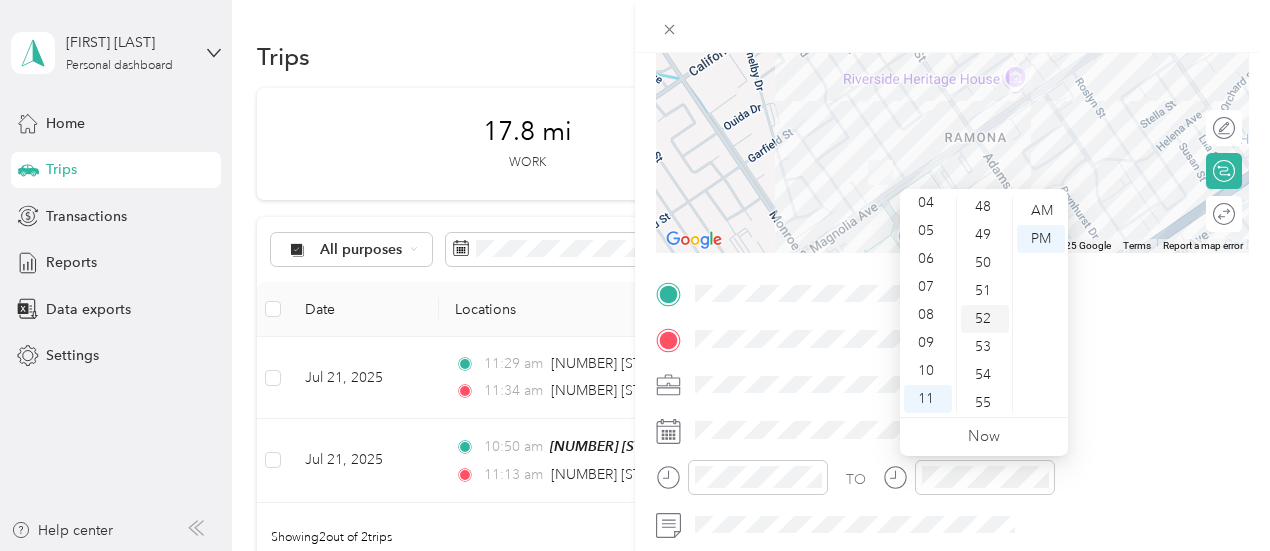 click on "52" at bounding box center (985, 319) 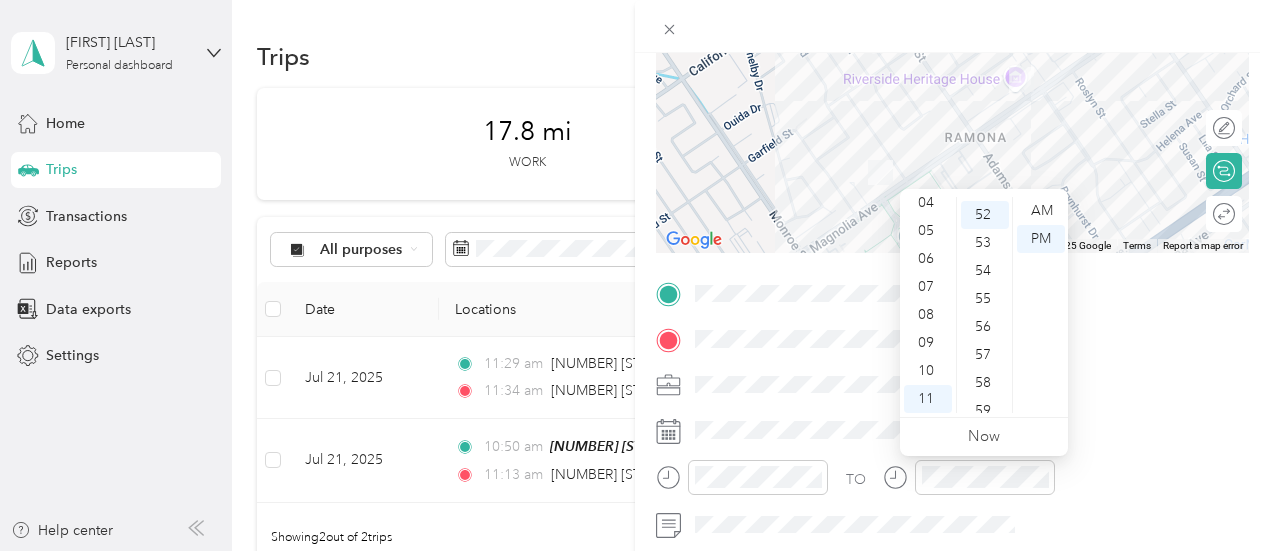 scroll, scrollTop: 1456, scrollLeft: 0, axis: vertical 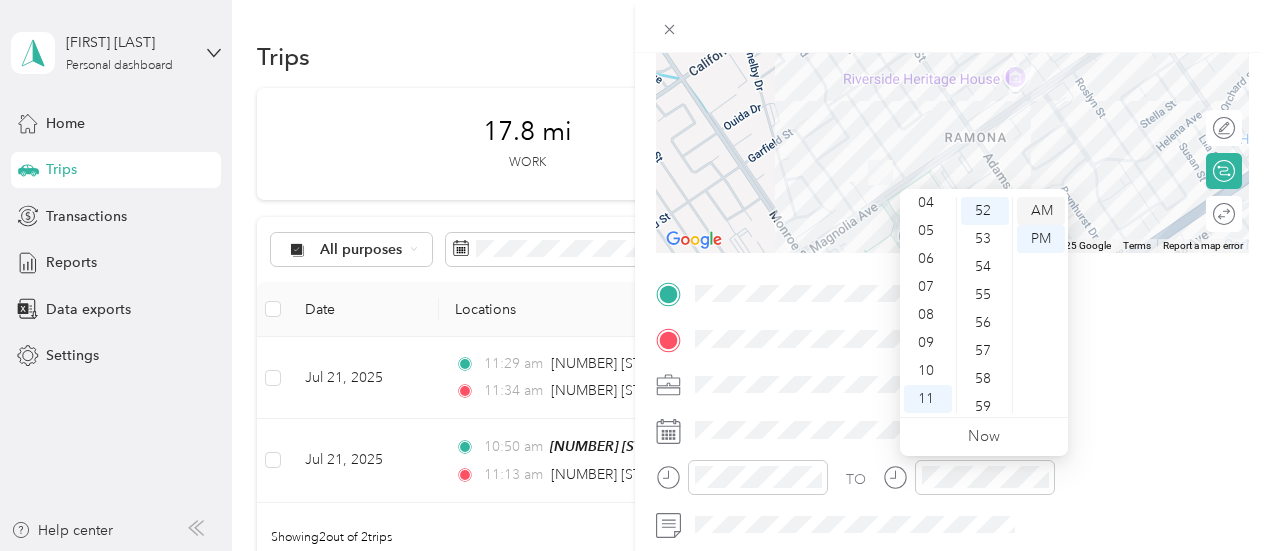 click on "AM" at bounding box center [1041, 211] 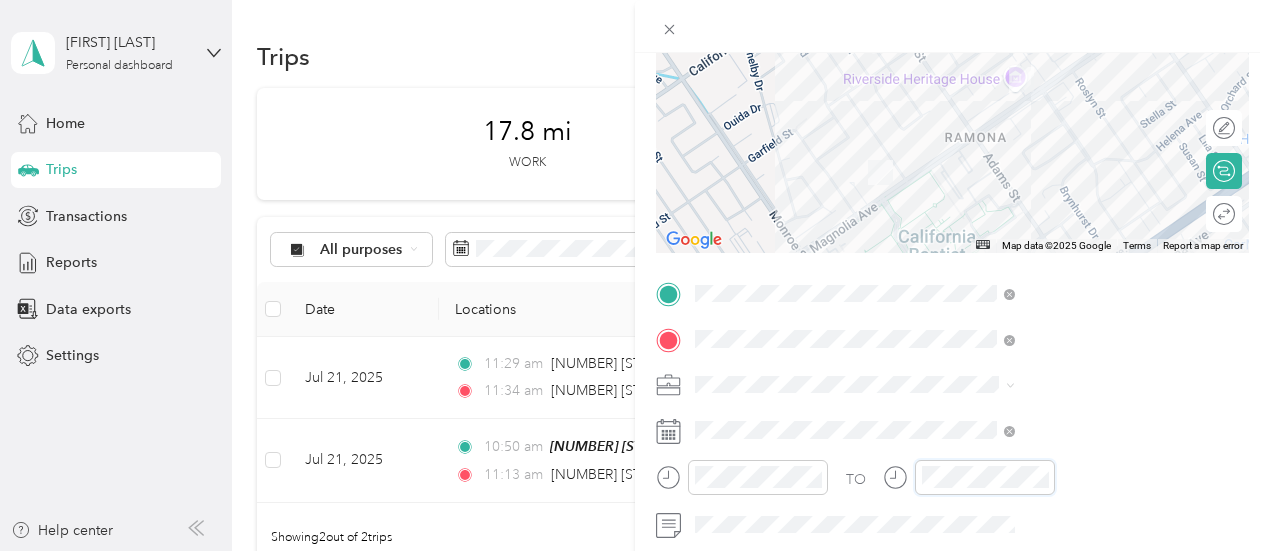 scroll, scrollTop: 108, scrollLeft: 0, axis: vertical 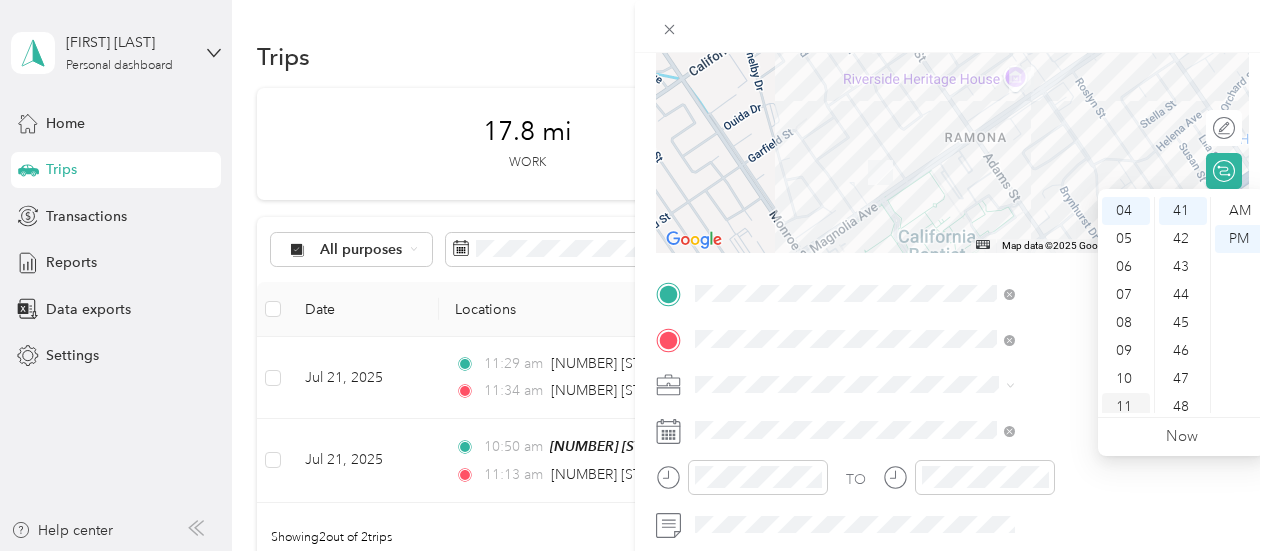 click on "11" at bounding box center [1126, 407] 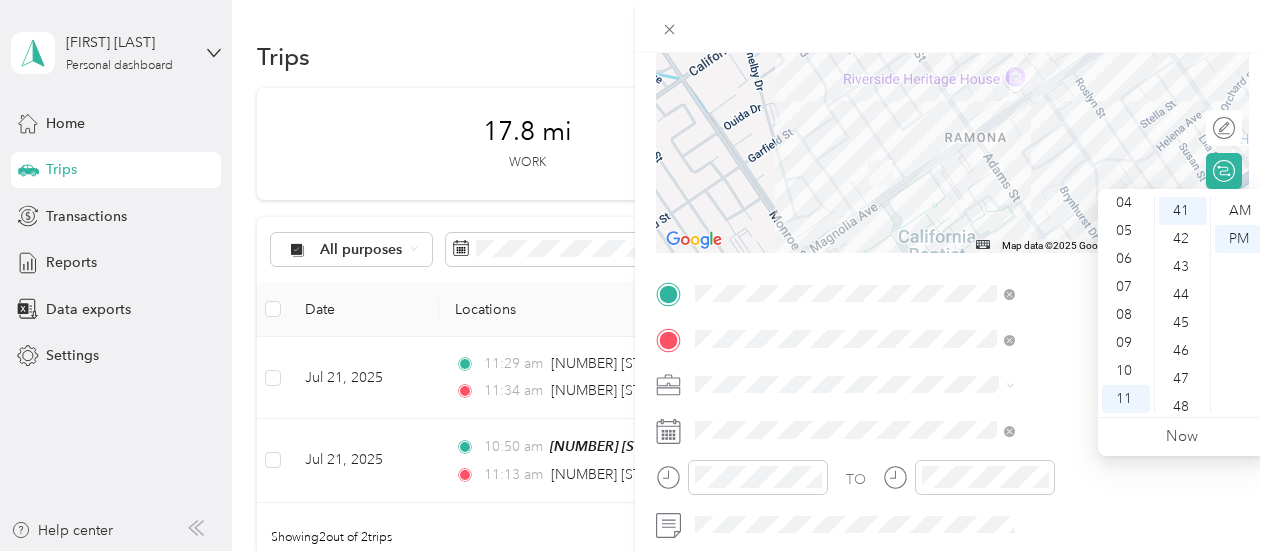 scroll, scrollTop: 1348, scrollLeft: 0, axis: vertical 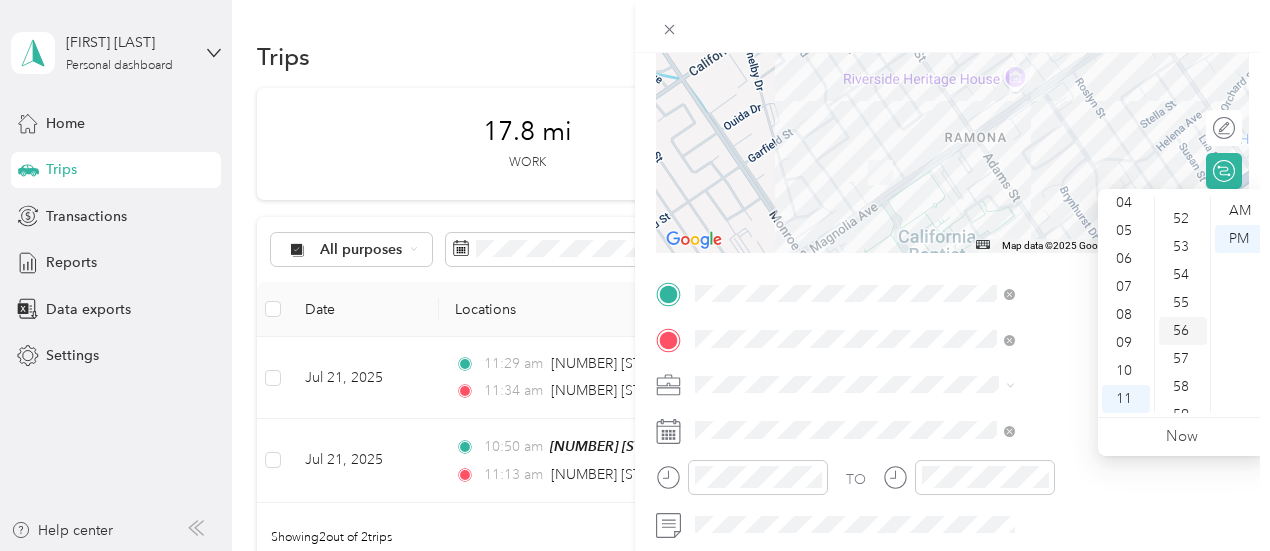 click on "56" at bounding box center (1183, 331) 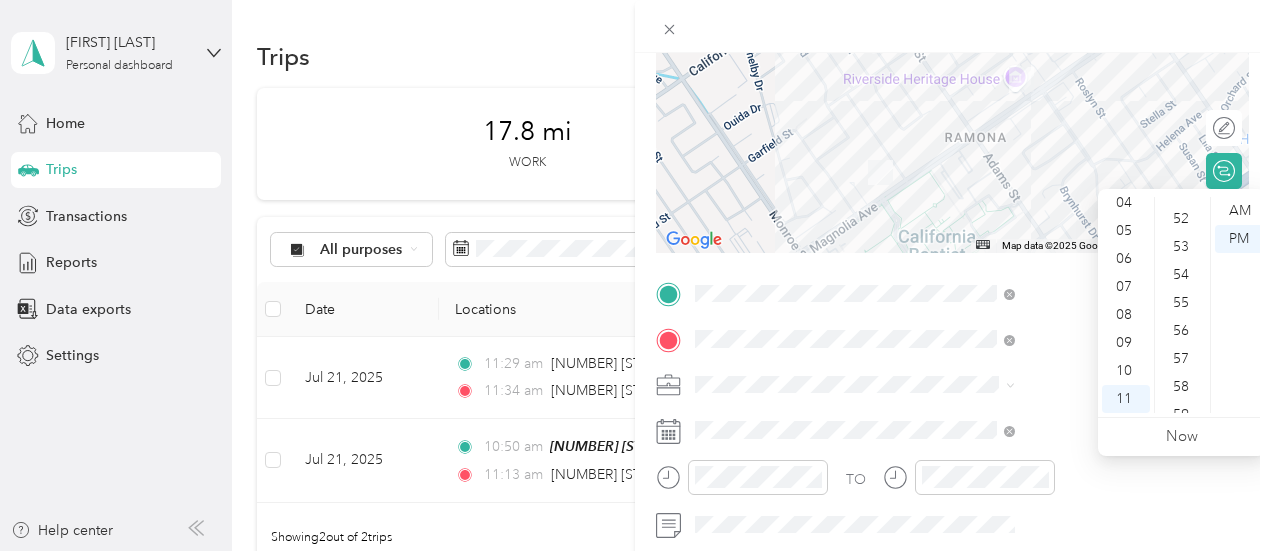 scroll, scrollTop: 1464, scrollLeft: 0, axis: vertical 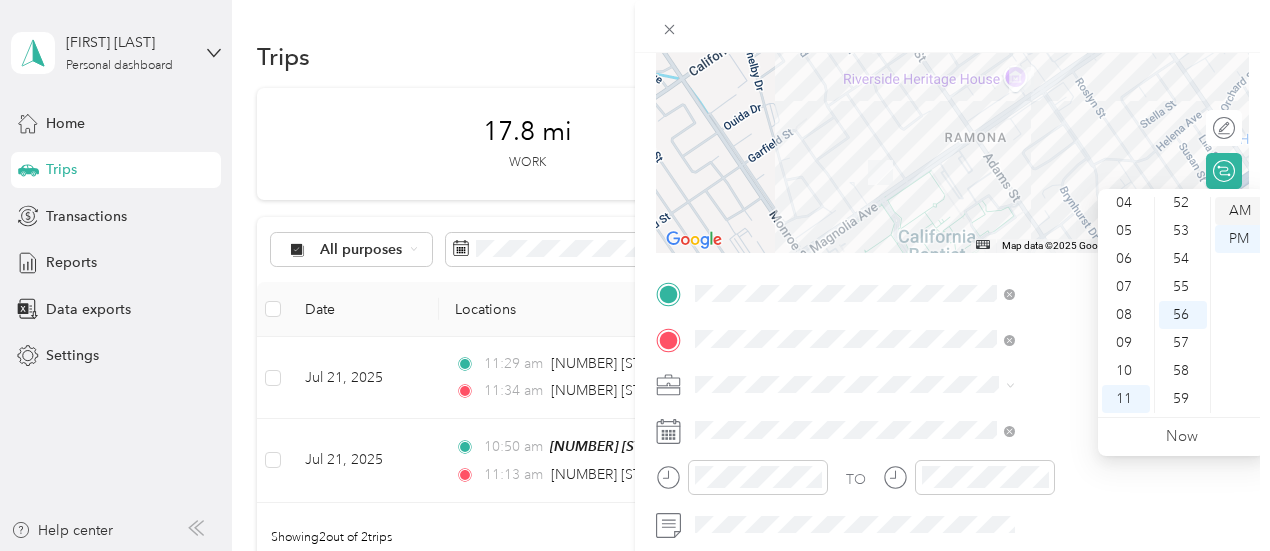 click on "AM" at bounding box center (1239, 211) 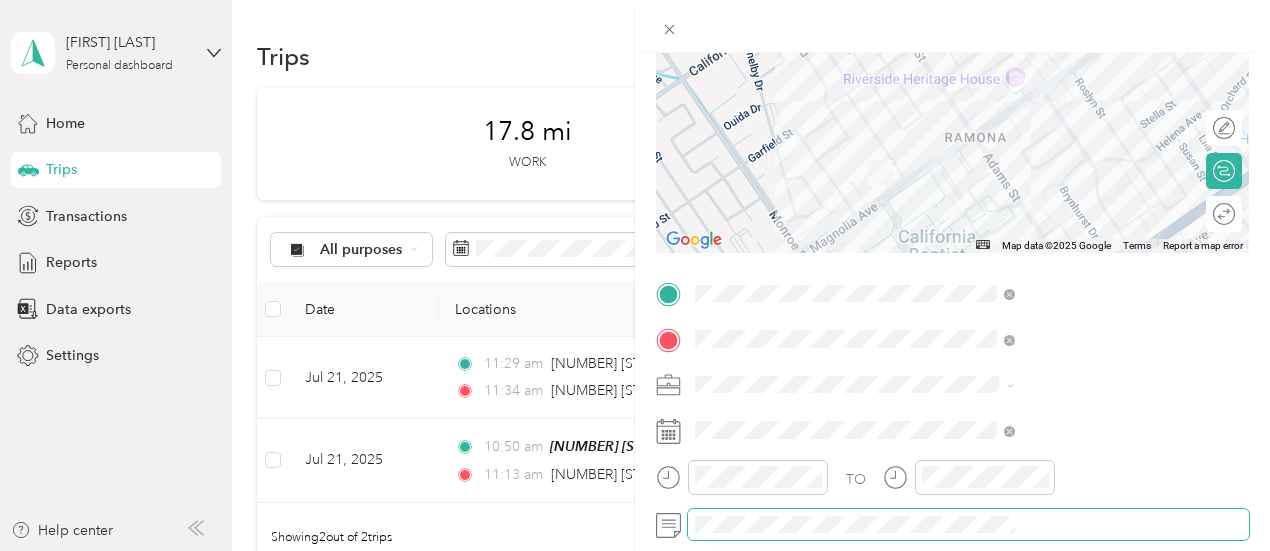 scroll, scrollTop: 0, scrollLeft: 0, axis: both 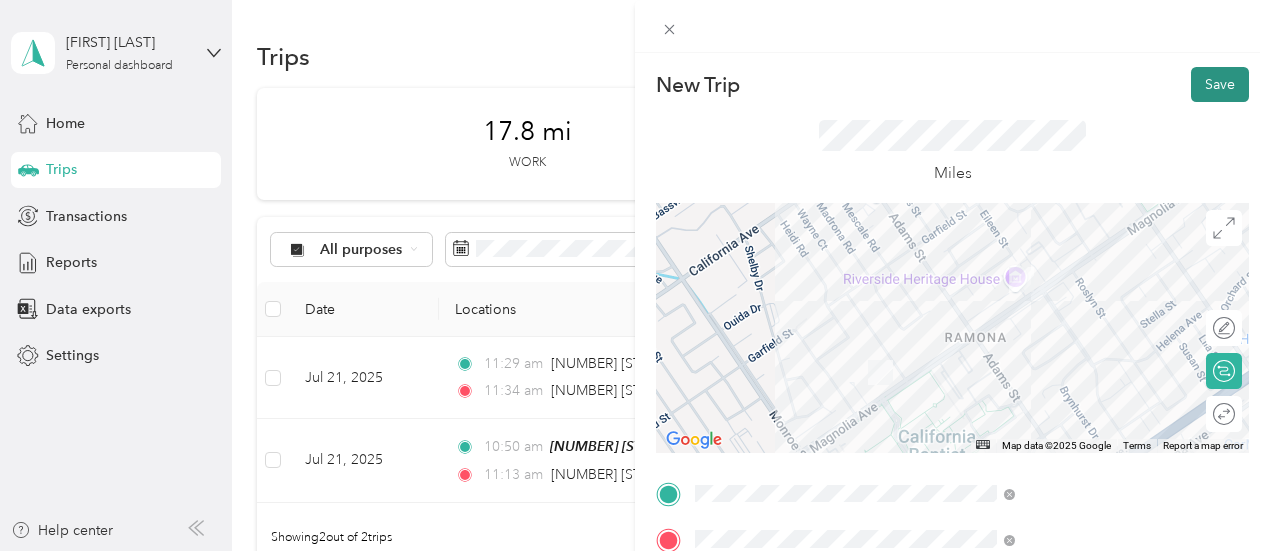 click on "Save" at bounding box center (1220, 84) 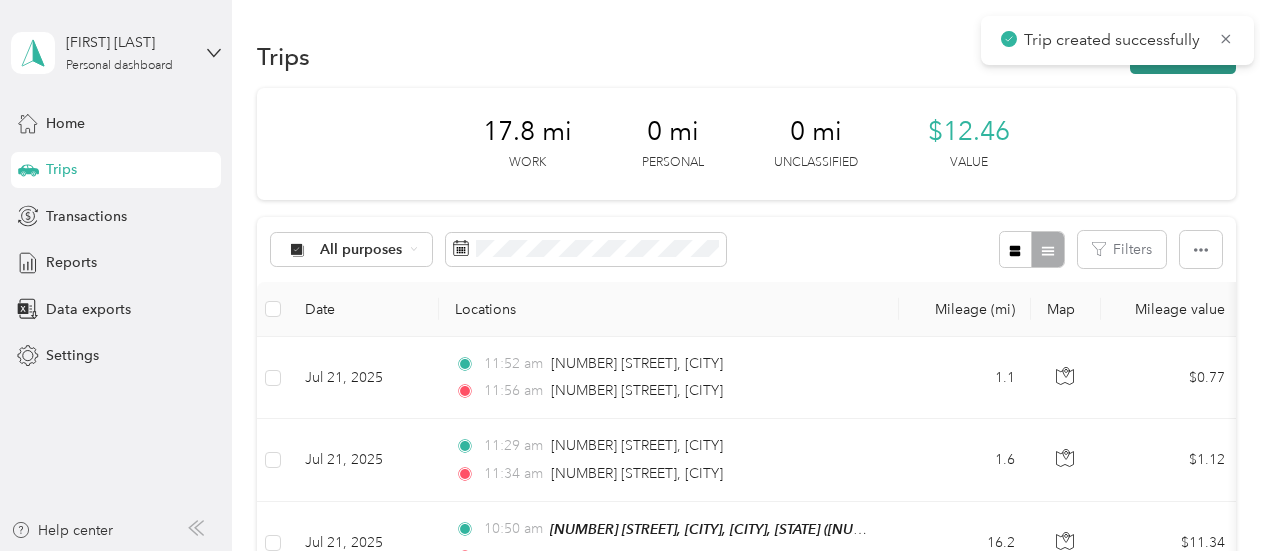 click on "New trip" at bounding box center [1183, 56] 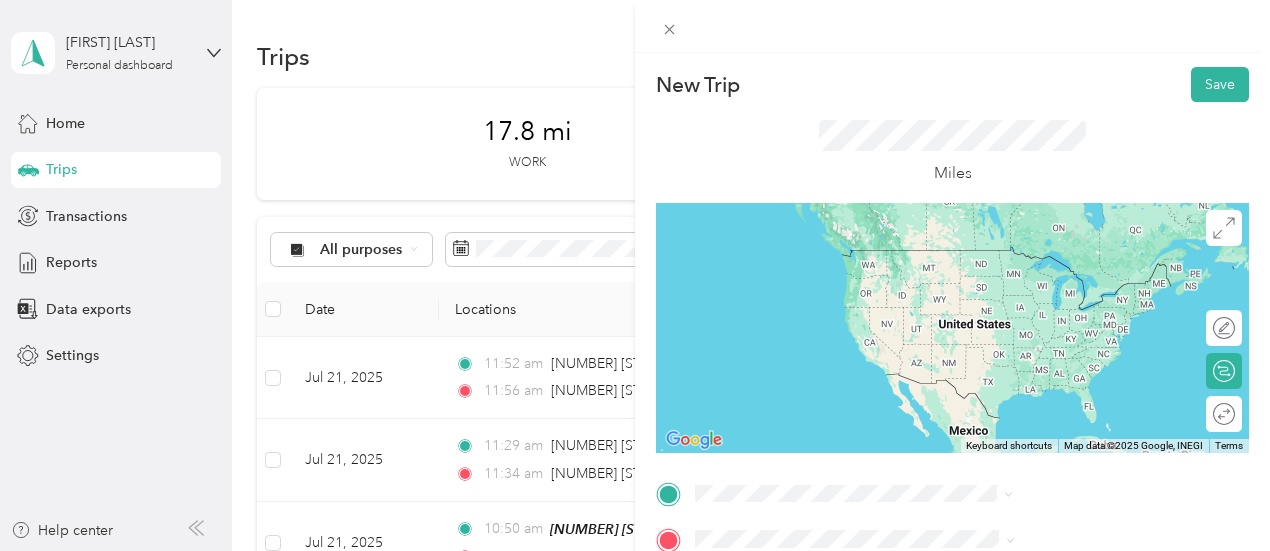 click on "[NUMBER] [STREET]
[CITY], [STATE] [POSTAL_CODE], [COUNTRY]" at bounding box center [1081, 267] 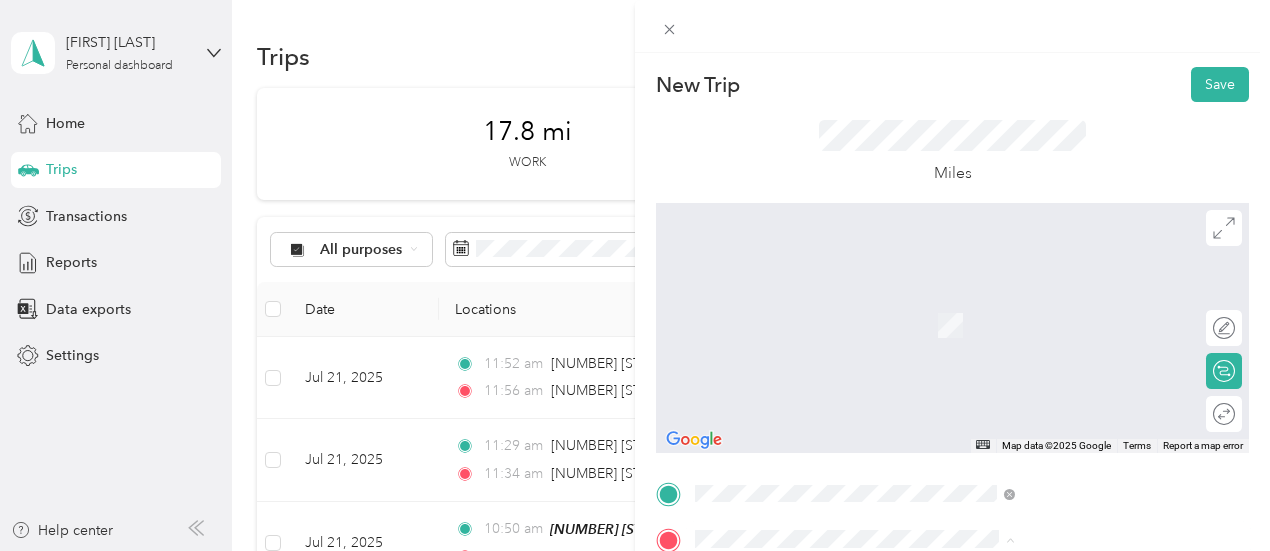 click on "[NUMBER] [STREET], [CITY], [CITY], [POSTAL_CODE], [CITY], [STATE], [COUNTRY]" at bounding box center (1081, 334) 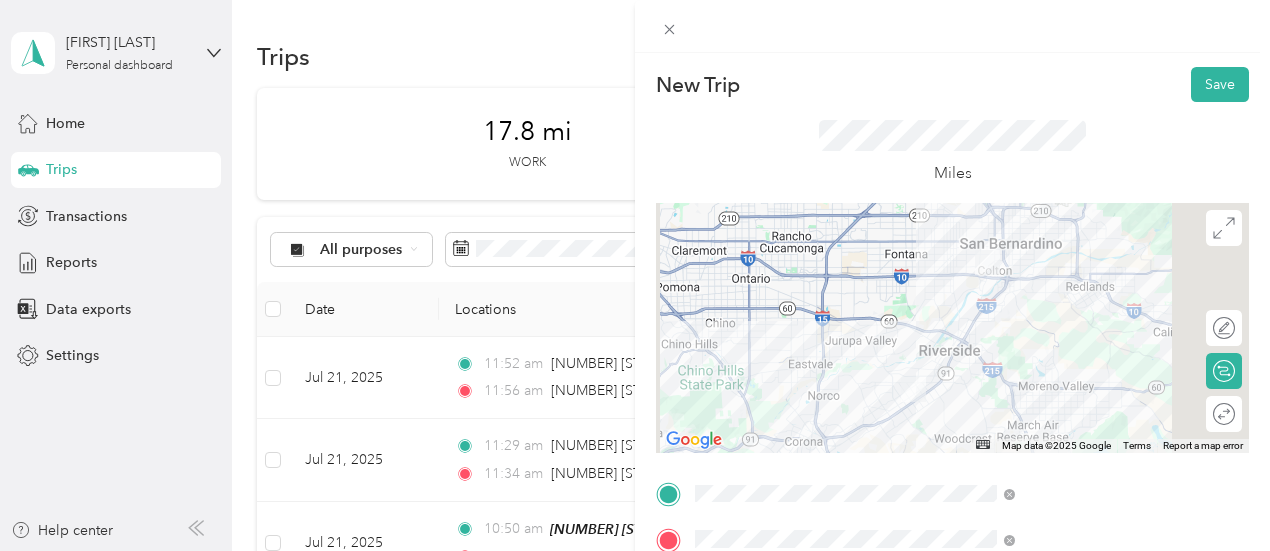 click at bounding box center [952, 328] 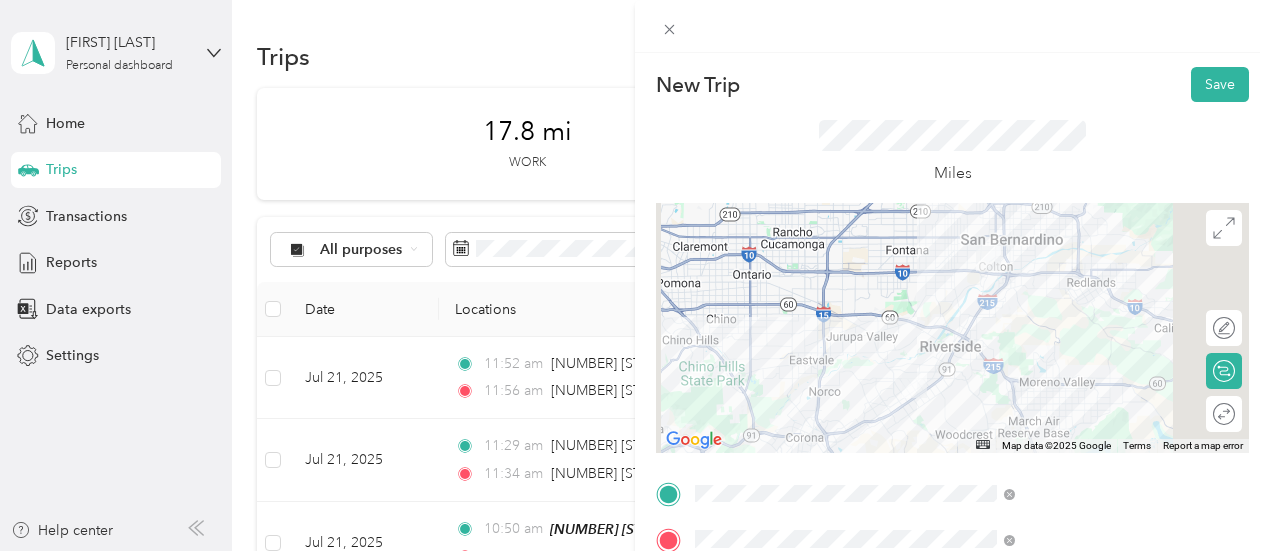 click at bounding box center [952, 328] 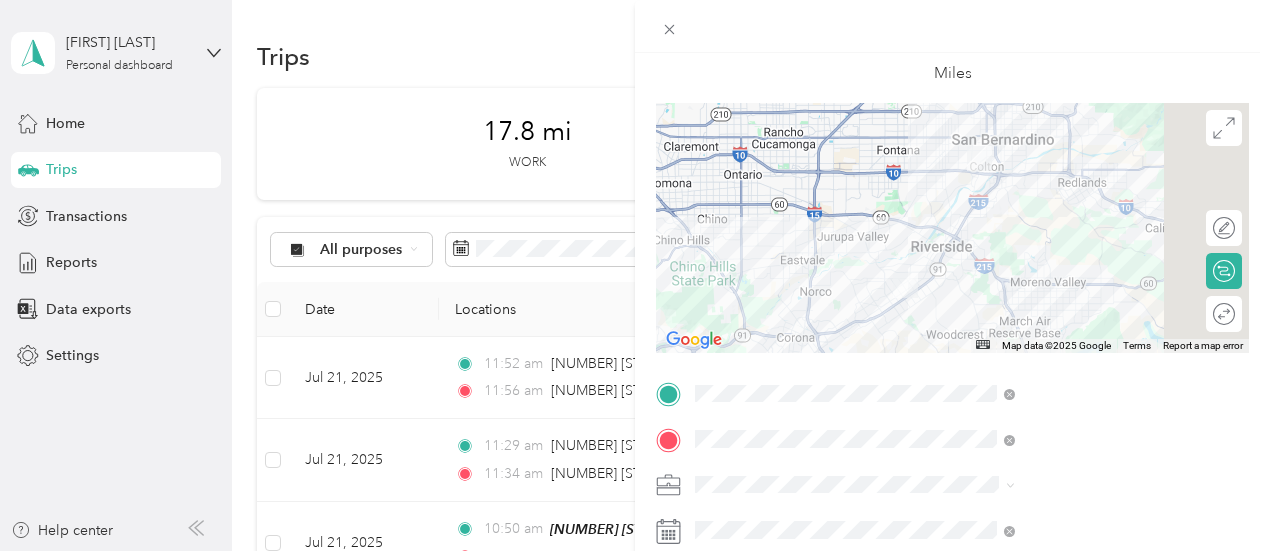 scroll, scrollTop: 300, scrollLeft: 0, axis: vertical 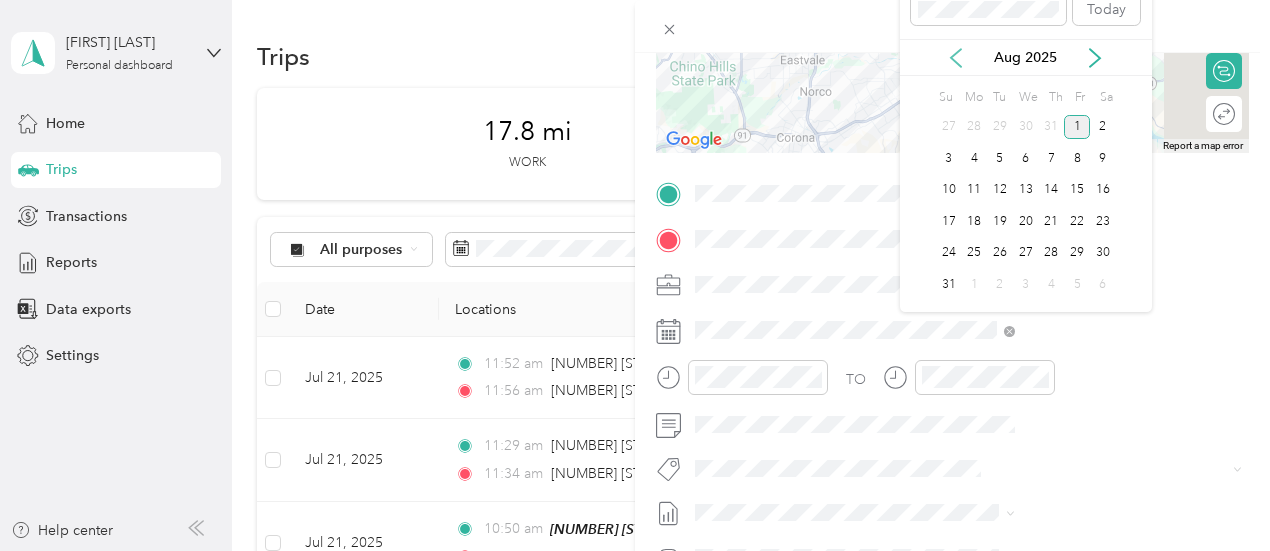 click 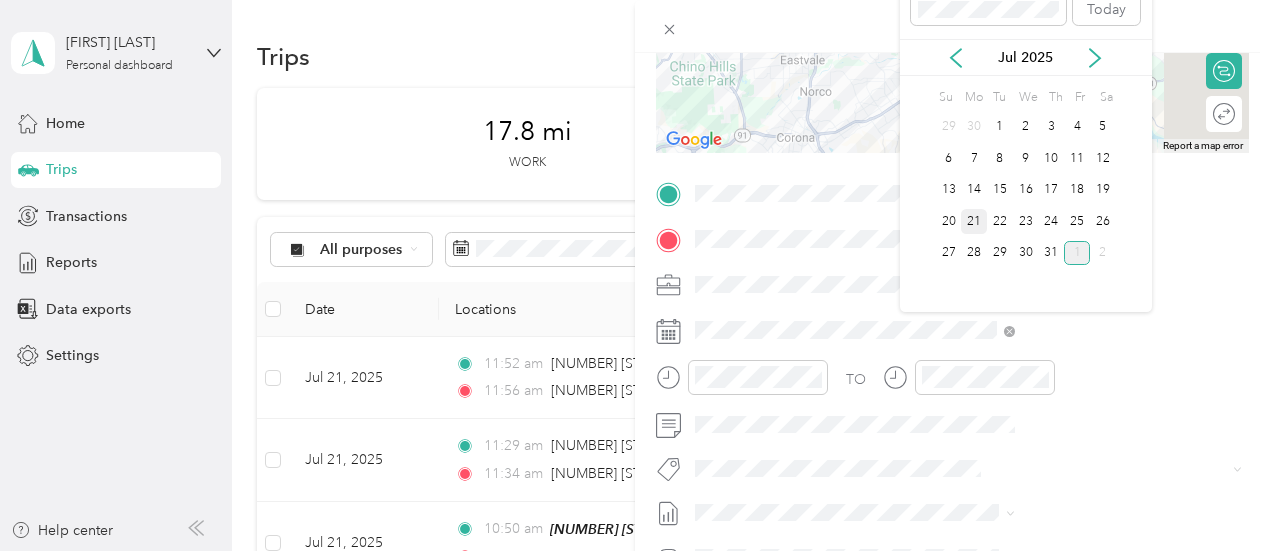 click on "21" at bounding box center [974, 221] 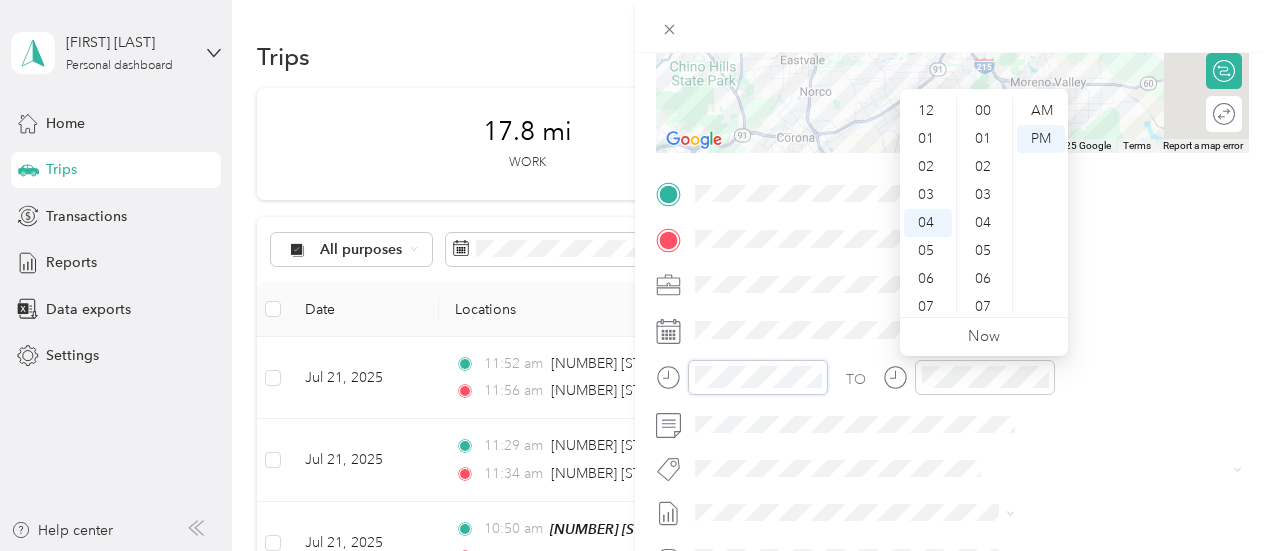 scroll, scrollTop: 1176, scrollLeft: 0, axis: vertical 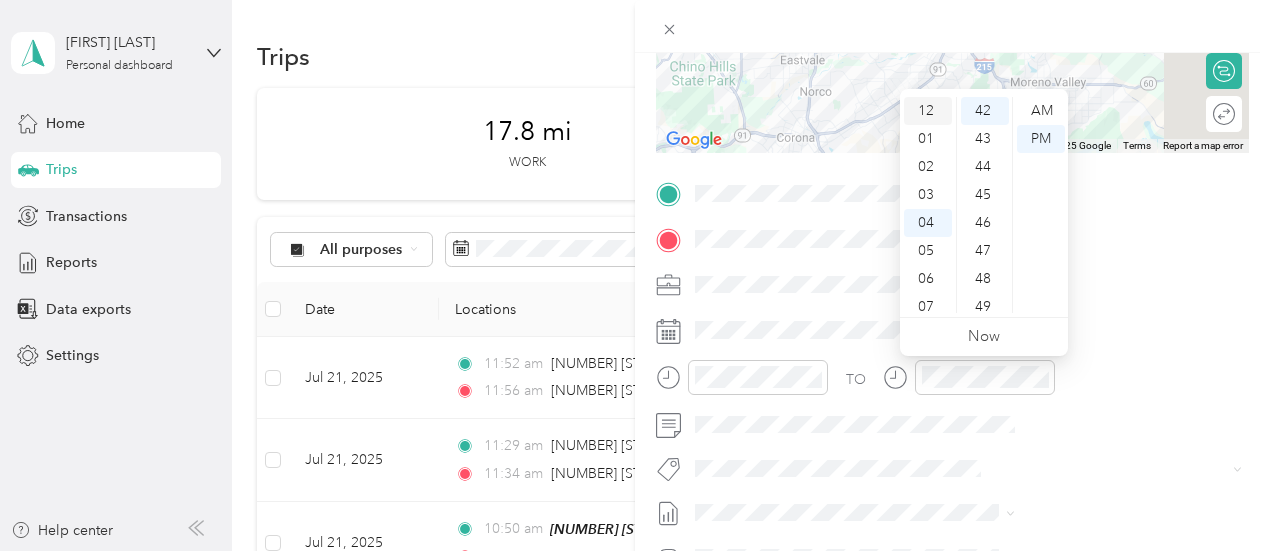 click on "12" at bounding box center (928, 111) 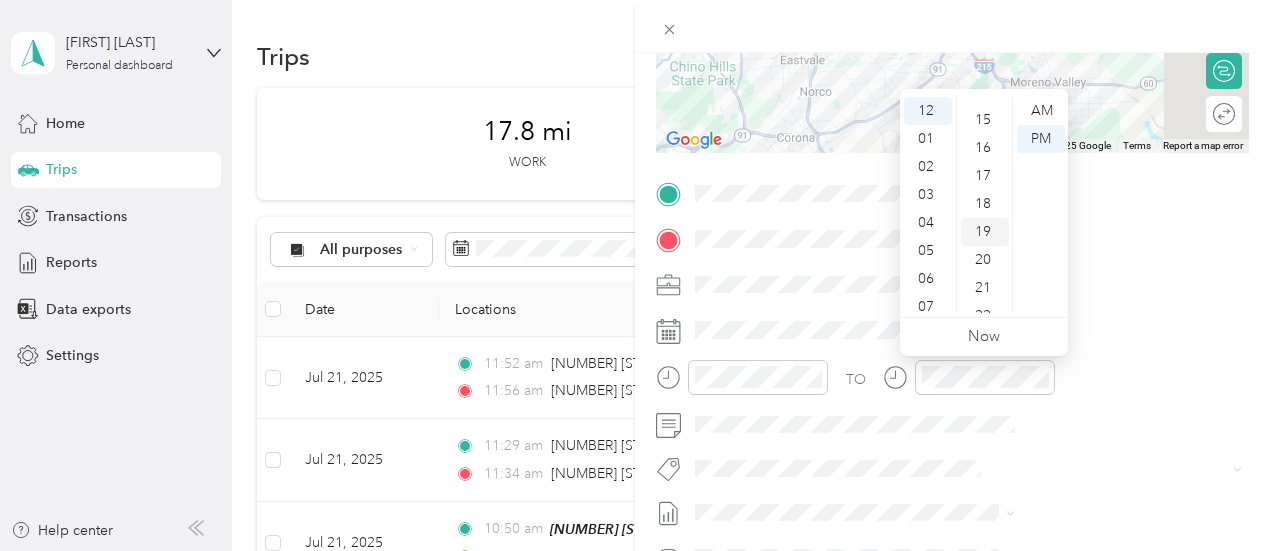 scroll, scrollTop: 376, scrollLeft: 0, axis: vertical 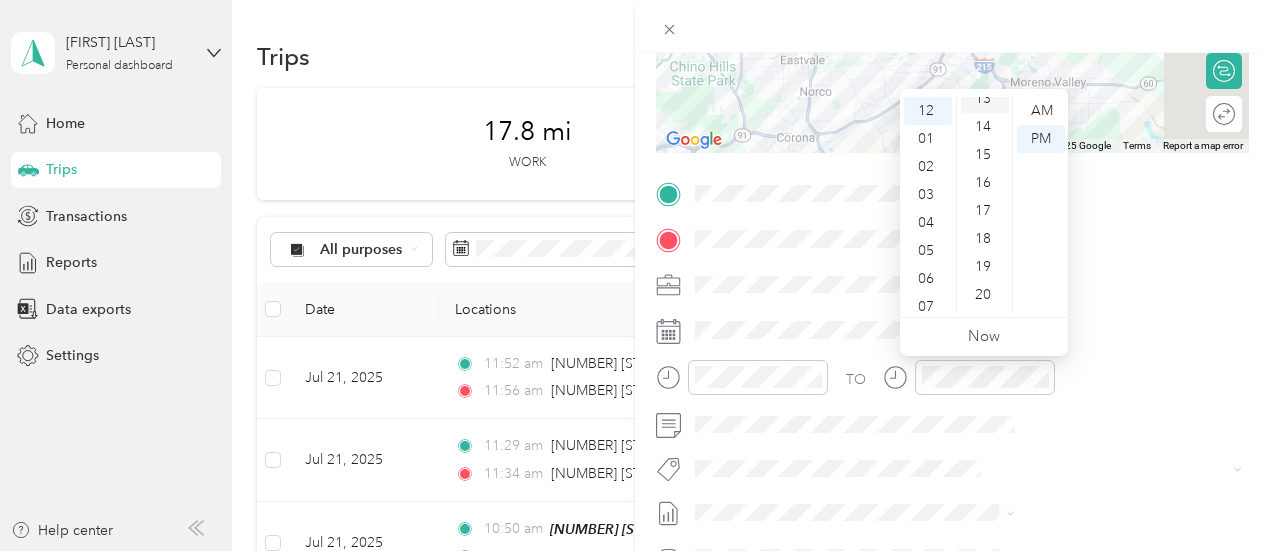 click on "13" at bounding box center (985, 99) 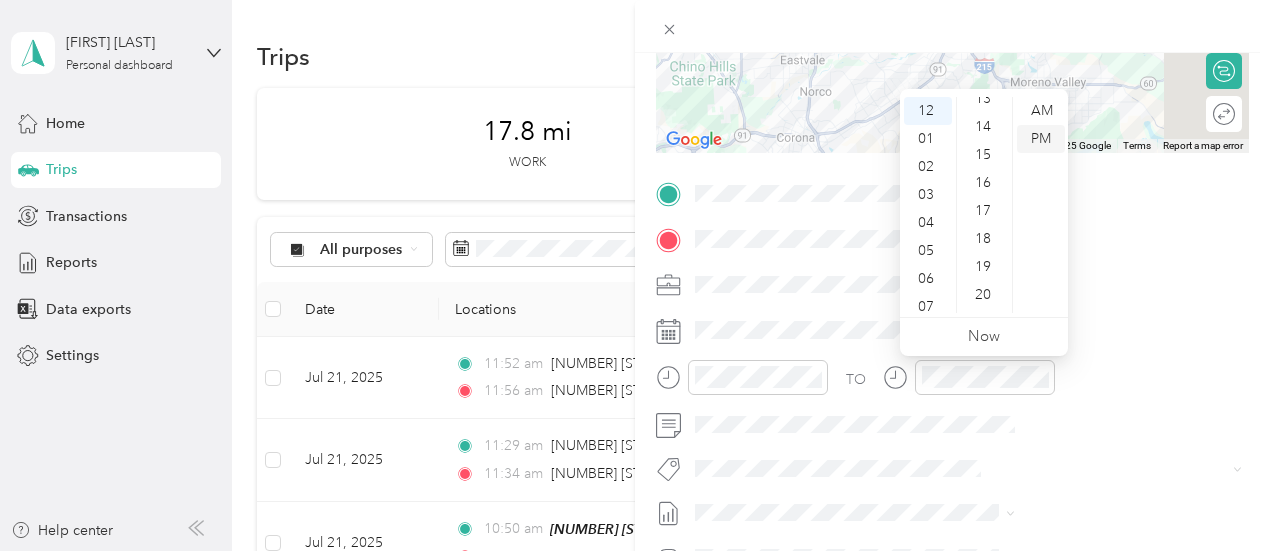 scroll, scrollTop: 364, scrollLeft: 0, axis: vertical 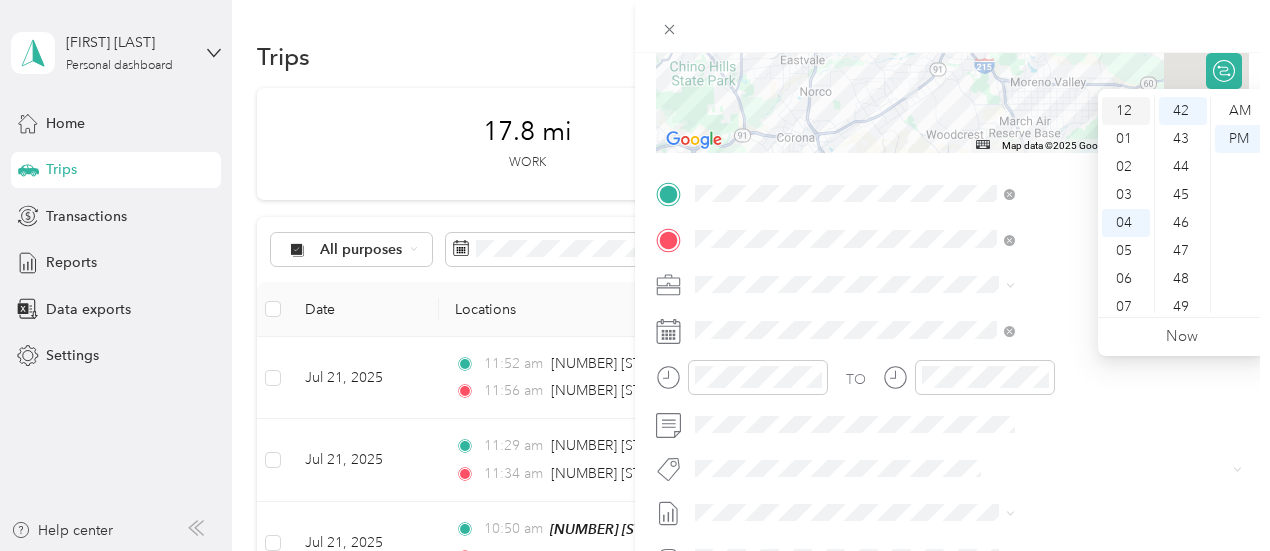 click on "12" at bounding box center (1126, 111) 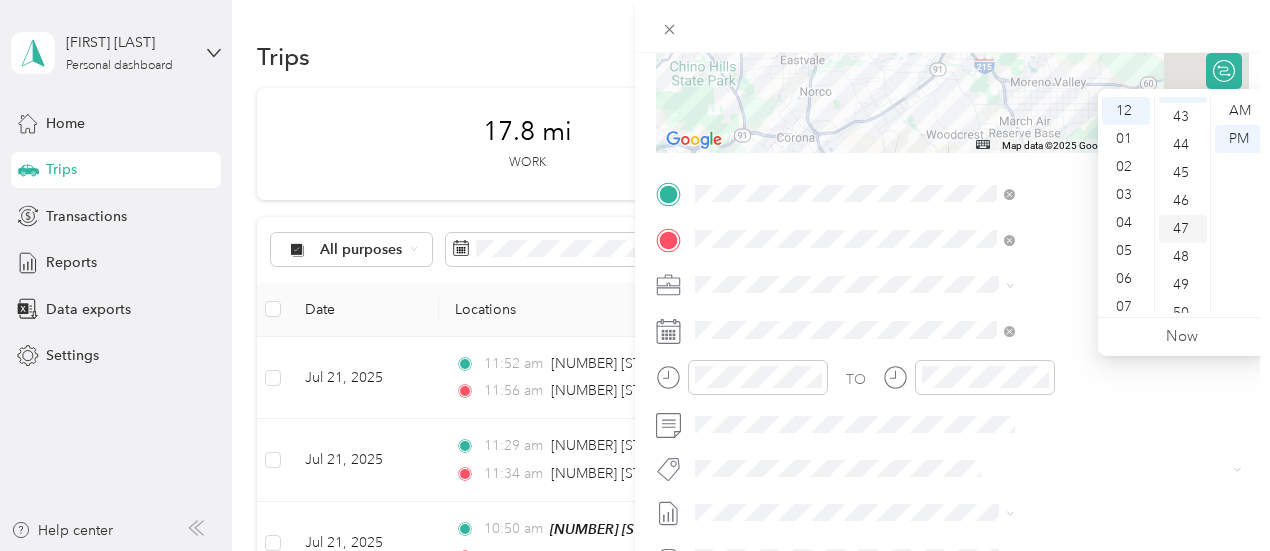 scroll, scrollTop: 1076, scrollLeft: 0, axis: vertical 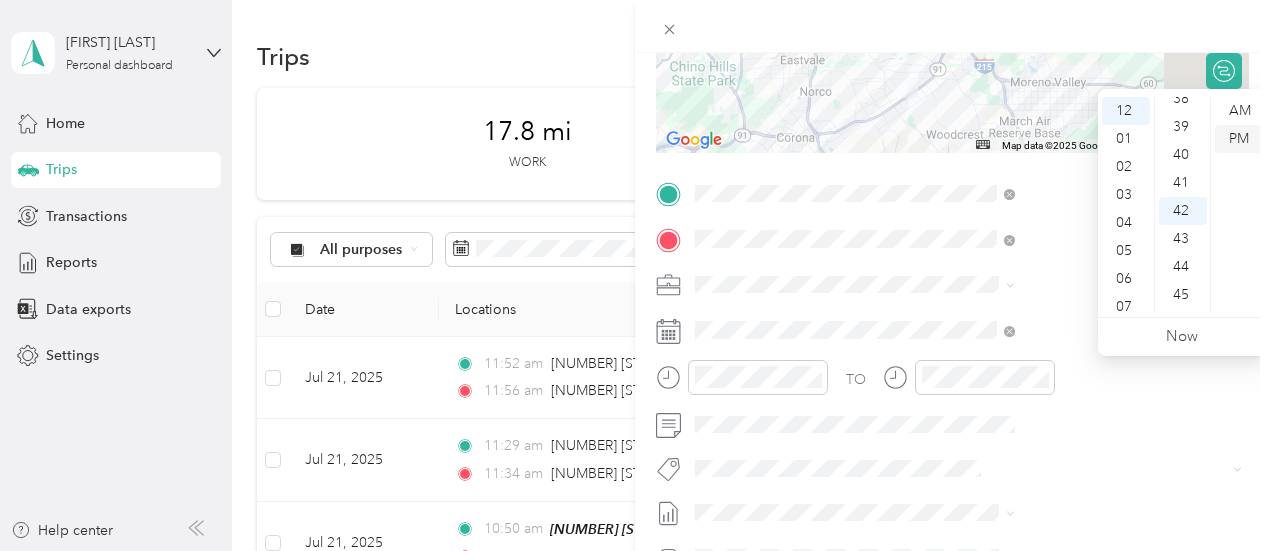 click on "PM" at bounding box center [1239, 139] 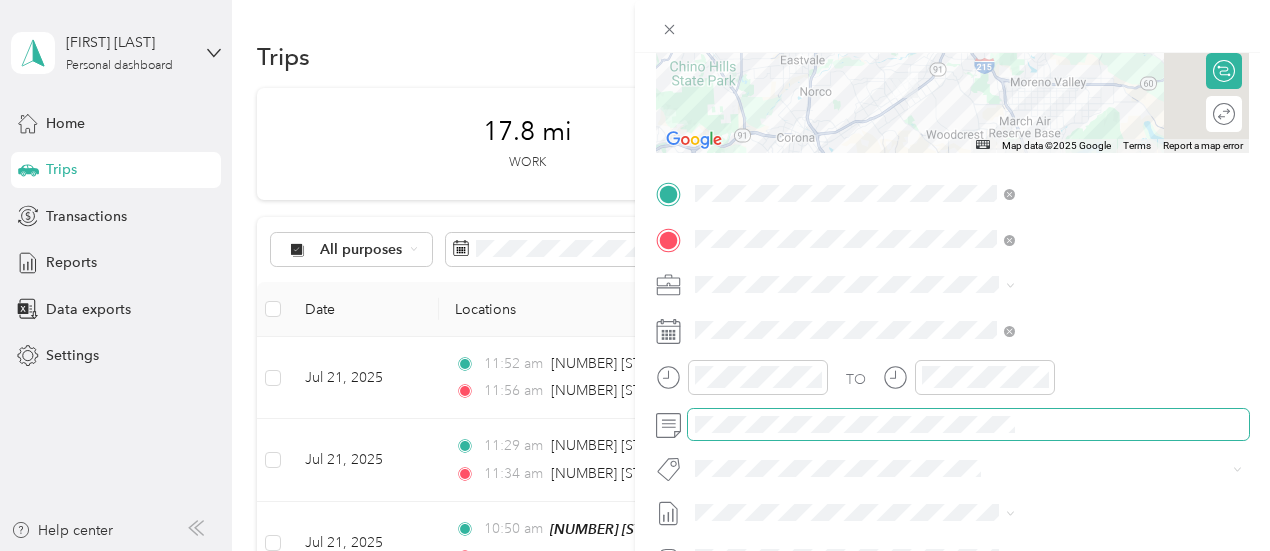 scroll, scrollTop: 0, scrollLeft: 0, axis: both 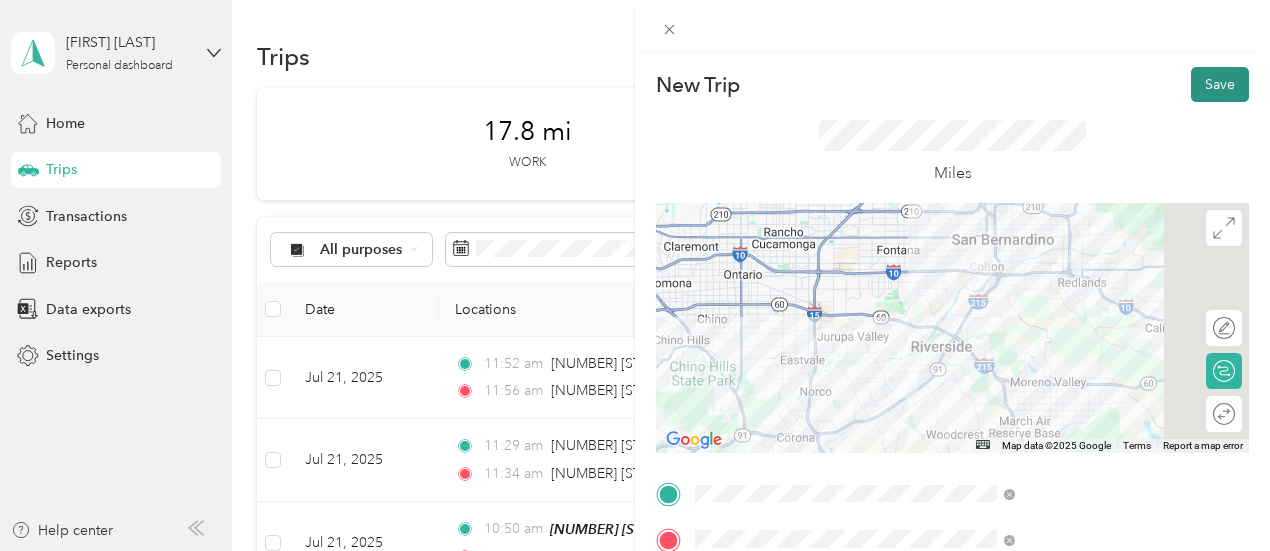 click on "Save" at bounding box center (1220, 84) 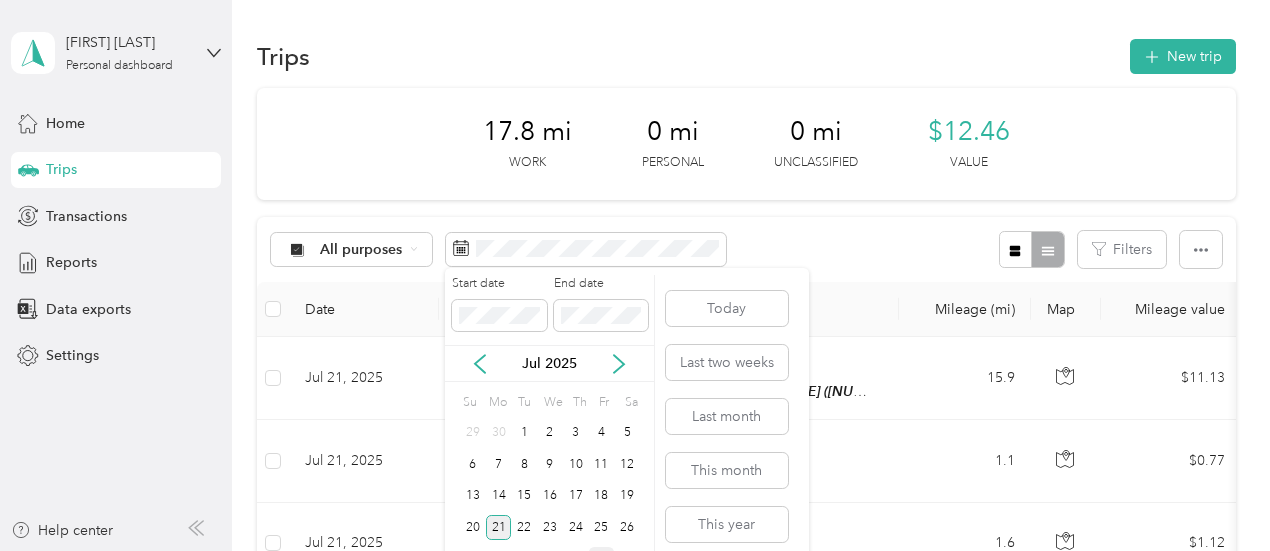click on "21" at bounding box center (499, 527) 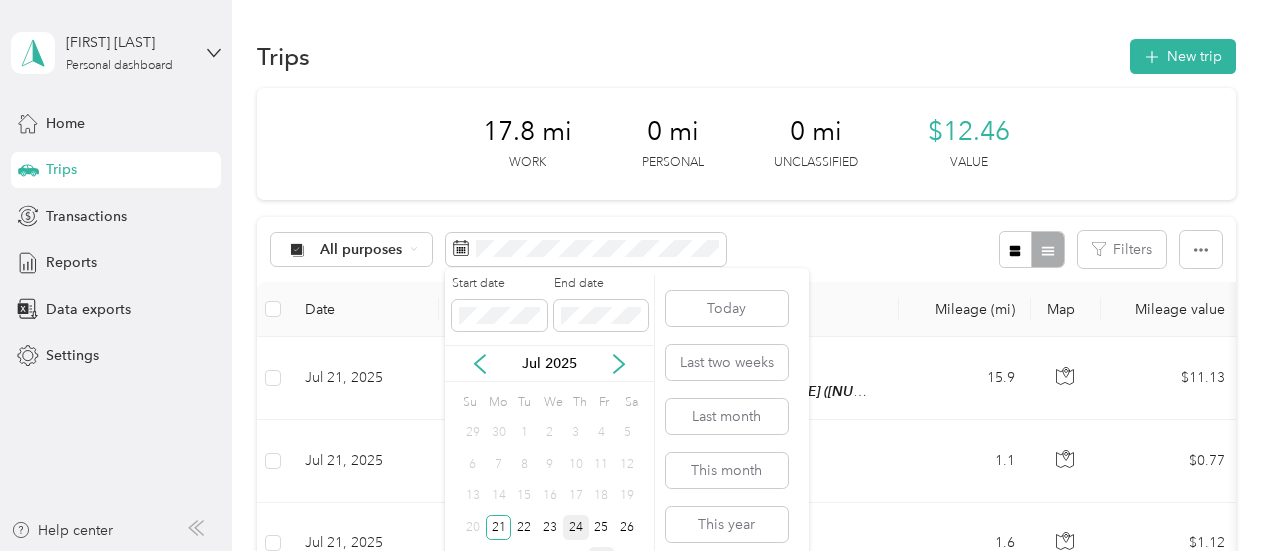 click on "24" at bounding box center (576, 527) 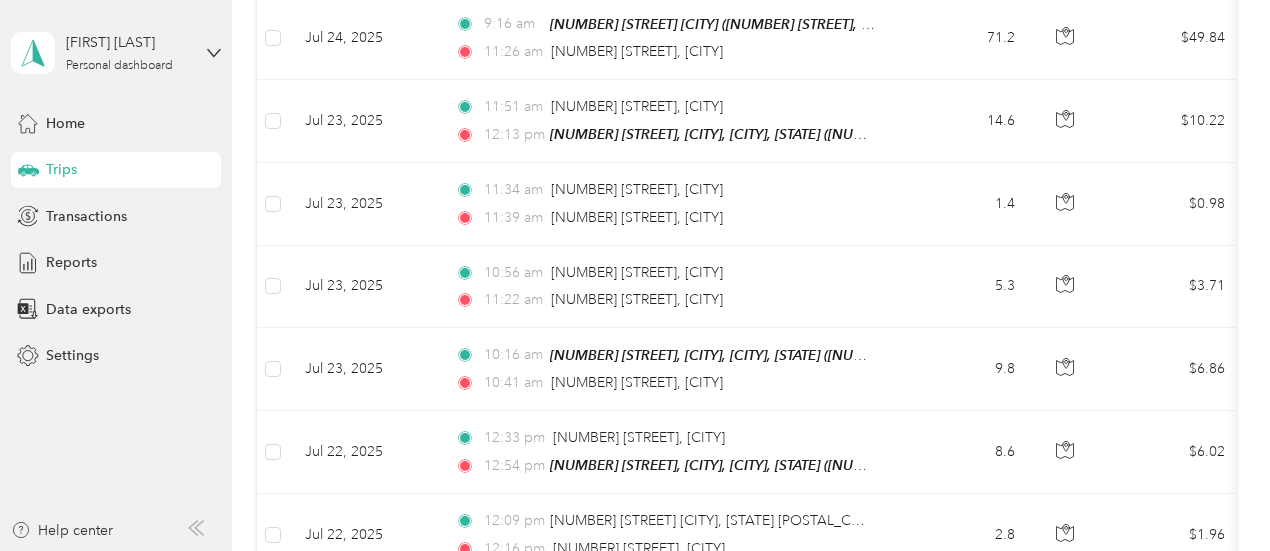 scroll, scrollTop: 200, scrollLeft: 0, axis: vertical 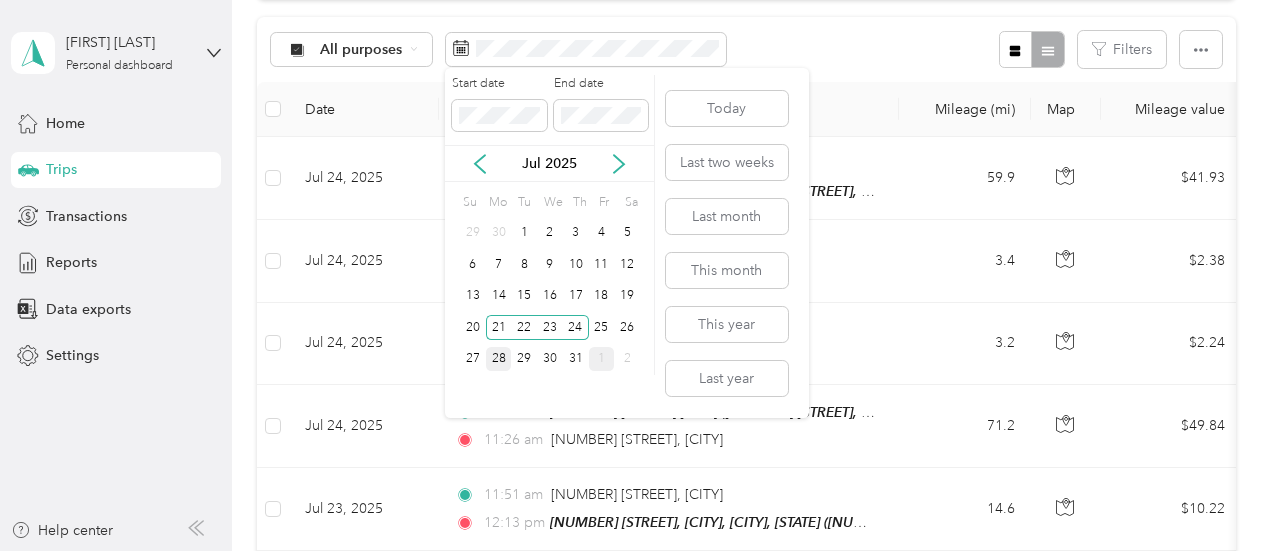 click on "28" at bounding box center (499, 359) 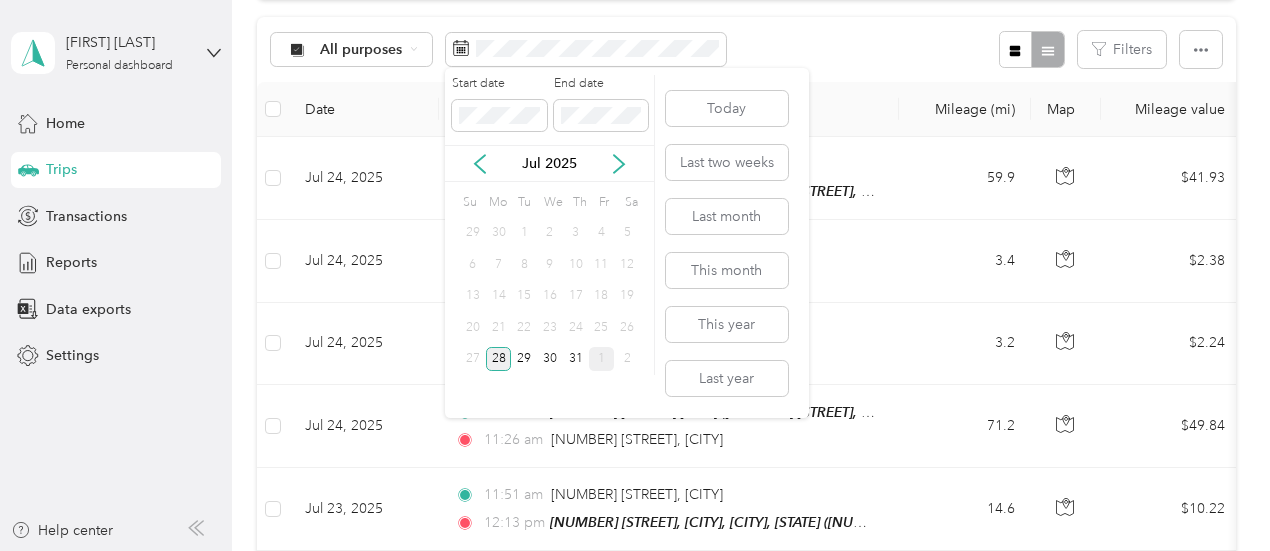 click on "28" at bounding box center (499, 359) 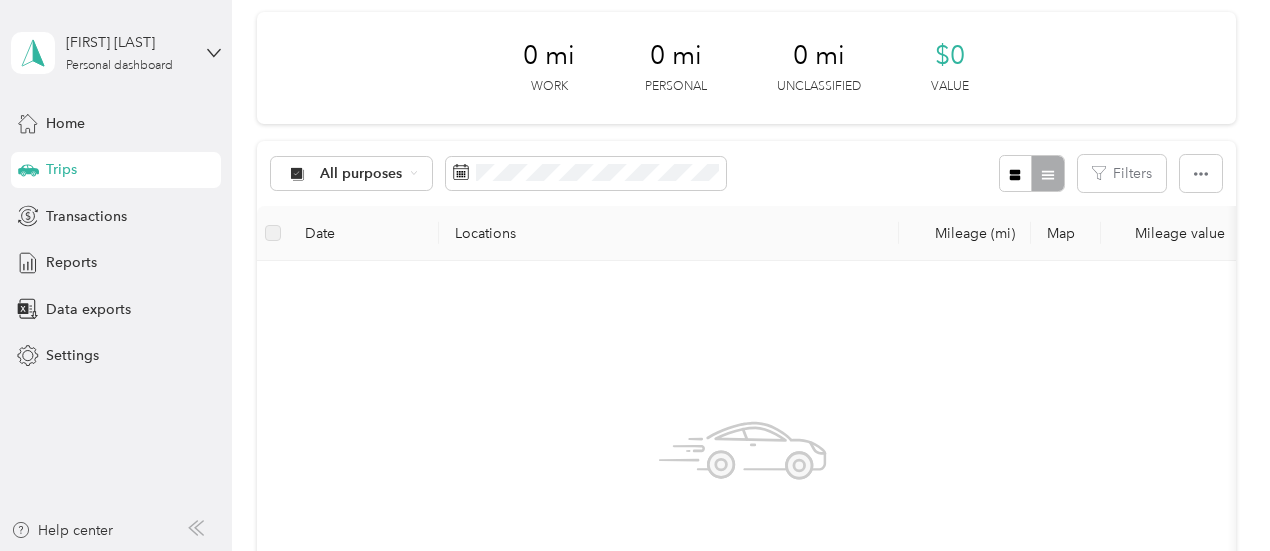 scroll, scrollTop: 0, scrollLeft: 0, axis: both 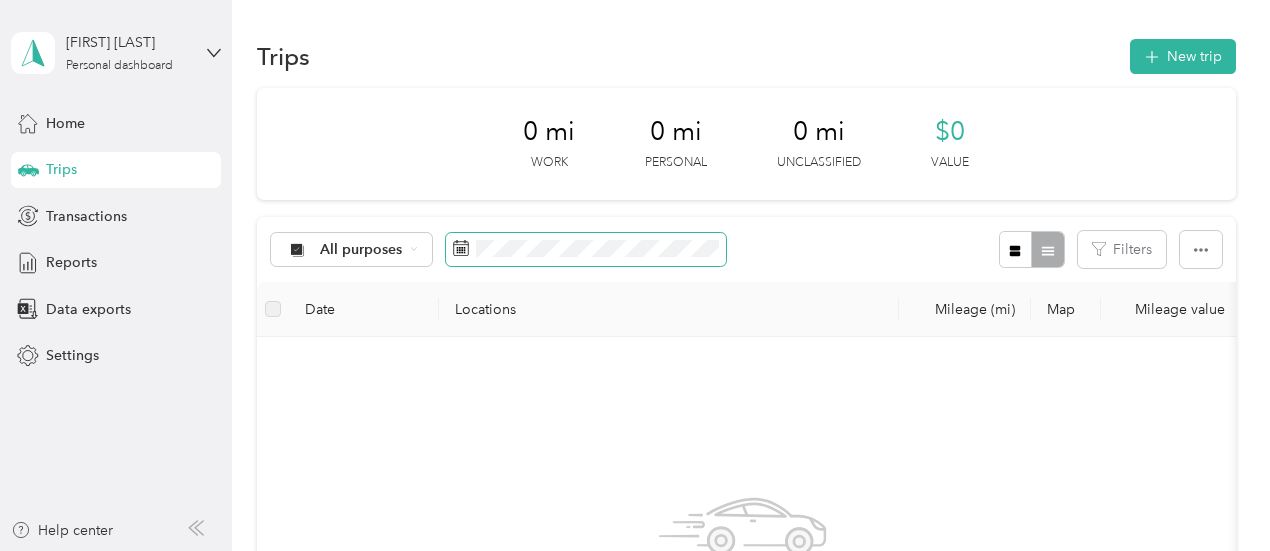 click at bounding box center [586, 250] 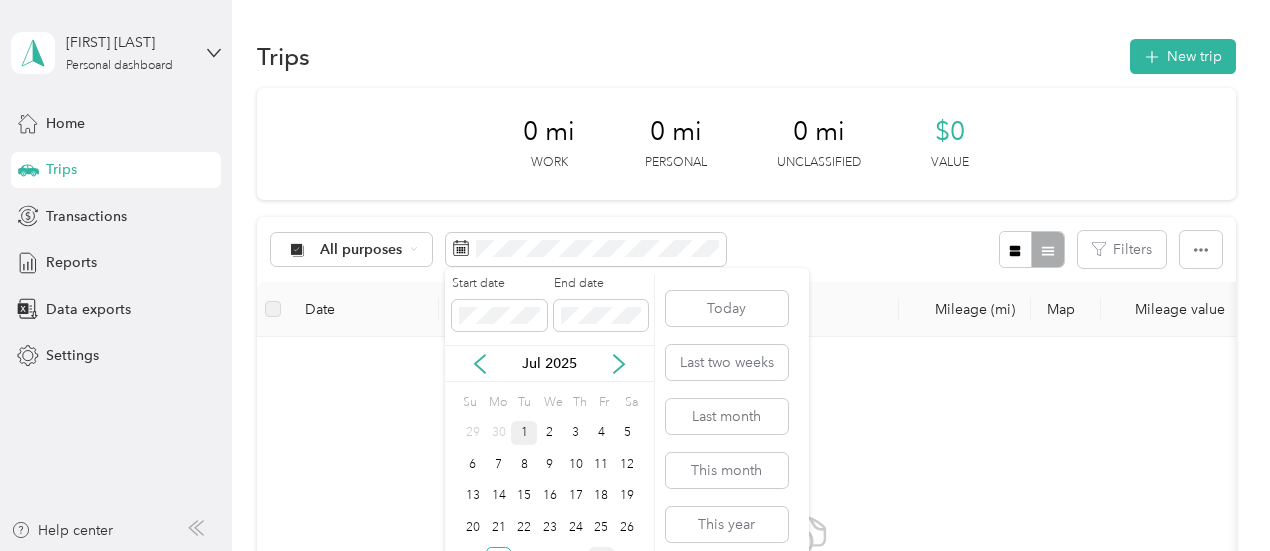 click on "1" at bounding box center [524, 433] 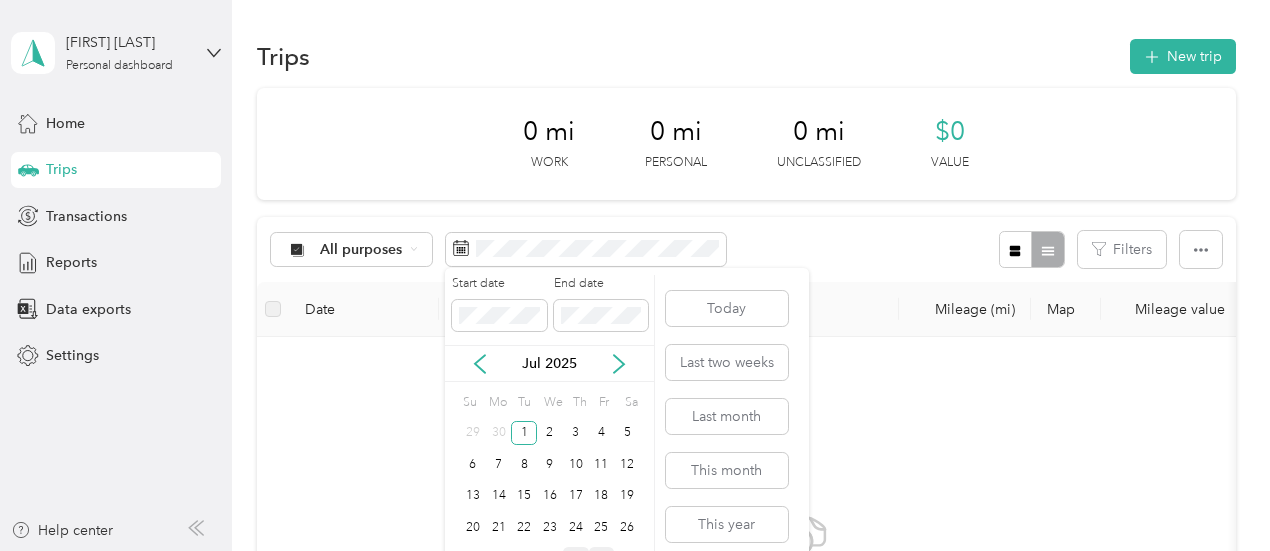 scroll, scrollTop: 66, scrollLeft: 0, axis: vertical 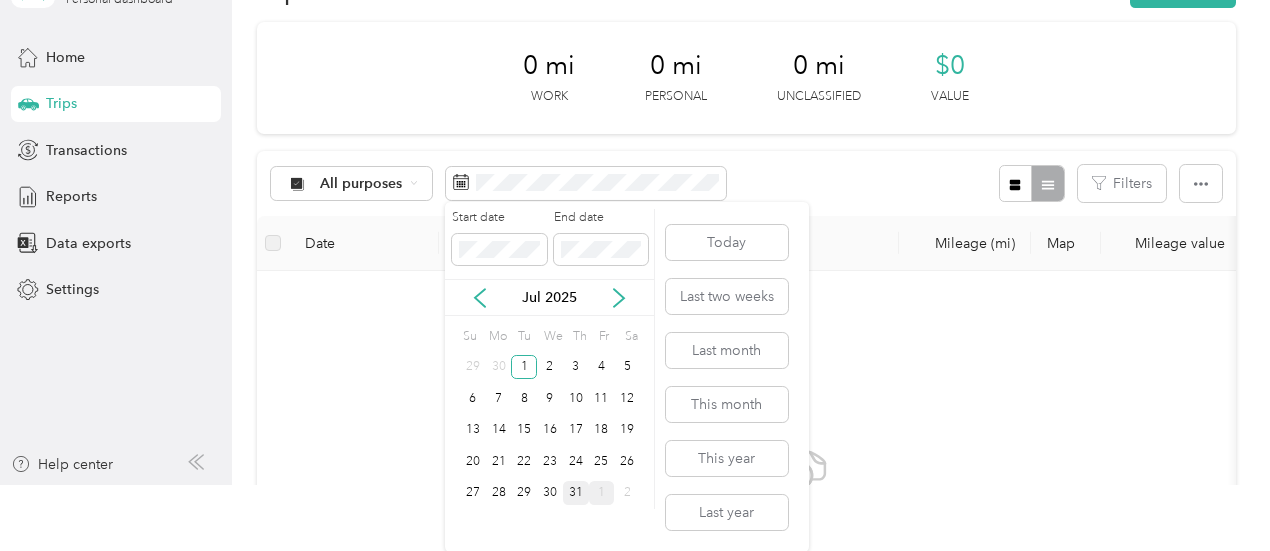 click on "31" at bounding box center (576, 493) 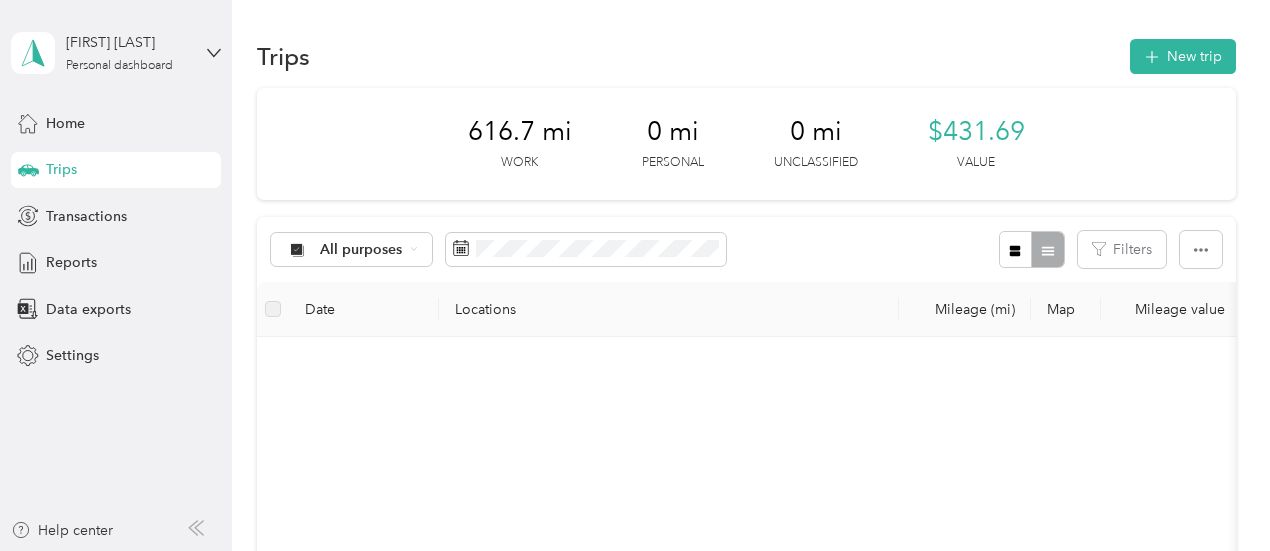 scroll, scrollTop: 0, scrollLeft: 0, axis: both 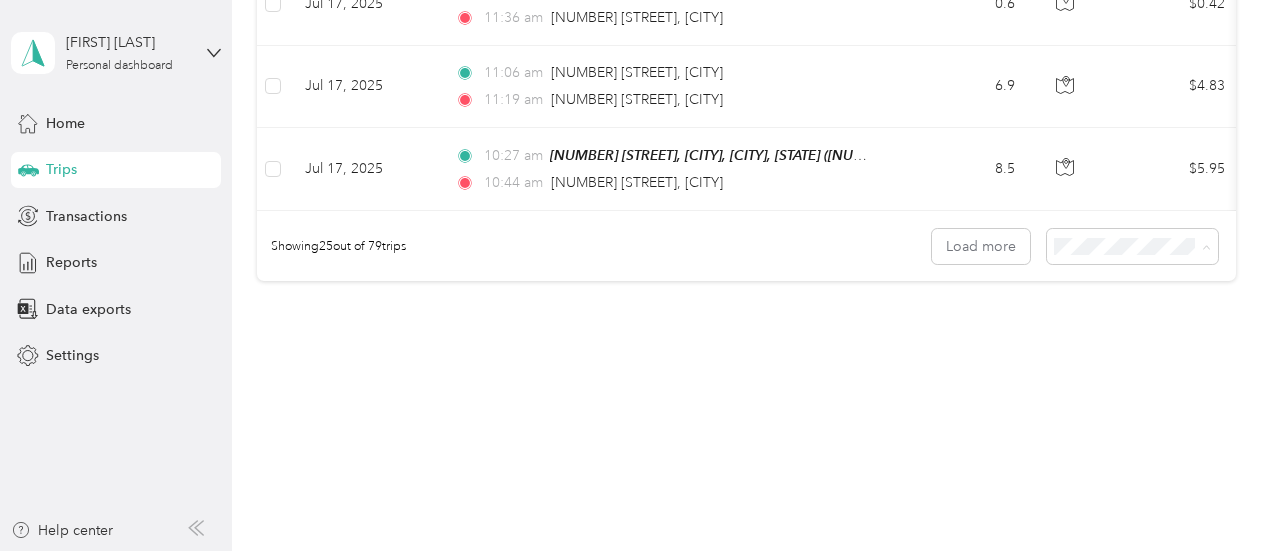 click on "100 per load" at bounding box center [1127, 346] 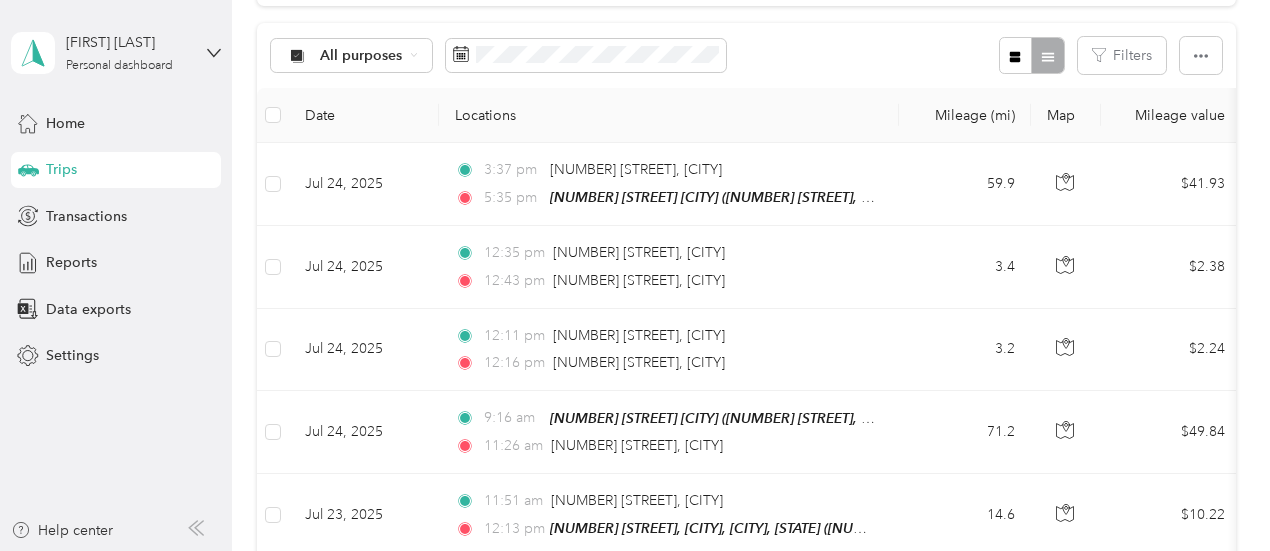 scroll, scrollTop: 0, scrollLeft: 0, axis: both 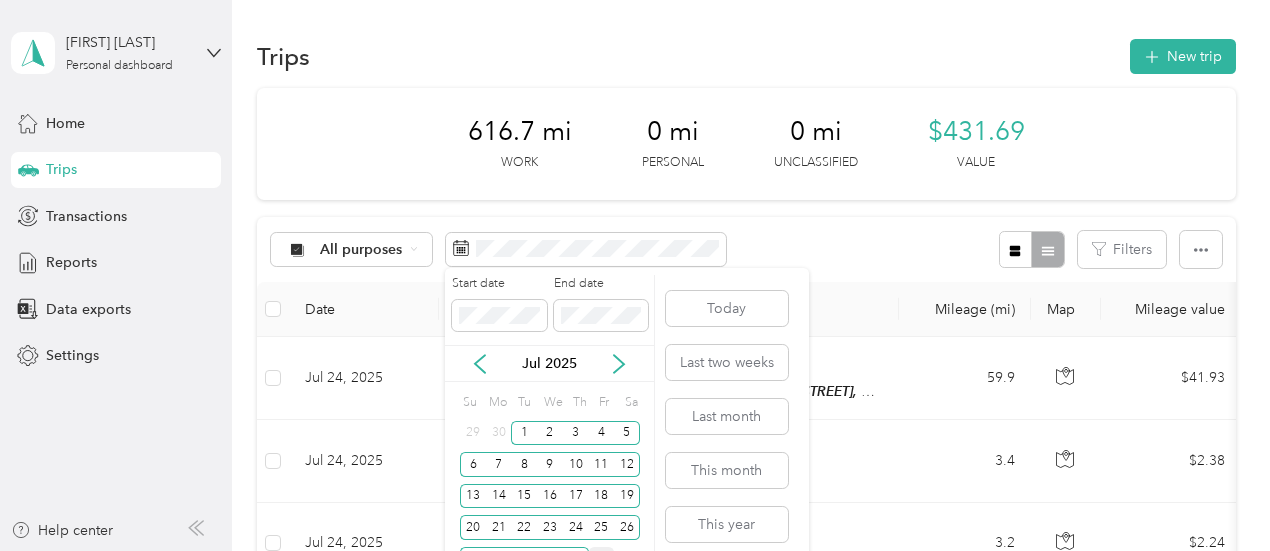 click on "Jul 2025" at bounding box center (549, 363) 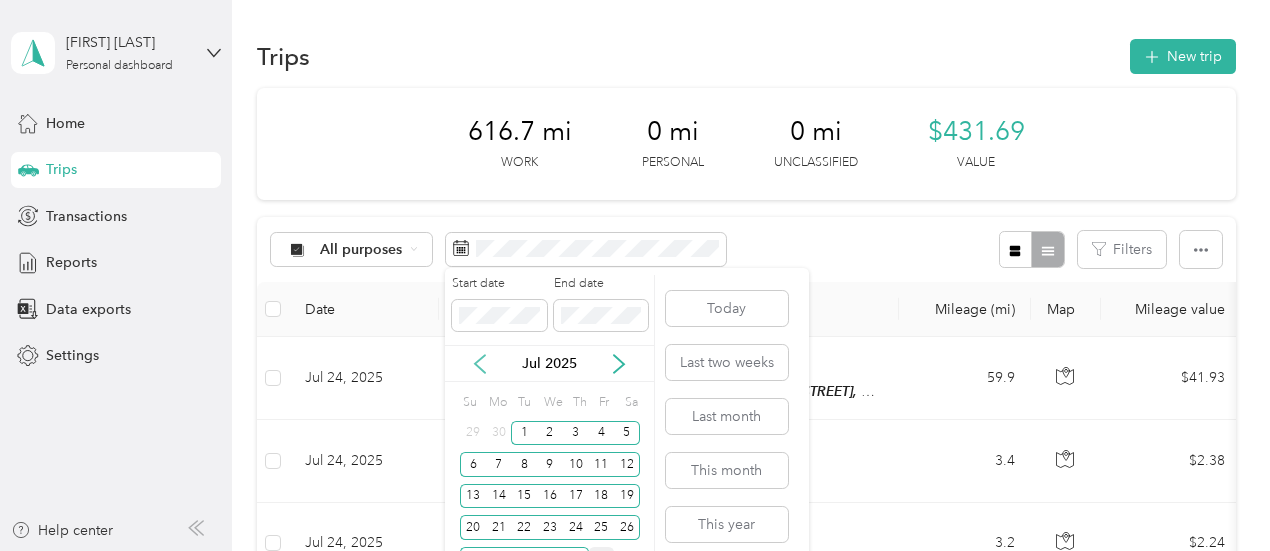 click 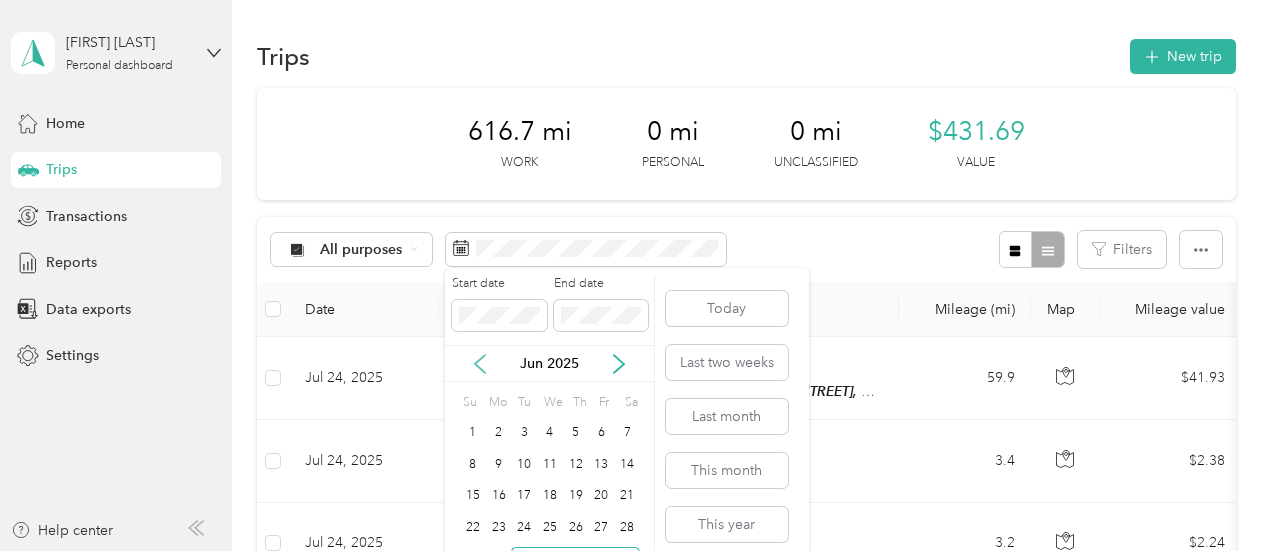 click 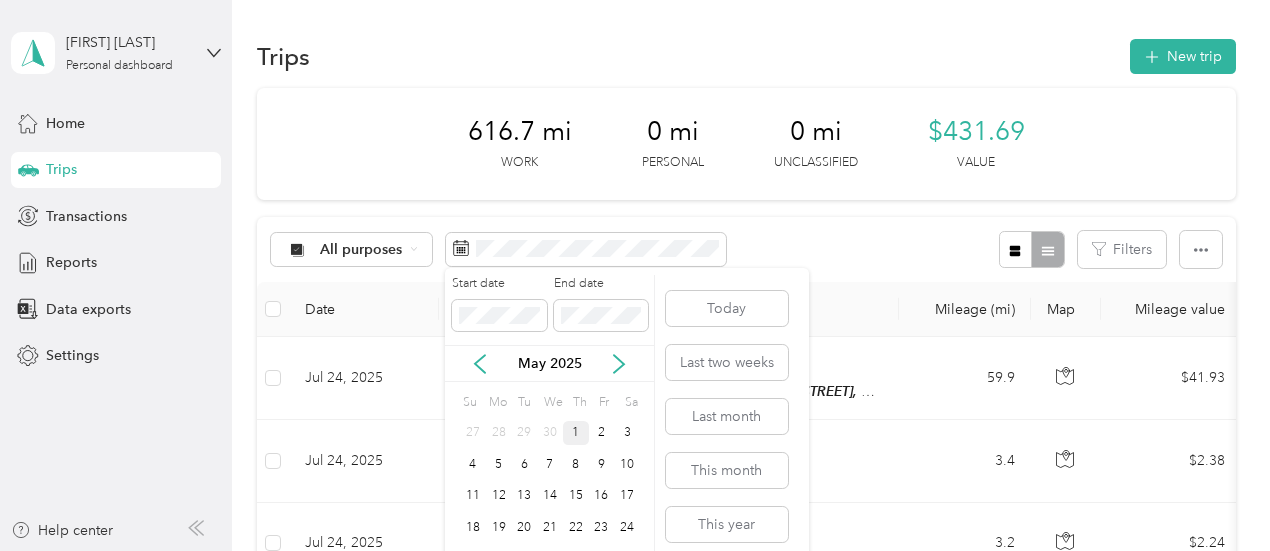 click on "1" at bounding box center (576, 433) 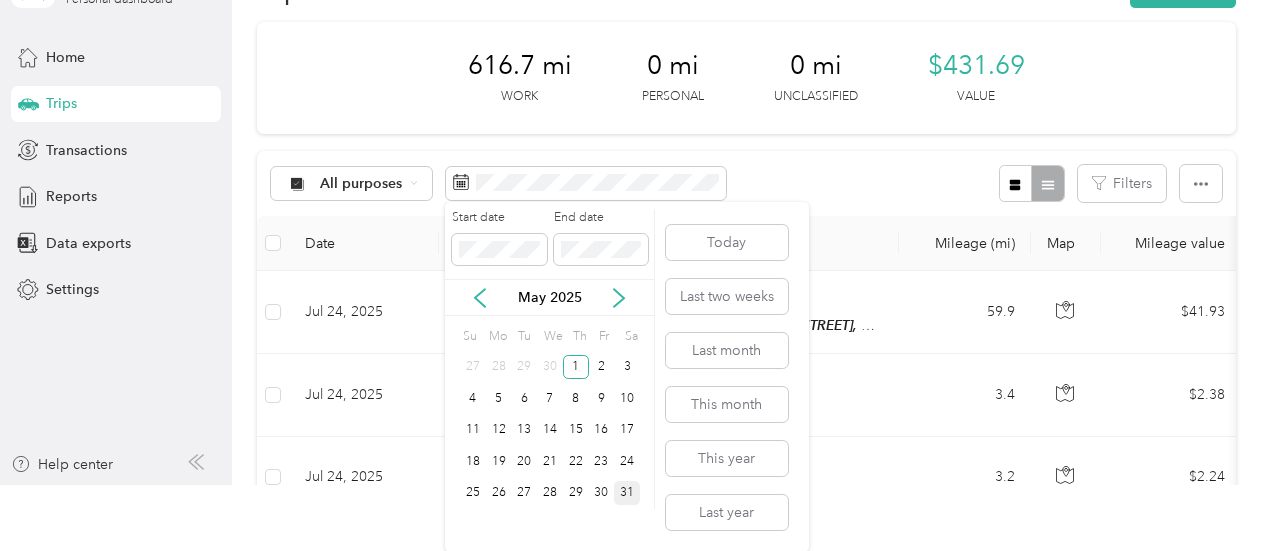 click on "31" at bounding box center [627, 493] 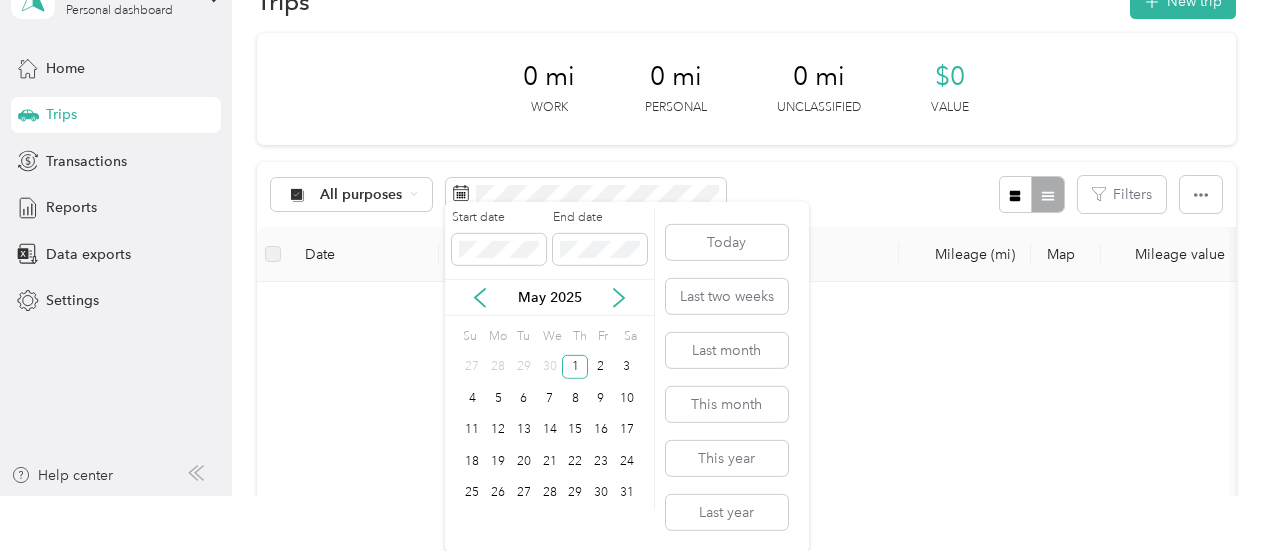 scroll, scrollTop: 0, scrollLeft: 0, axis: both 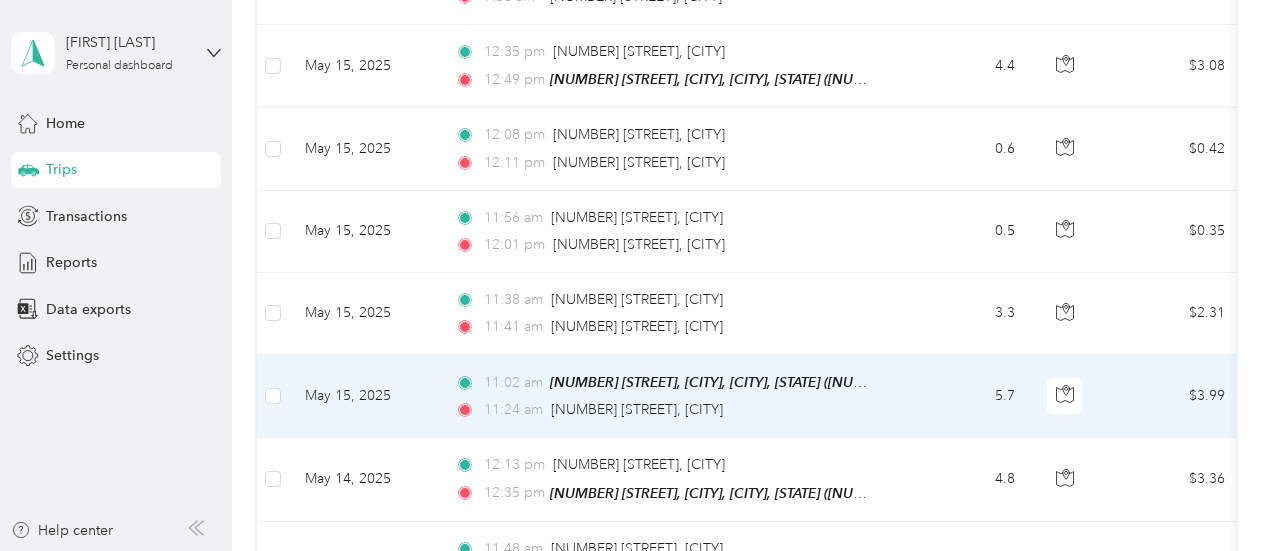 click on "5.7" at bounding box center [965, 396] 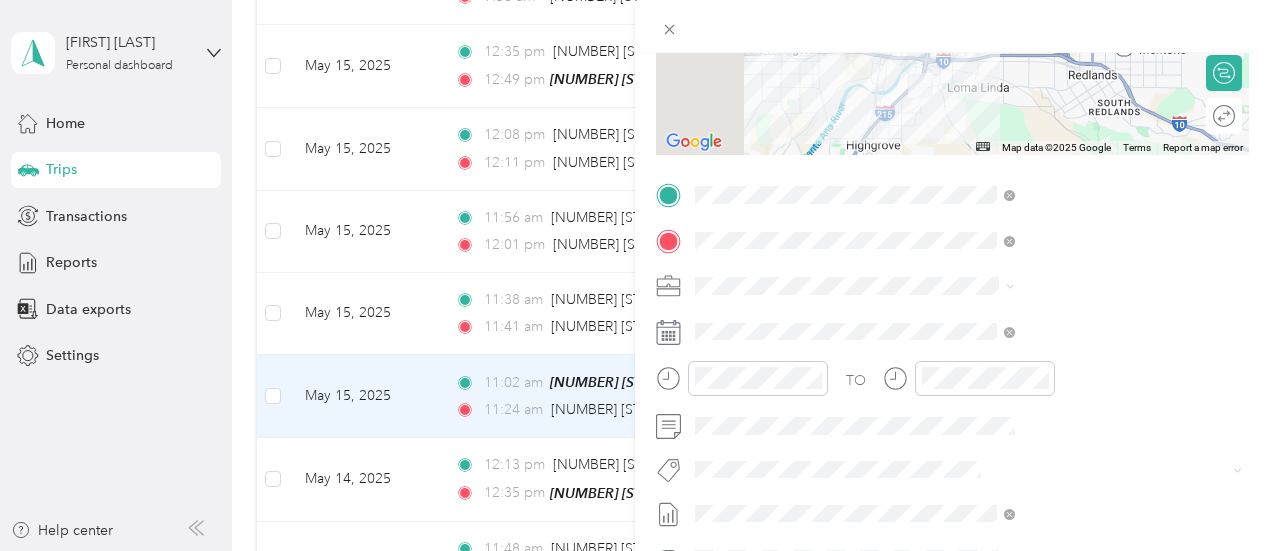 scroll, scrollTop: 300, scrollLeft: 0, axis: vertical 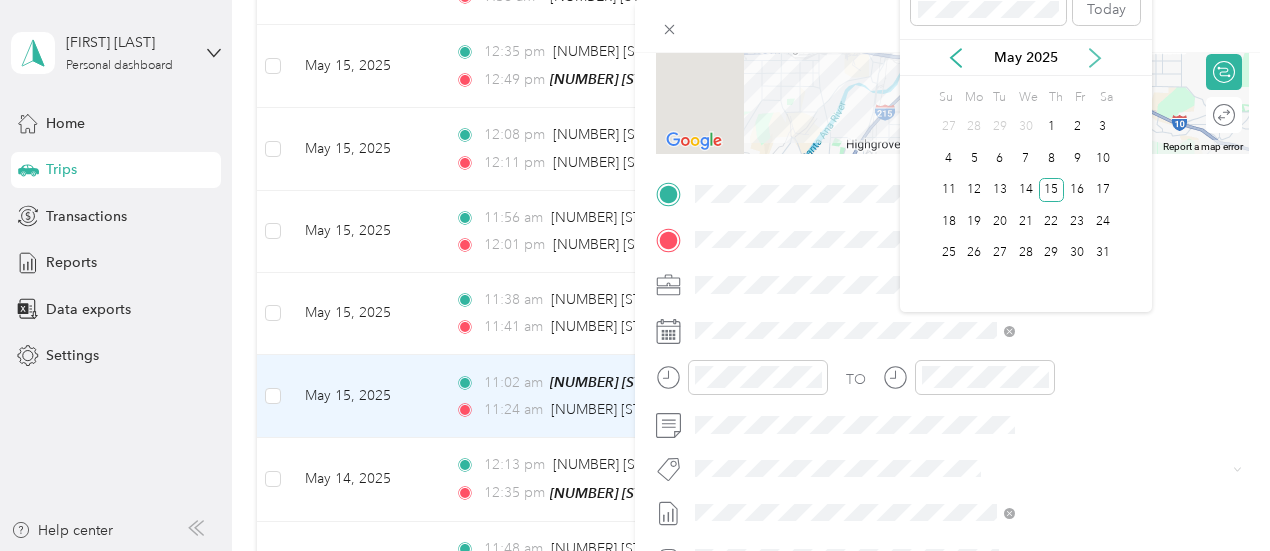 click 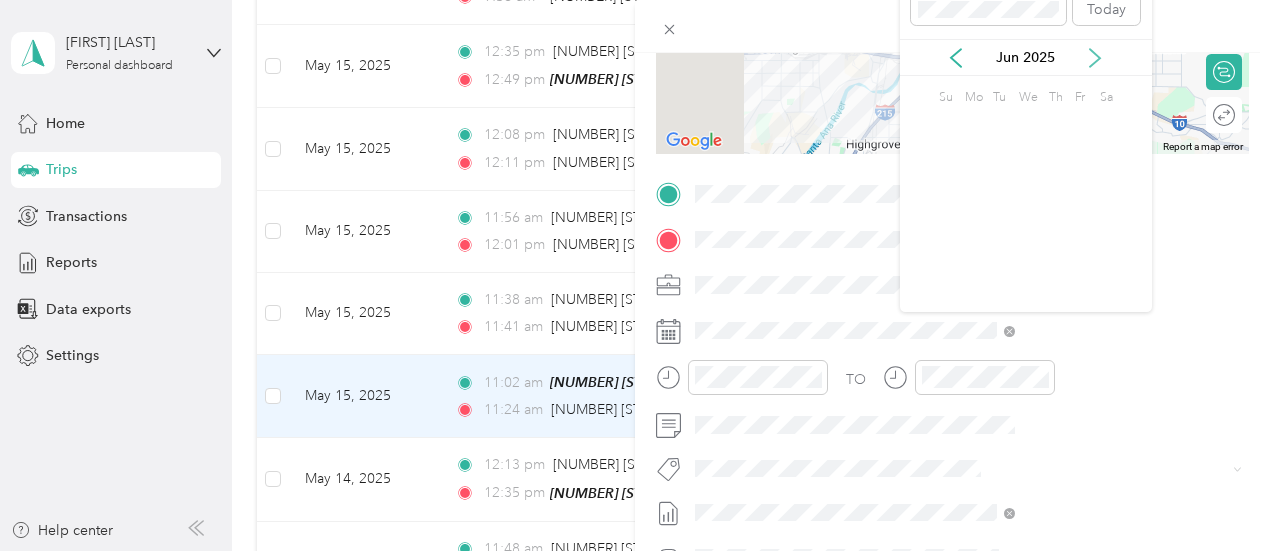click 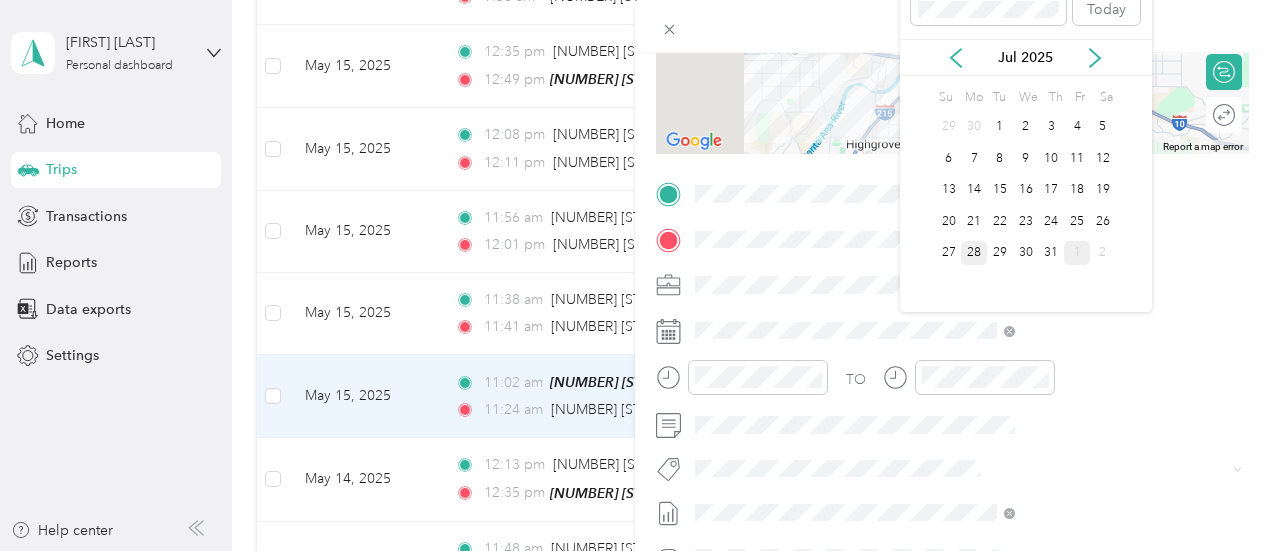 click on "28" at bounding box center (974, 253) 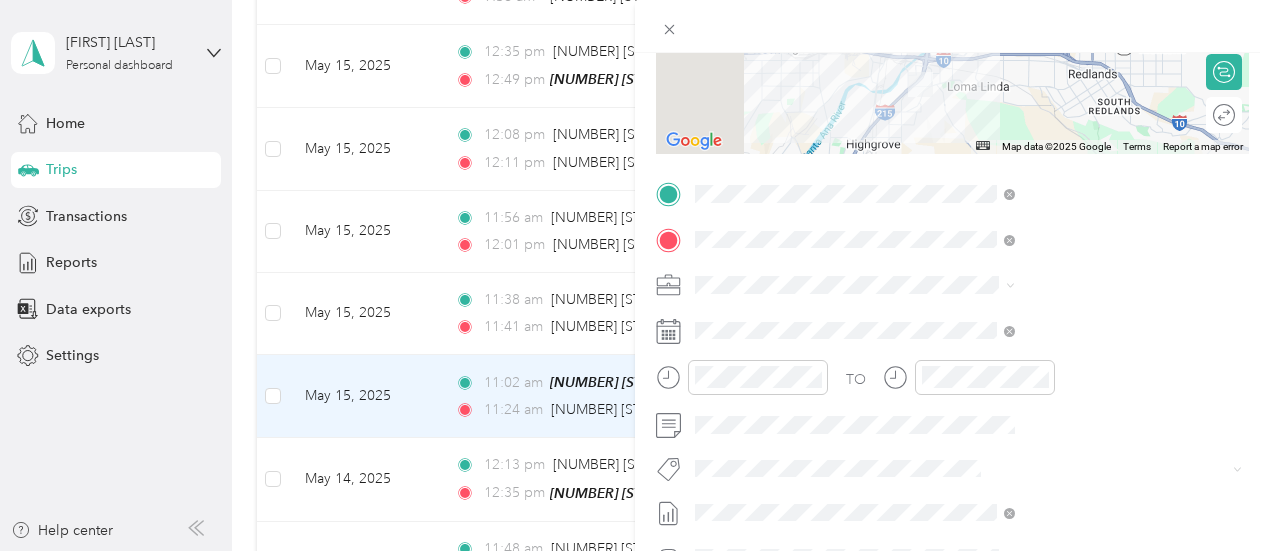click on "[MONTH] [YEAR] [TEXT]" at bounding box center (1067, 327) 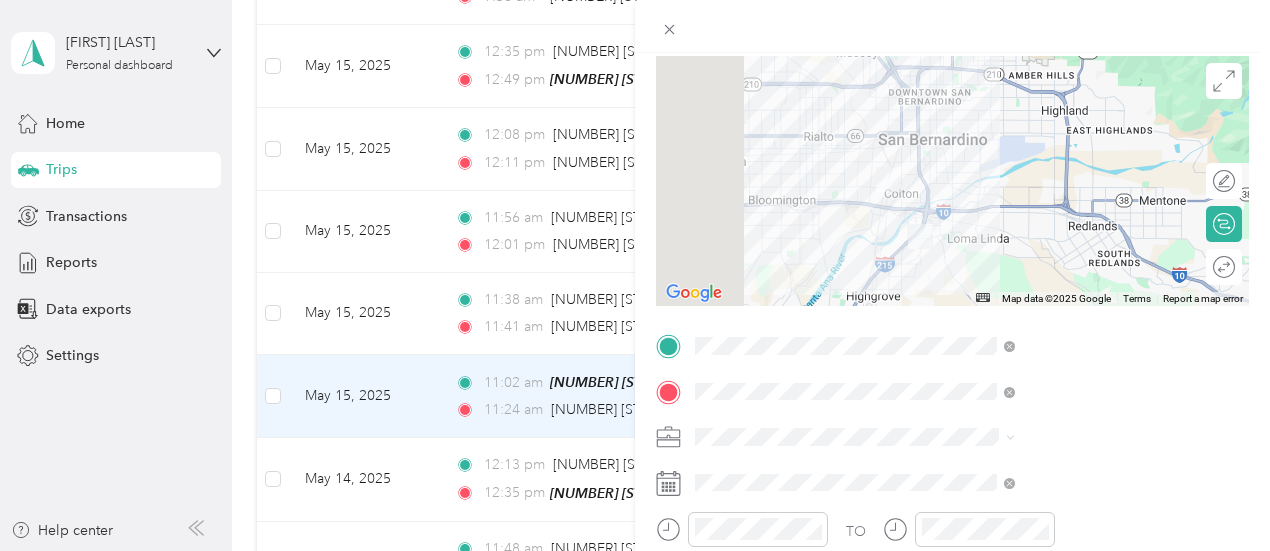 scroll, scrollTop: 0, scrollLeft: 0, axis: both 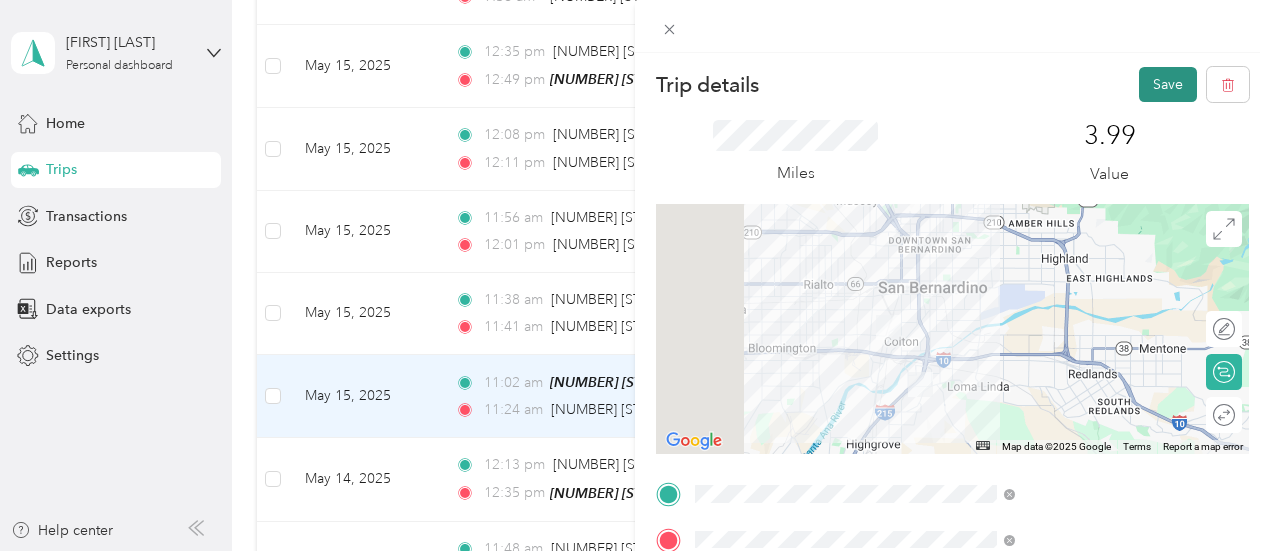 click on "Save" at bounding box center [1168, 84] 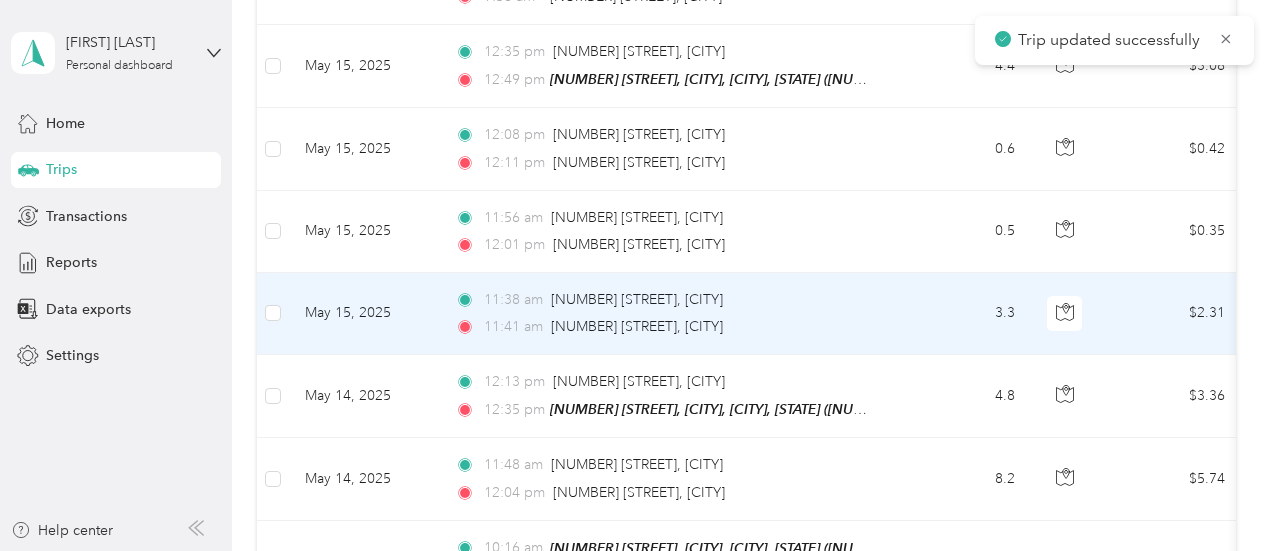click on "3.3" at bounding box center [965, 314] 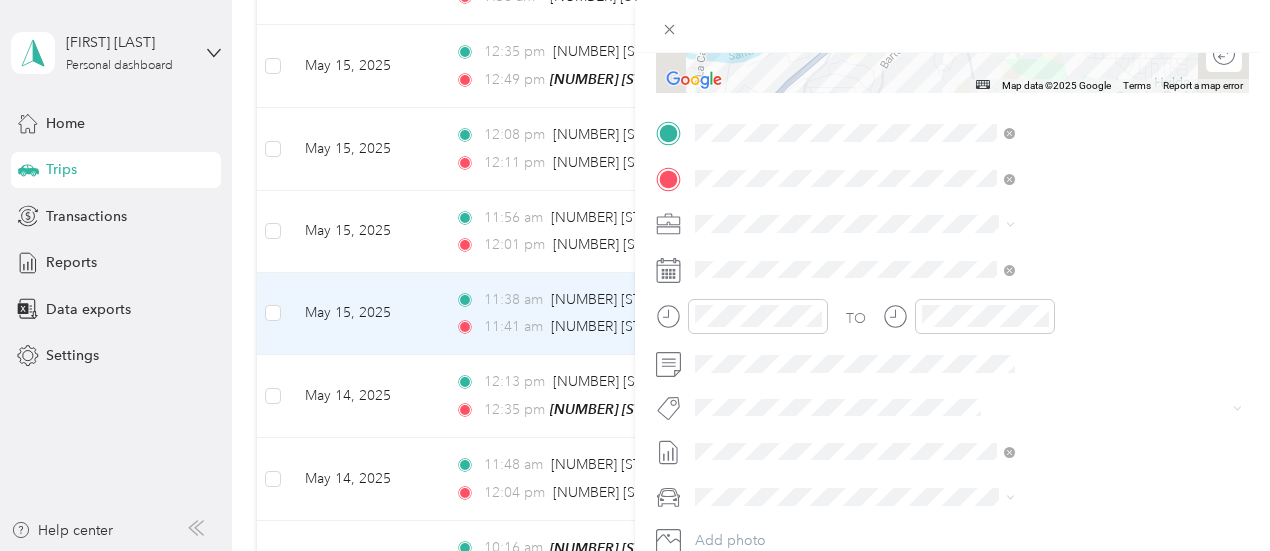 scroll, scrollTop: 400, scrollLeft: 0, axis: vertical 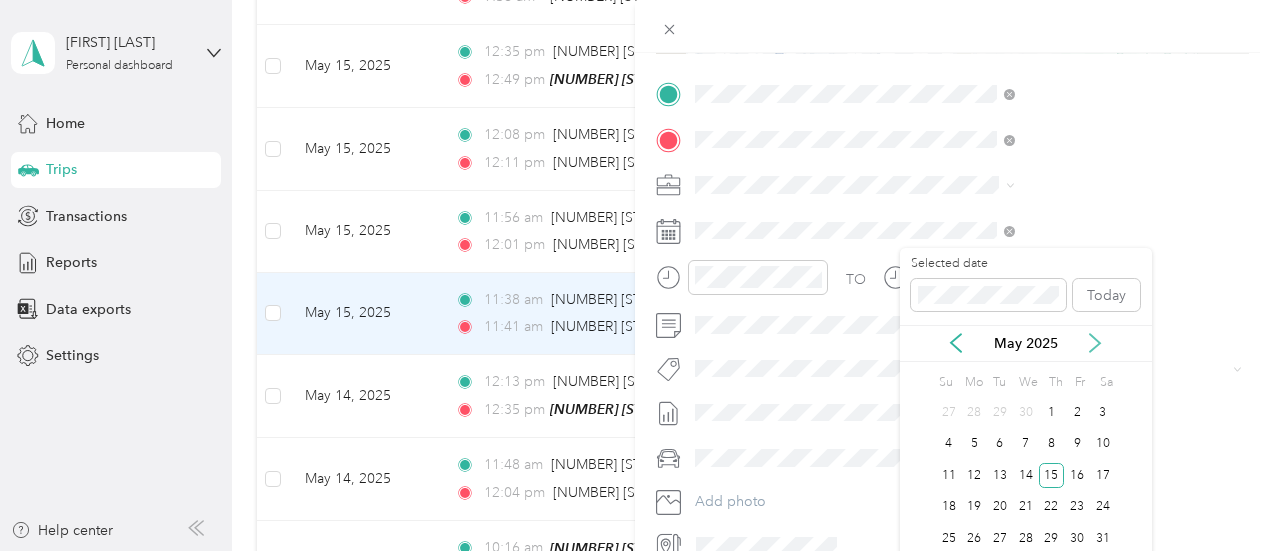 click 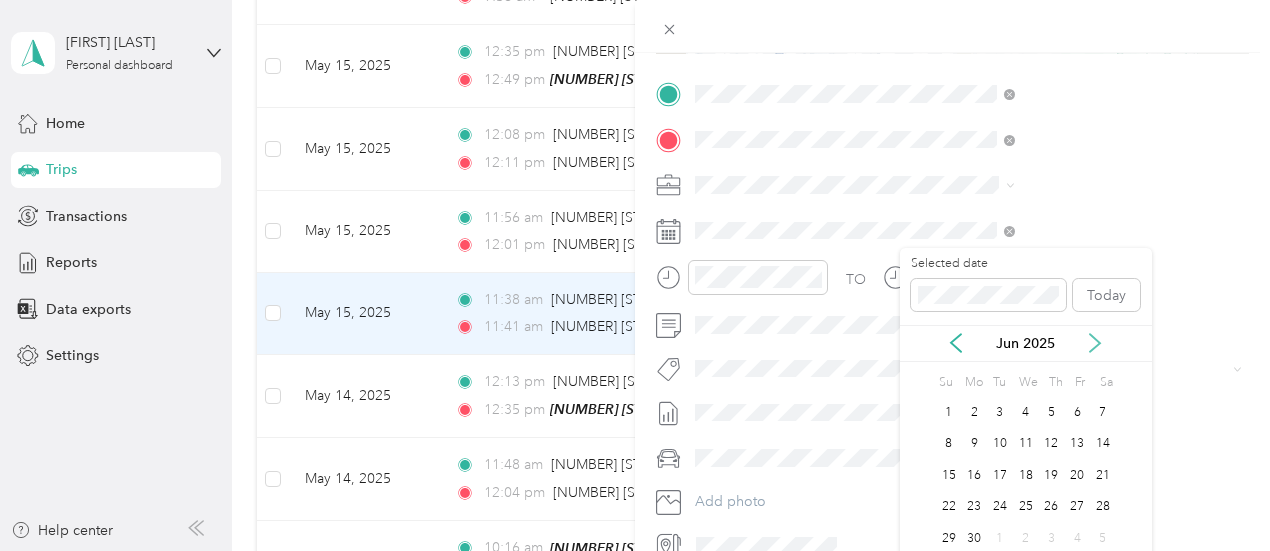 click 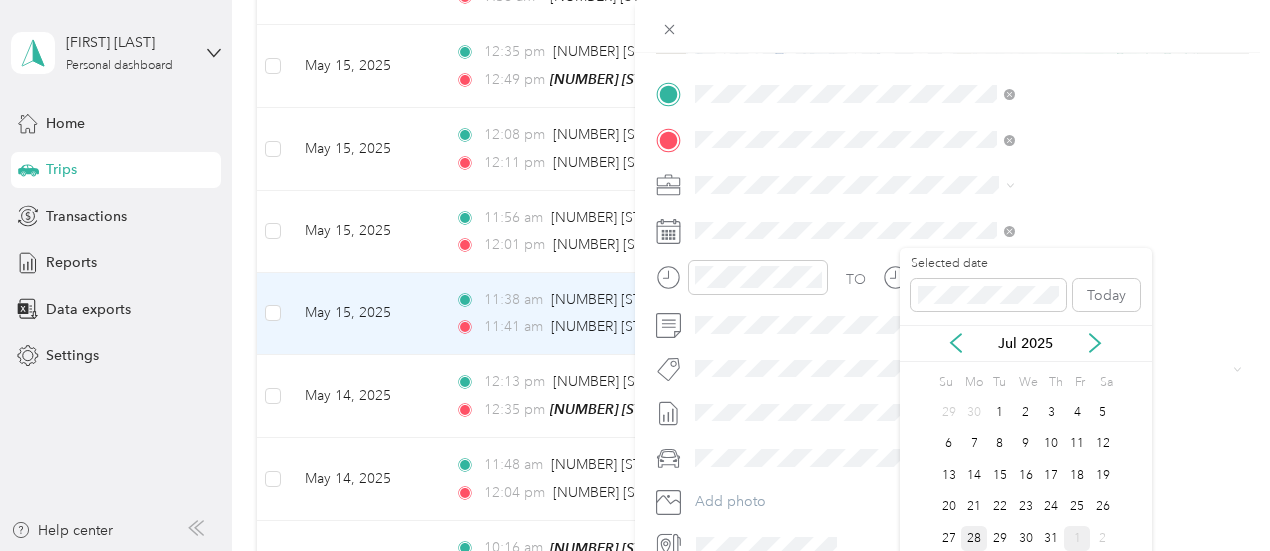 click on "28" at bounding box center [974, 538] 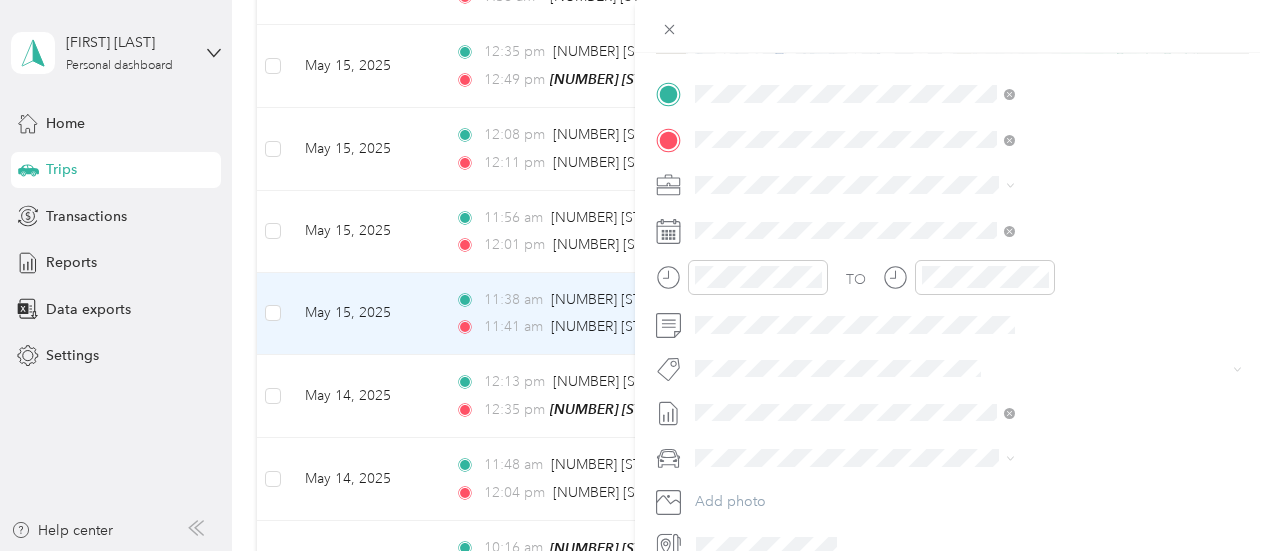 click on "[MONTH] [YEAR] [TEXT]" at bounding box center (1067, 227) 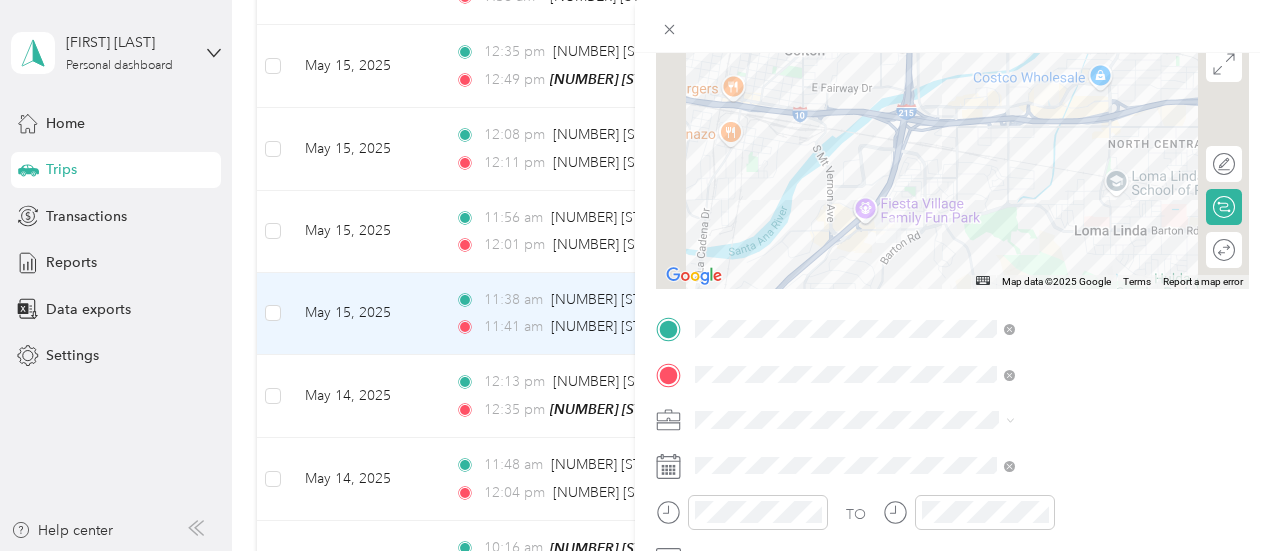 scroll, scrollTop: 0, scrollLeft: 0, axis: both 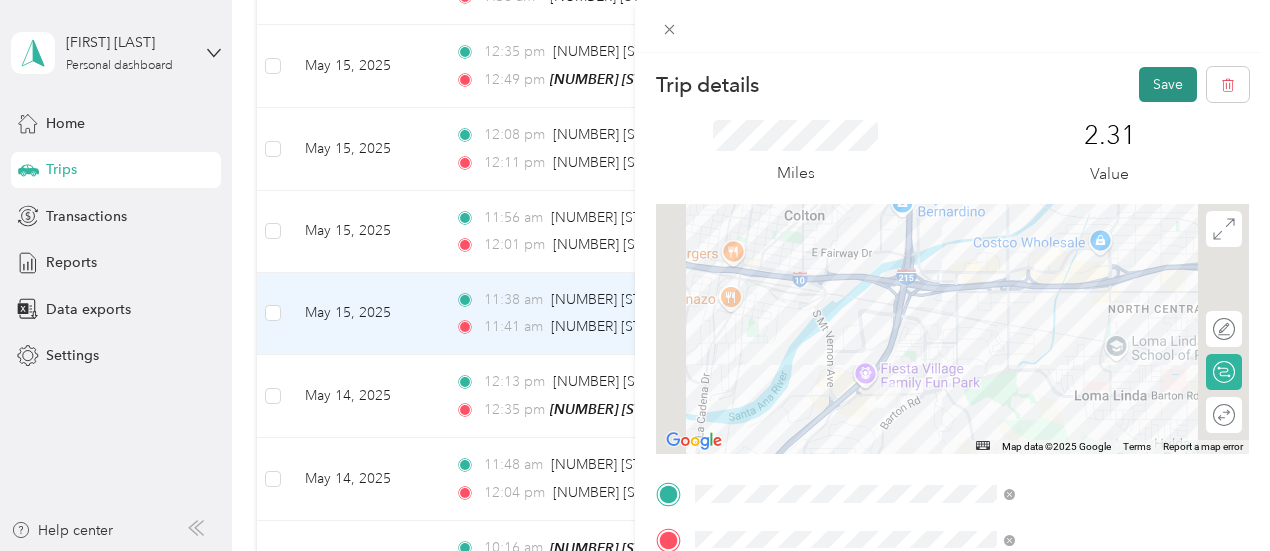 click on "Save" at bounding box center (1168, 84) 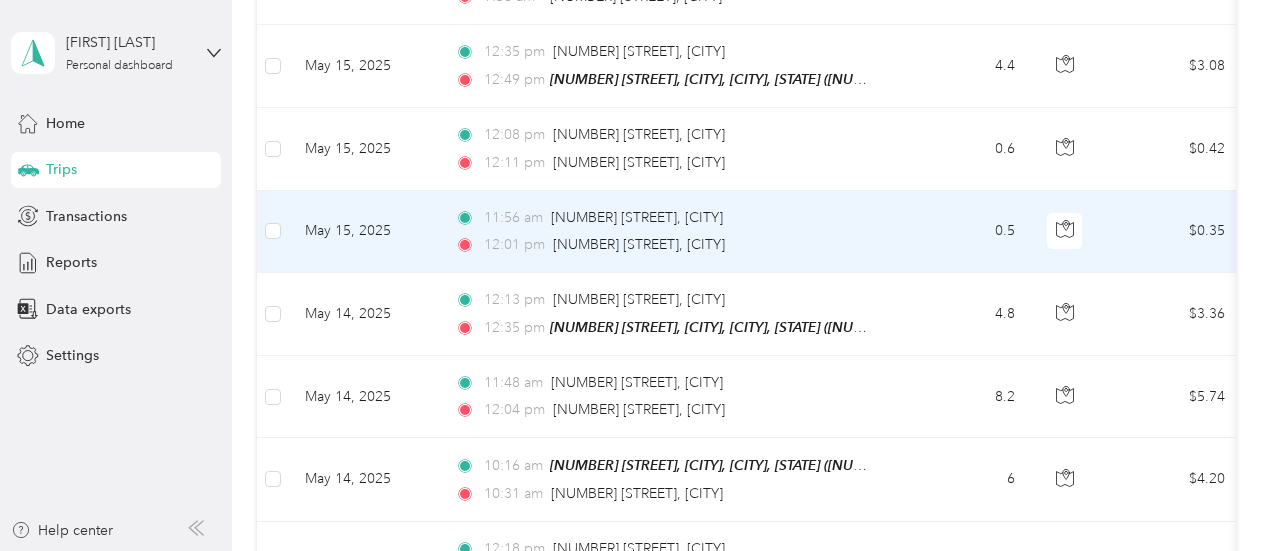 click on "0.5" at bounding box center (965, 232) 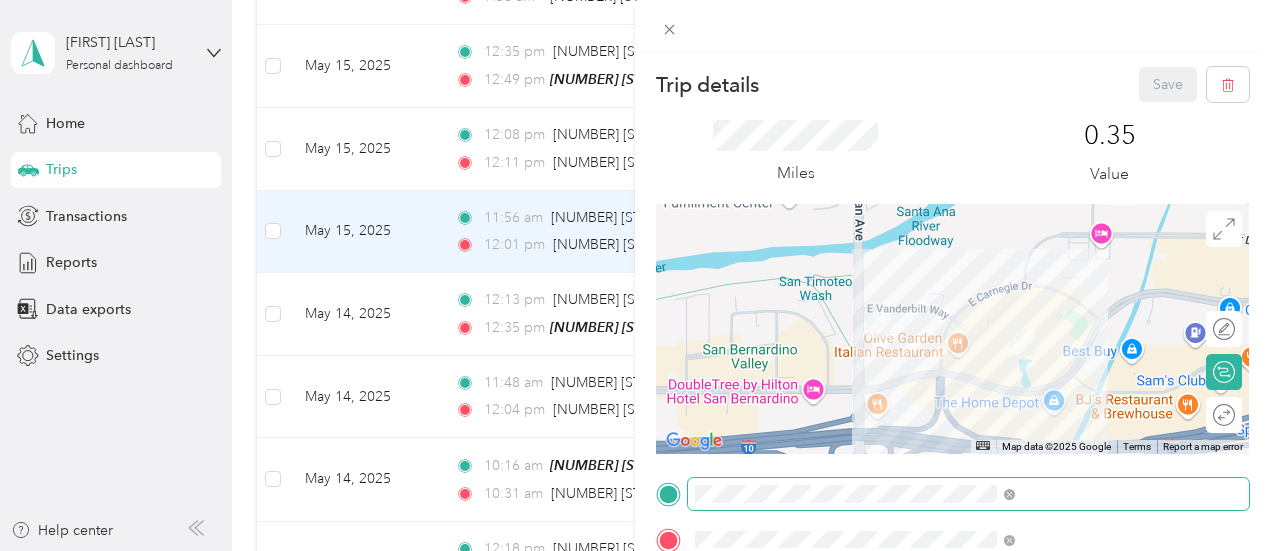 scroll, scrollTop: 300, scrollLeft: 0, axis: vertical 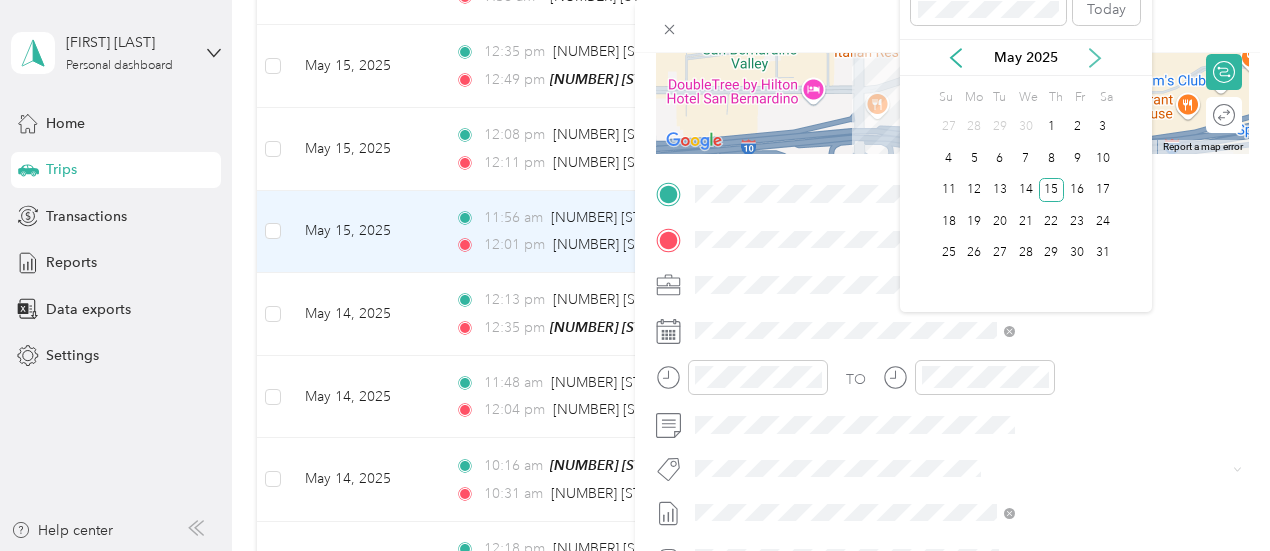 click 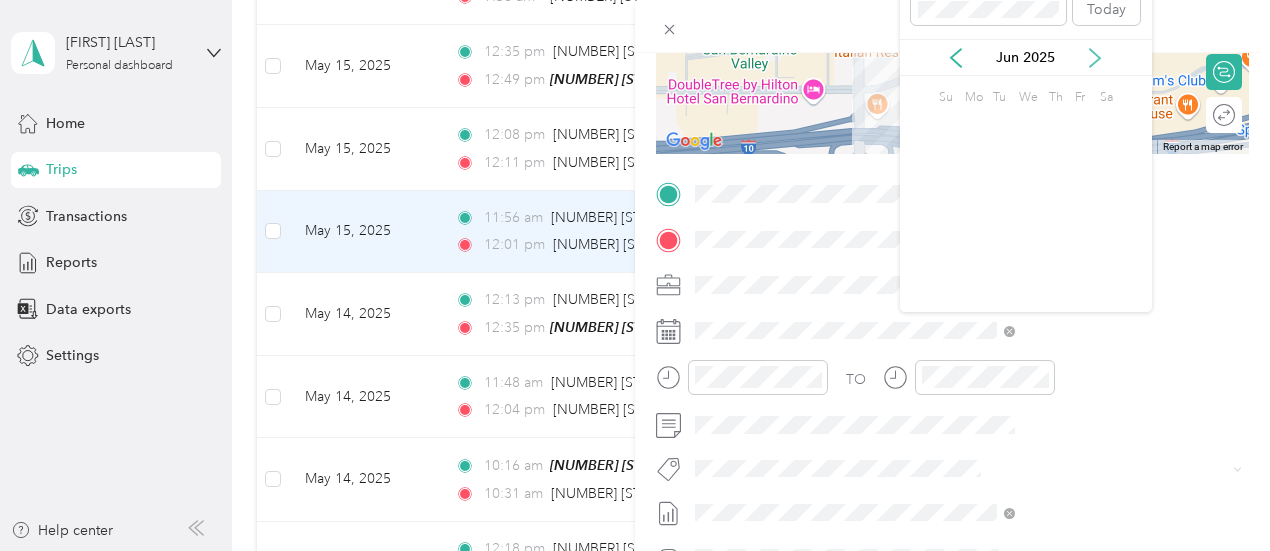 click 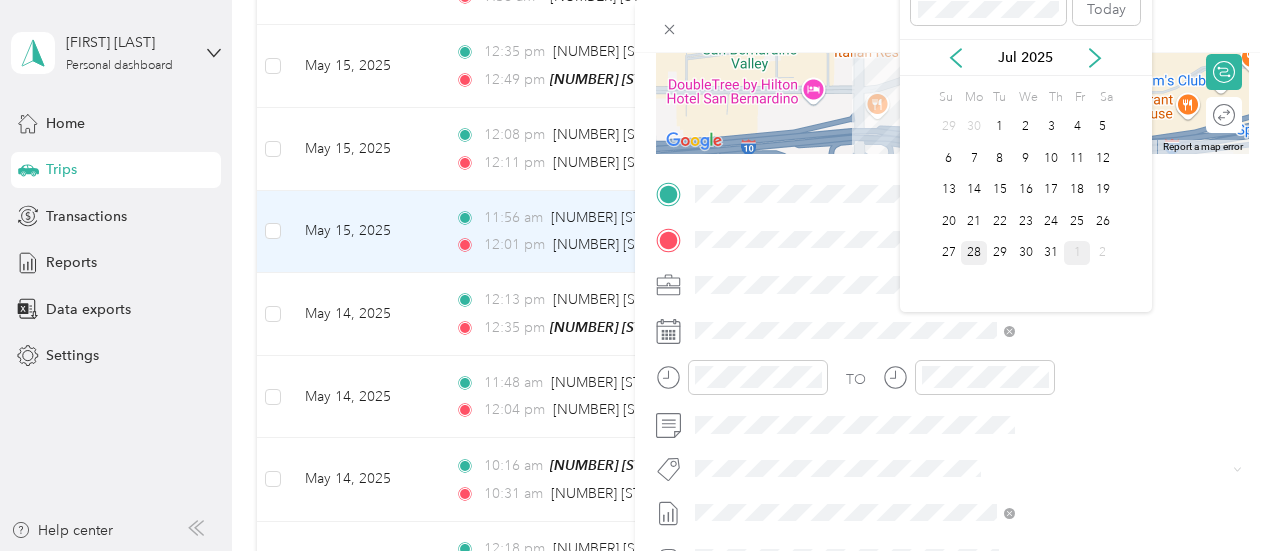 click on "28" at bounding box center (974, 253) 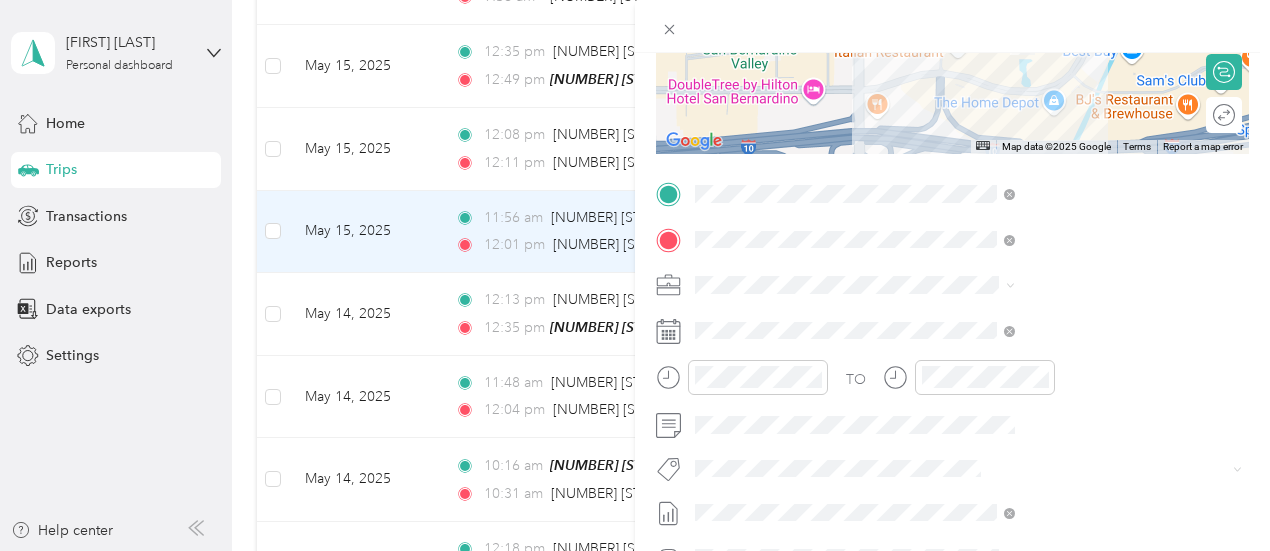 click on "[MONTH] [YEAR] [TEXT]" at bounding box center (1067, 327) 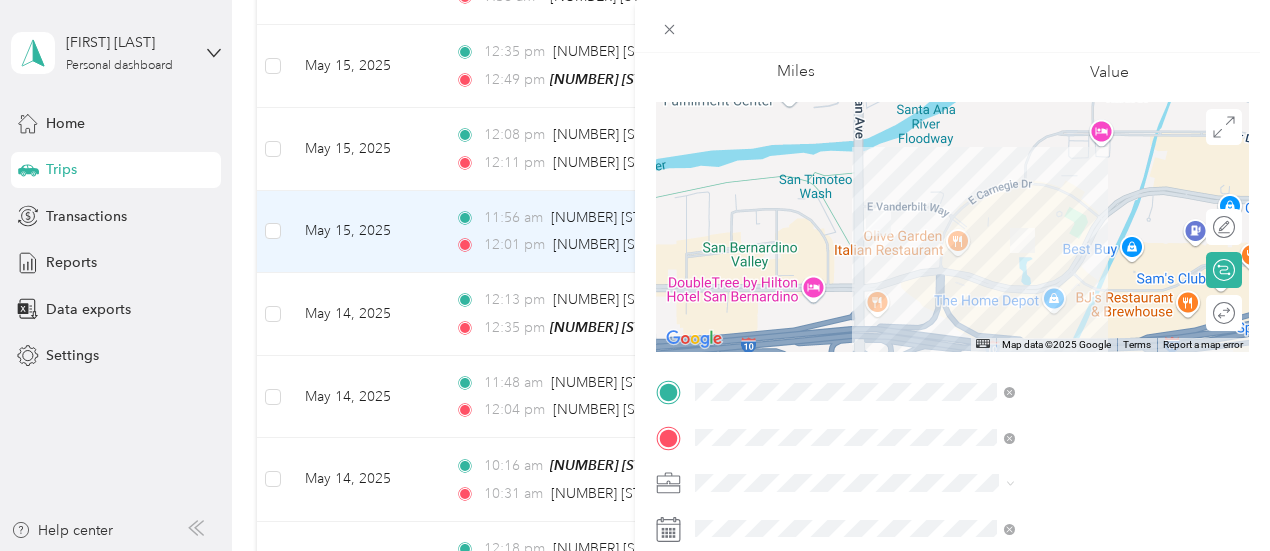 scroll, scrollTop: 0, scrollLeft: 0, axis: both 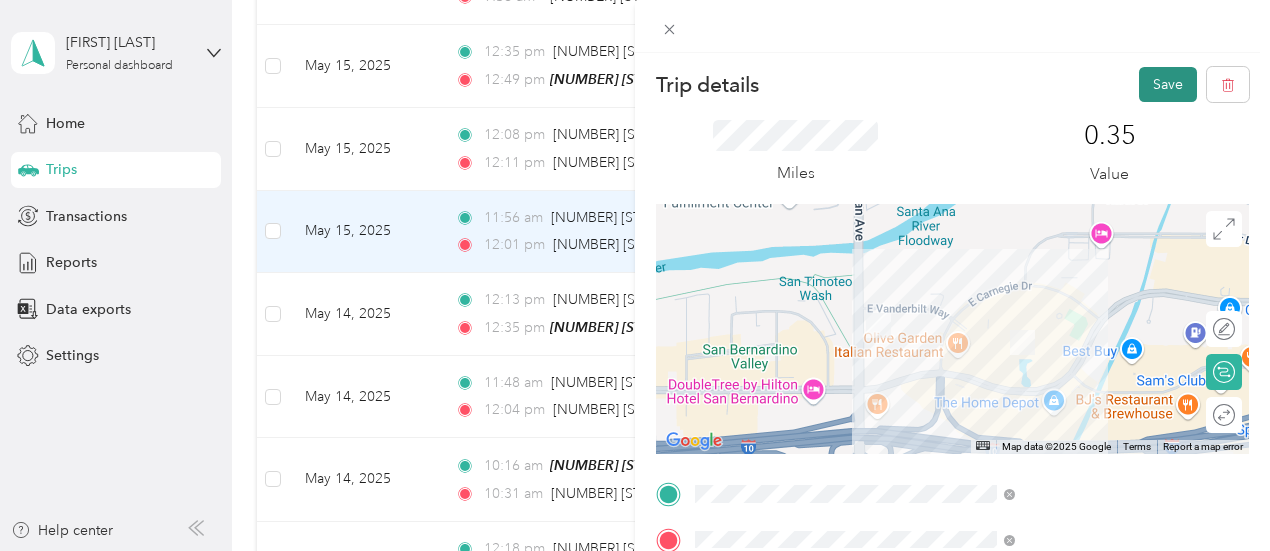 click on "Save" at bounding box center (1168, 84) 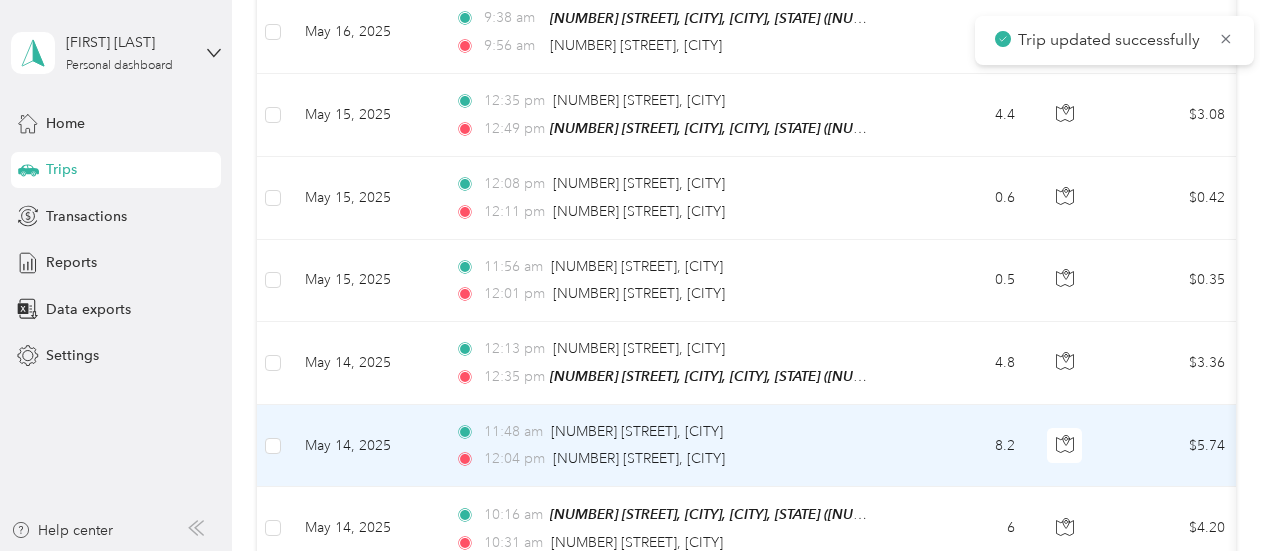 scroll, scrollTop: 3855, scrollLeft: 0, axis: vertical 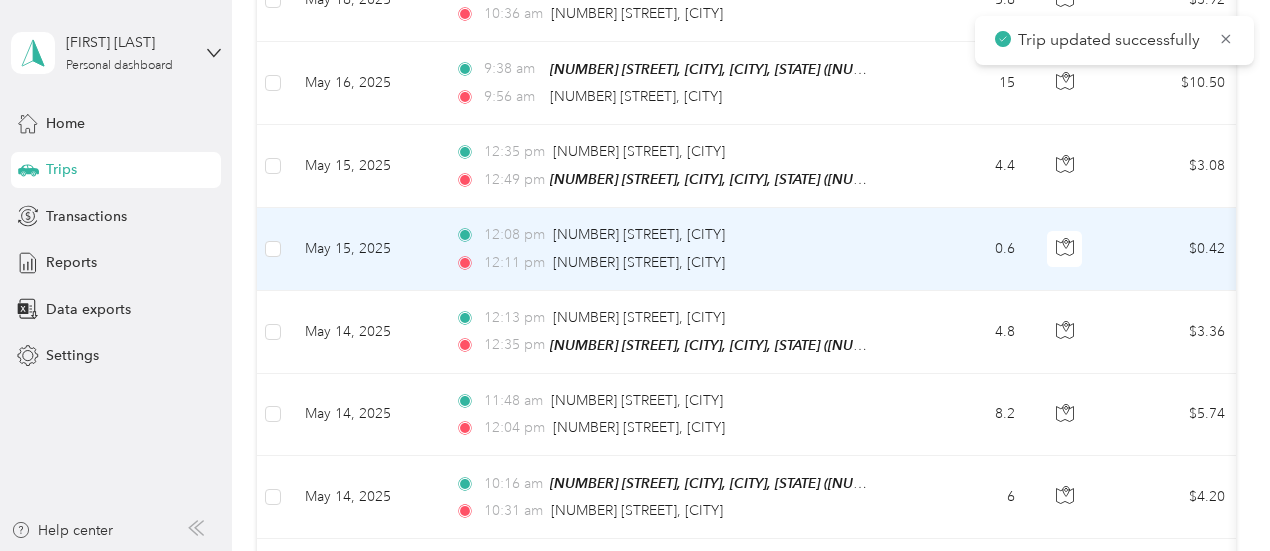 click on "0.6" at bounding box center (965, 249) 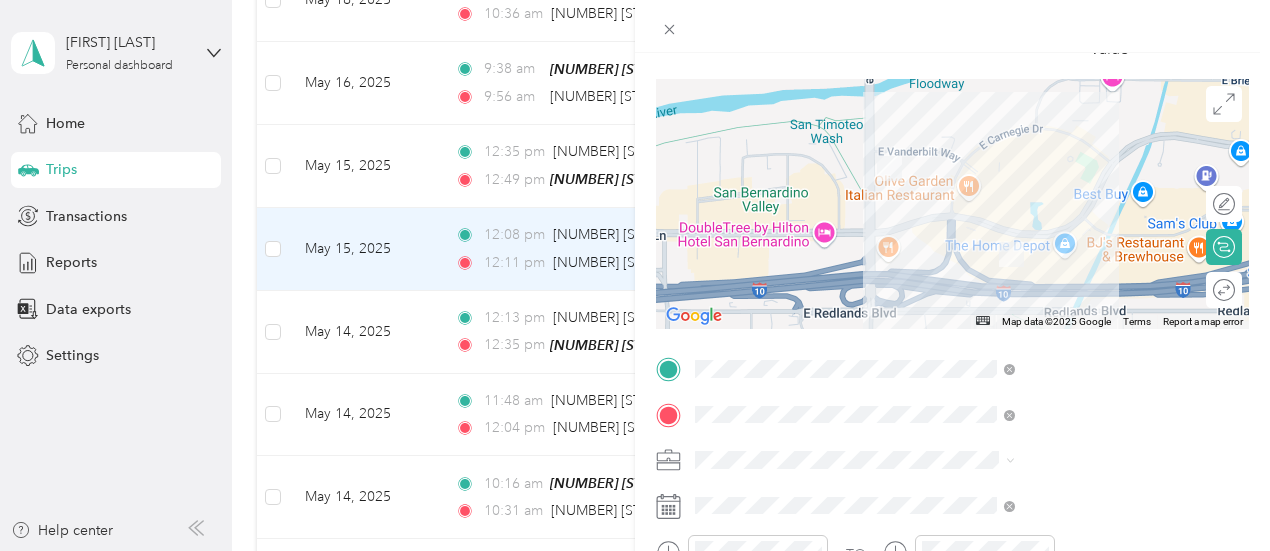 scroll, scrollTop: 200, scrollLeft: 0, axis: vertical 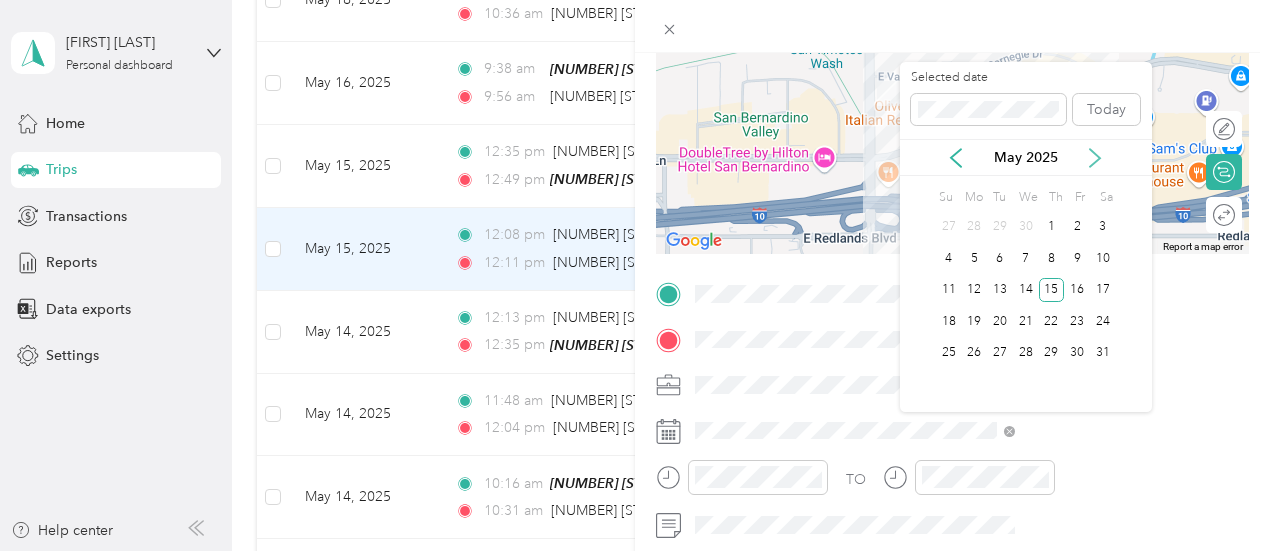 click 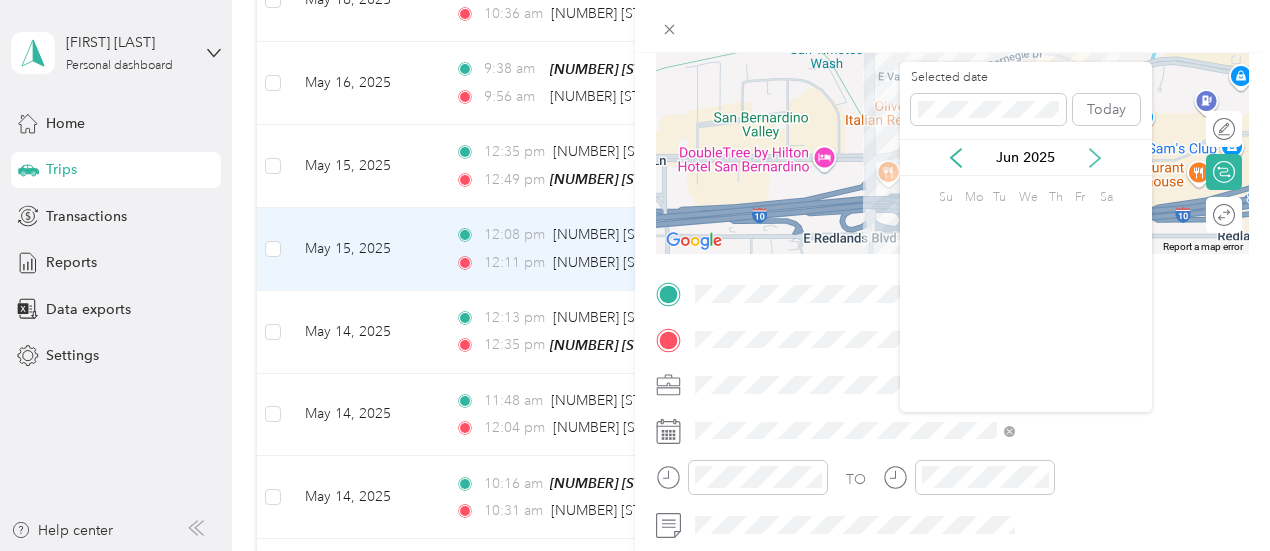 click 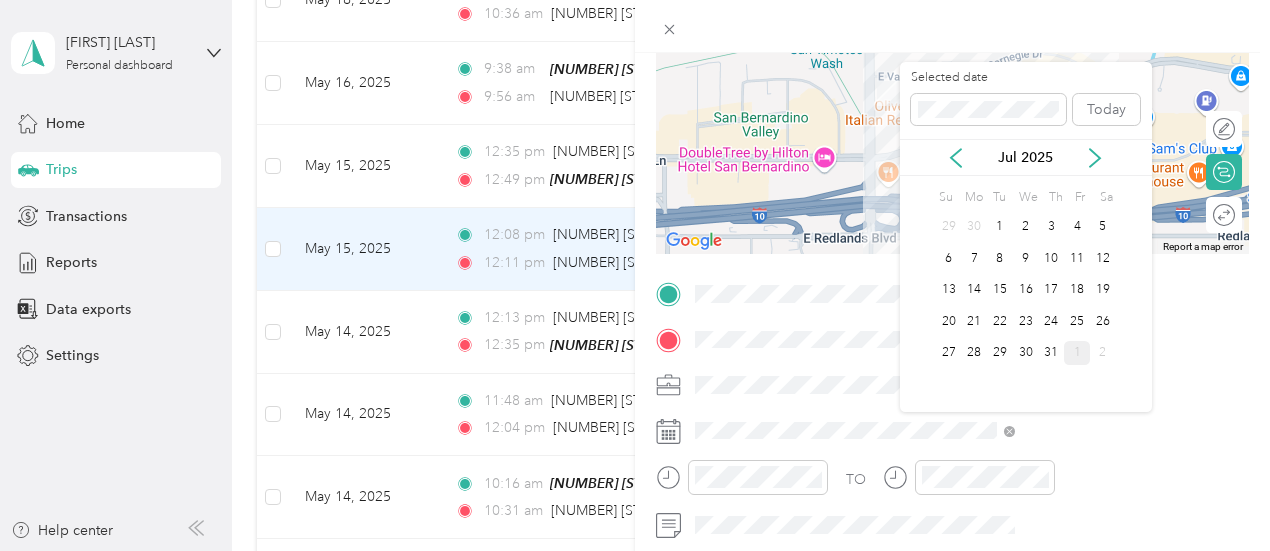 click on "28" at bounding box center [974, 353] 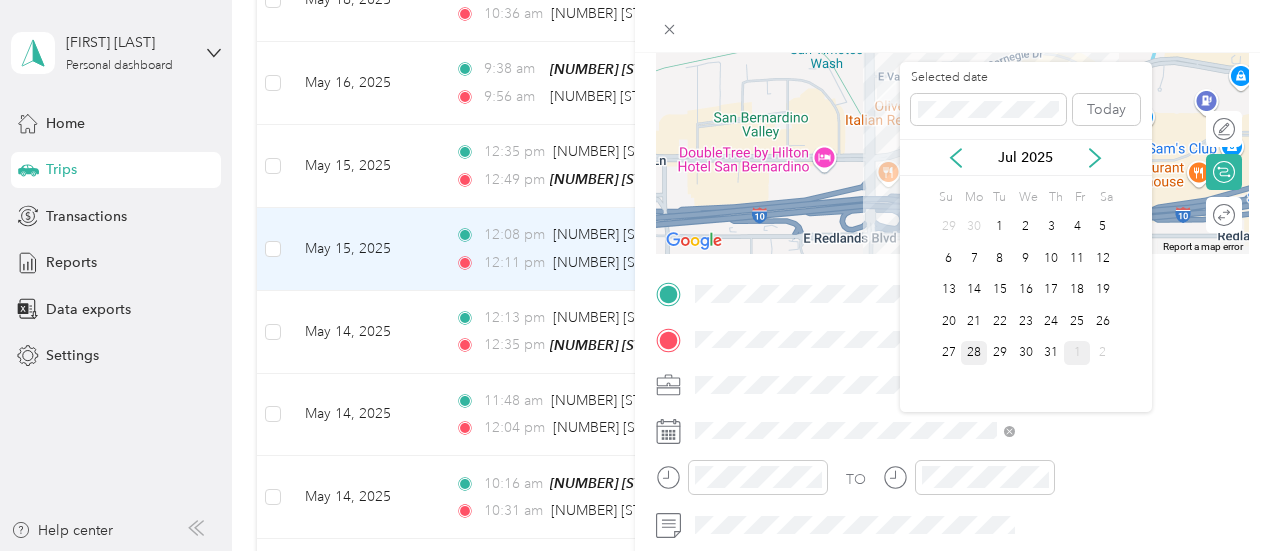 click on "28" at bounding box center (974, 353) 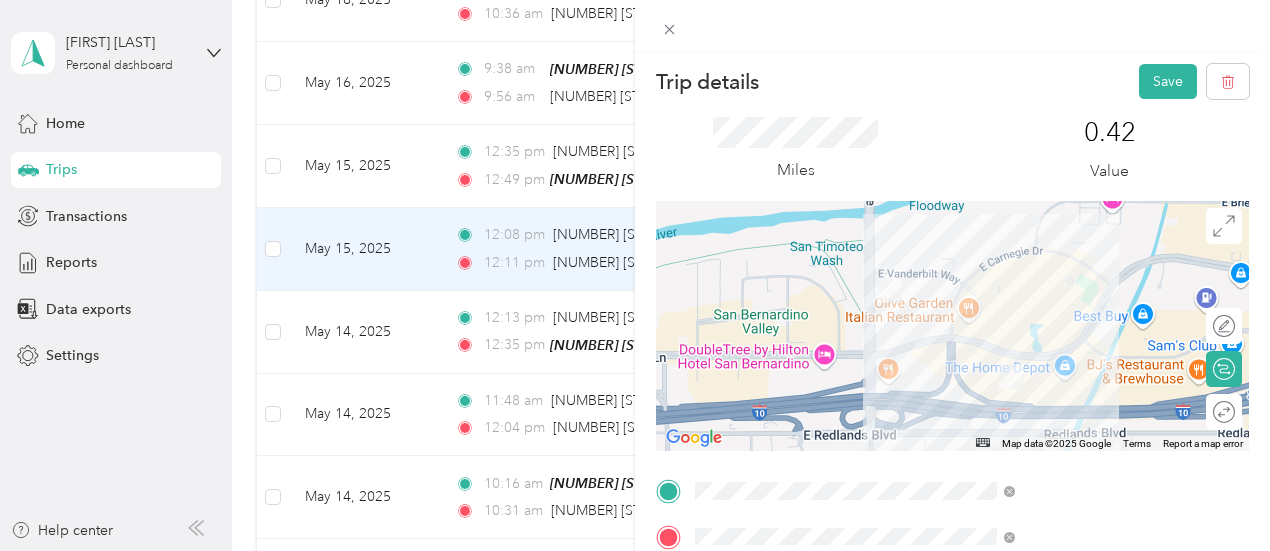 scroll, scrollTop: 0, scrollLeft: 0, axis: both 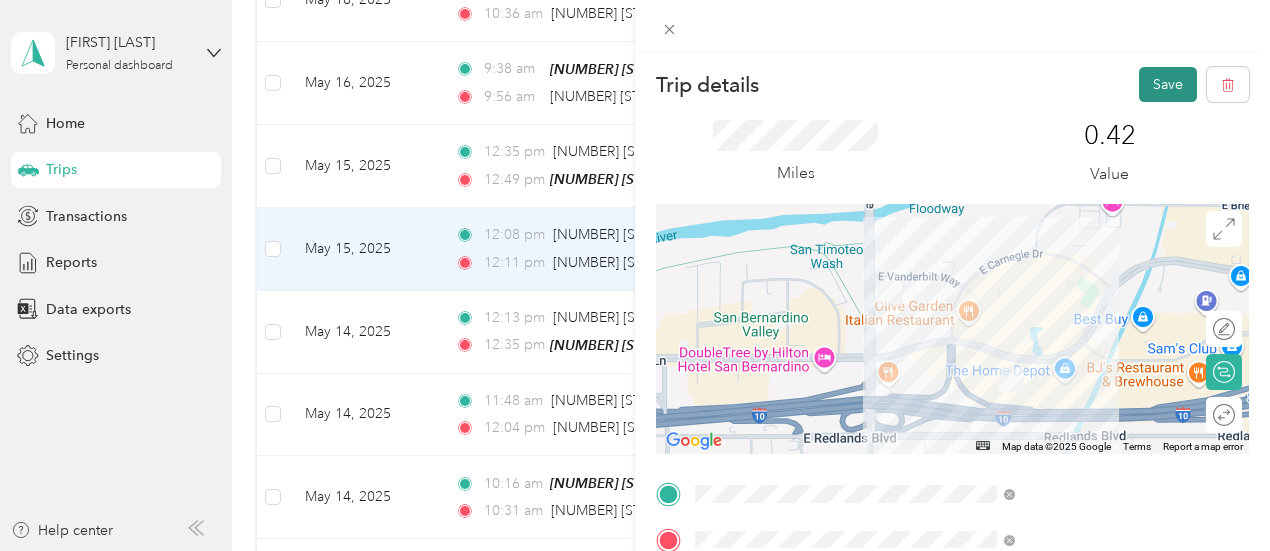click on "Save" at bounding box center [1168, 84] 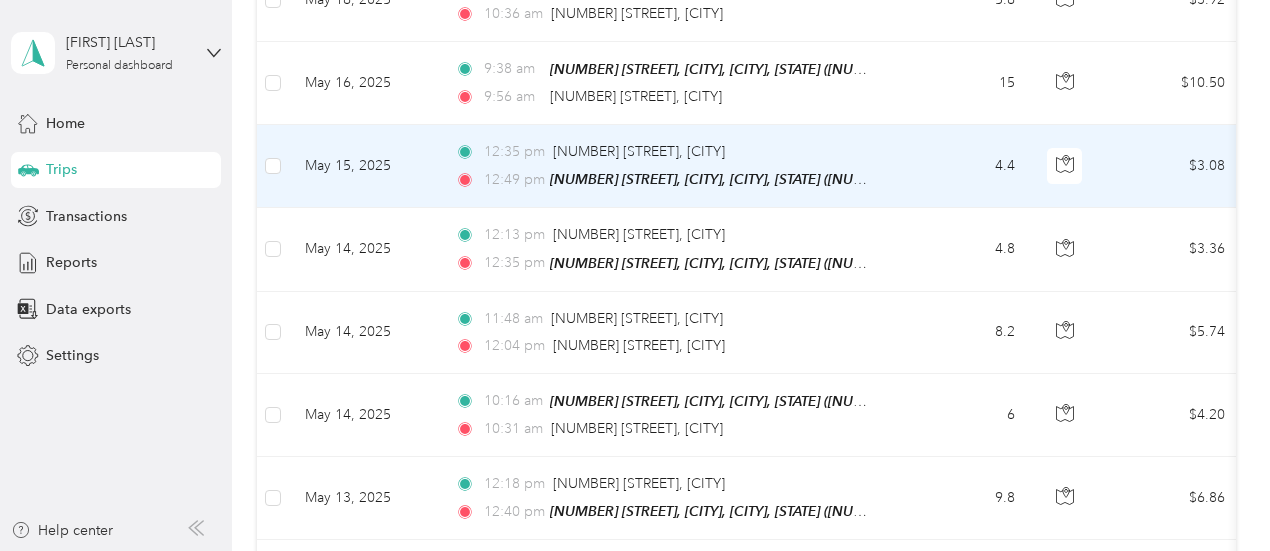 click on "[TIME] [NUMBER] [STREET], [CITY] [TIME] [NUMBER] [STREET], [CITY], [CITY], [STATE] ([NUMBER] [STREET], [CITY], [STATE])" at bounding box center [669, 166] 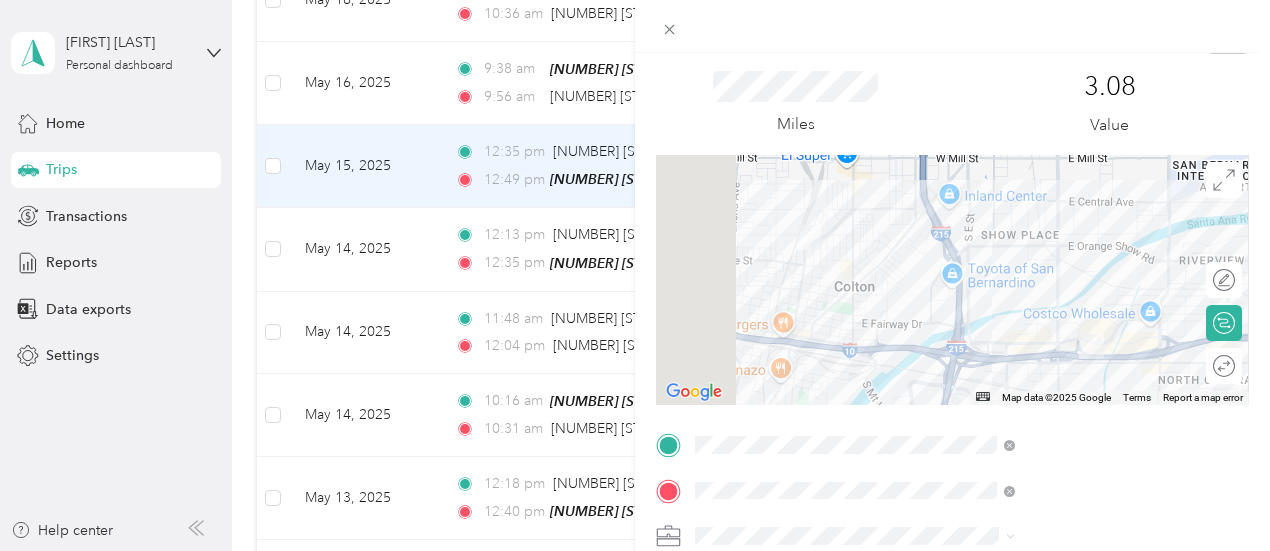 scroll, scrollTop: 100, scrollLeft: 0, axis: vertical 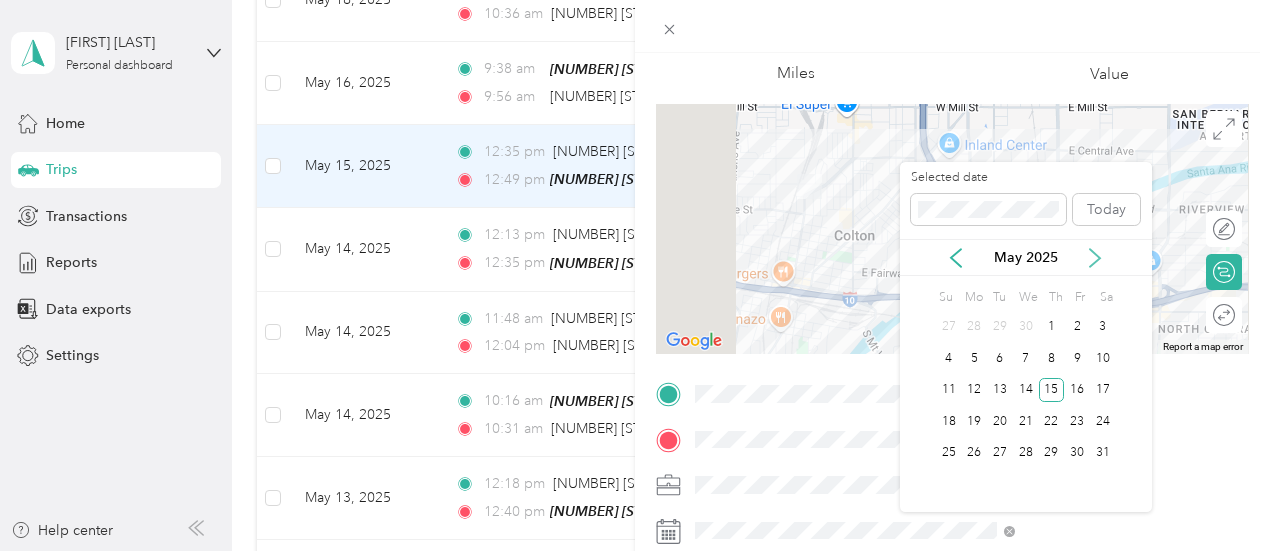 click on "May 2025" at bounding box center (1026, 257) 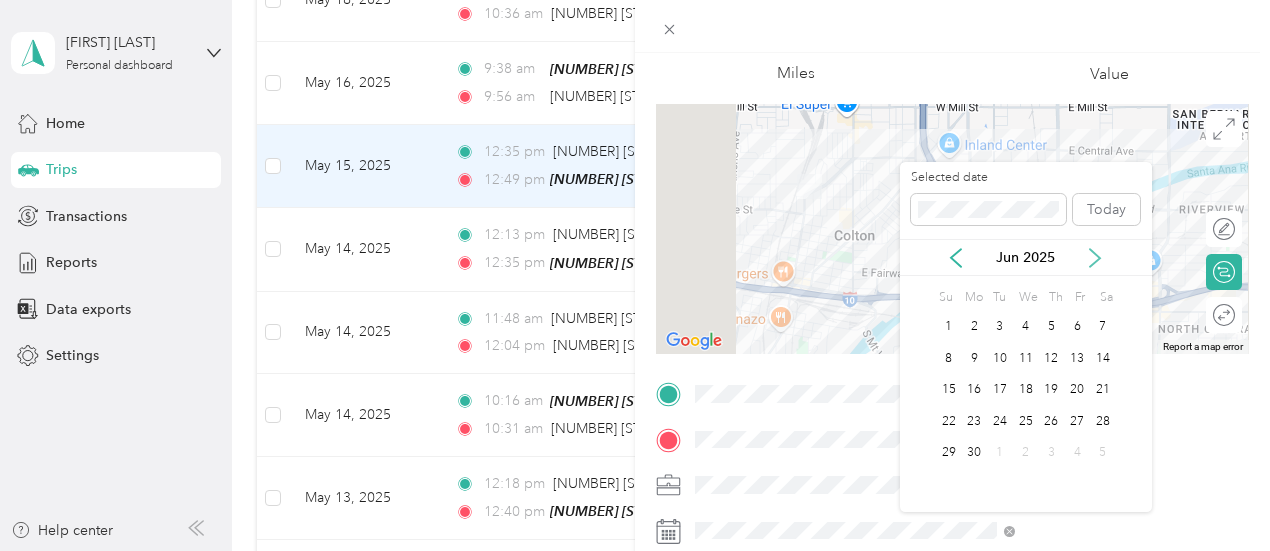 click 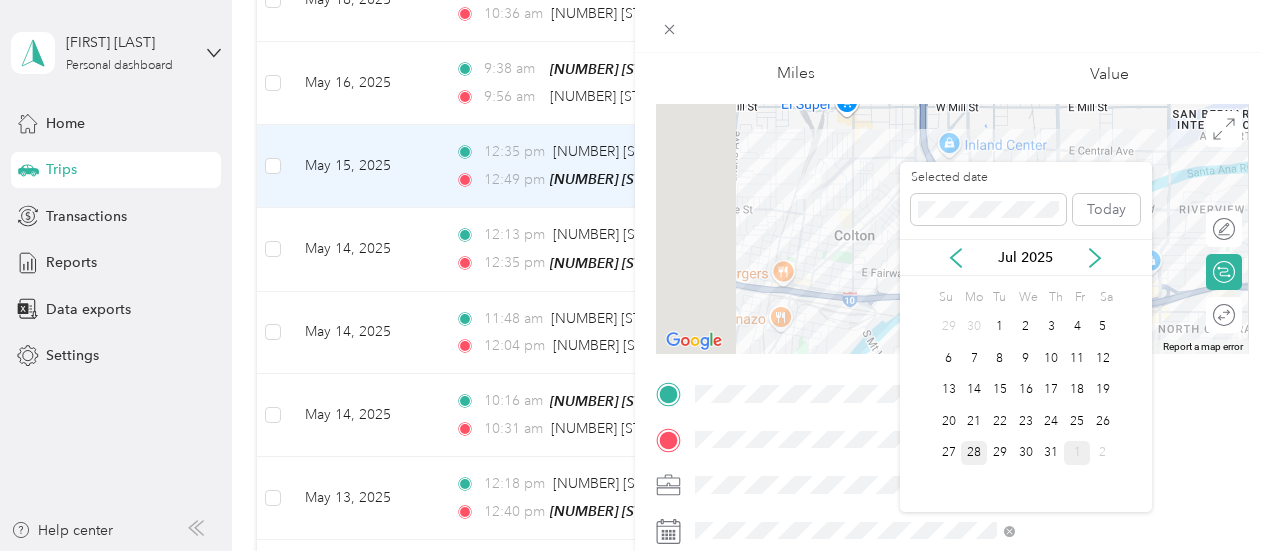 click on "28" at bounding box center (974, 453) 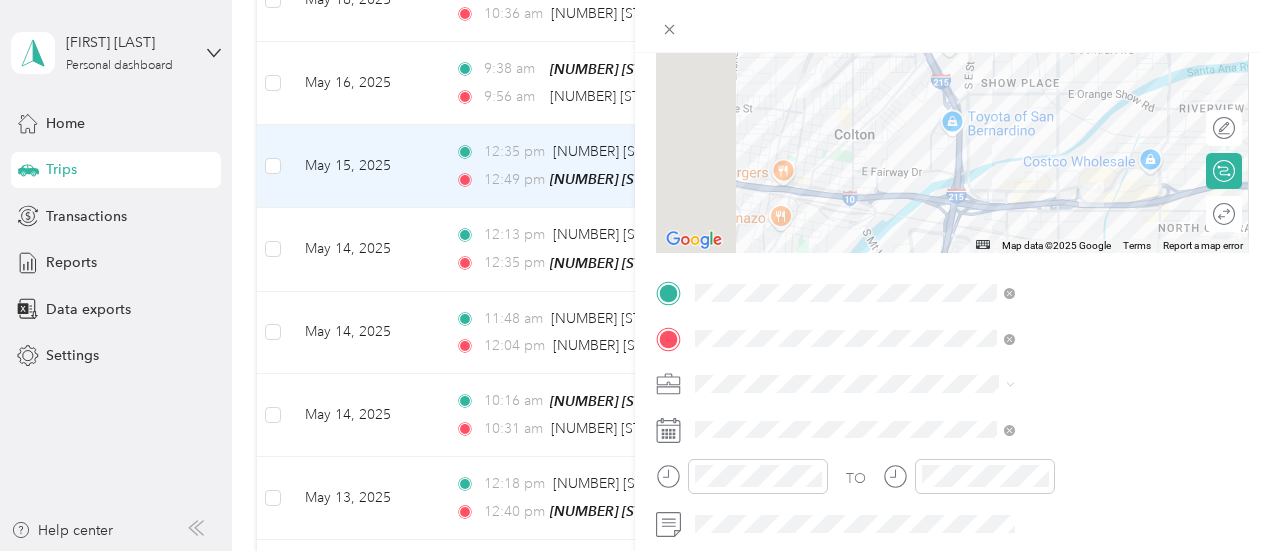 scroll, scrollTop: 300, scrollLeft: 0, axis: vertical 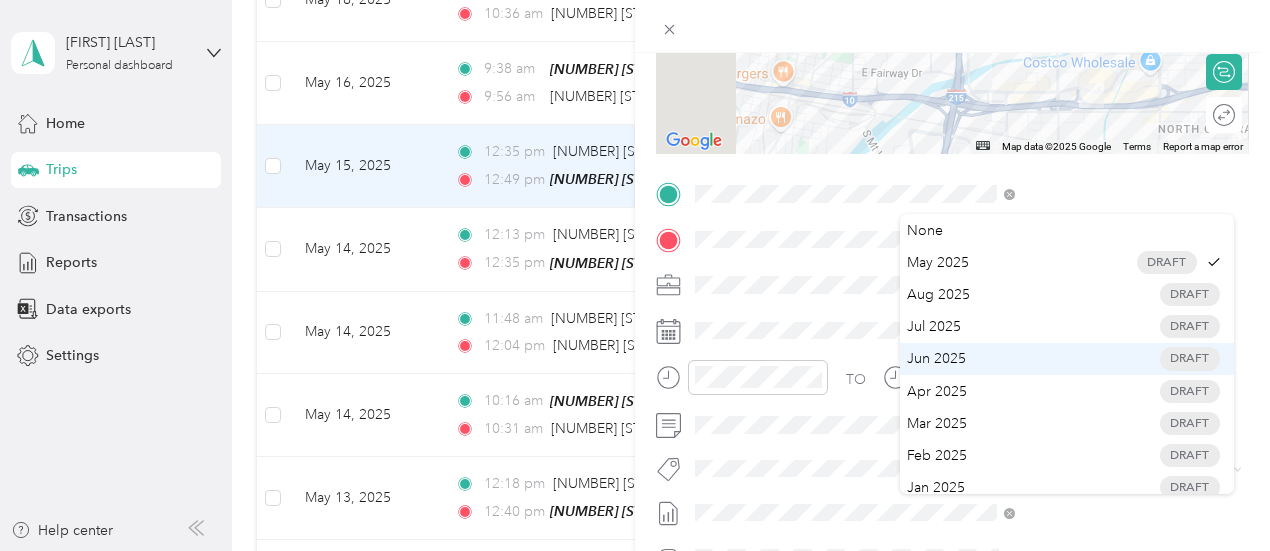 click on "[MONTH] [YEAR] [TEXT]" at bounding box center (1067, 327) 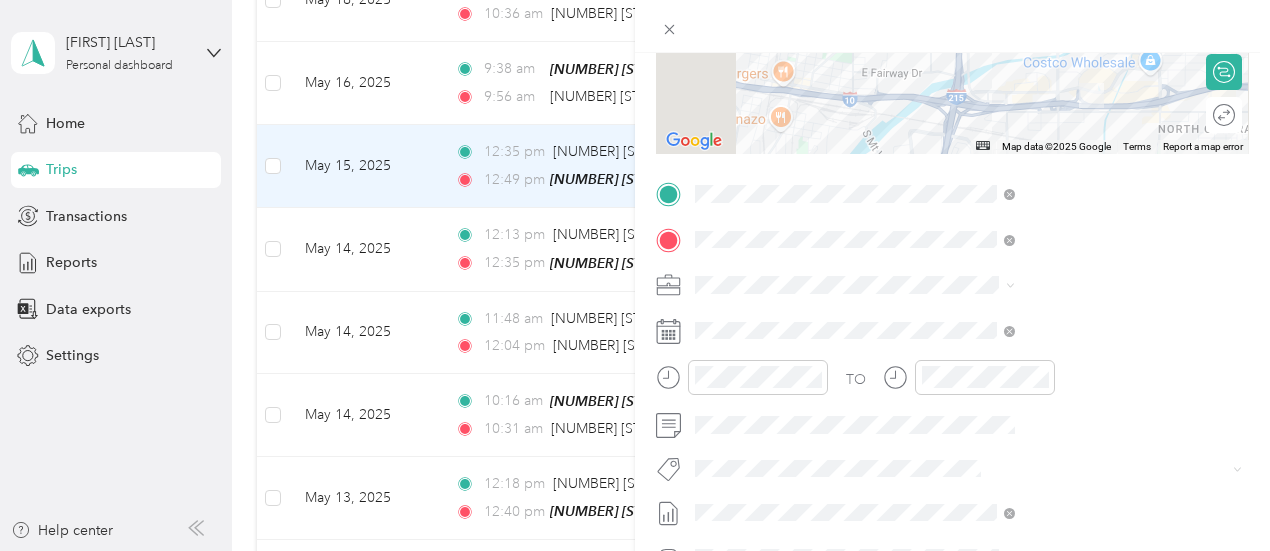 scroll, scrollTop: 0, scrollLeft: 0, axis: both 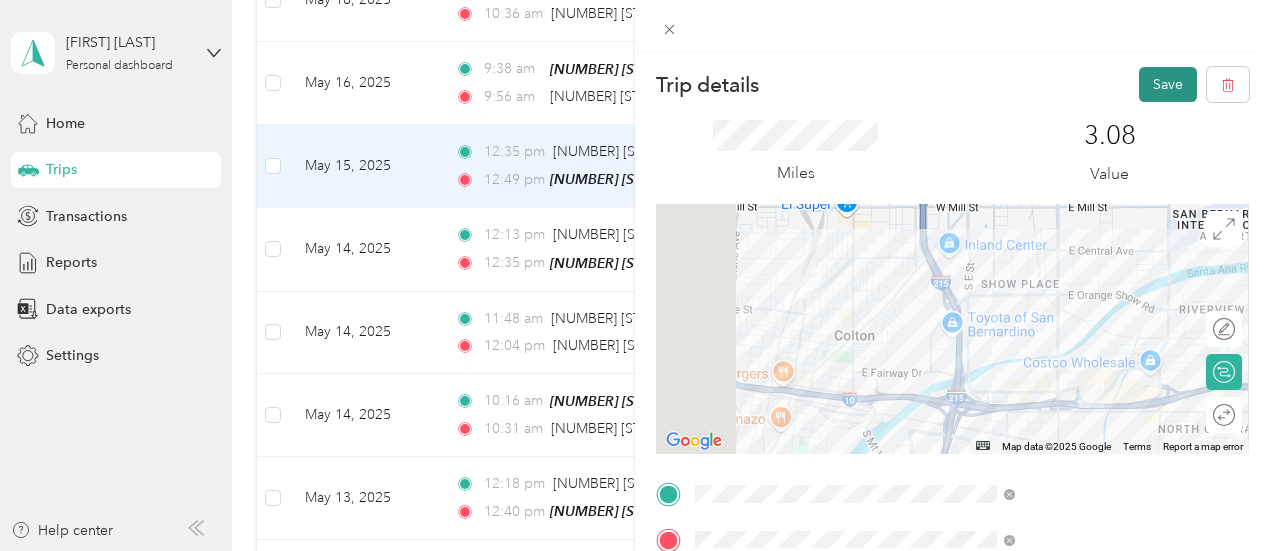 click on "Save" at bounding box center (1168, 84) 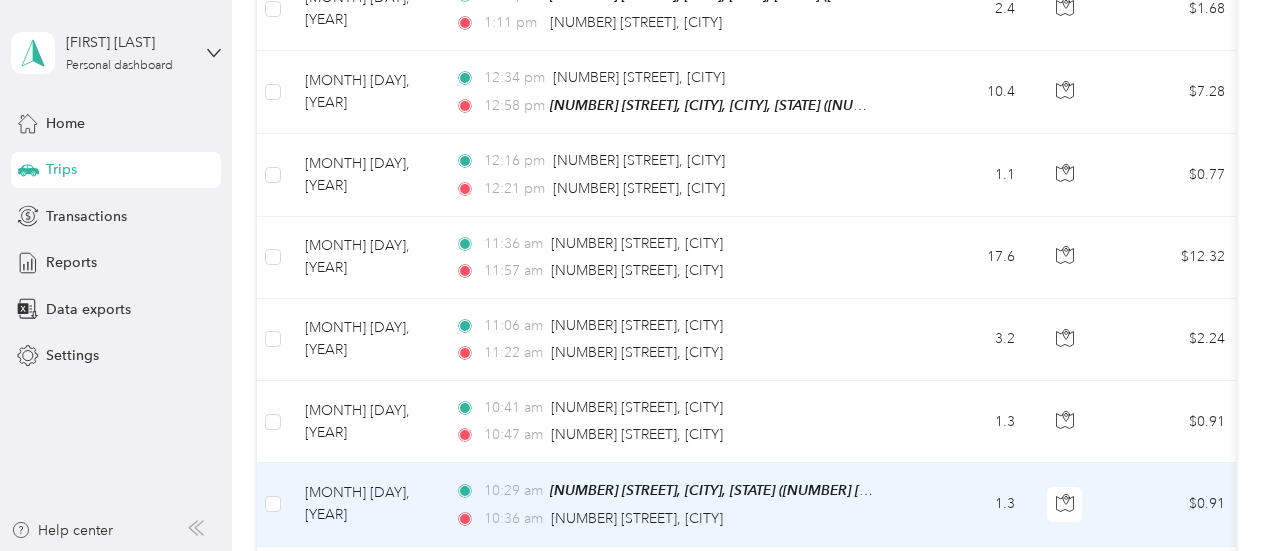 scroll, scrollTop: 5355, scrollLeft: 0, axis: vertical 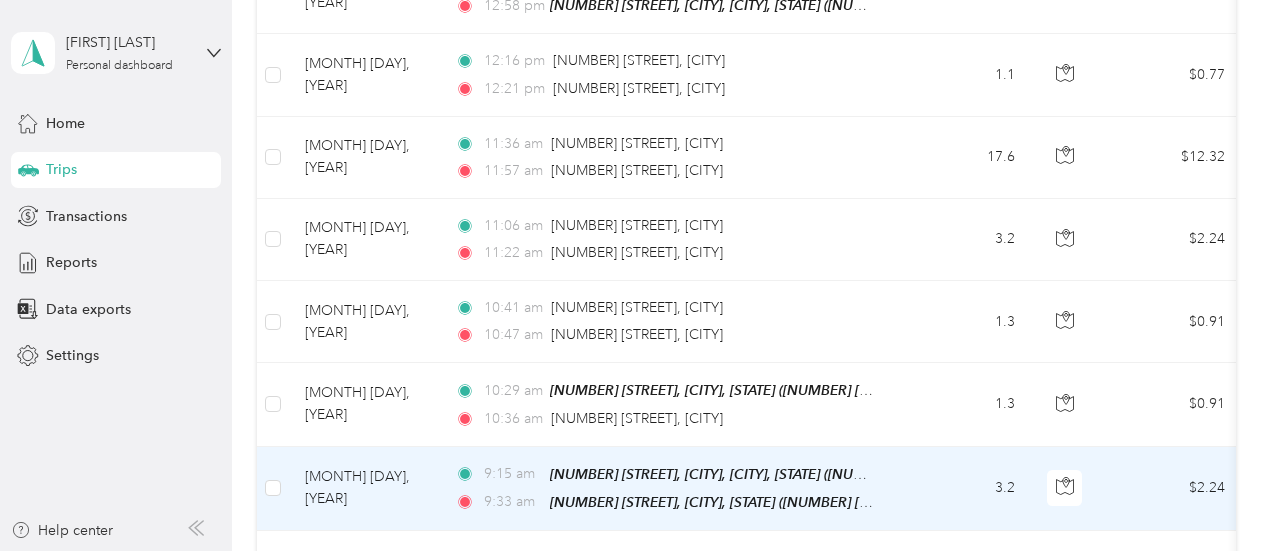 click on "3.2" at bounding box center (965, 489) 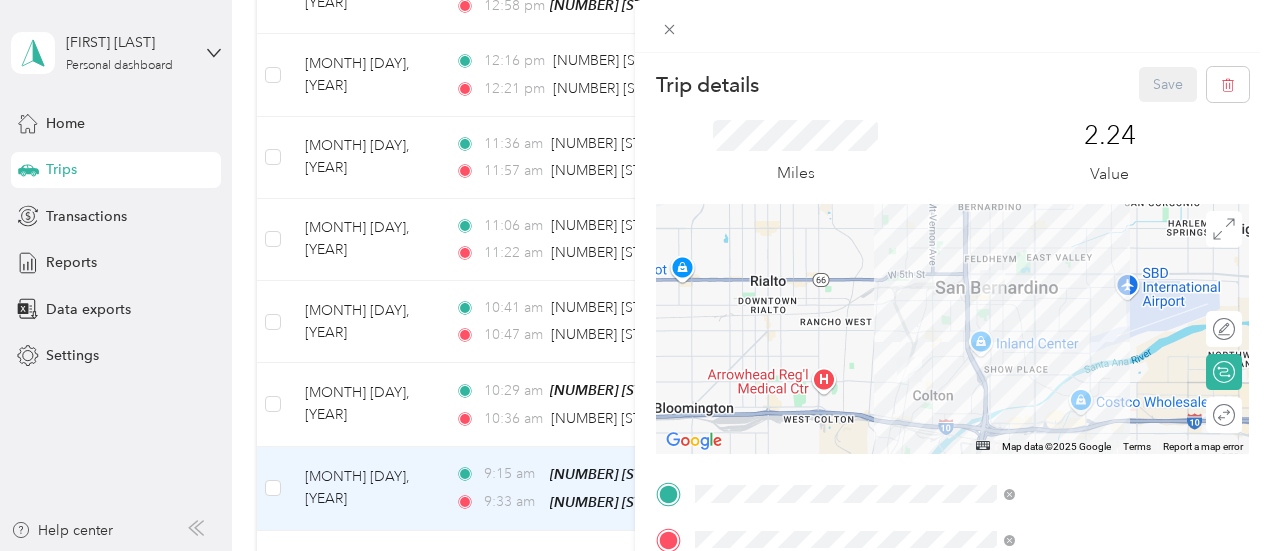 scroll, scrollTop: 200, scrollLeft: 0, axis: vertical 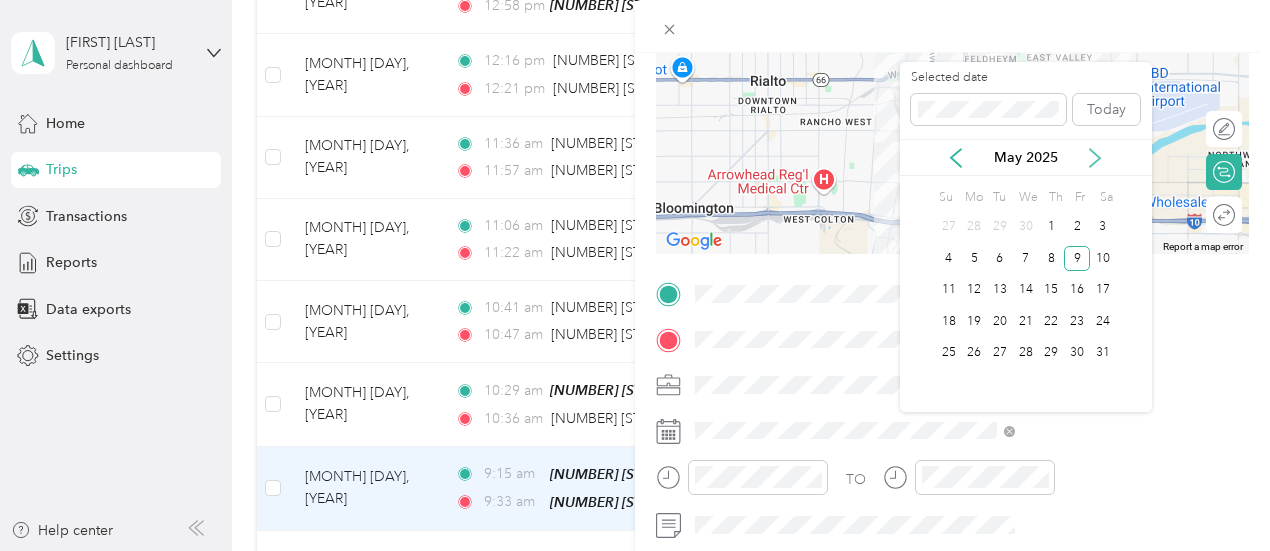 click 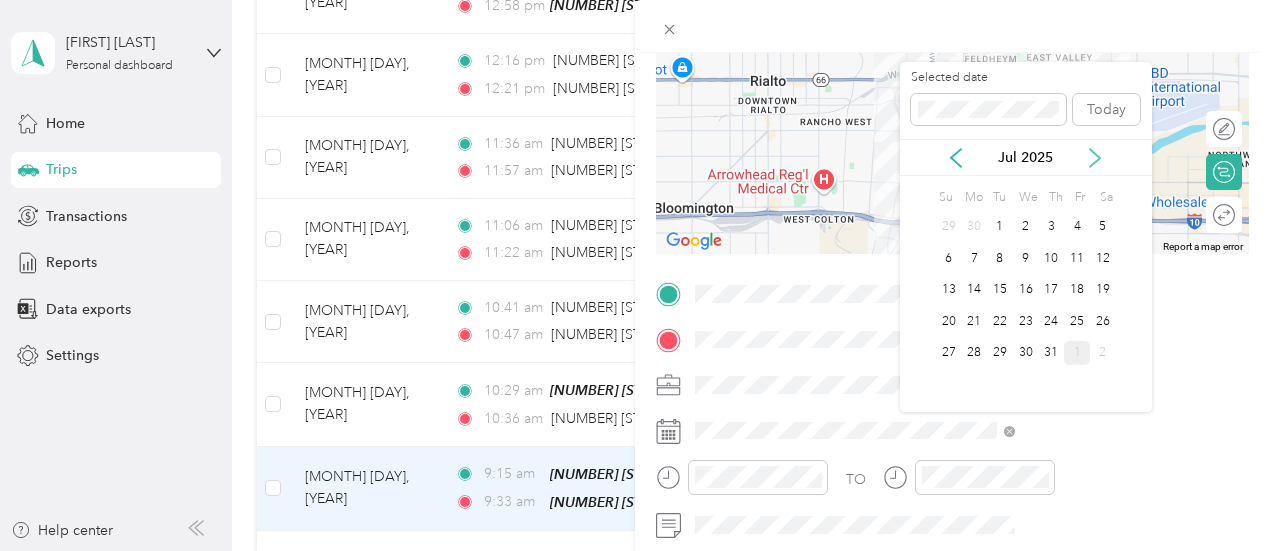 click 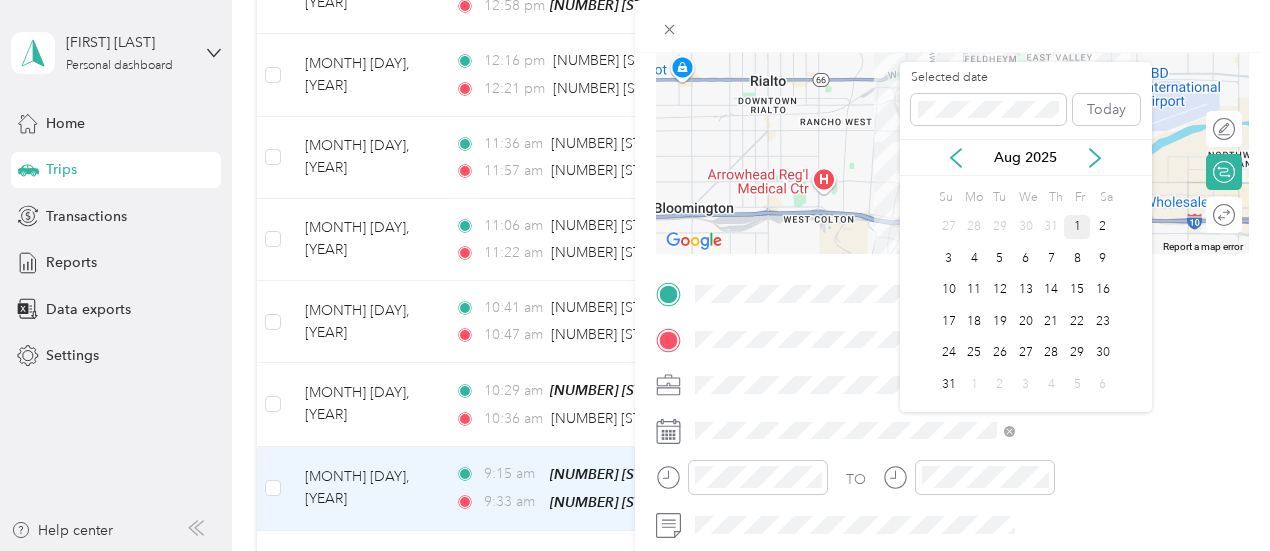 click on "1" at bounding box center (1077, 227) 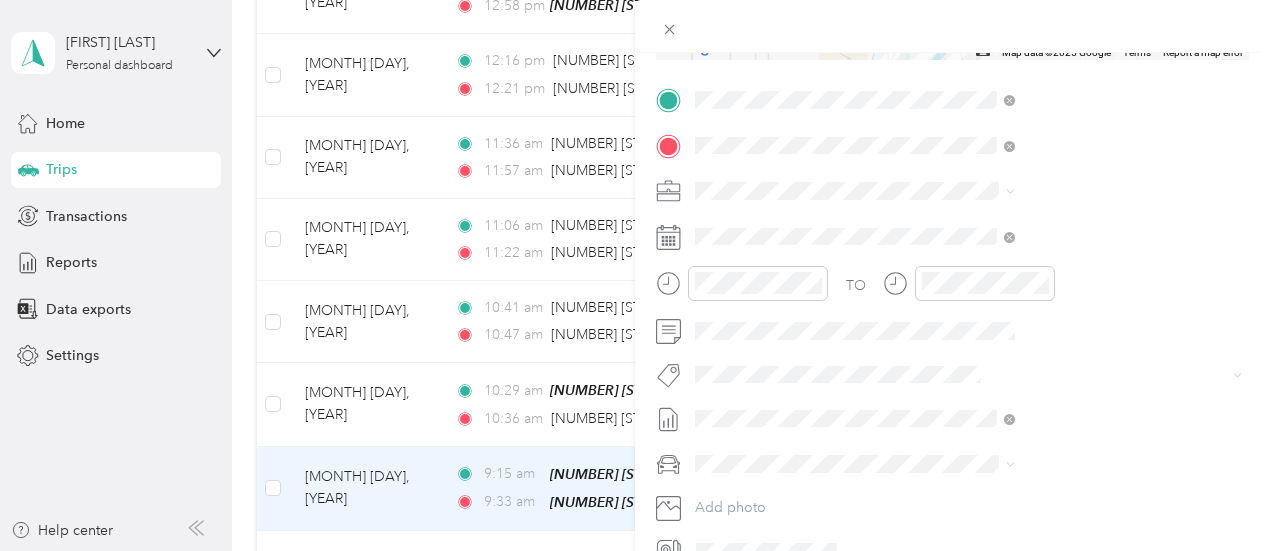 scroll, scrollTop: 400, scrollLeft: 0, axis: vertical 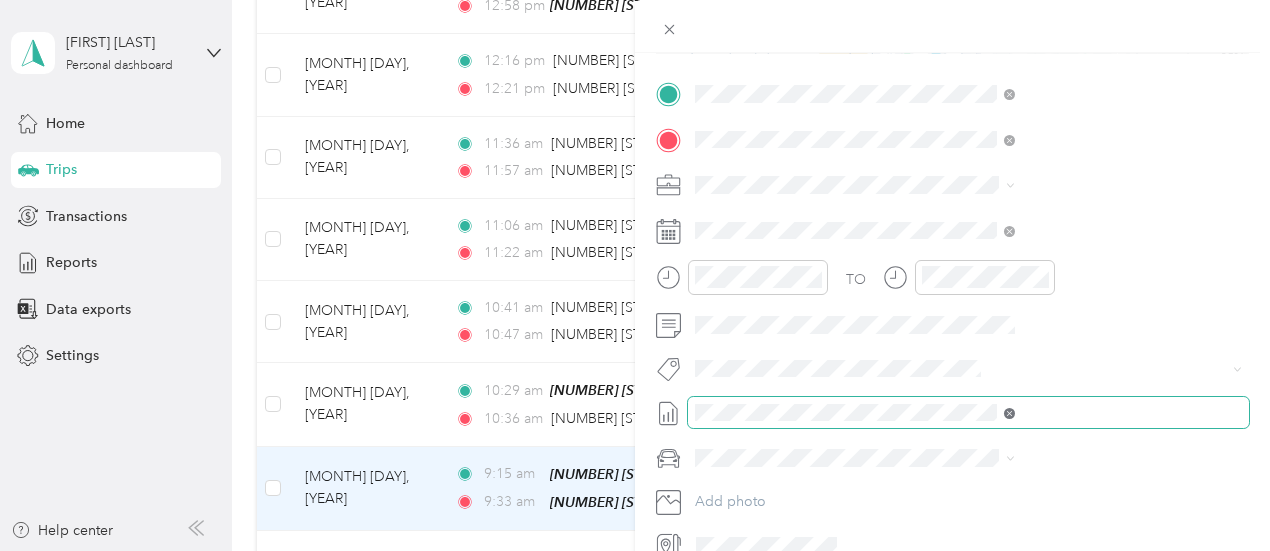 click 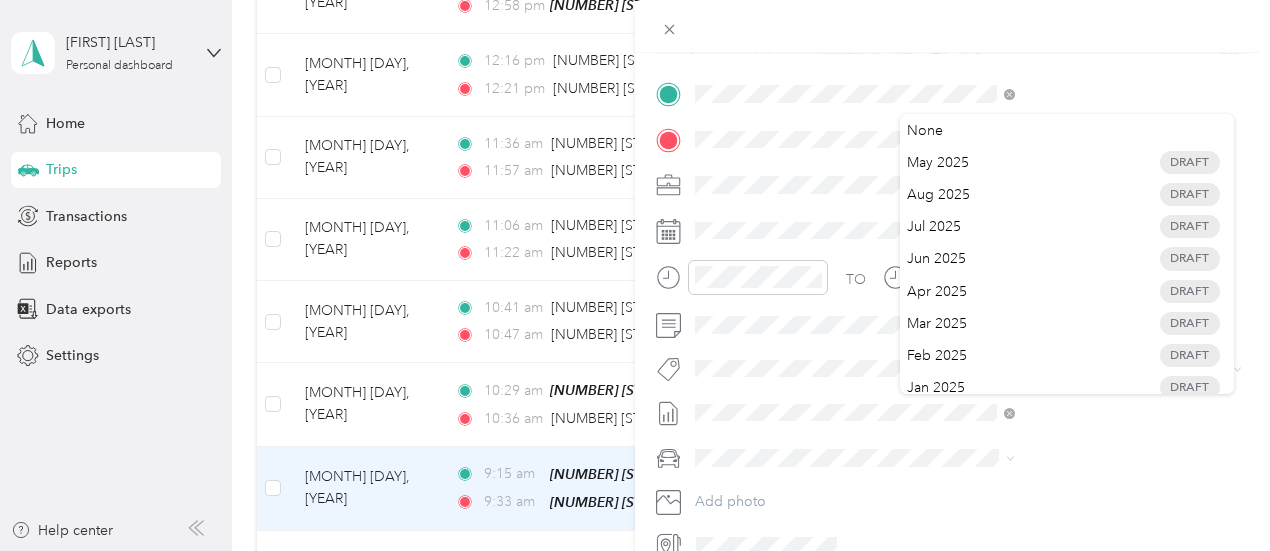 click on "Trip details Save This trip cannot be edited because it is either under review, approved, or paid. Contact your Team Manager to edit it. Miles 2.24 Value  ← Move left → Move right ↑ Move up ↓ Move down + Zoom in - Zoom out Home Jump left by 75% End Jump right by 75% Page Up Jump up by 75% Page Down Jump down by 75% Map Data Map data ©2025 Google Map data ©2025 Google 2 km  Click to toggle between metric and imperial units Terms Report a map error Edit route Calculate route Round trip TO Add photo" at bounding box center (635, 275) 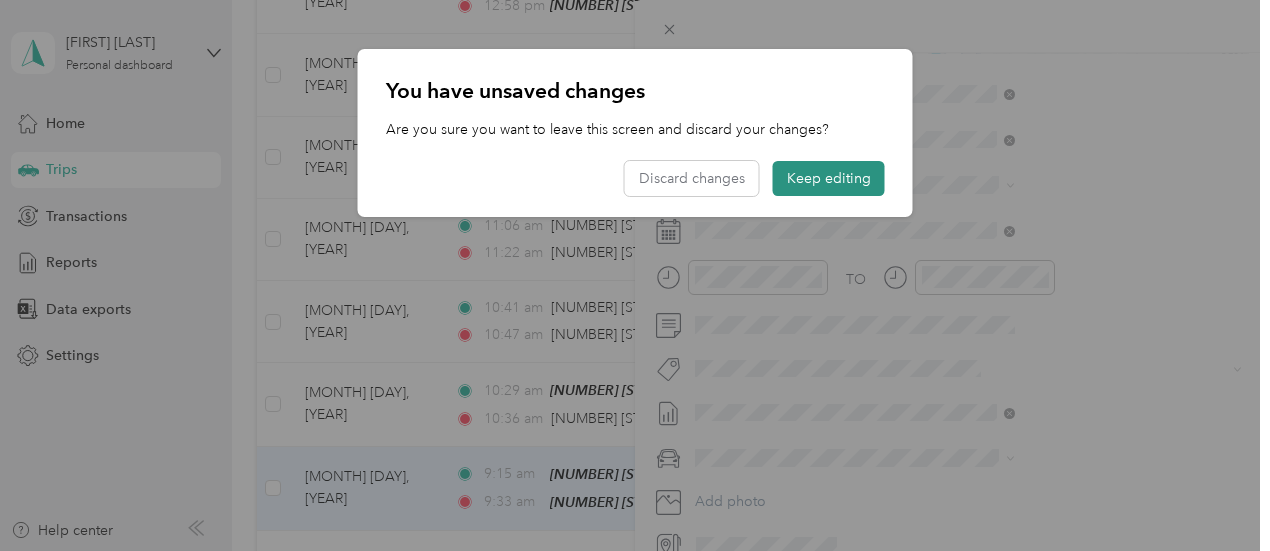 click on "Keep editing" at bounding box center [829, 178] 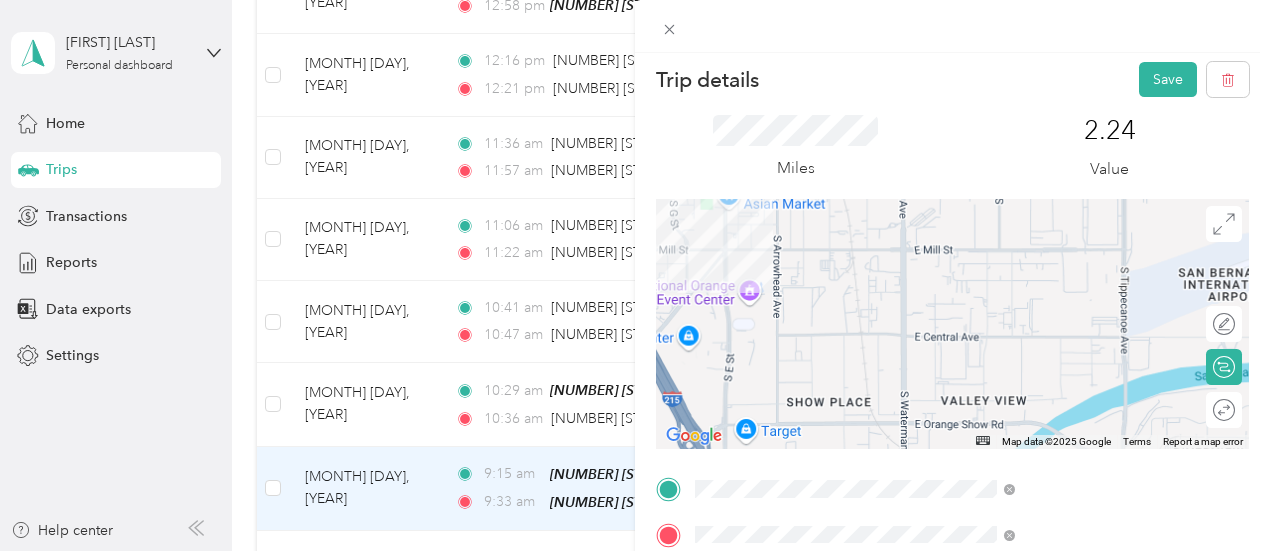scroll, scrollTop: 0, scrollLeft: 0, axis: both 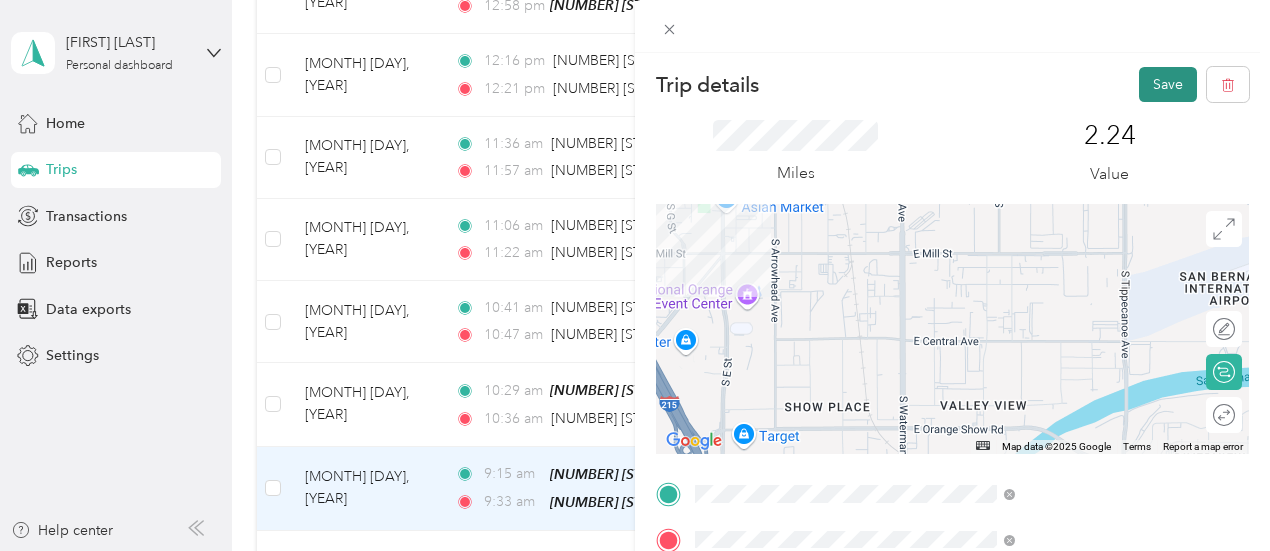 click on "Save" at bounding box center [1168, 84] 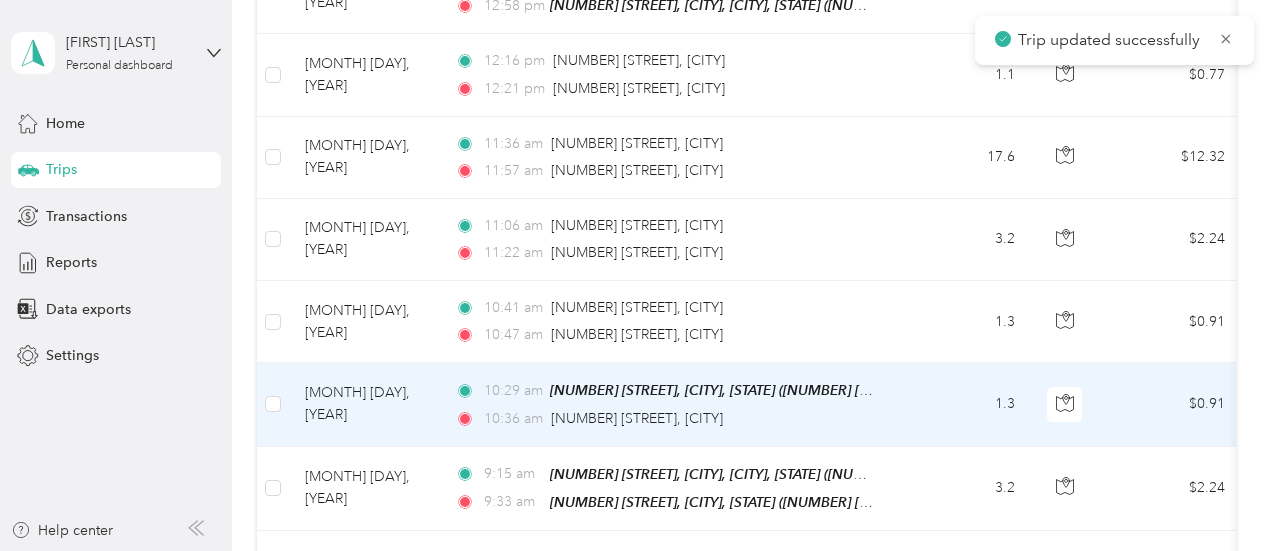 click on "1.3" at bounding box center [965, 404] 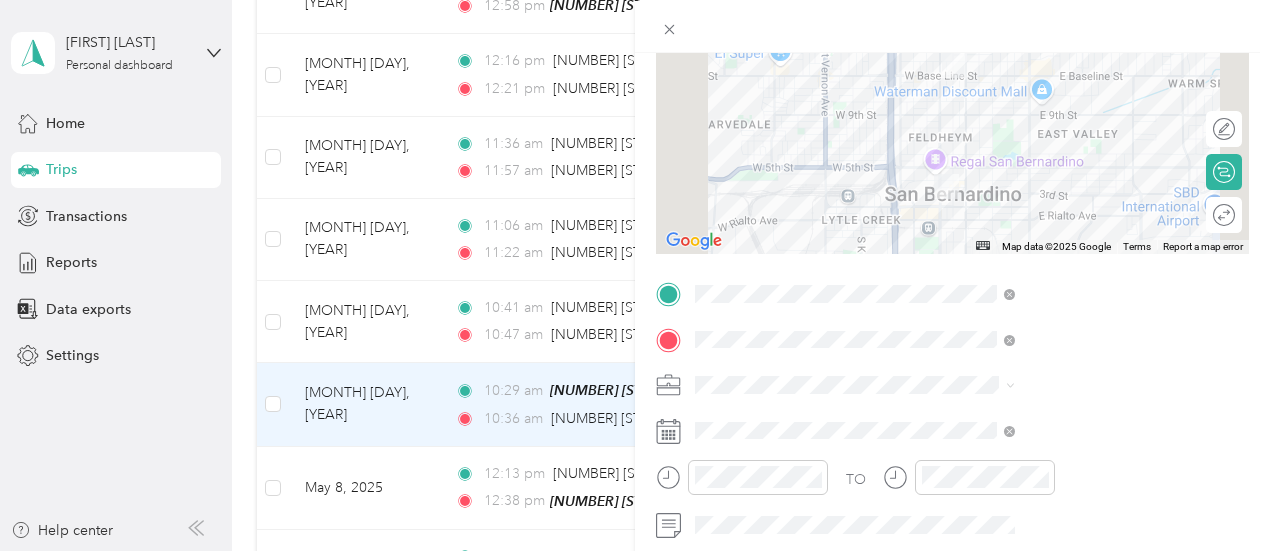 scroll, scrollTop: 300, scrollLeft: 0, axis: vertical 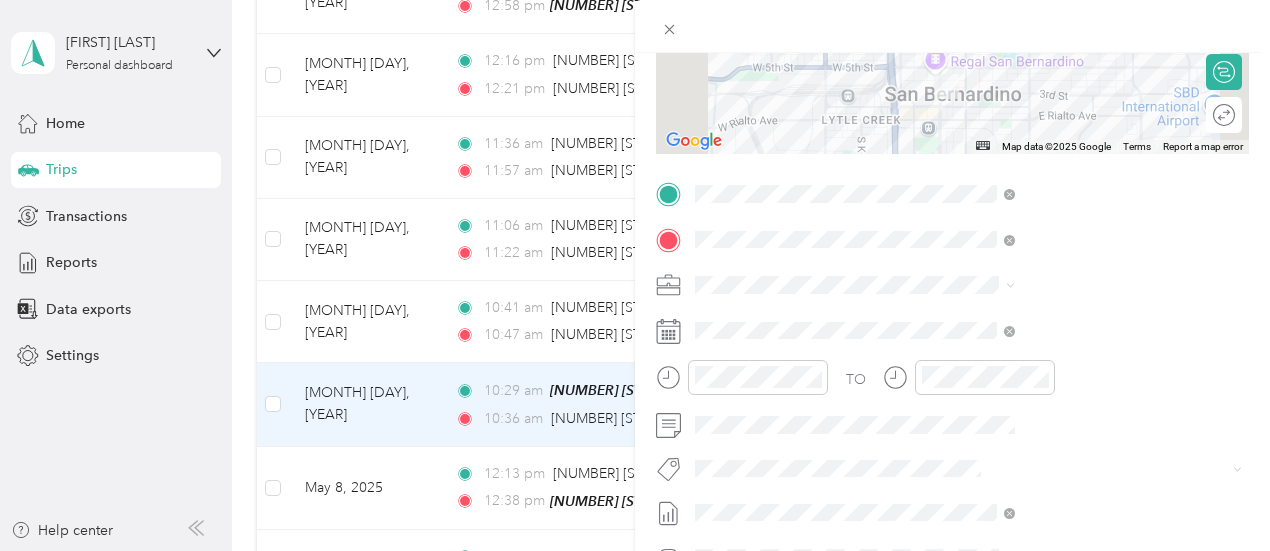 click on "[MONTH] [YEAR] Draft" at bounding box center (1067, 295) 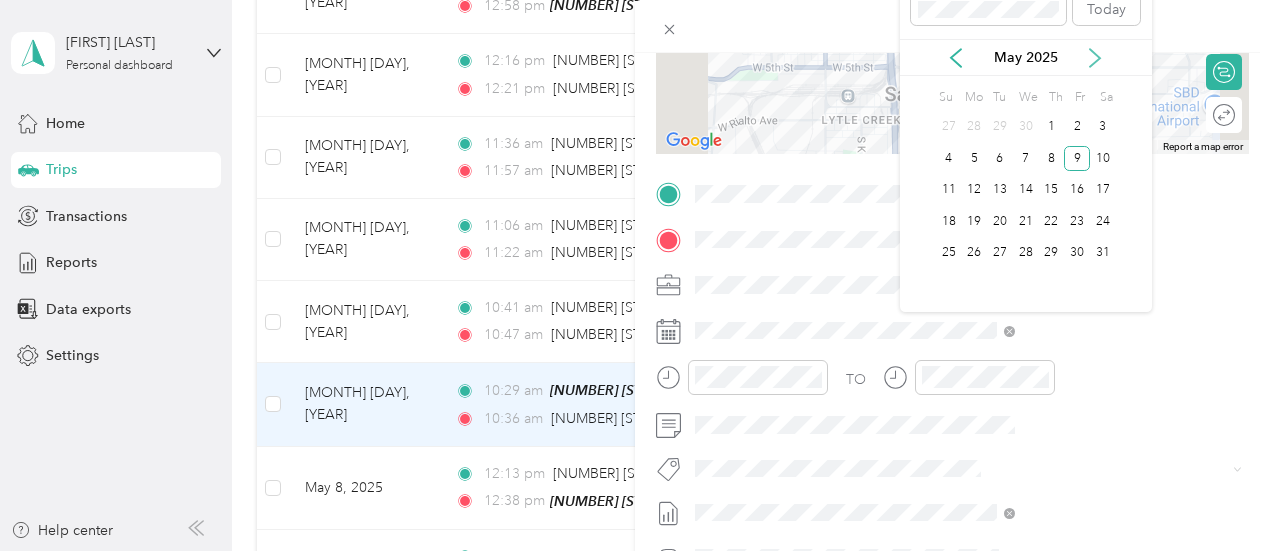 click 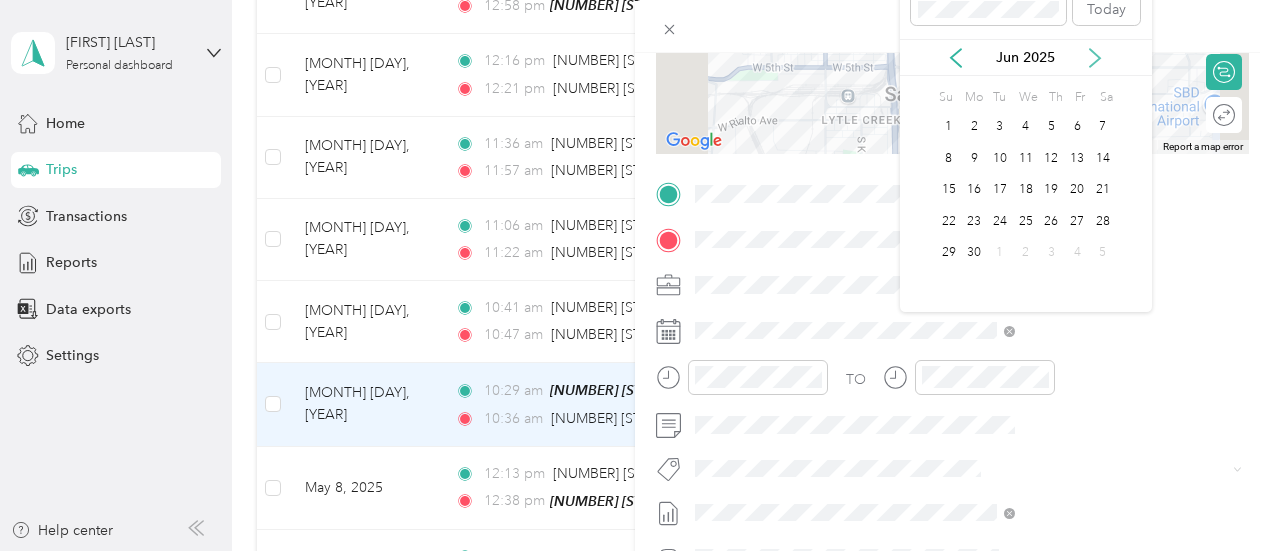 click 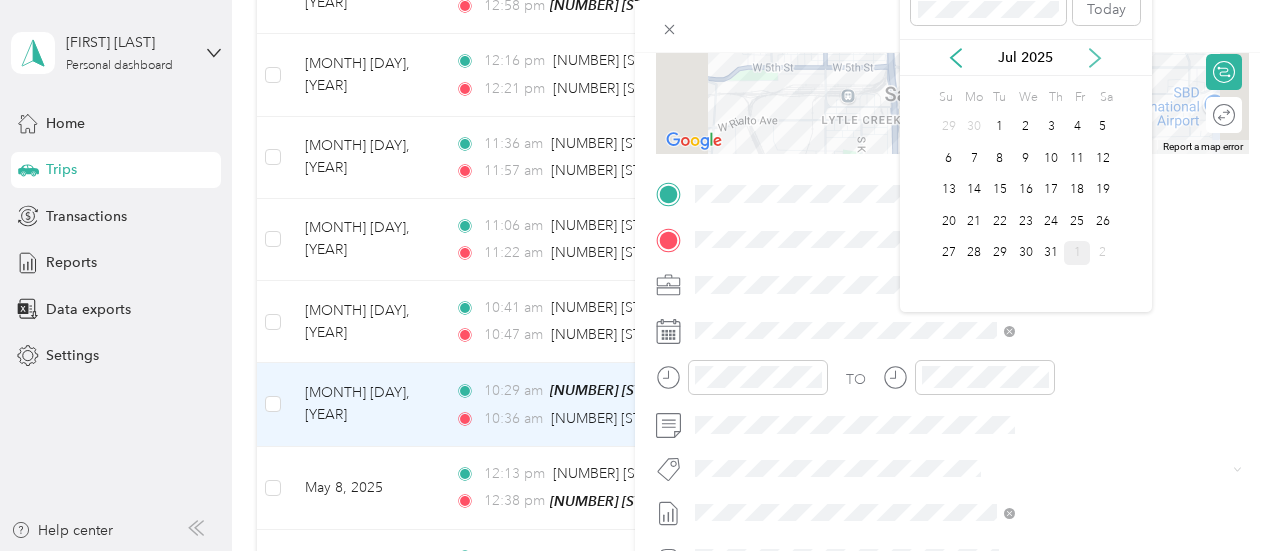 click 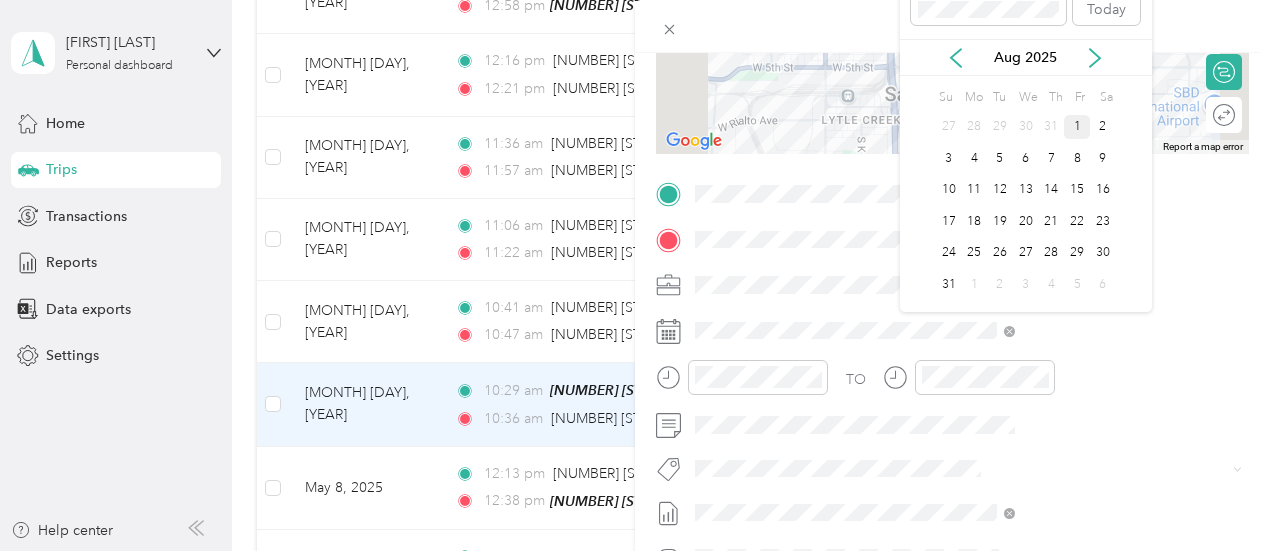 click on "1" at bounding box center (1077, 127) 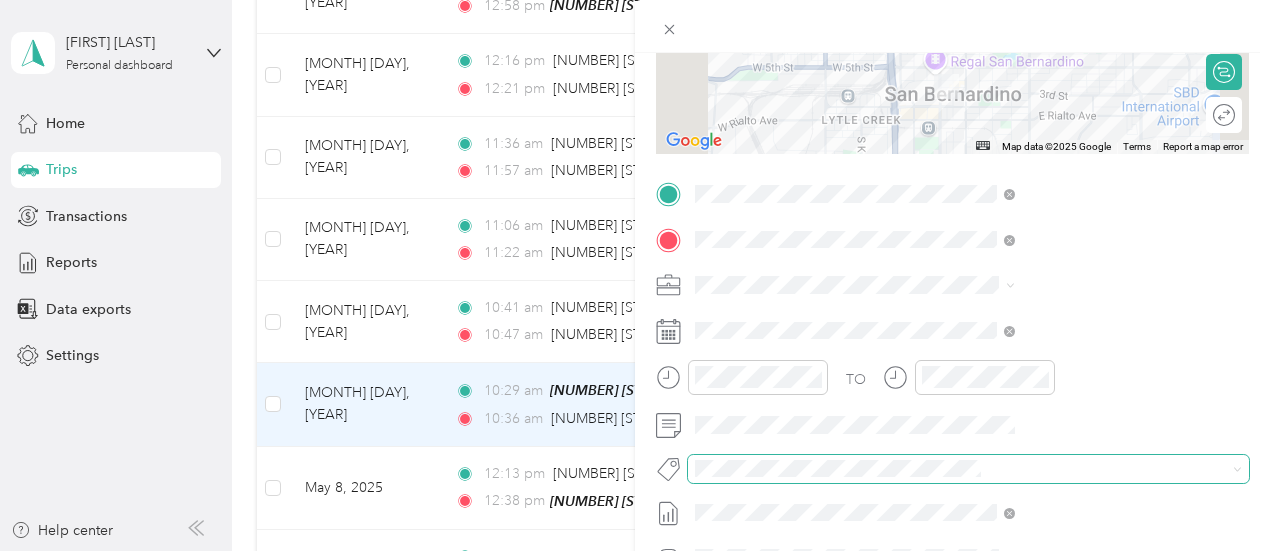 scroll, scrollTop: 0, scrollLeft: 0, axis: both 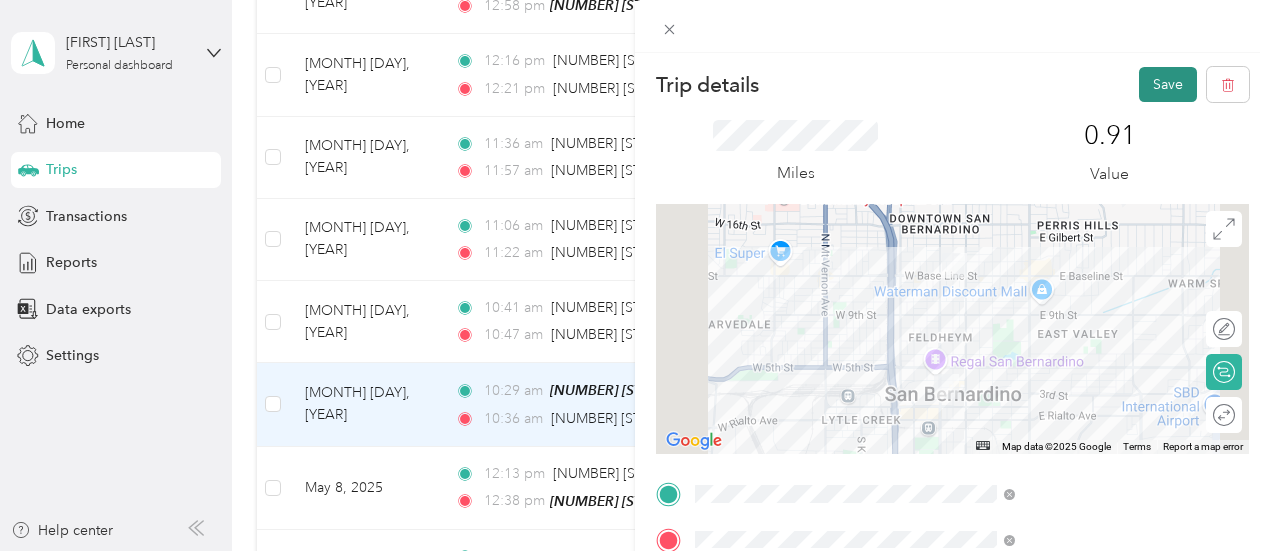 click on "Save" at bounding box center [1168, 84] 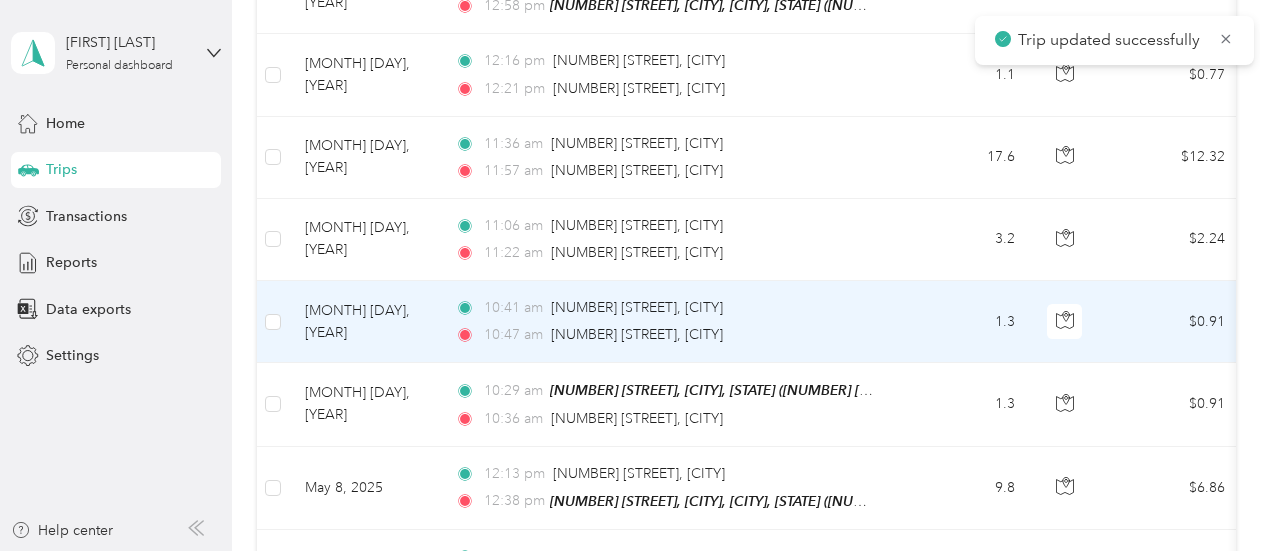 click on "1.3" at bounding box center (965, 322) 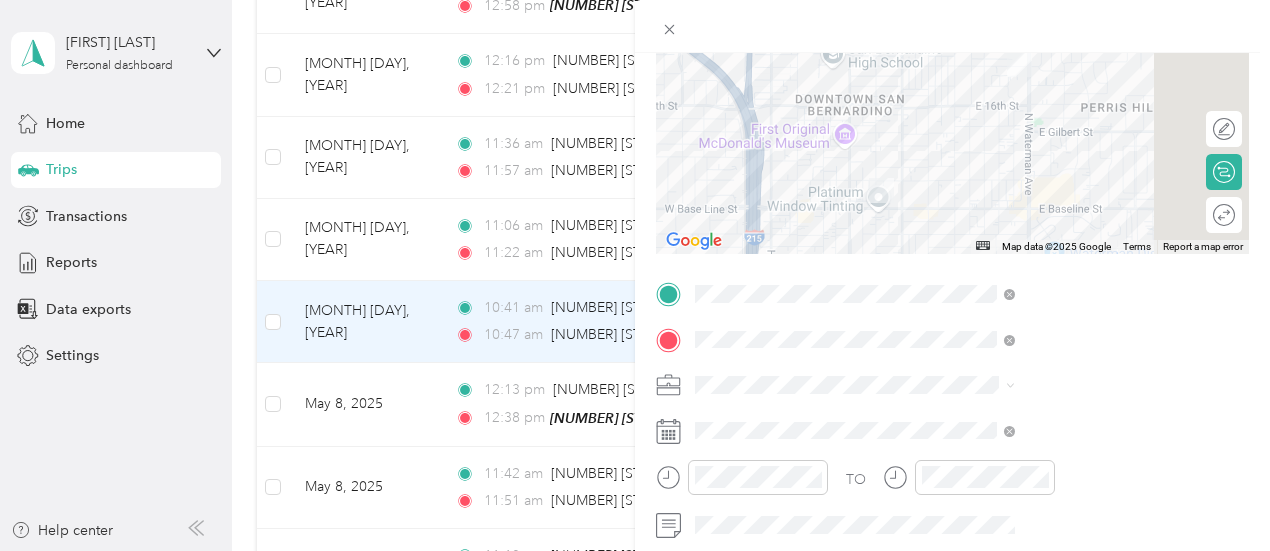 scroll, scrollTop: 400, scrollLeft: 0, axis: vertical 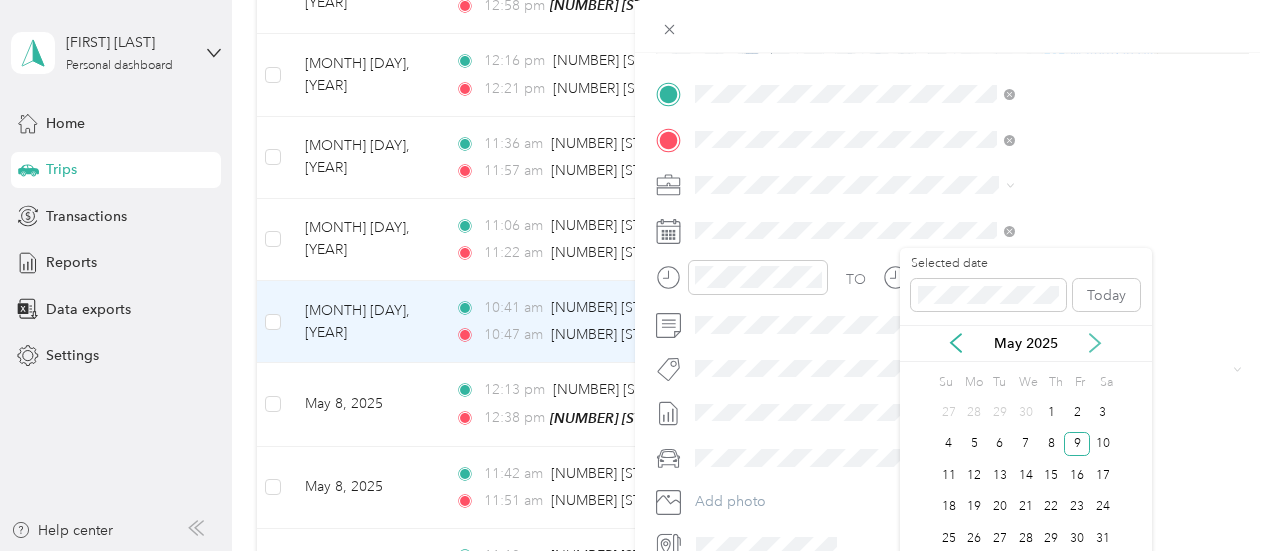 click 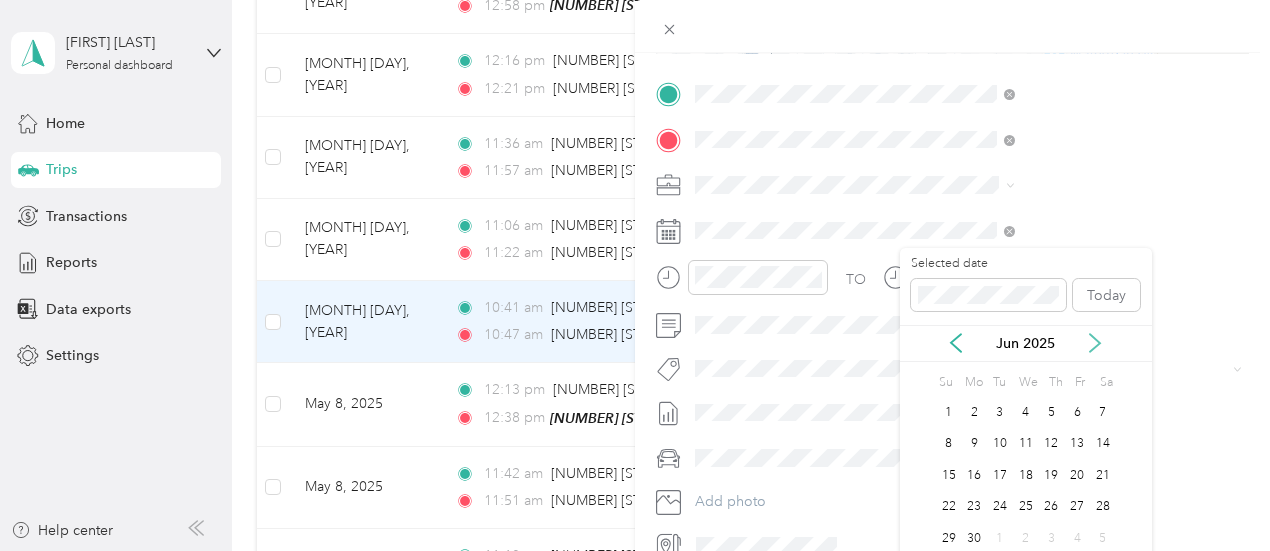 click 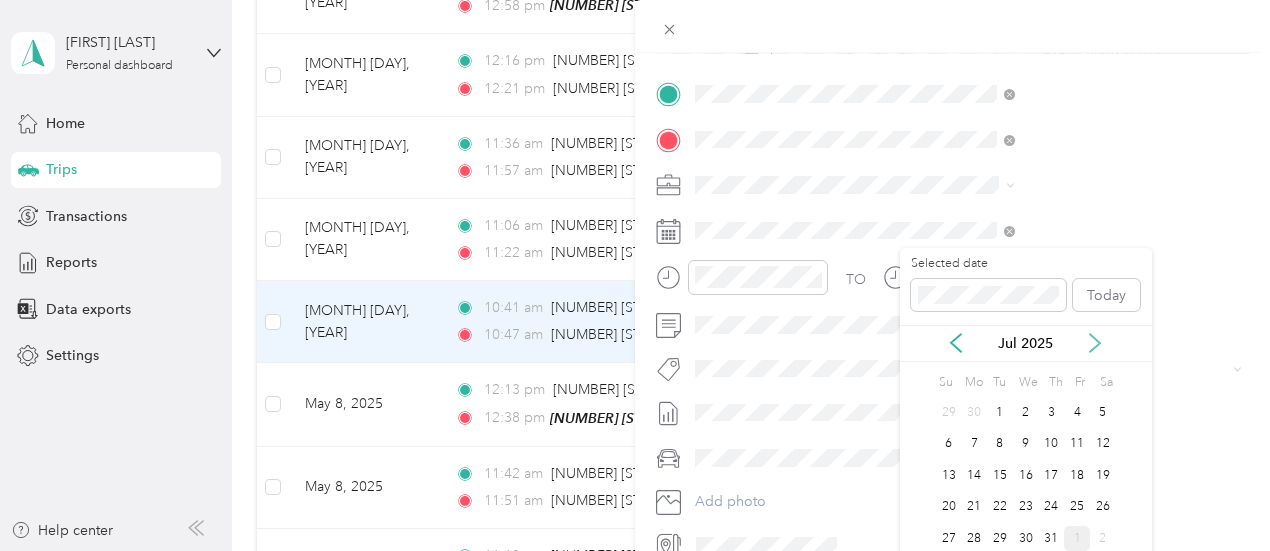 click 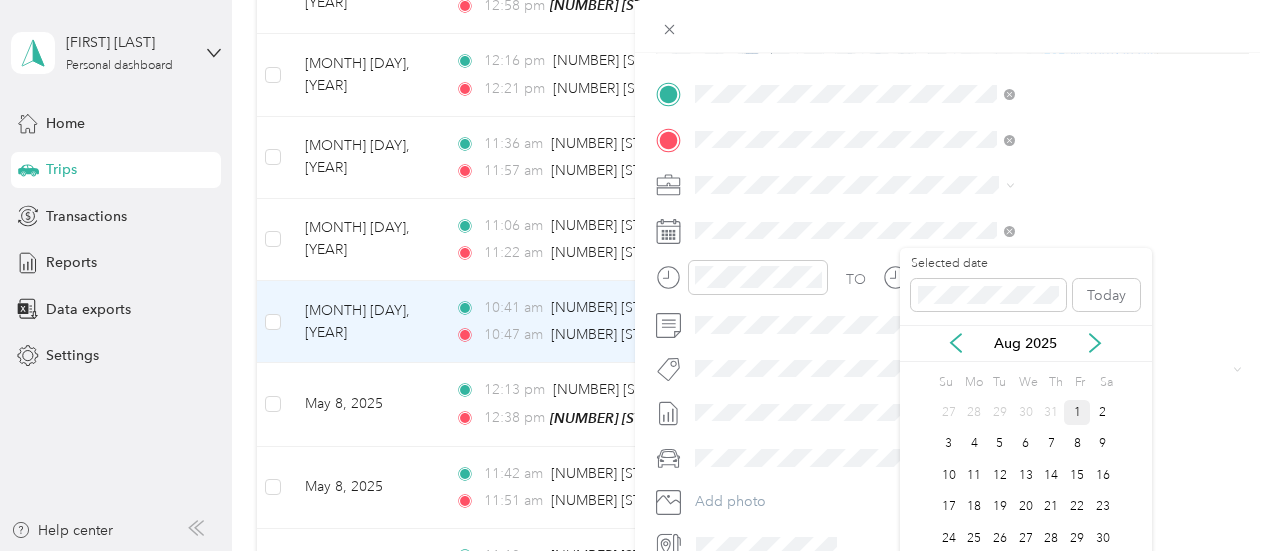 click on "1" at bounding box center [1077, 412] 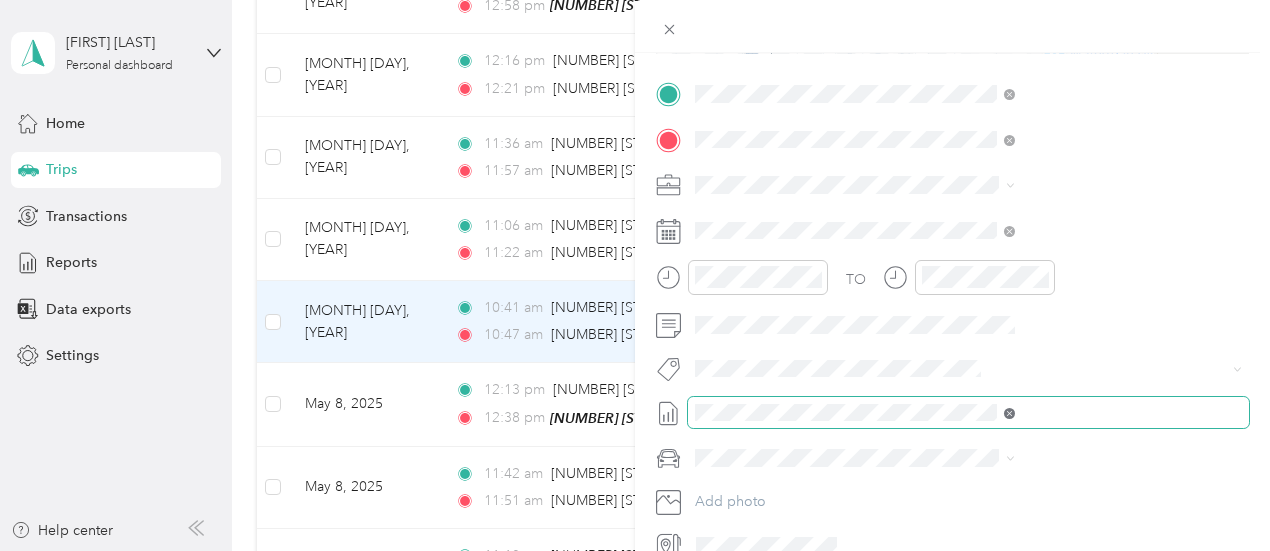 click 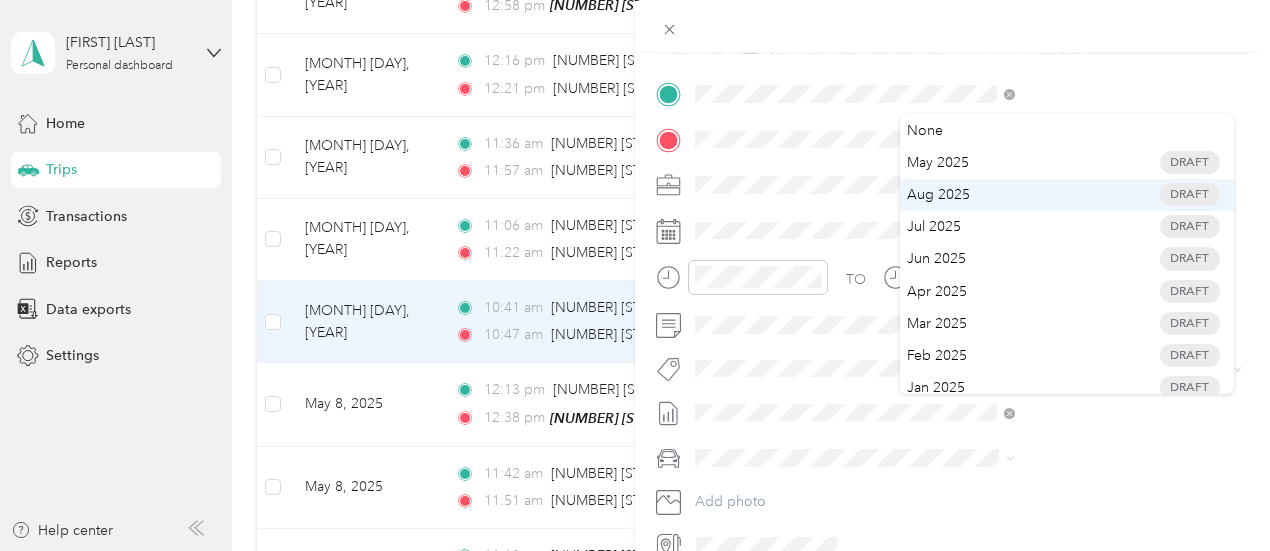click on "[MONTH] [YEAR] Draft" at bounding box center (1067, 195) 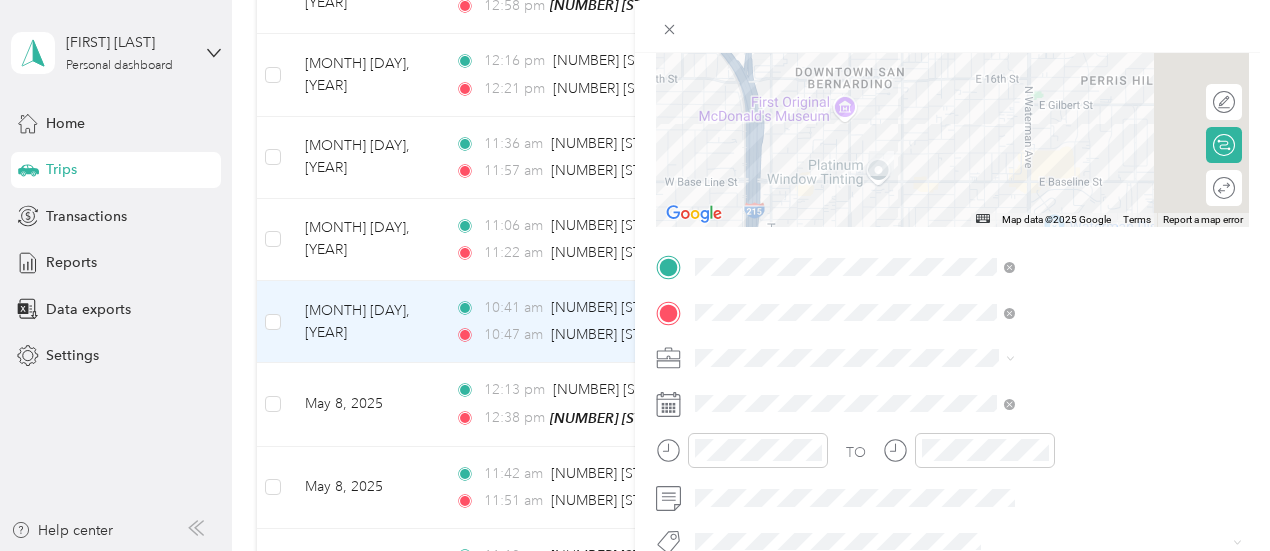 scroll, scrollTop: 0, scrollLeft: 0, axis: both 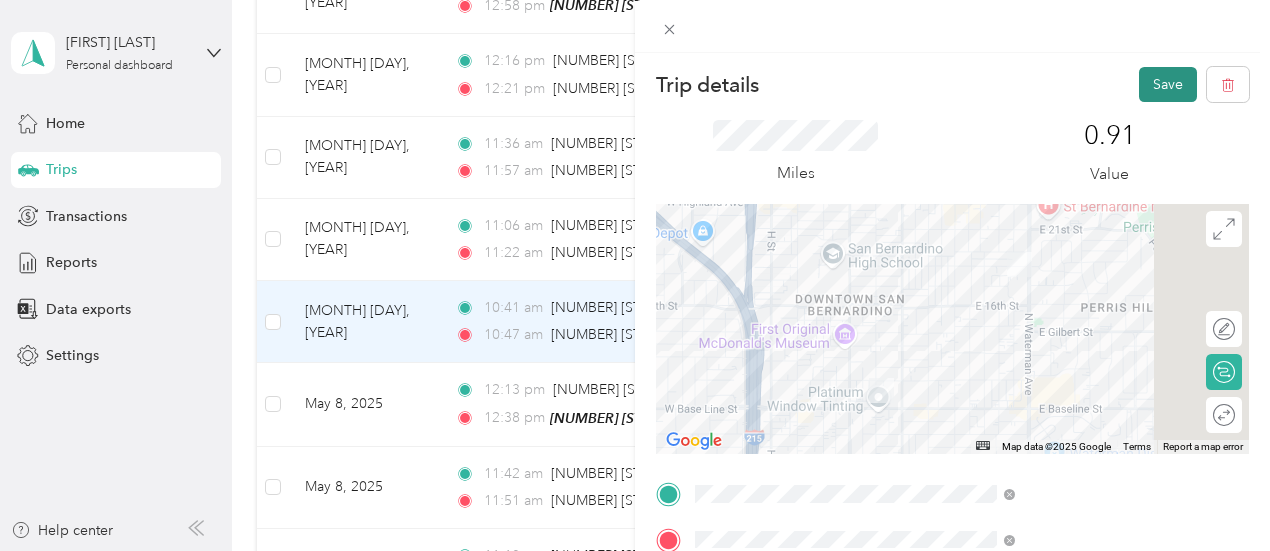 click on "Save" at bounding box center [1168, 84] 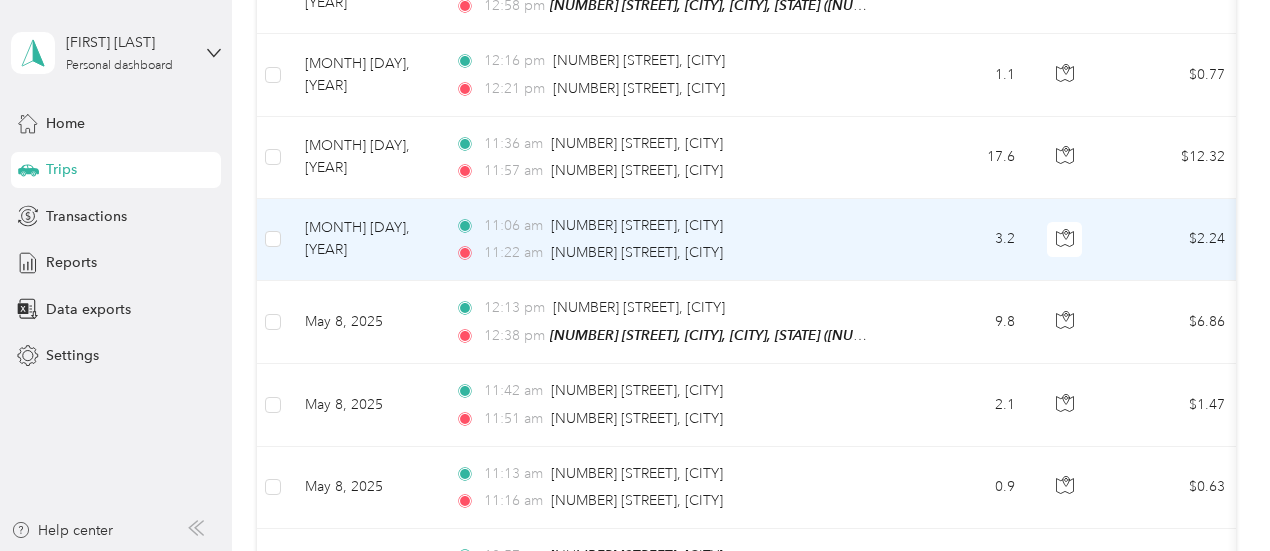 click on "[TIME] [NUMBER] [STREET], [CITY] [TIME] [NUMBER] [STREET], [CITY]" at bounding box center (669, 240) 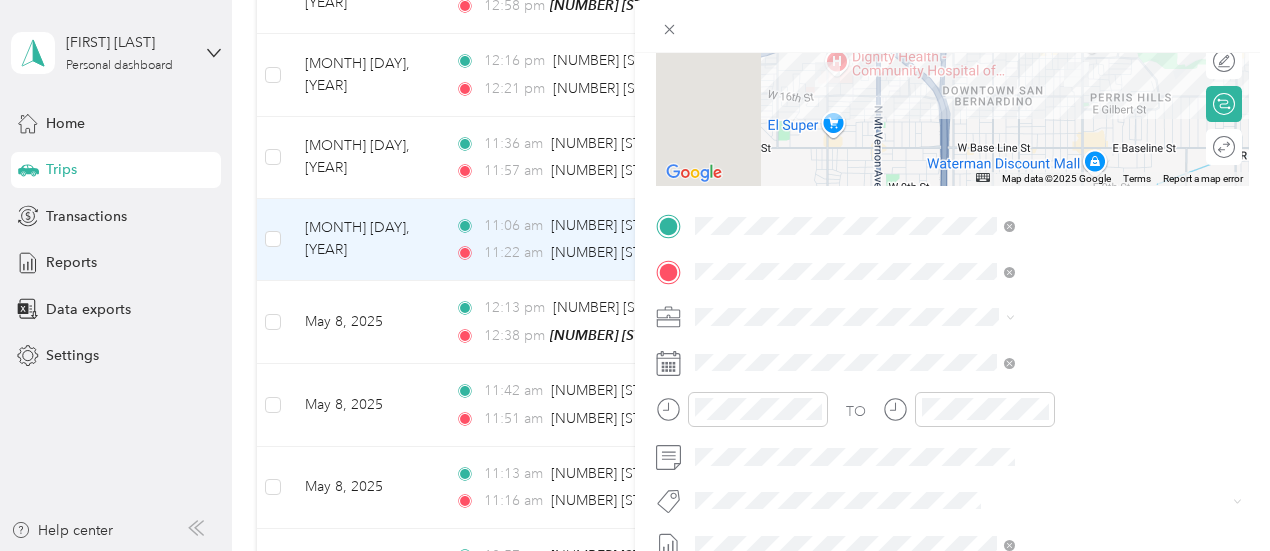 scroll, scrollTop: 300, scrollLeft: 0, axis: vertical 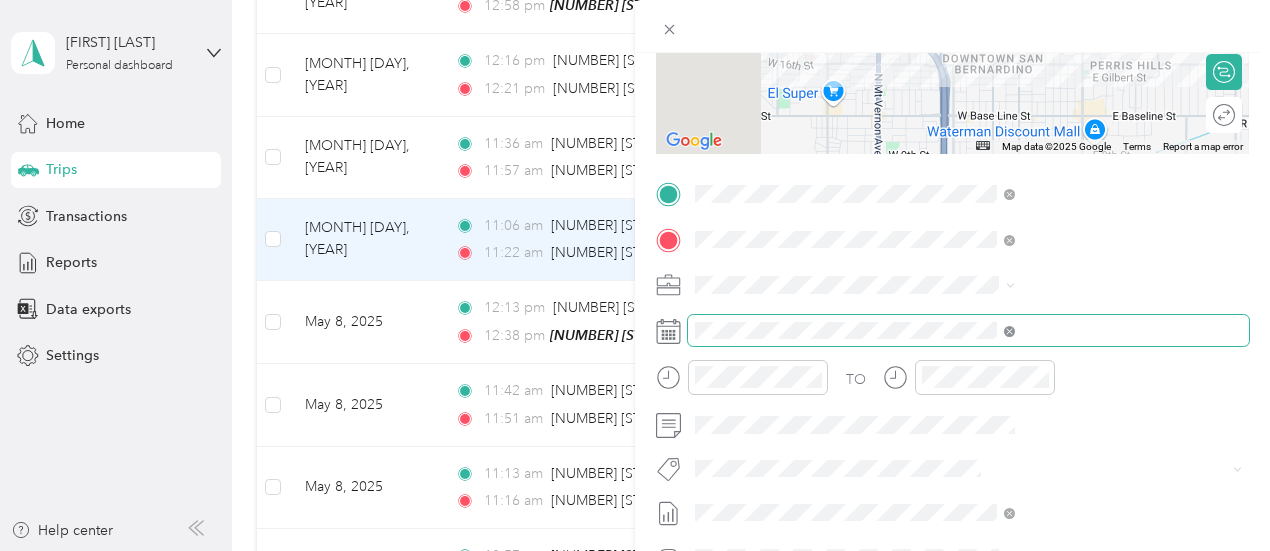 click 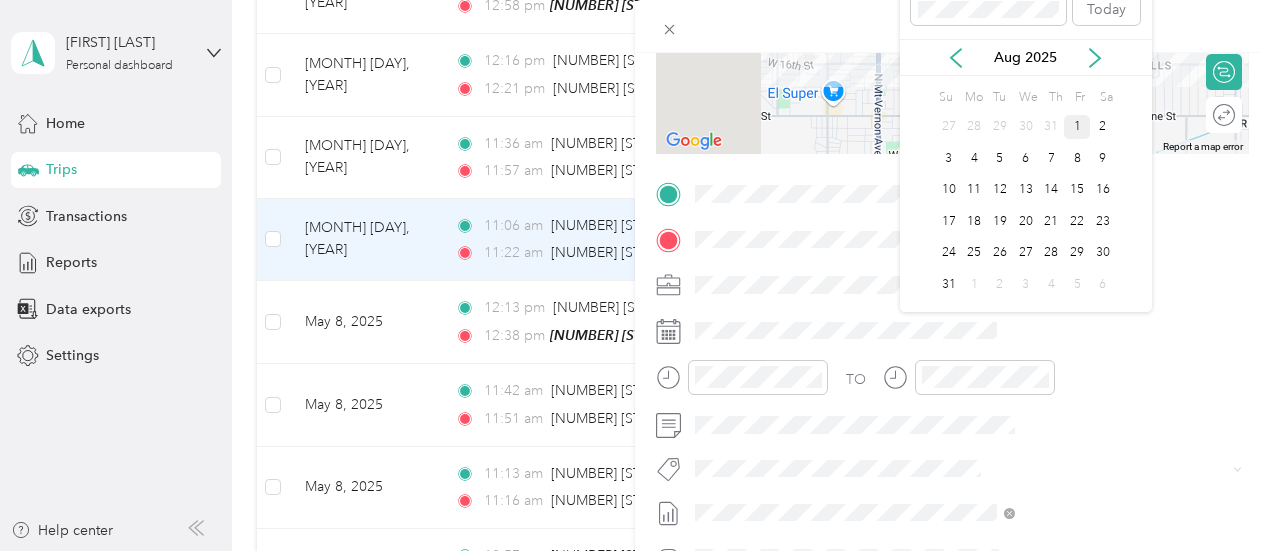 click on "1" at bounding box center [1077, 127] 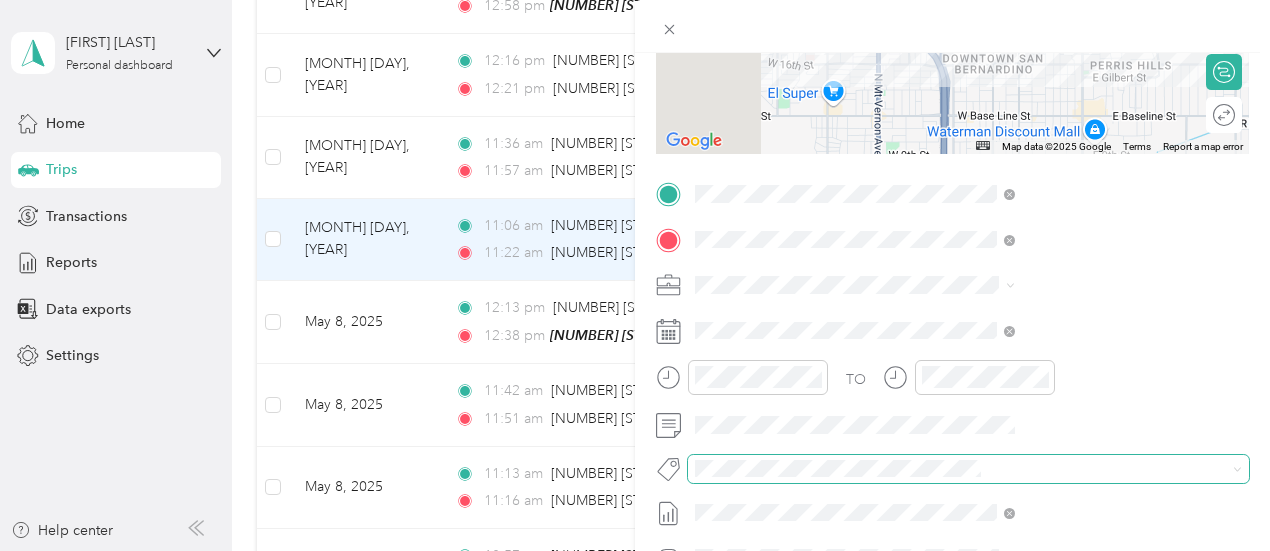 scroll, scrollTop: 400, scrollLeft: 0, axis: vertical 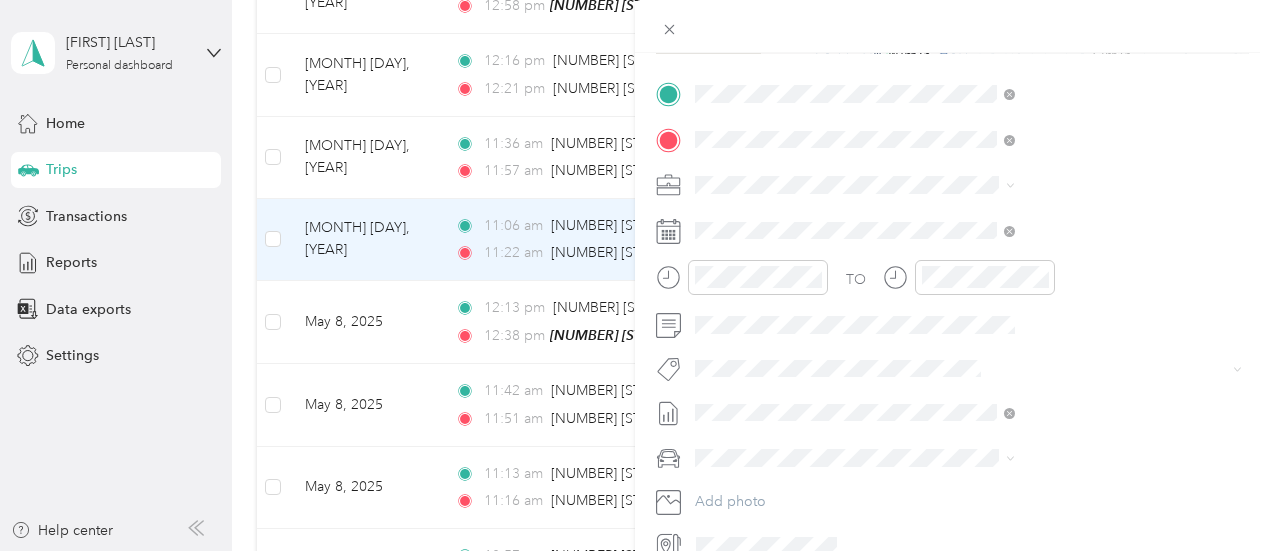 click on "[MONTH] [YEAR] Draft" at bounding box center (1067, 195) 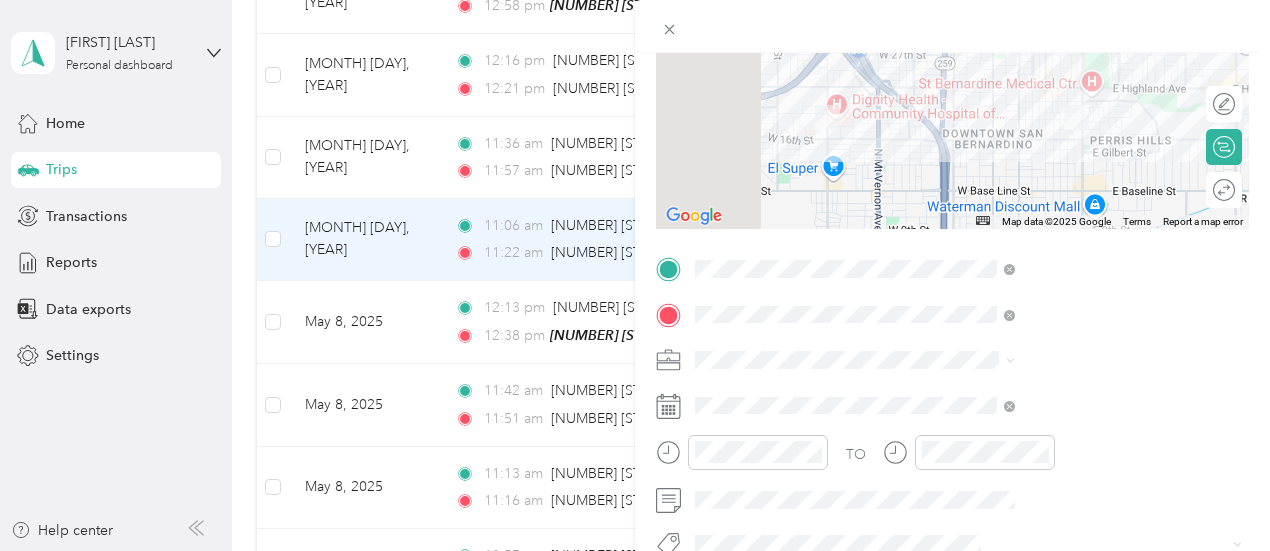 scroll, scrollTop: 0, scrollLeft: 0, axis: both 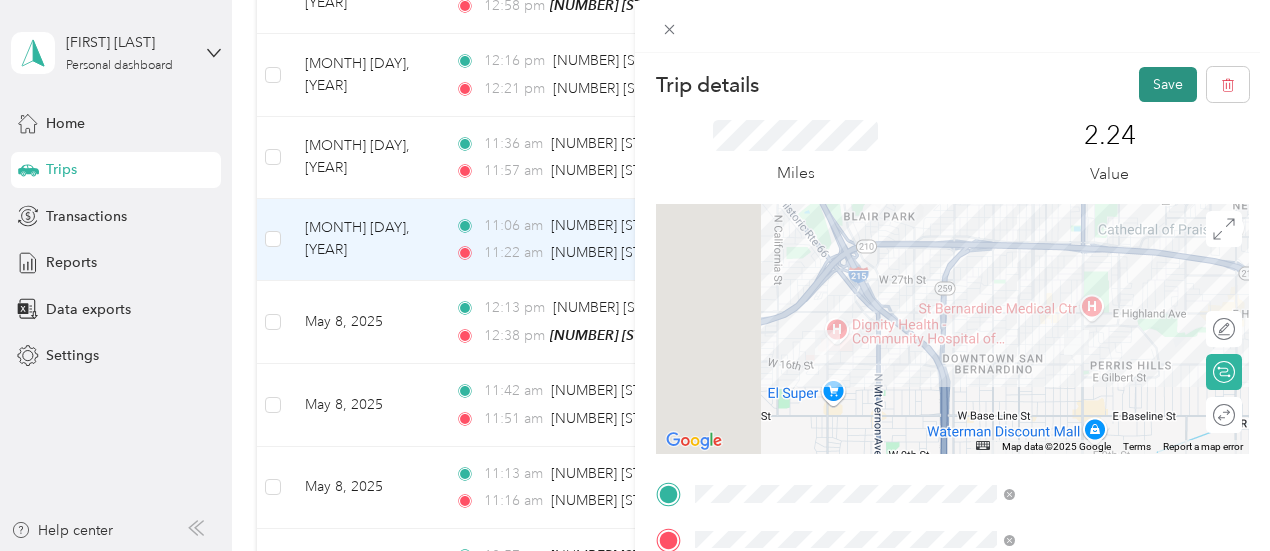 click on "Save" at bounding box center (1168, 84) 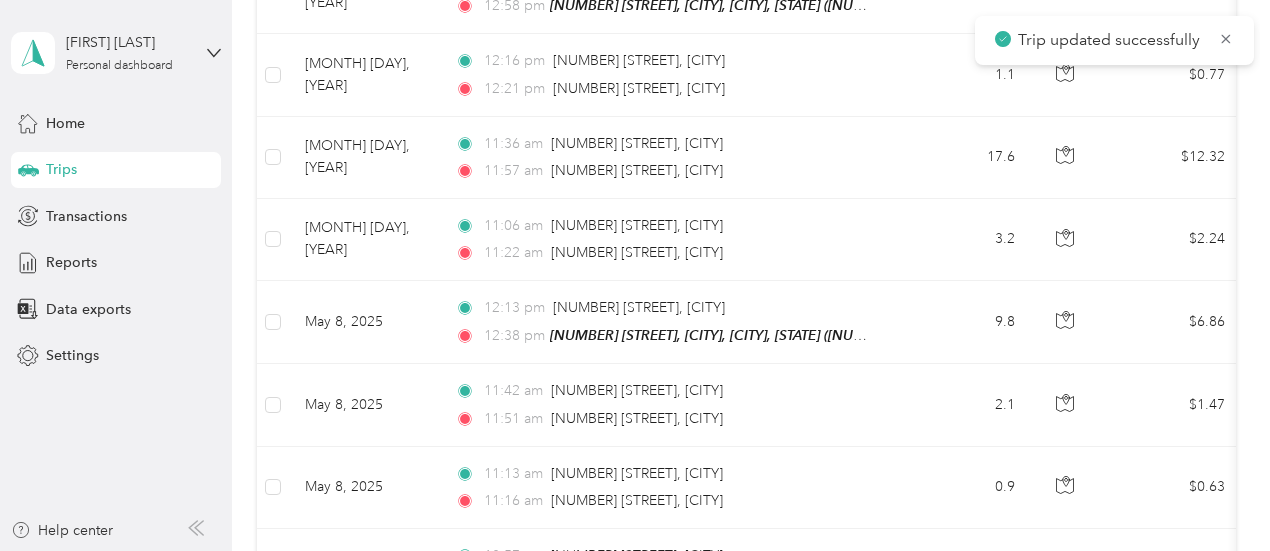drag, startPoint x: 1133, startPoint y: 85, endPoint x: 1120, endPoint y: 85, distance: 13 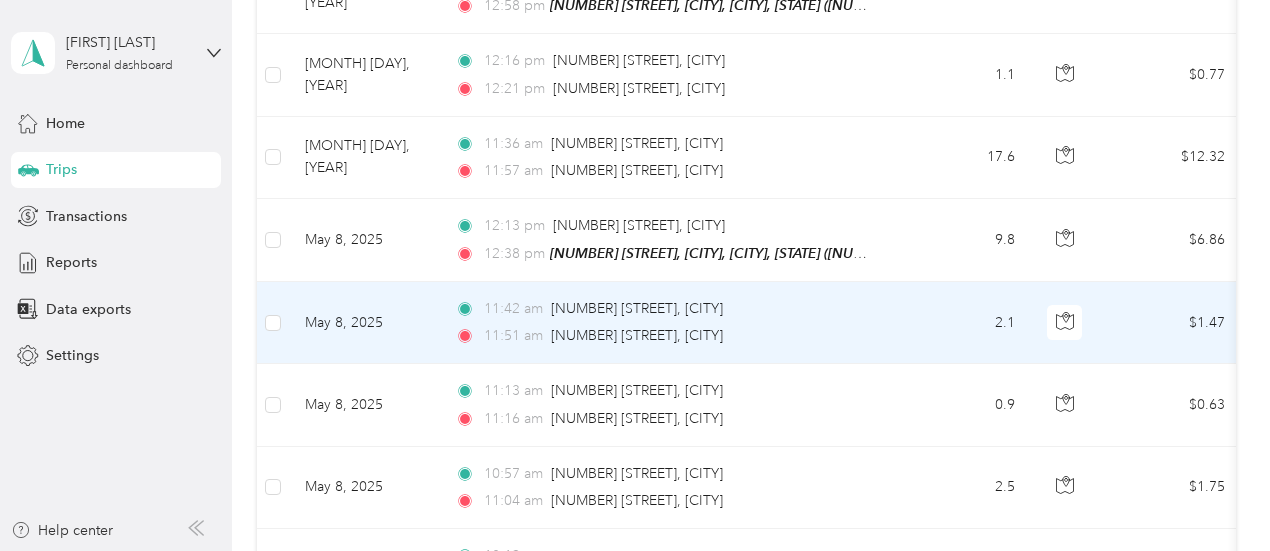 scroll, scrollTop: 5155, scrollLeft: 0, axis: vertical 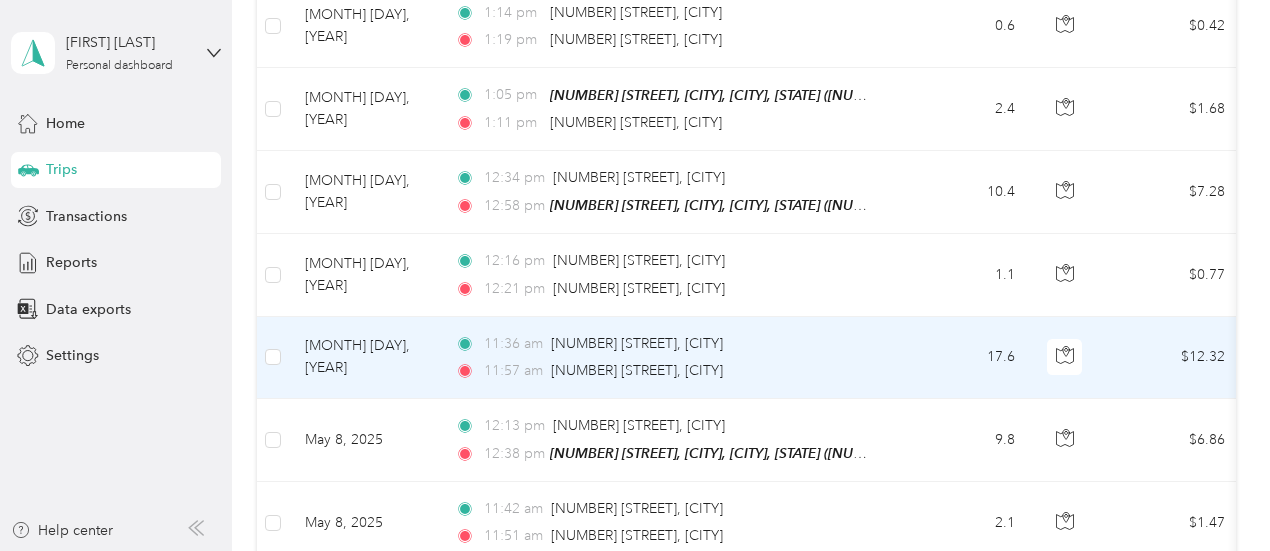 click on "[TIME] [NUMBER] [STREET], [CITY] [TIME] [NUMBER] [STREET], [CITY]" at bounding box center [669, 358] 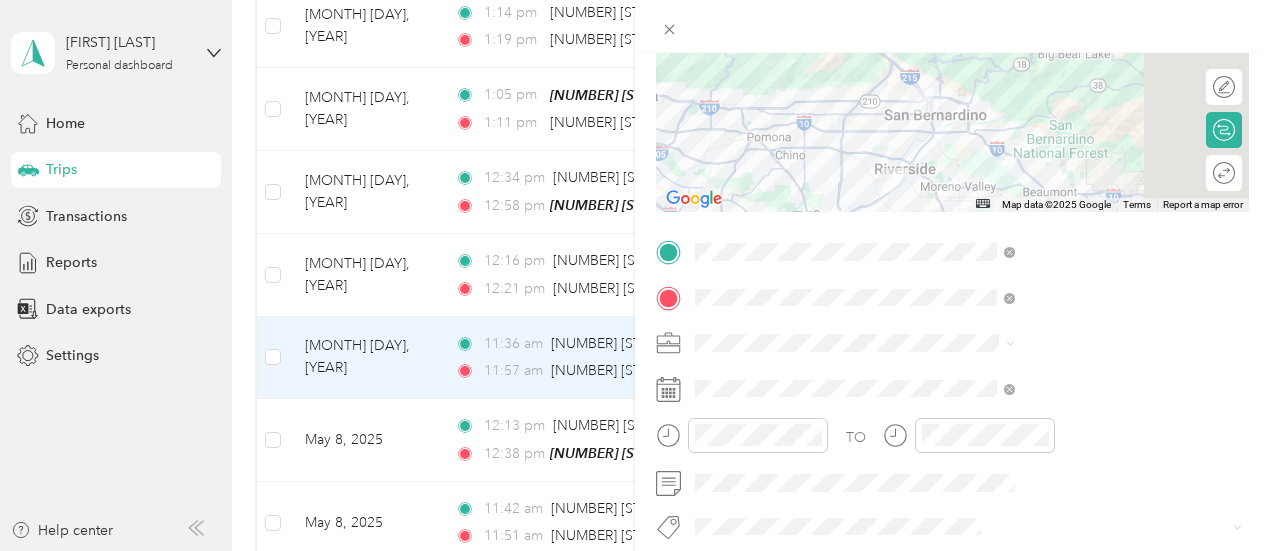 scroll, scrollTop: 498, scrollLeft: 0, axis: vertical 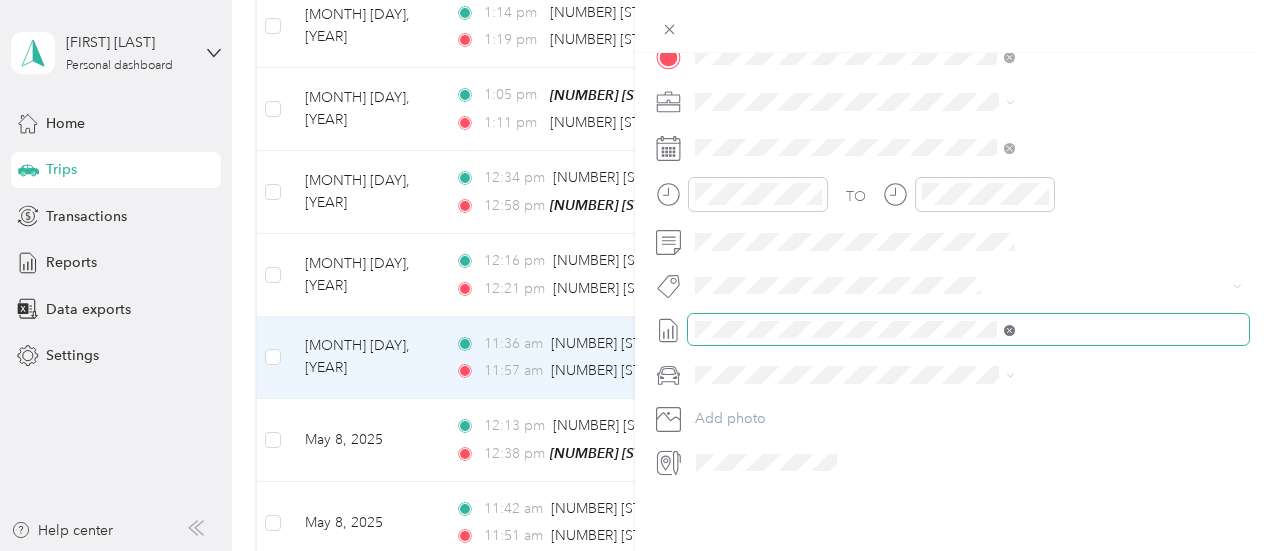 click 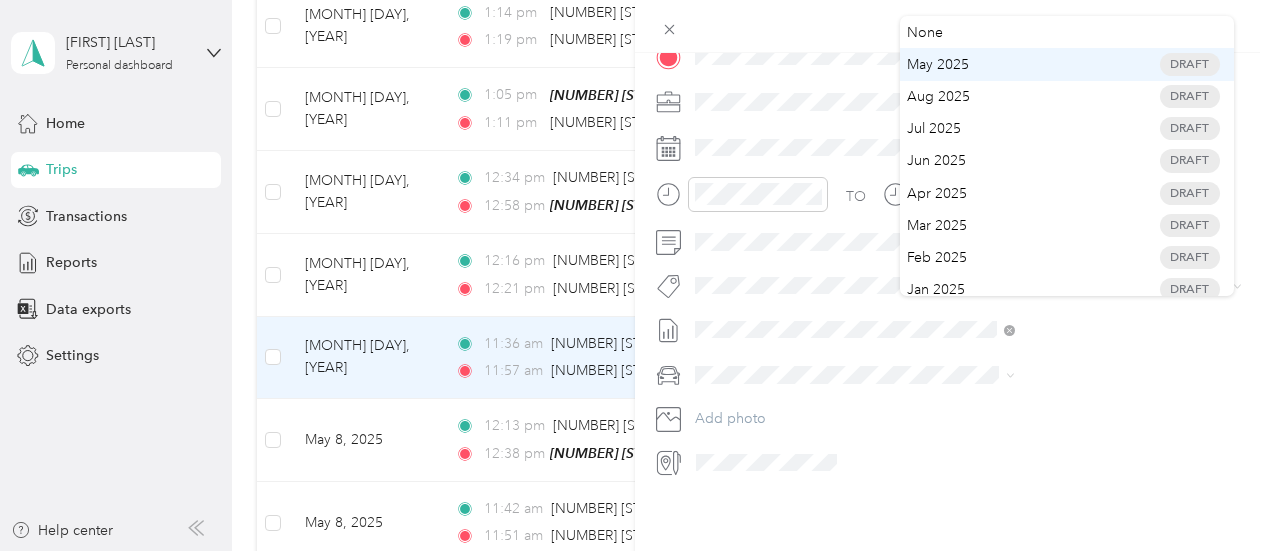 click on "[MONTH] [YEAR] Draft" at bounding box center (1067, 64) 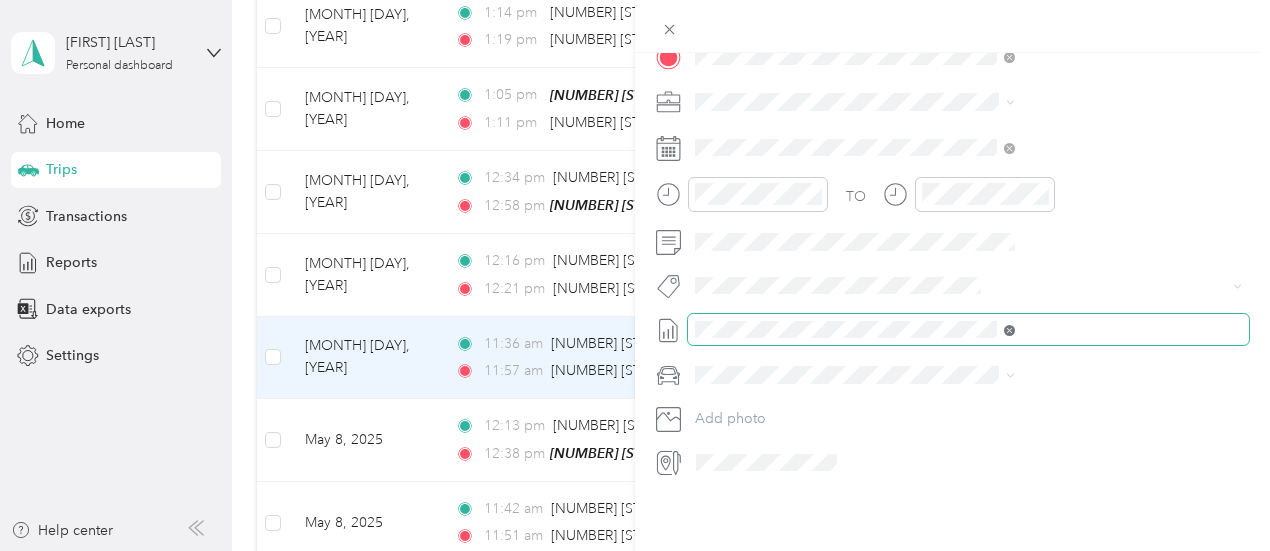 click 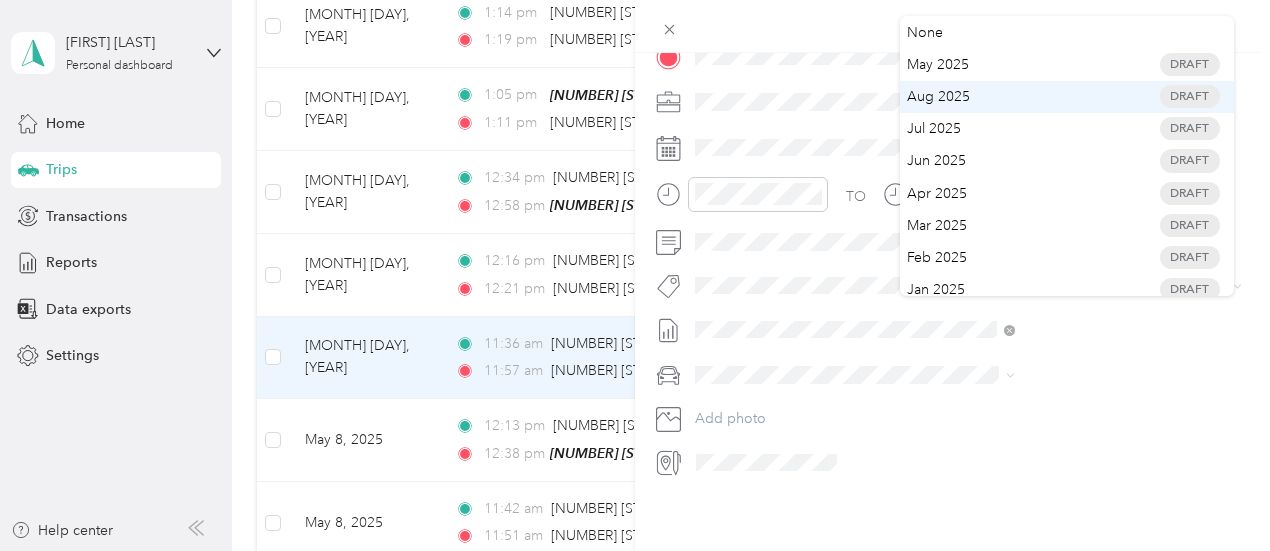 click on "[MONTH] [YEAR] Draft" at bounding box center [1067, 97] 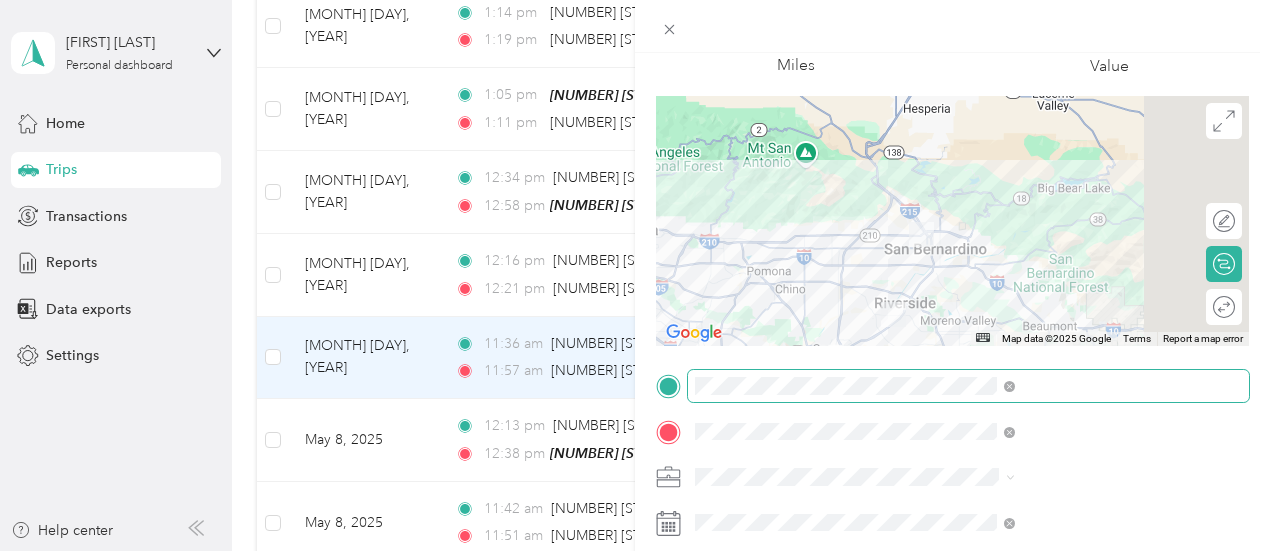 scroll, scrollTop: 98, scrollLeft: 0, axis: vertical 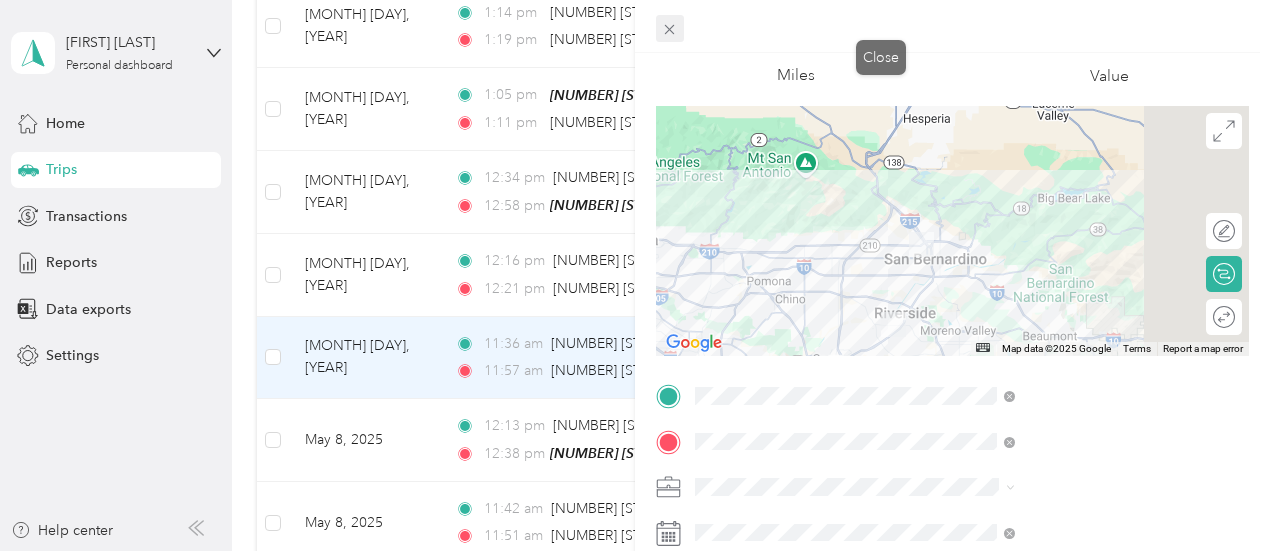 click 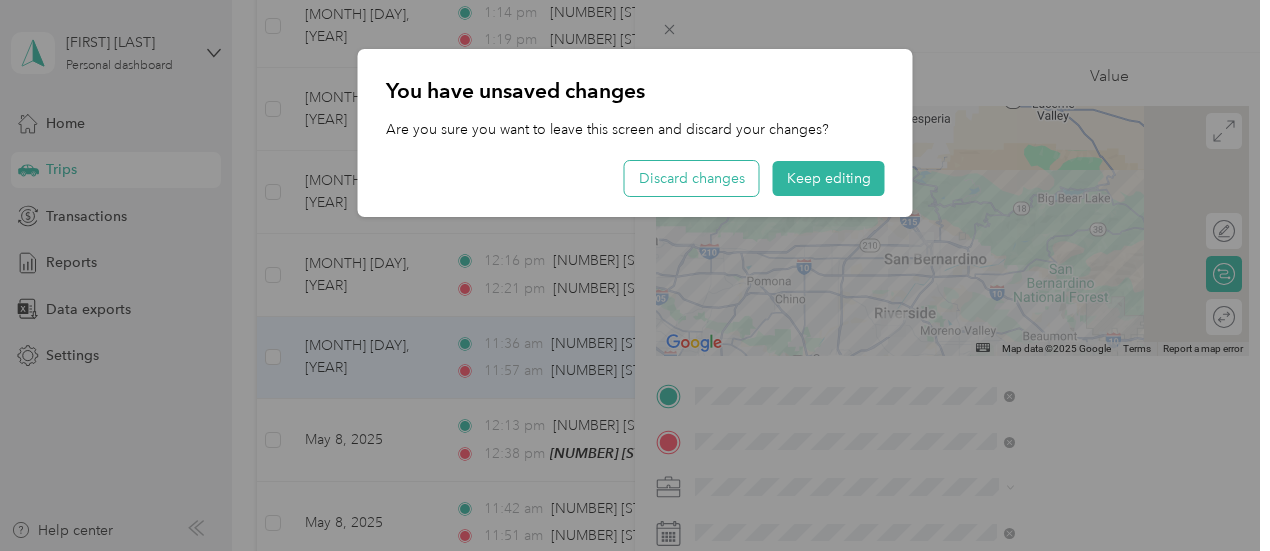 click on "Discard changes" at bounding box center [692, 178] 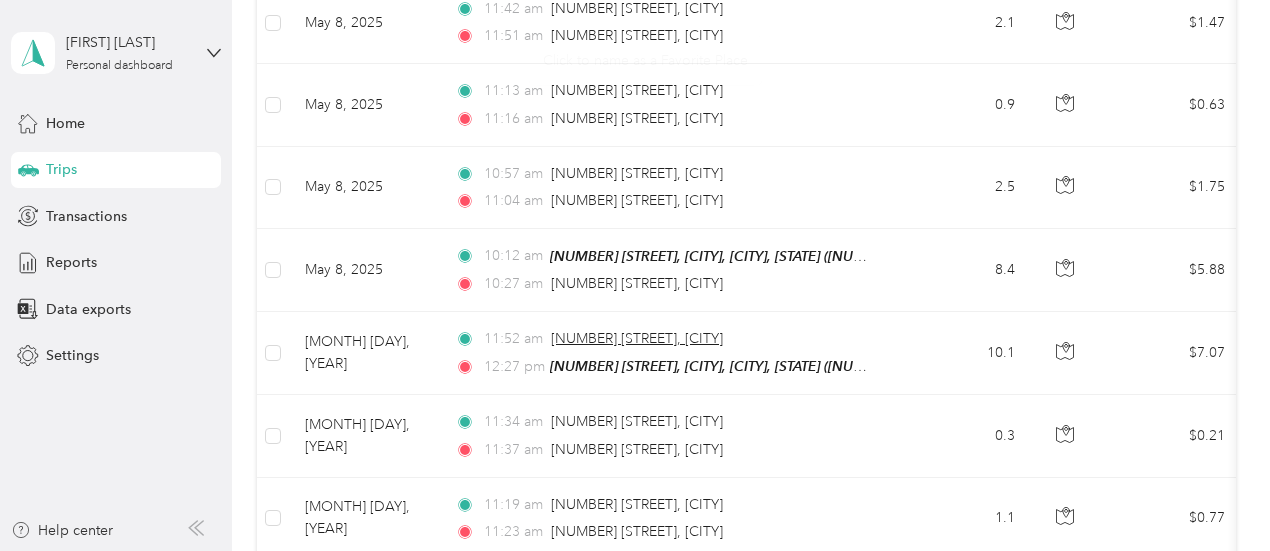 scroll, scrollTop: 6044, scrollLeft: 0, axis: vertical 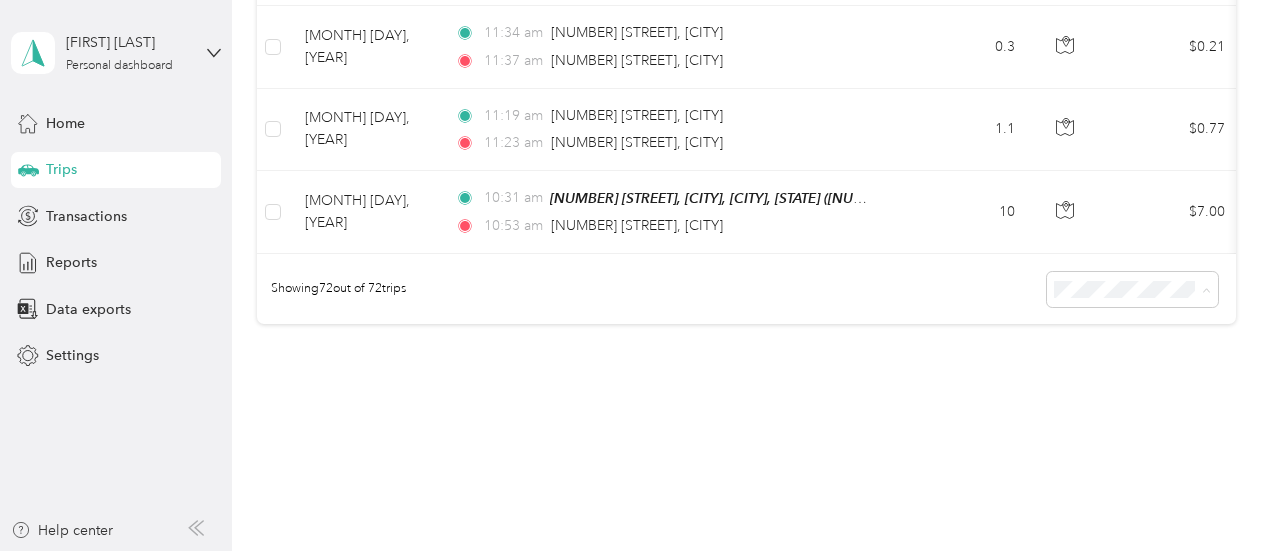 click on "Showing  72  out of   72  trips" at bounding box center [746, 289] 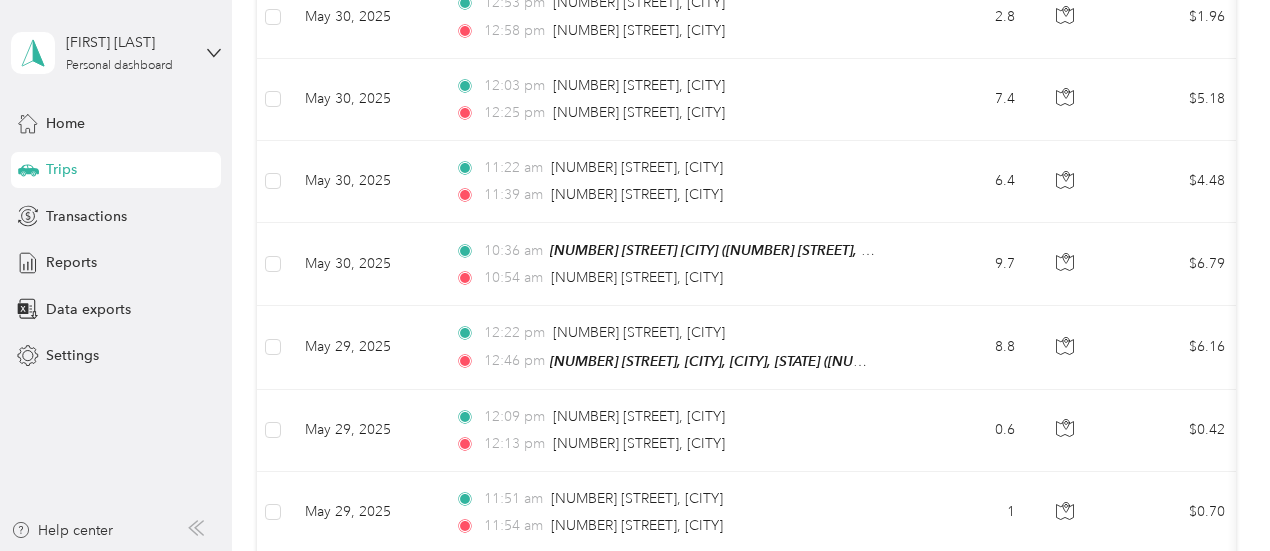 scroll, scrollTop: 0, scrollLeft: 0, axis: both 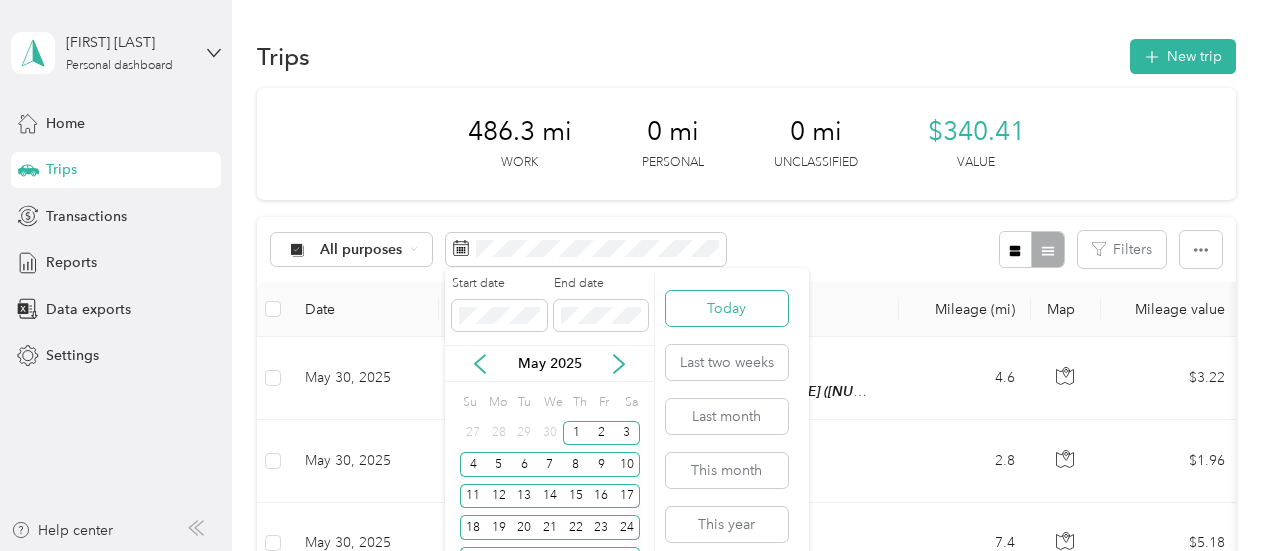 click on "Today" at bounding box center (727, 308) 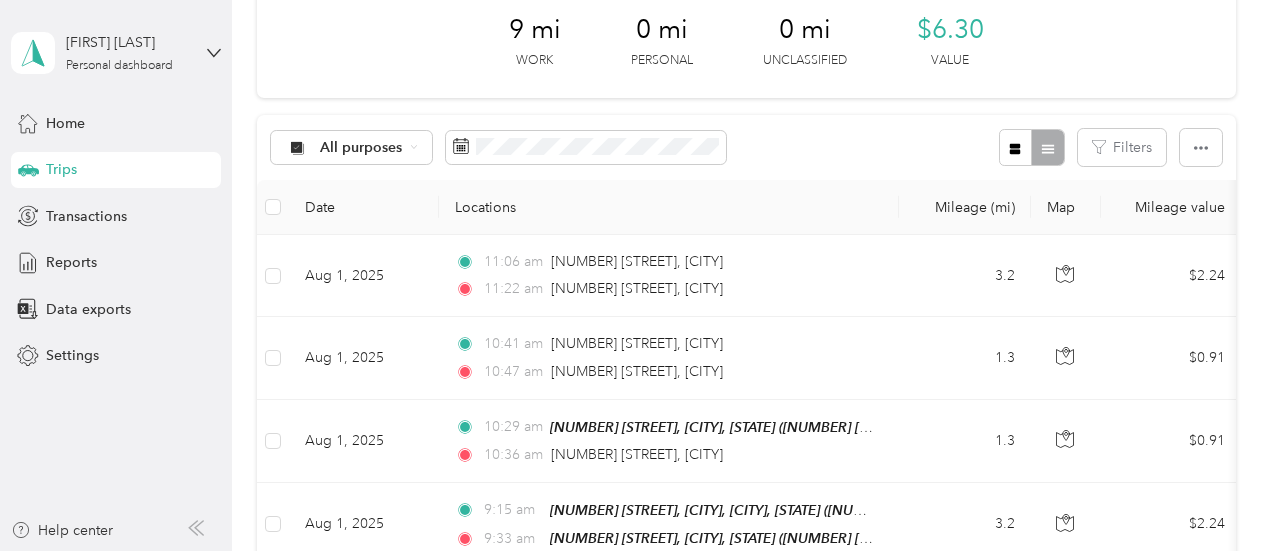 scroll, scrollTop: 0, scrollLeft: 0, axis: both 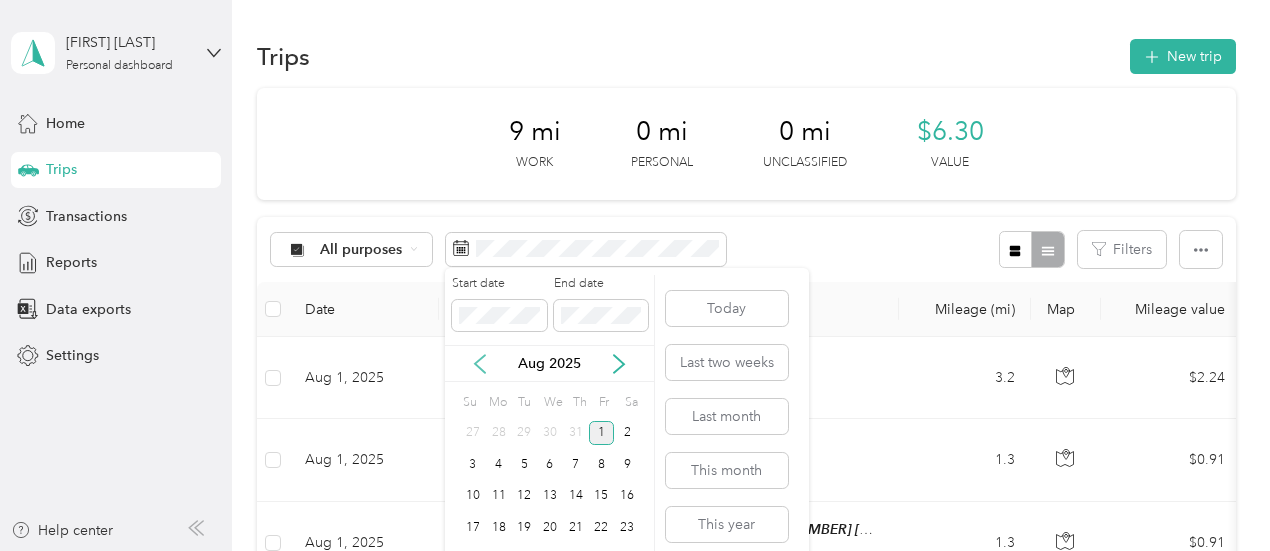 click 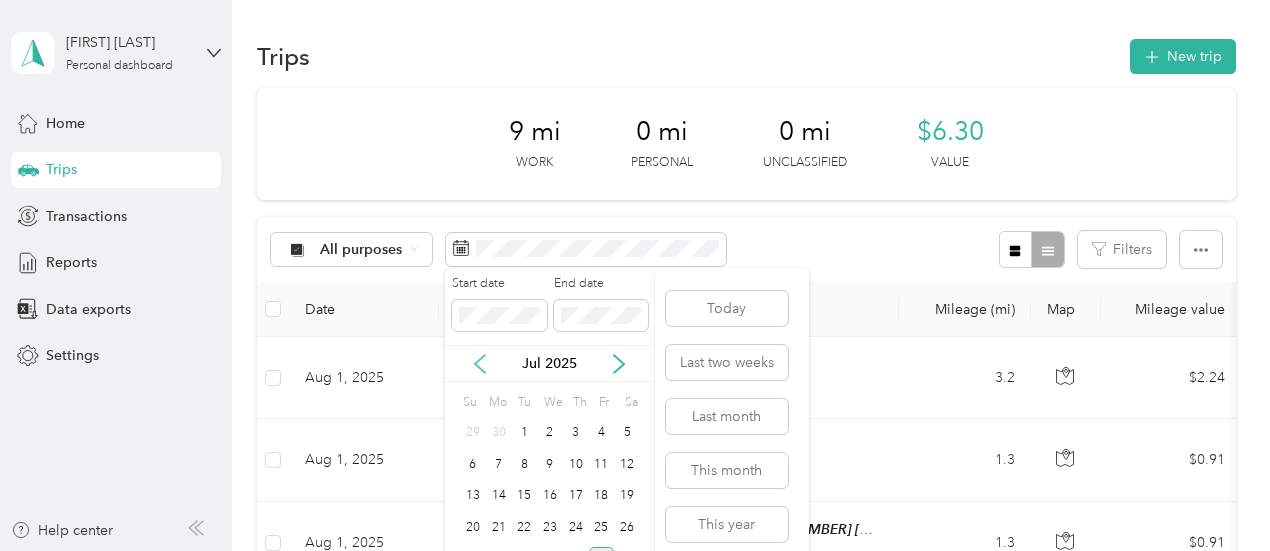 click 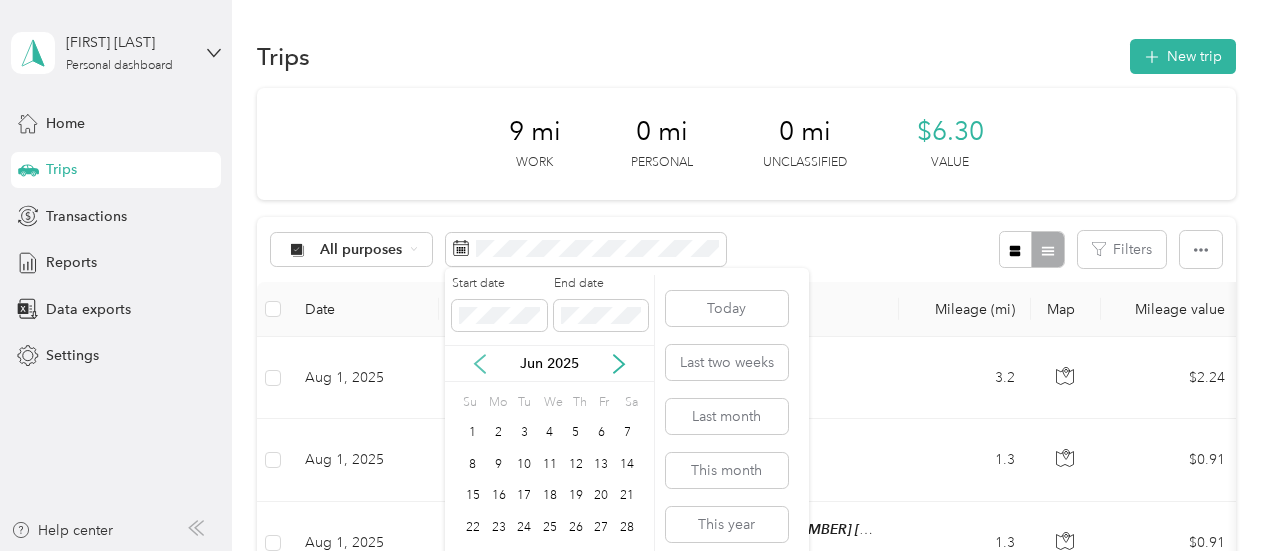 click 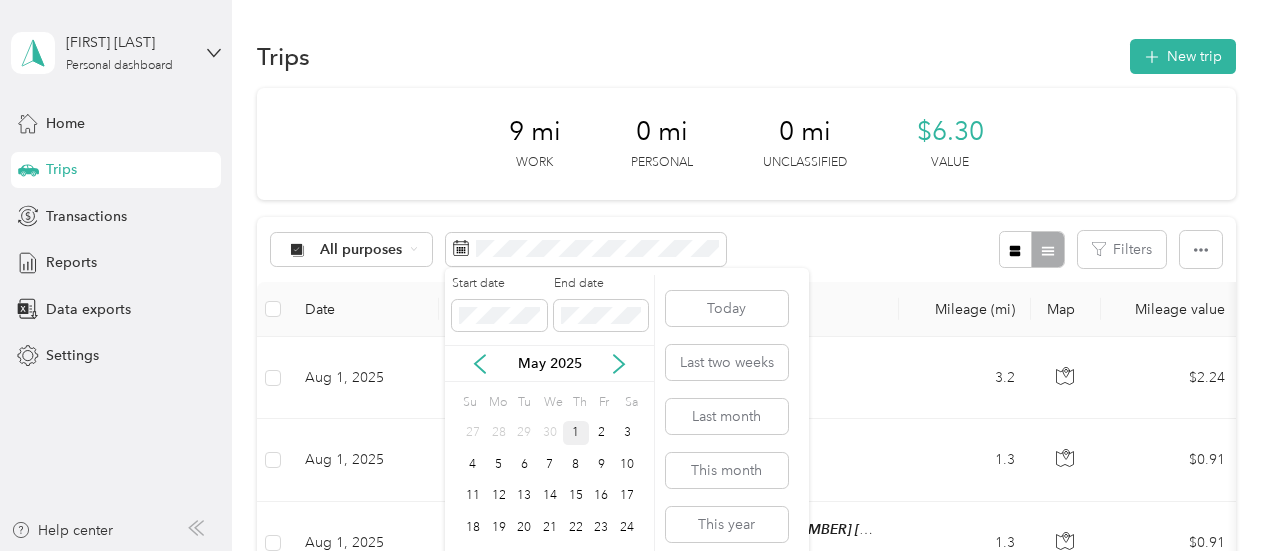 click on "1" at bounding box center (576, 433) 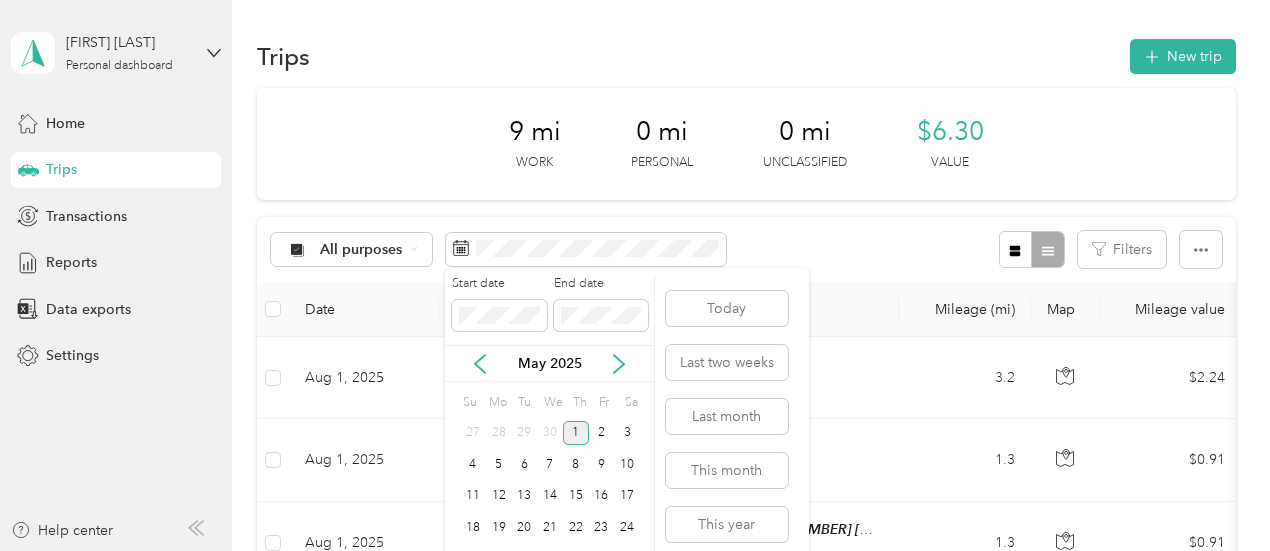 scroll, scrollTop: 66, scrollLeft: 0, axis: vertical 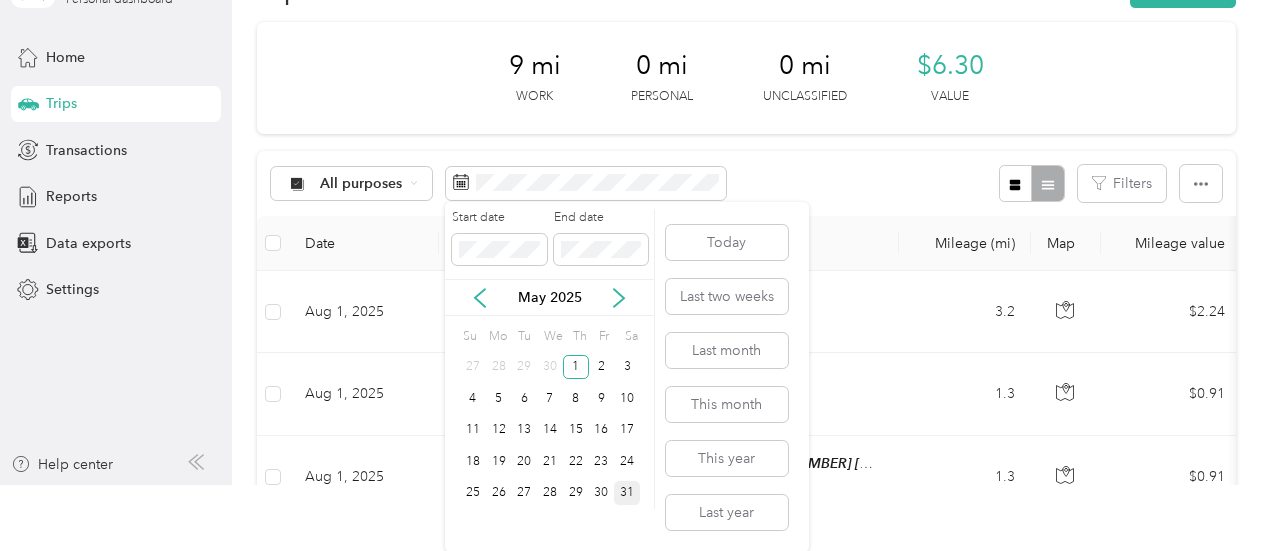 click on "31" at bounding box center [627, 493] 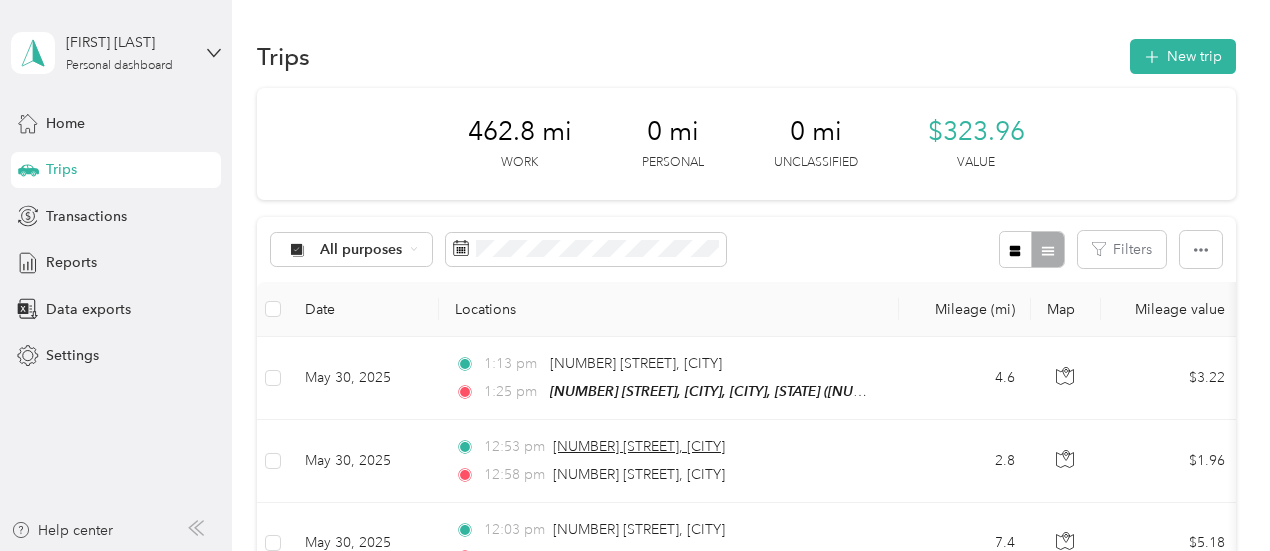 scroll, scrollTop: 0, scrollLeft: 0, axis: both 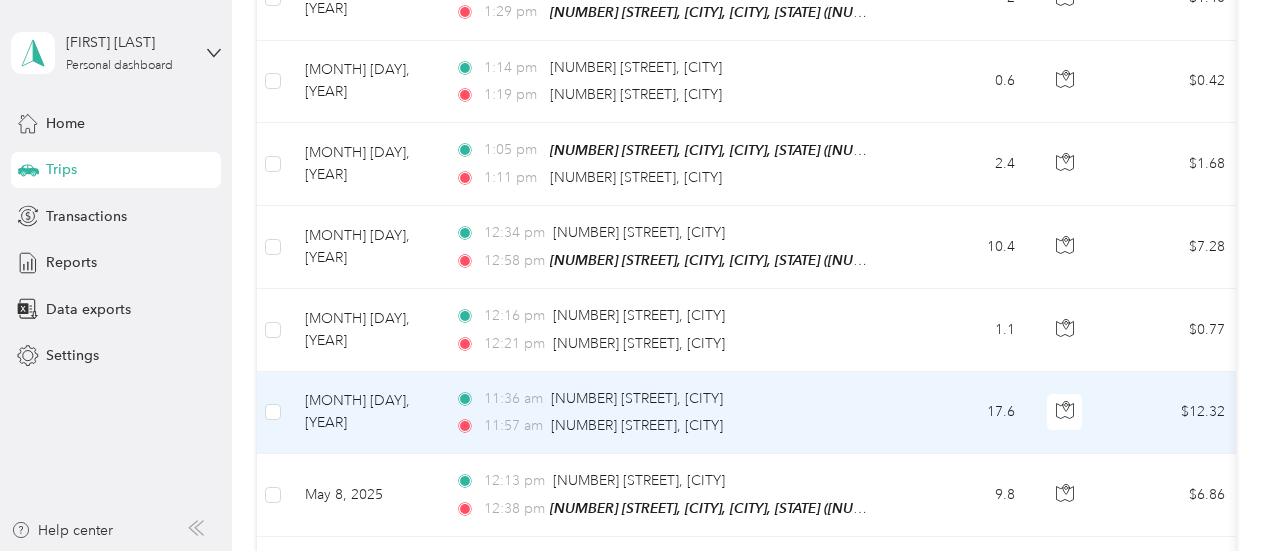 click on "[TIME] [NUMBER] [STREET], [CITY]" at bounding box center (665, 426) 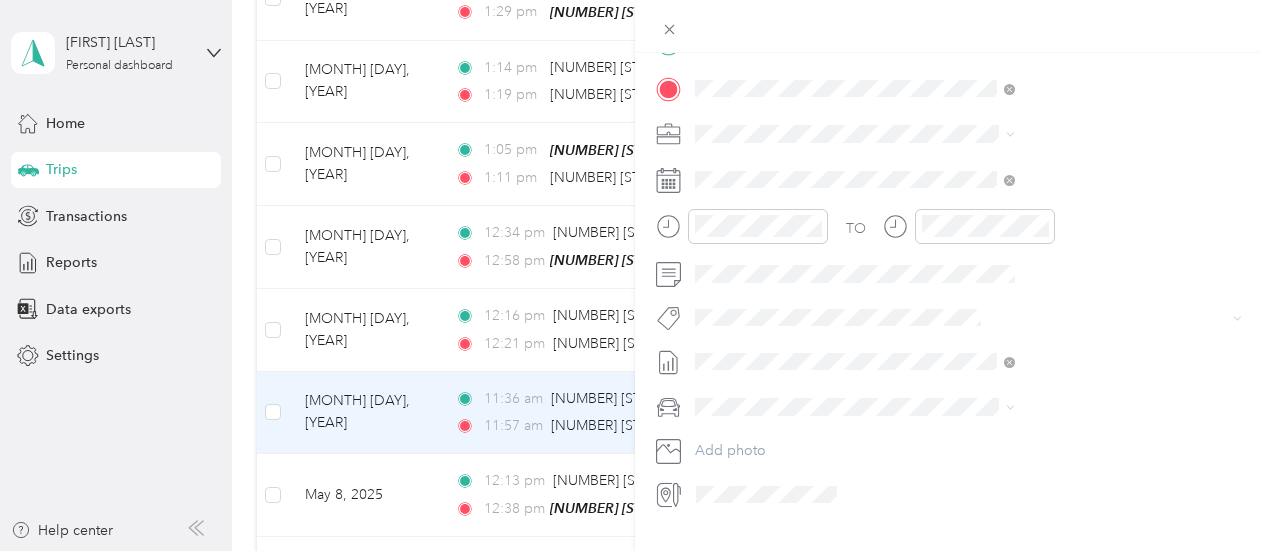 scroll, scrollTop: 498, scrollLeft: 0, axis: vertical 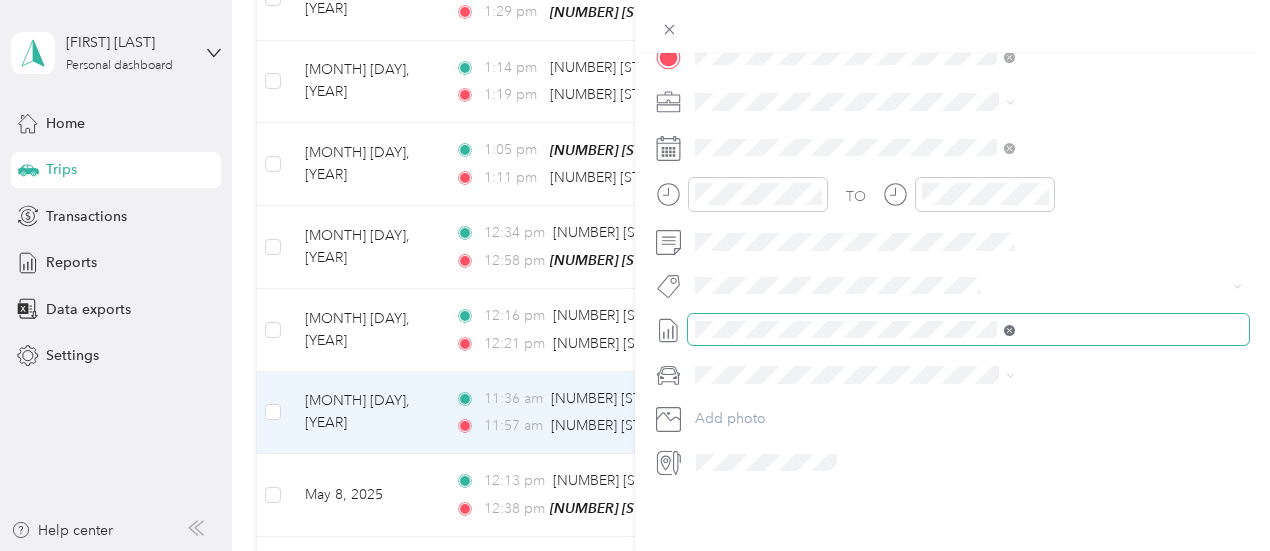 click 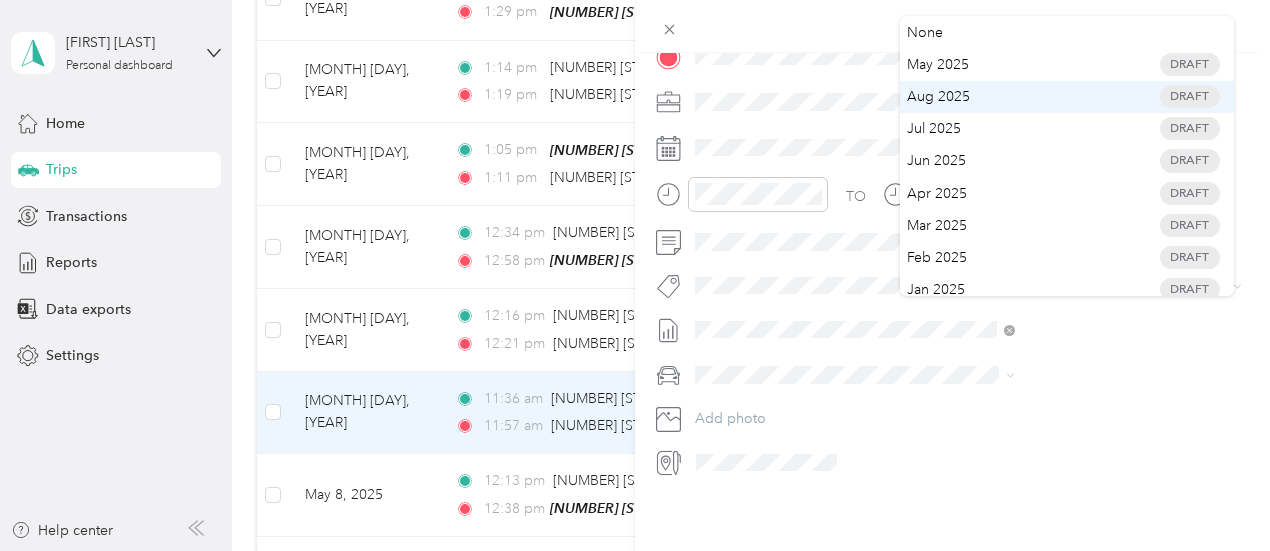 click on "Aug 2025" at bounding box center [938, 96] 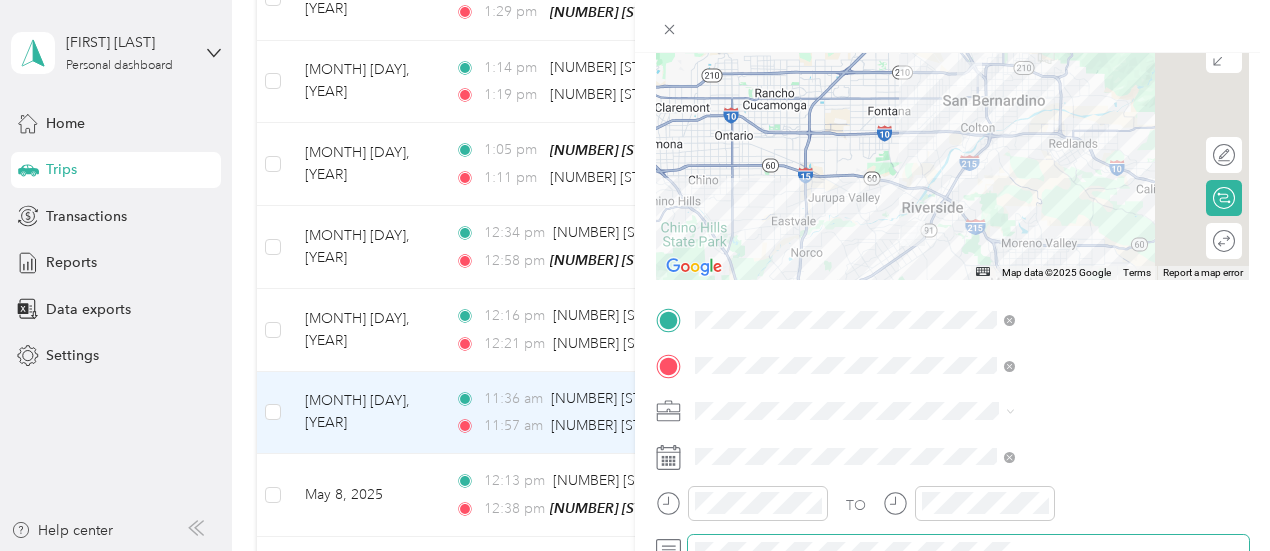 scroll, scrollTop: 298, scrollLeft: 0, axis: vertical 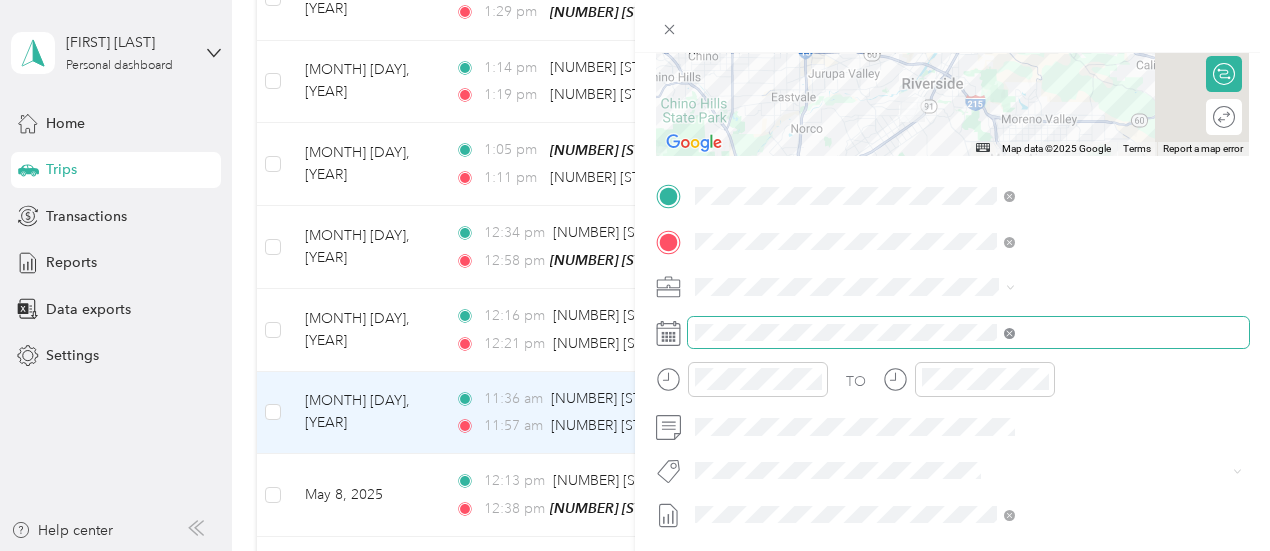 click 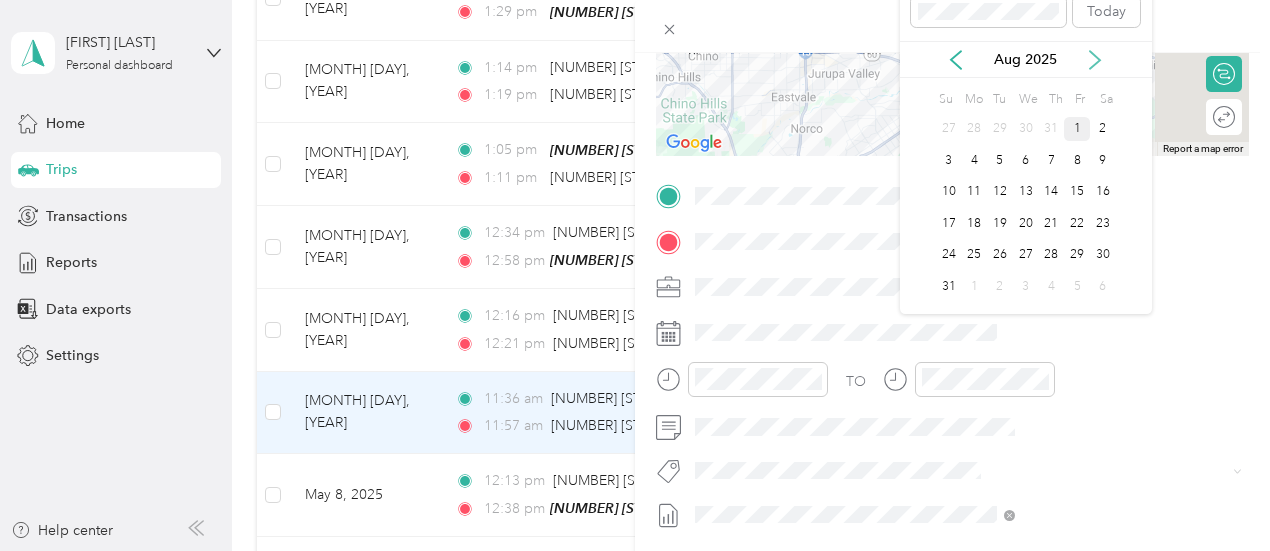 click 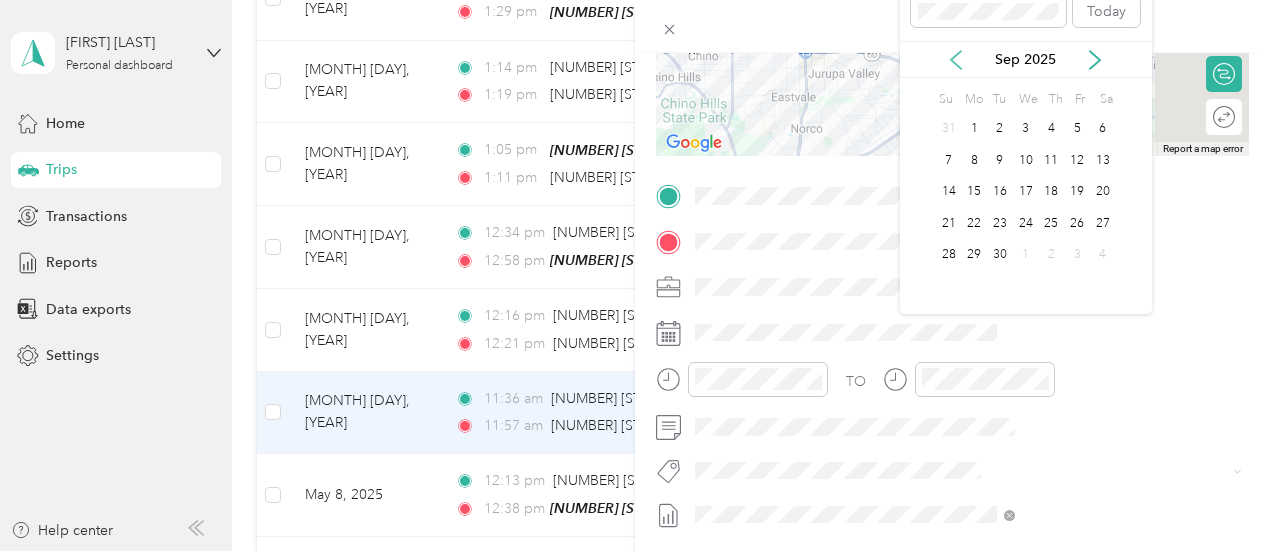 click 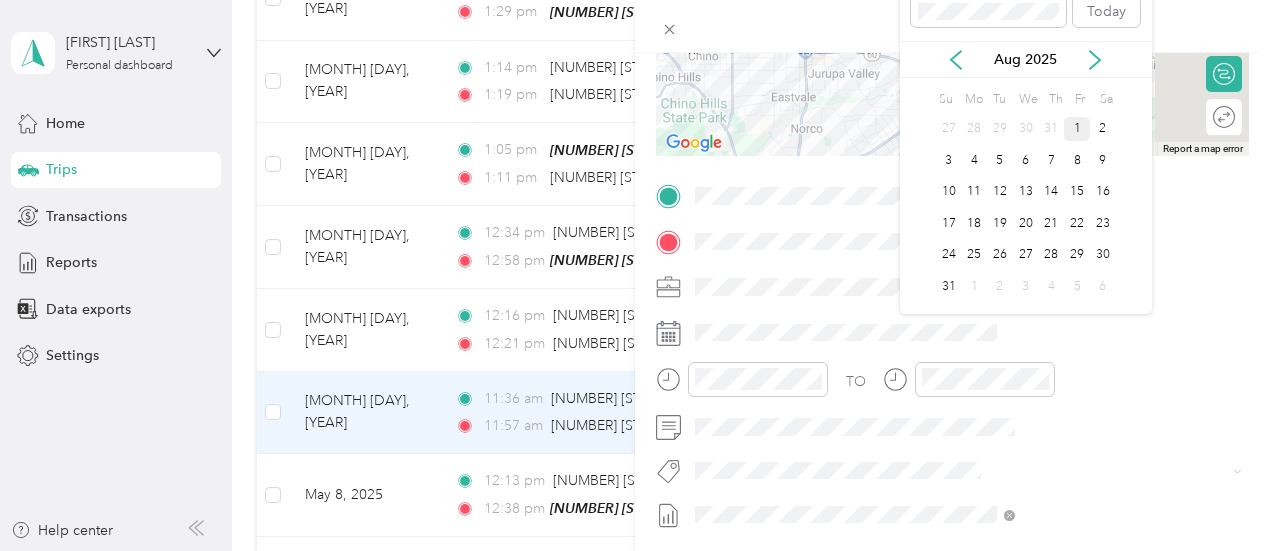click on "1" at bounding box center [1077, 129] 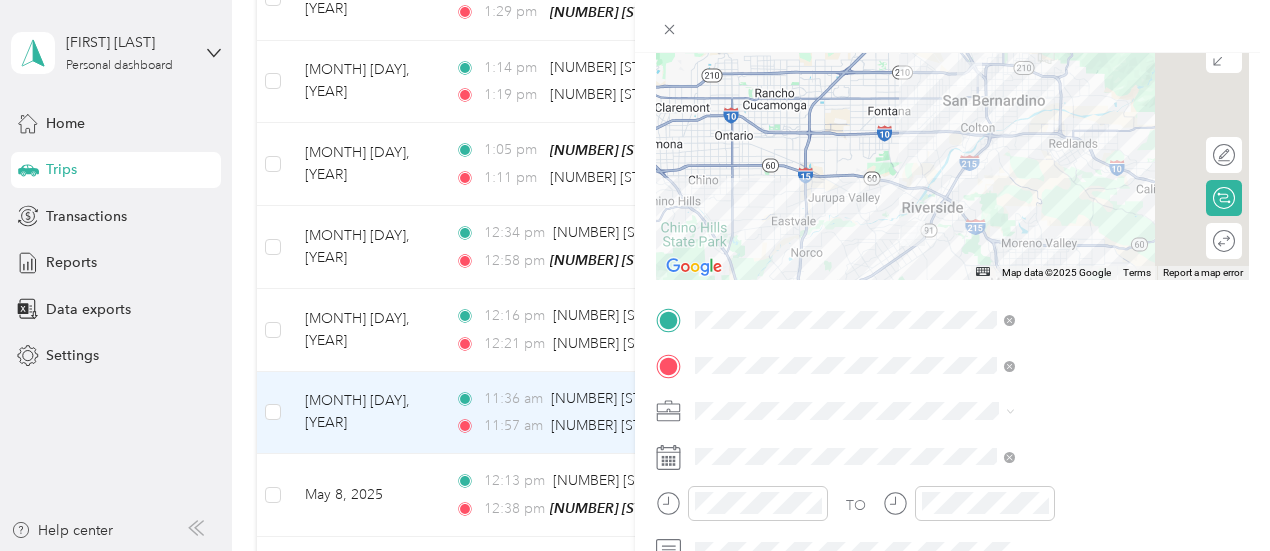 scroll, scrollTop: 0, scrollLeft: 0, axis: both 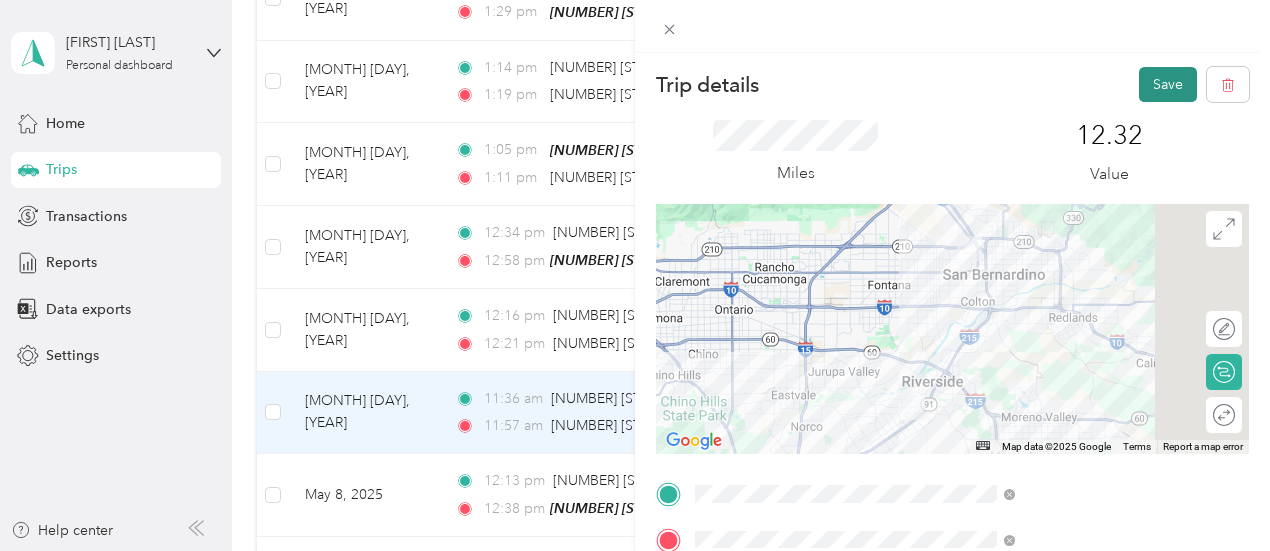 click on "Save" at bounding box center [1168, 84] 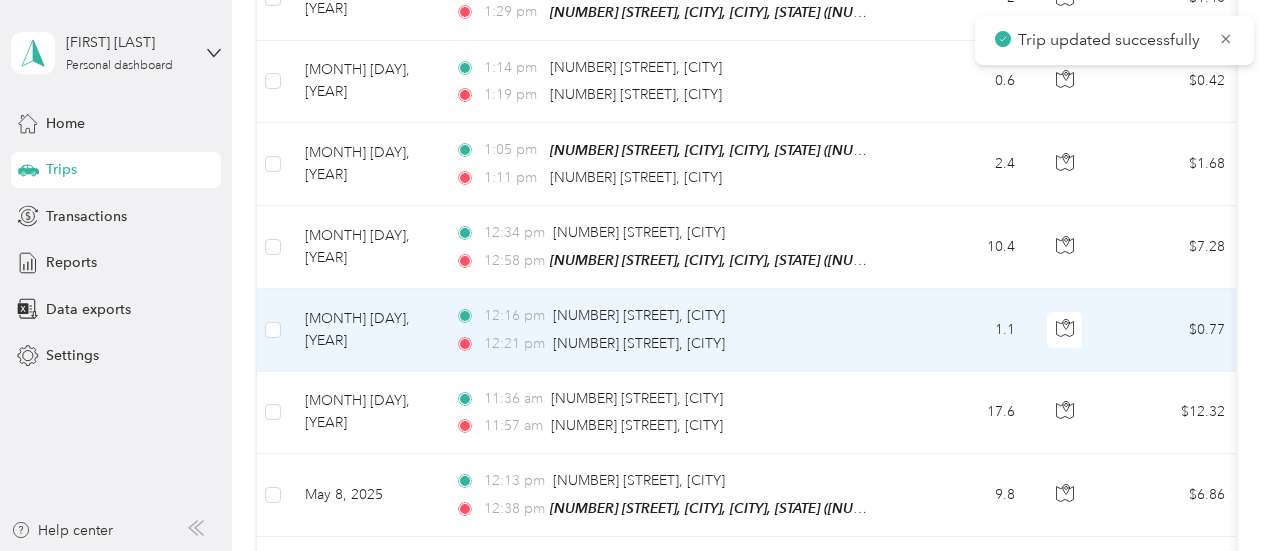click on "[TIME] [NUMBER] [STREET], [CITY]" at bounding box center [665, 344] 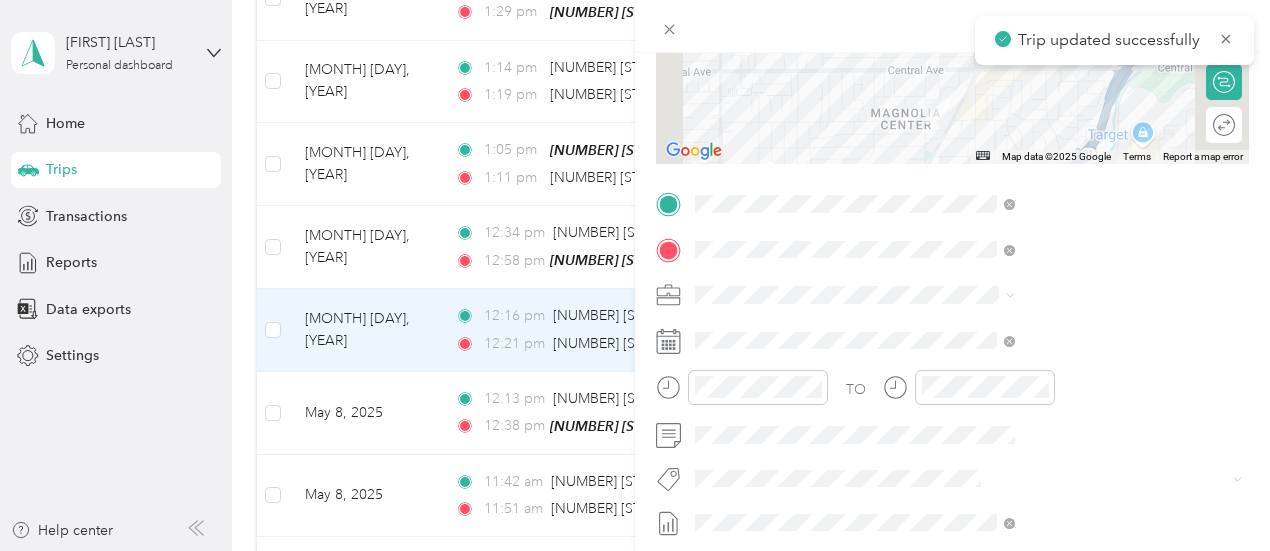 scroll, scrollTop: 300, scrollLeft: 0, axis: vertical 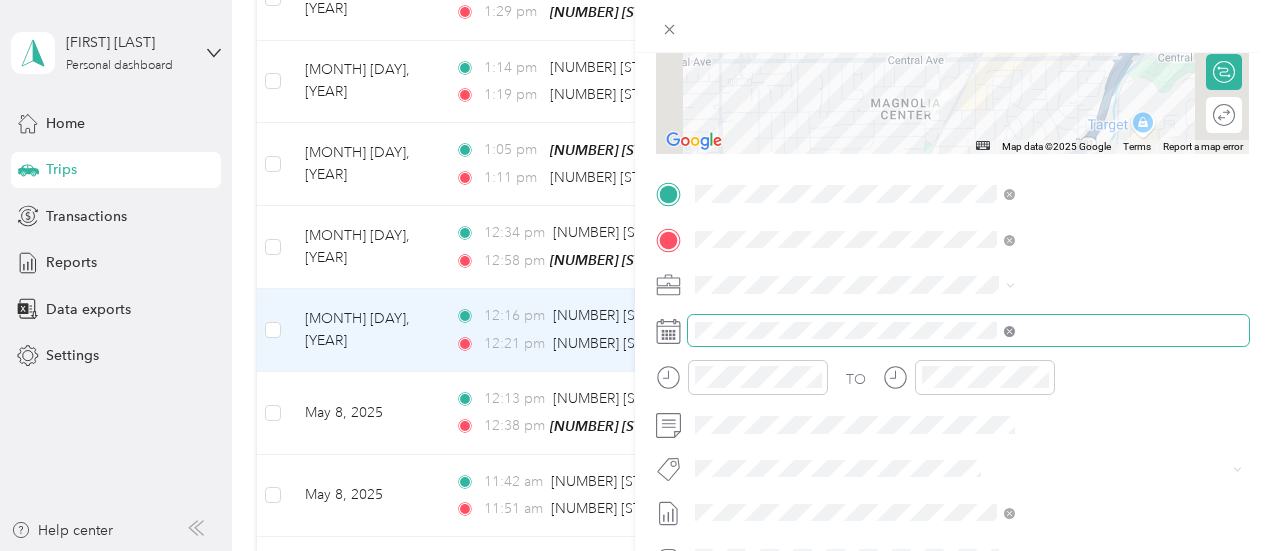 click 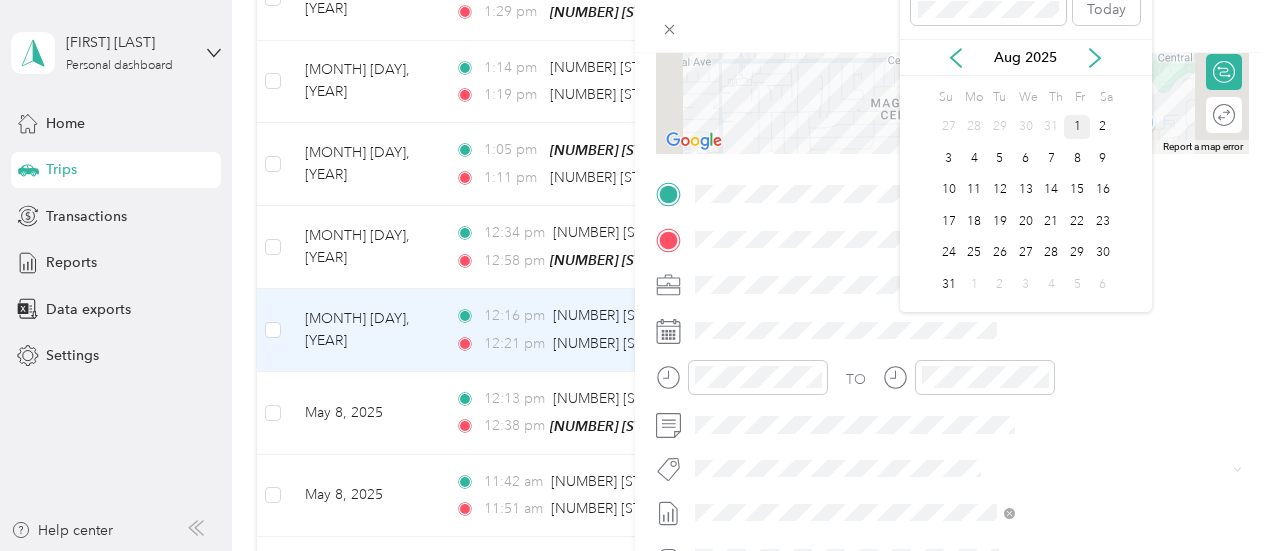 click on "1" at bounding box center [1077, 127] 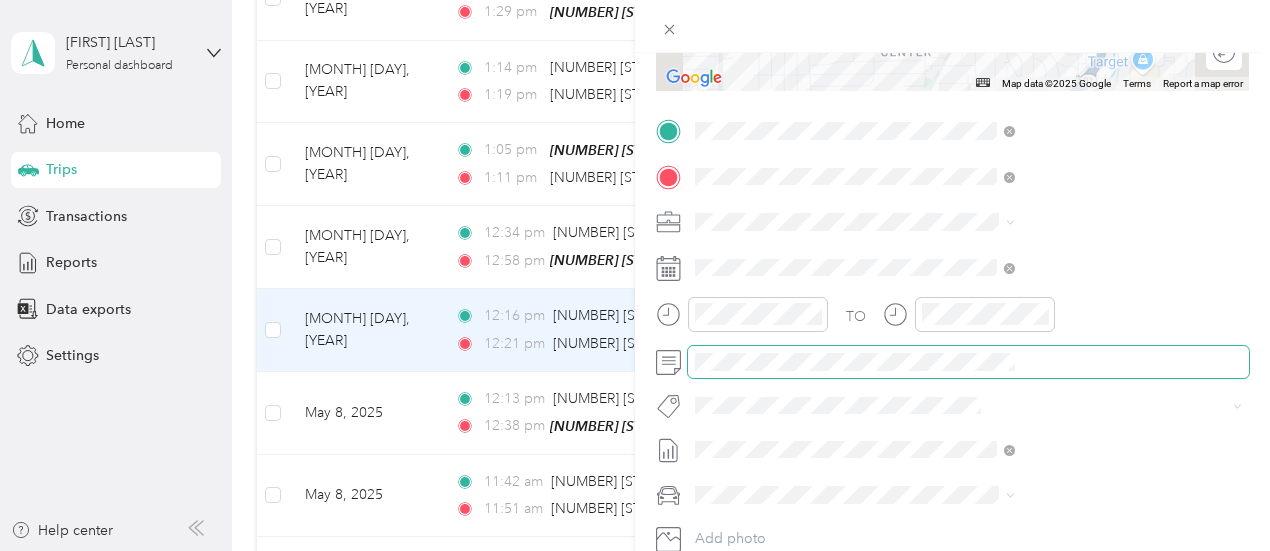 scroll, scrollTop: 400, scrollLeft: 0, axis: vertical 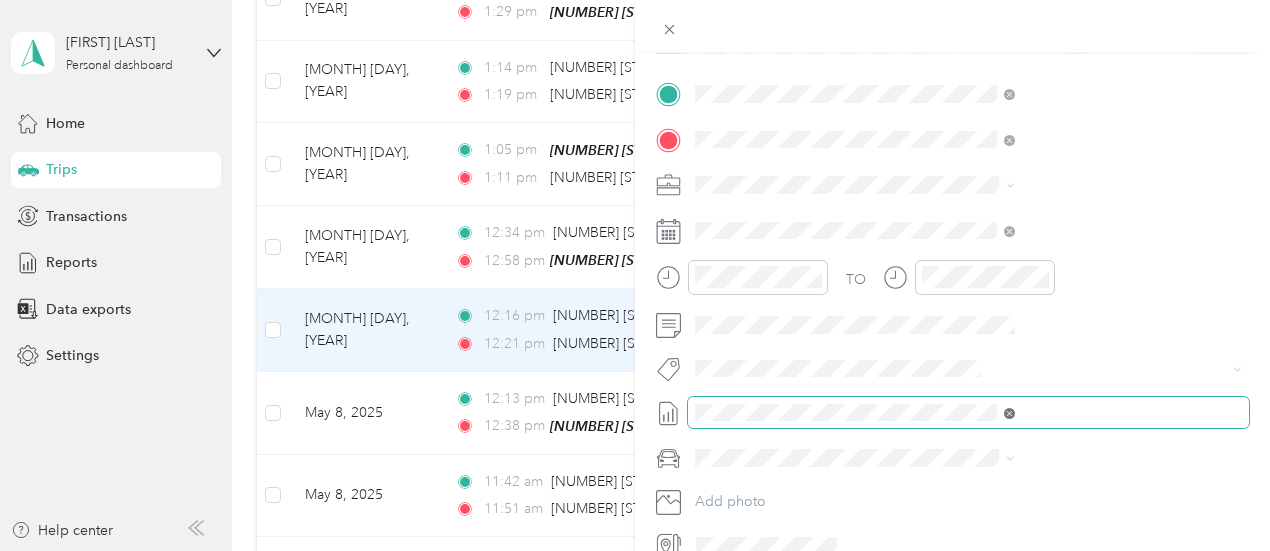 click 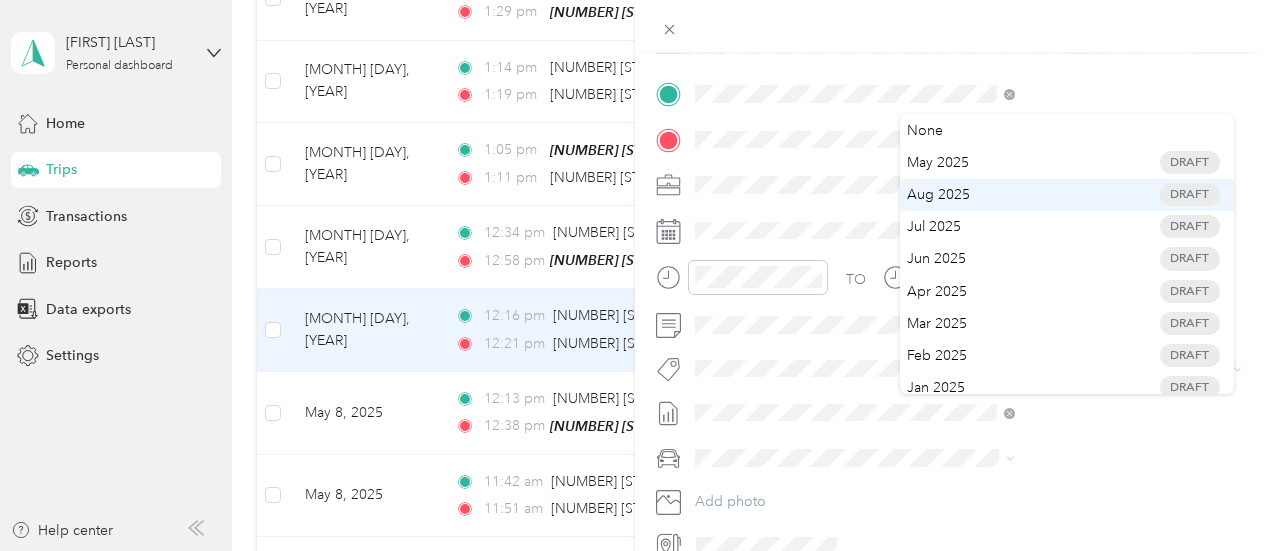 click on "Aug 2025" at bounding box center [938, 194] 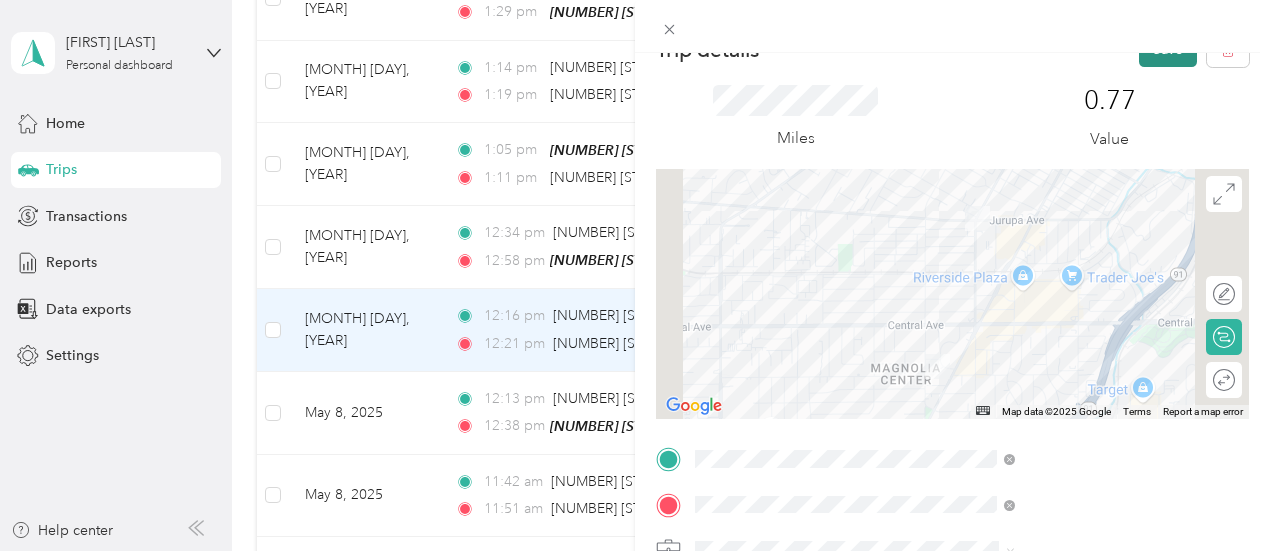 scroll, scrollTop: 0, scrollLeft: 0, axis: both 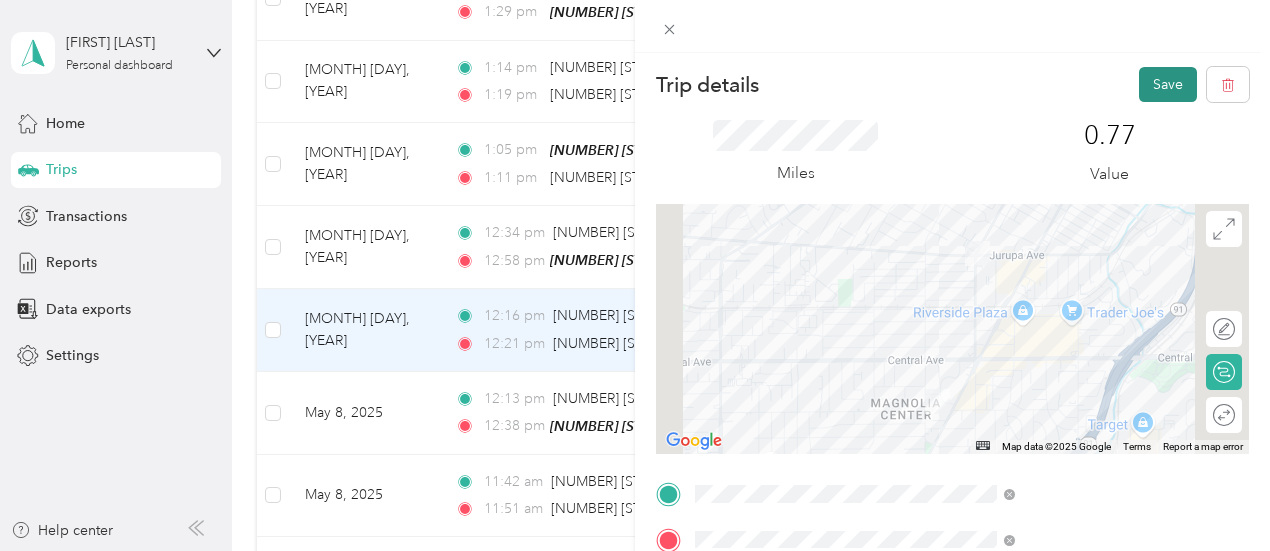 click on "Save" at bounding box center [1168, 84] 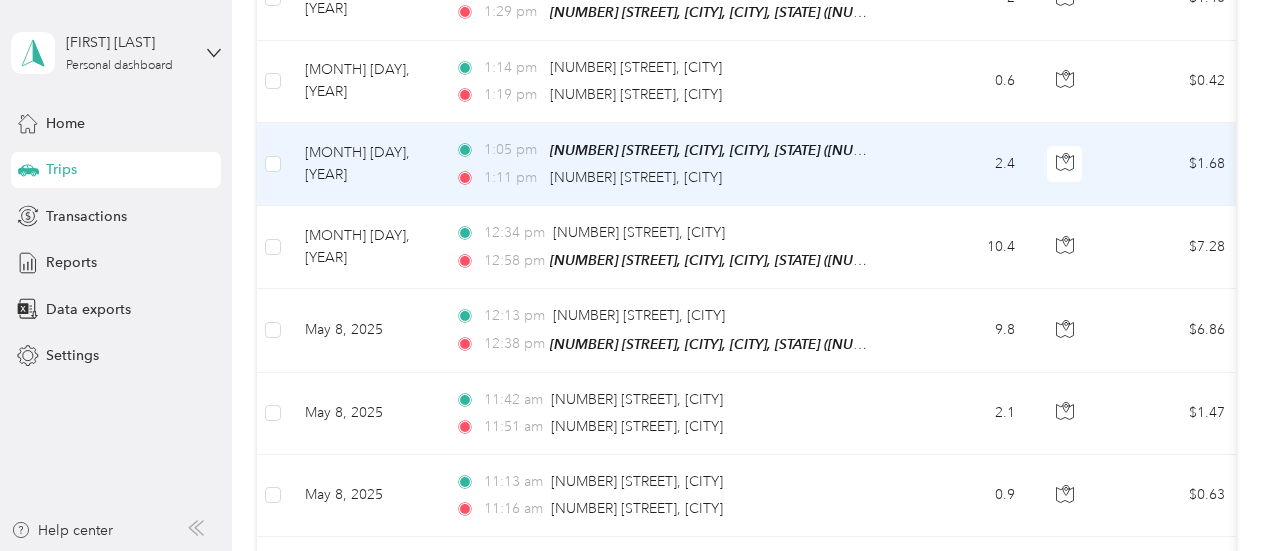 drag, startPoint x: 1135, startPoint y: 99, endPoint x: 567, endPoint y: 187, distance: 574.7765 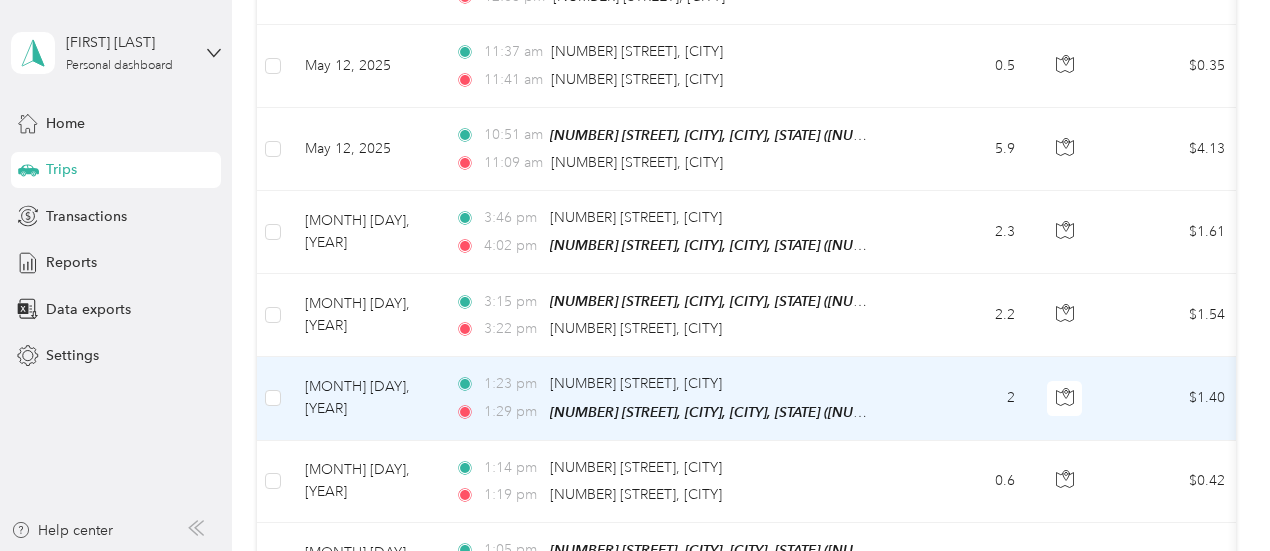 scroll, scrollTop: 4900, scrollLeft: 0, axis: vertical 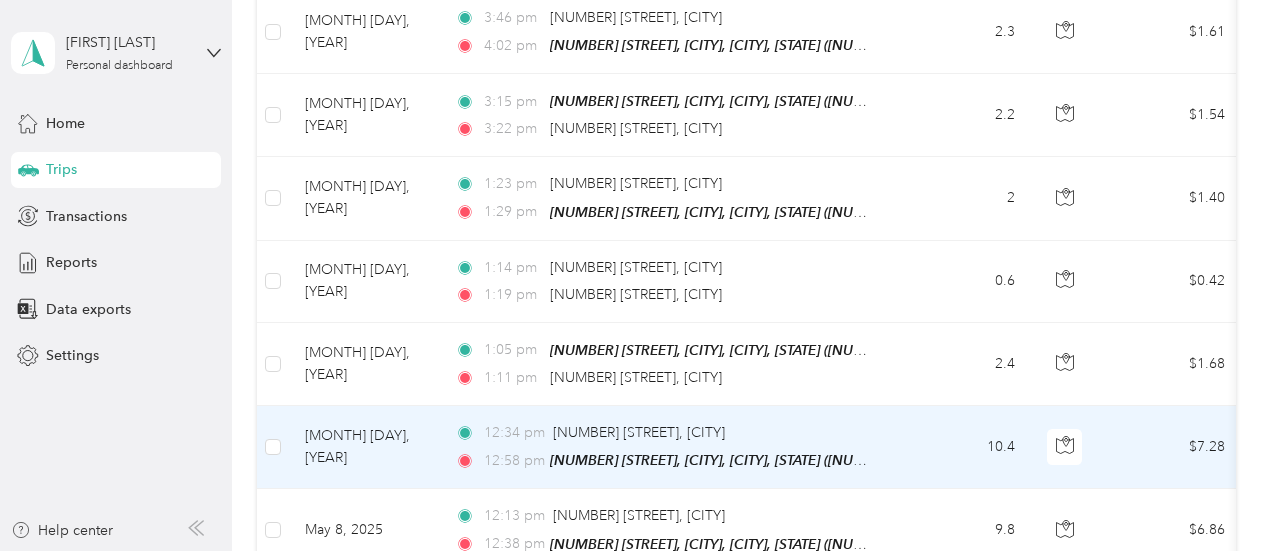 click on "[TIME] [NUMBER] [STREET], [CITY] [TIME] [NUMBER] [STREET], [CITY], [CITY], [STATE] ([NUMBER] [STREET], [CITY], [STATE])" at bounding box center (669, 447) 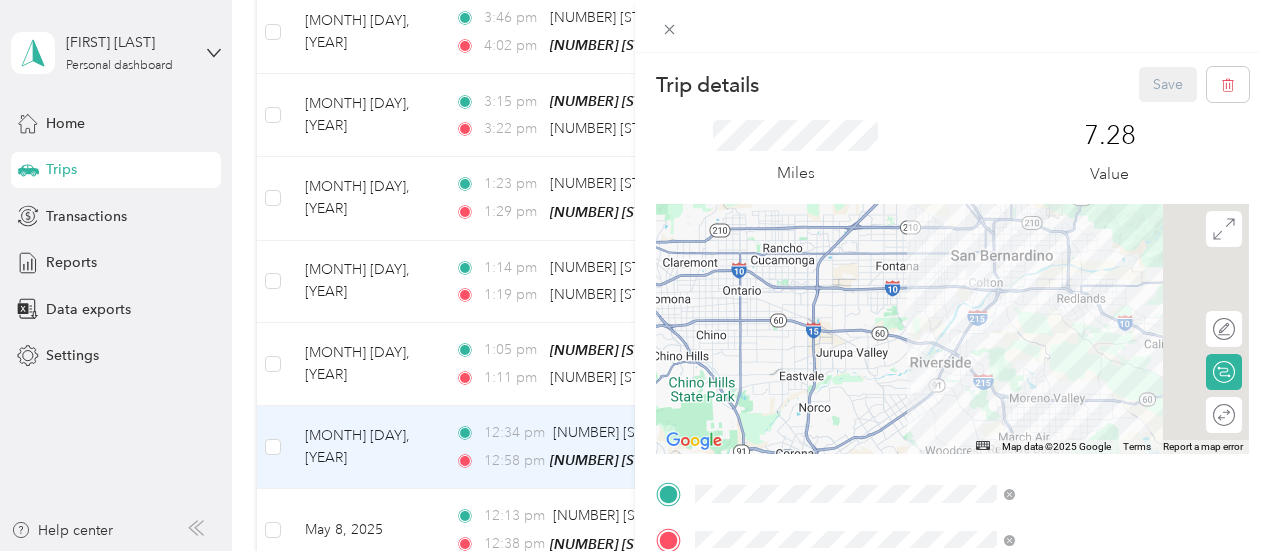 scroll, scrollTop: 200, scrollLeft: 0, axis: vertical 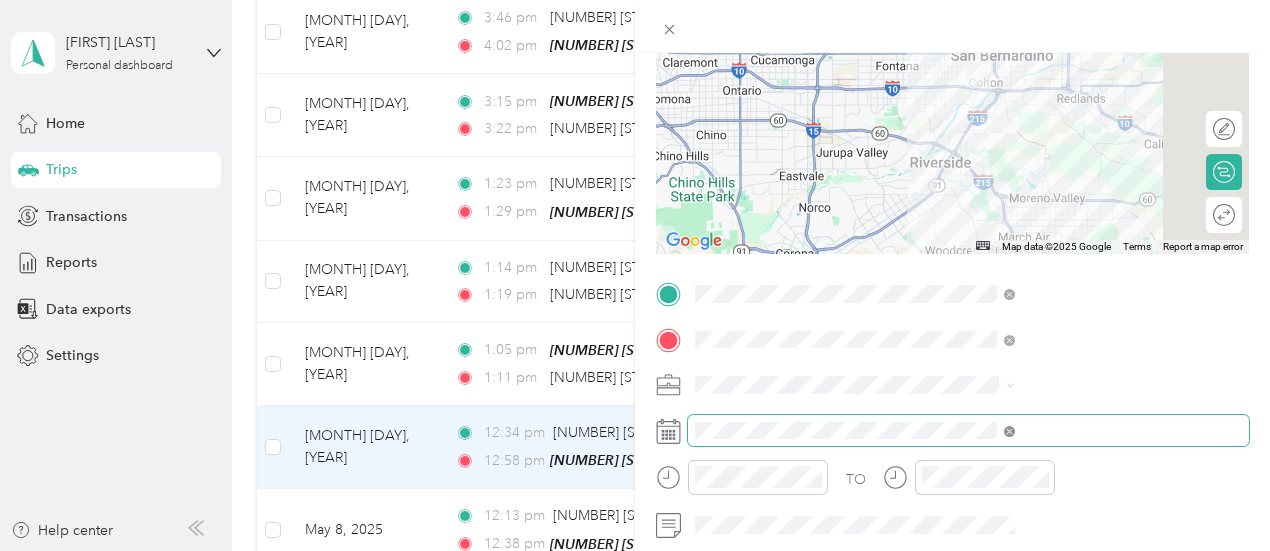 click 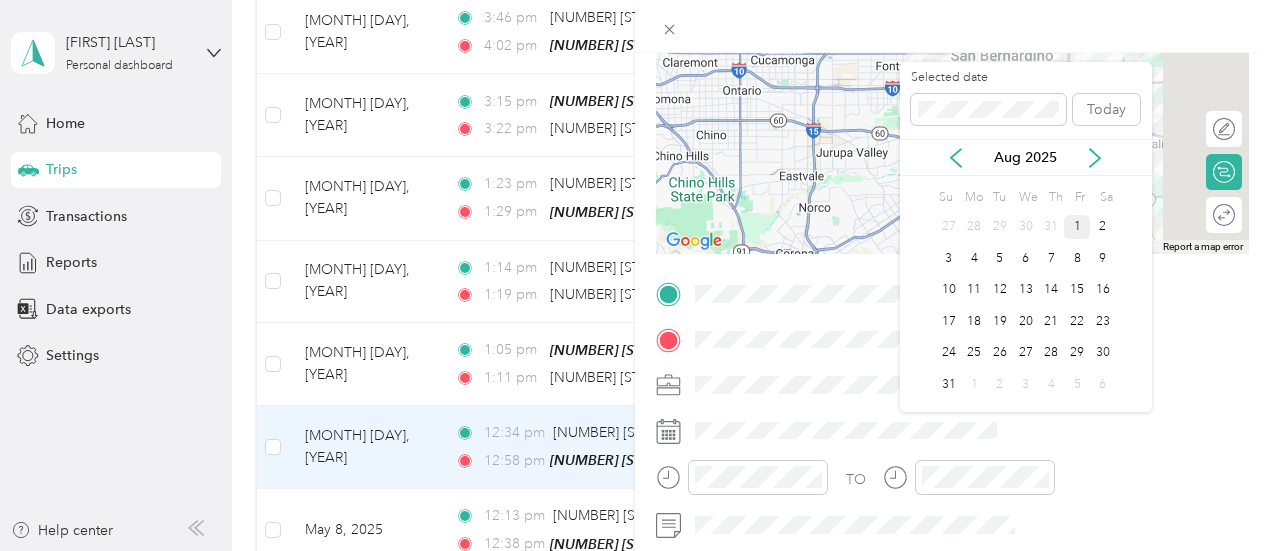 click on "1" at bounding box center [1077, 227] 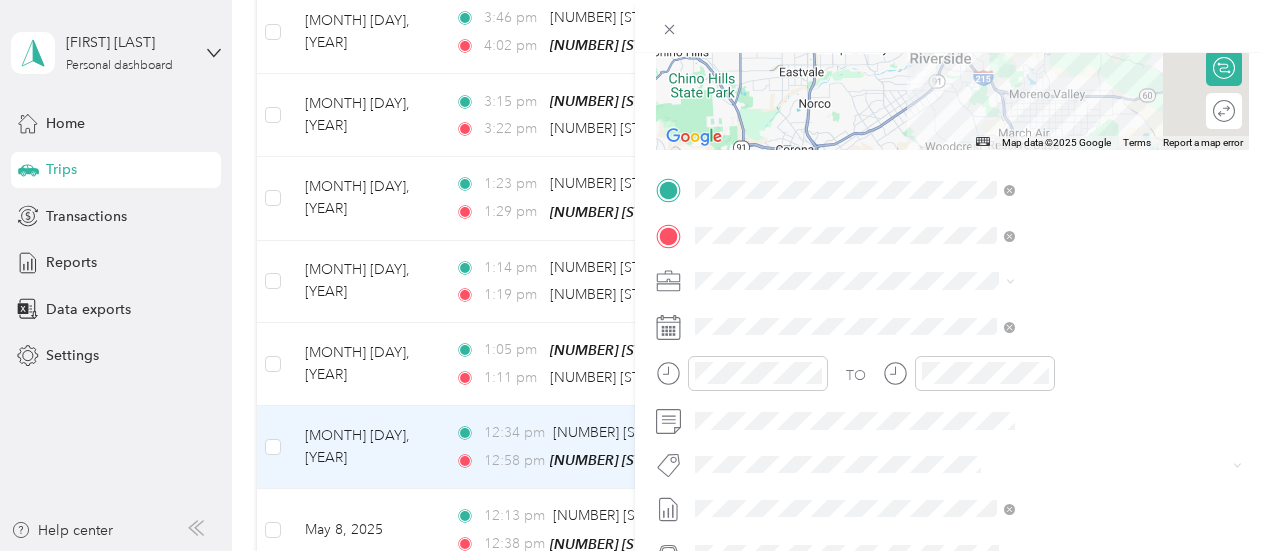 scroll, scrollTop: 0, scrollLeft: 0, axis: both 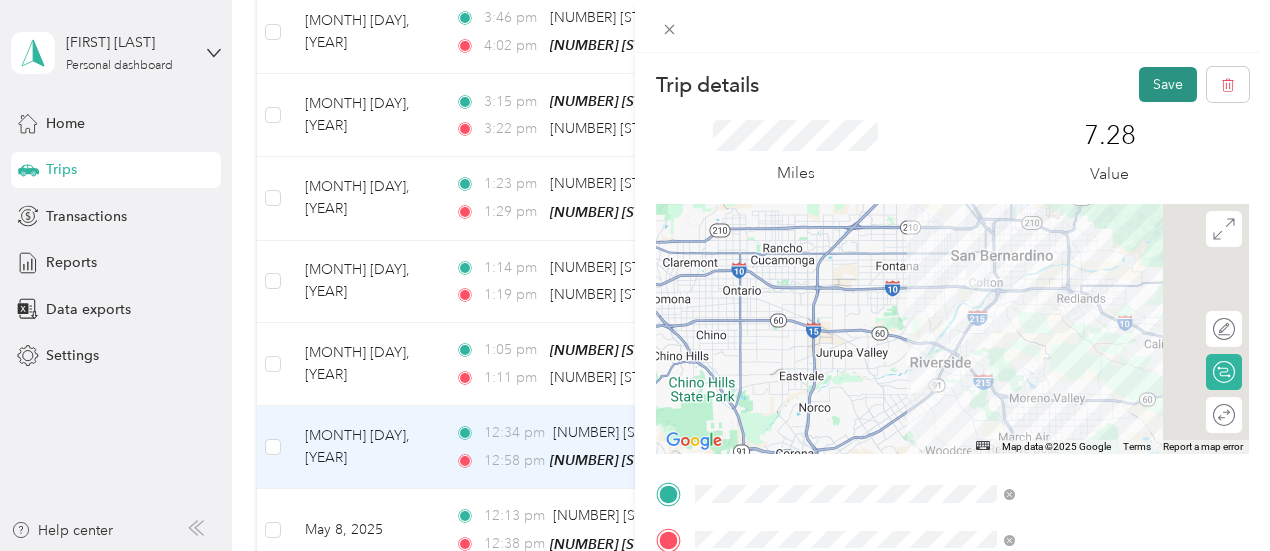 click on "Save" at bounding box center (1168, 84) 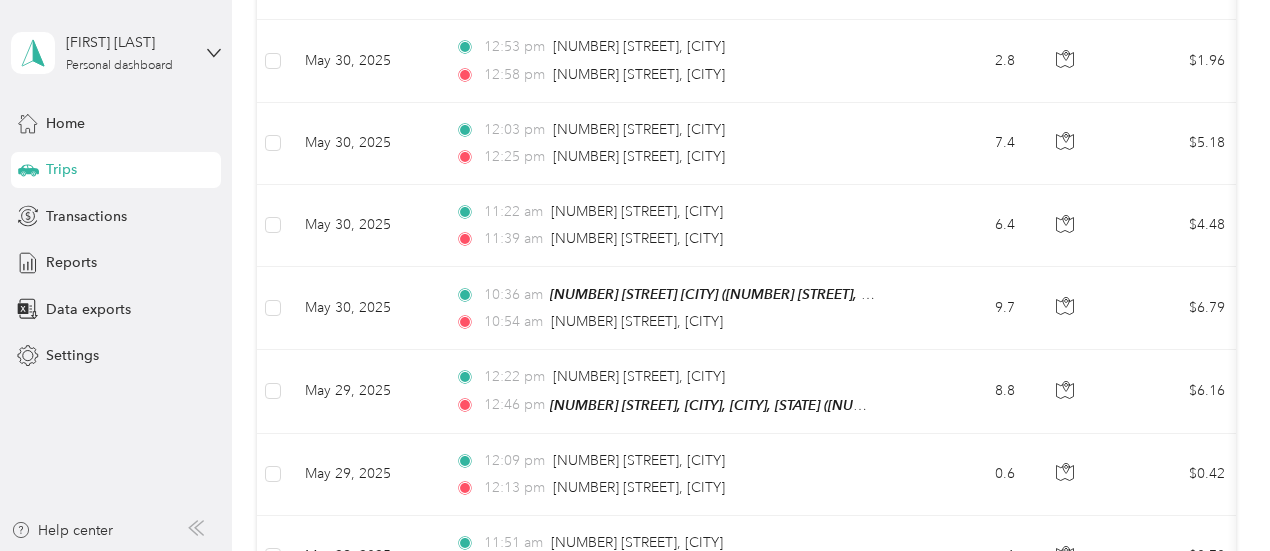 scroll, scrollTop: 0, scrollLeft: 0, axis: both 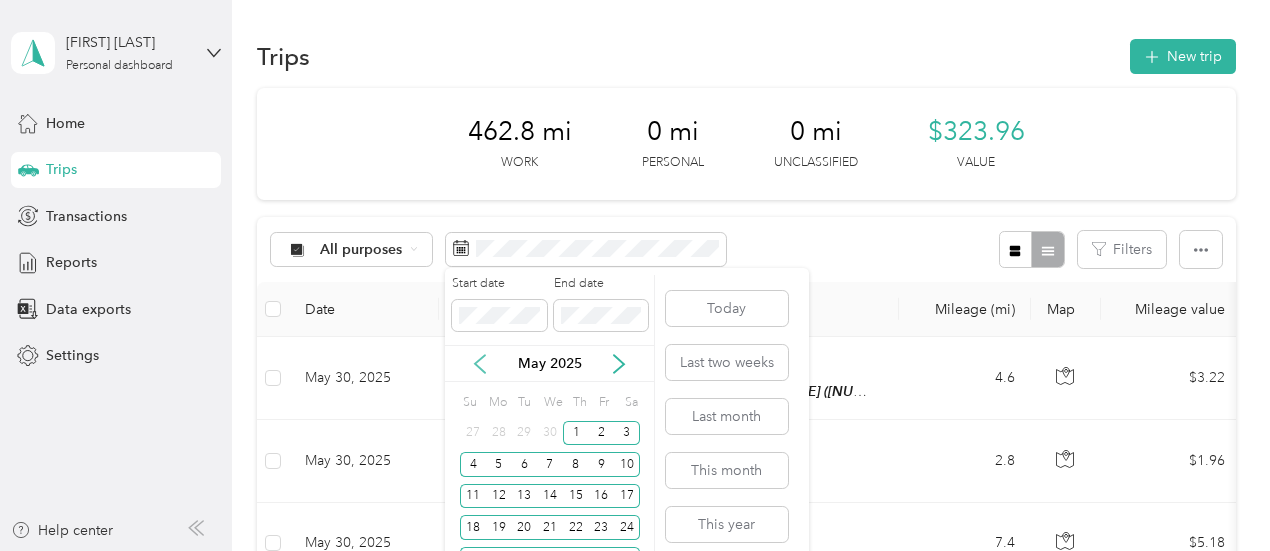 click 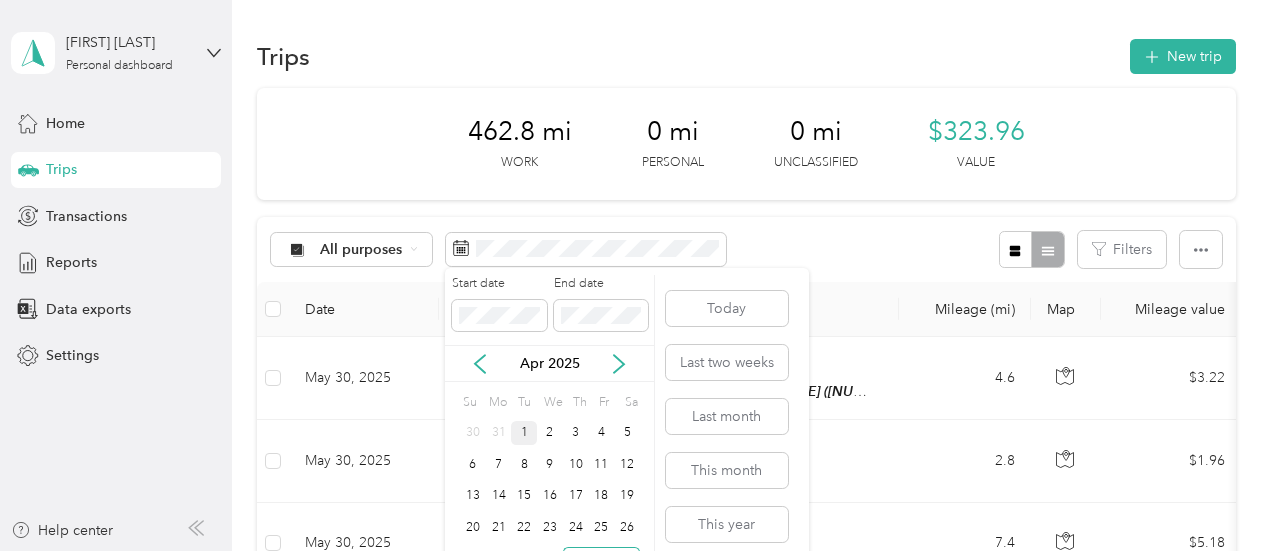 click on "1" at bounding box center (524, 433) 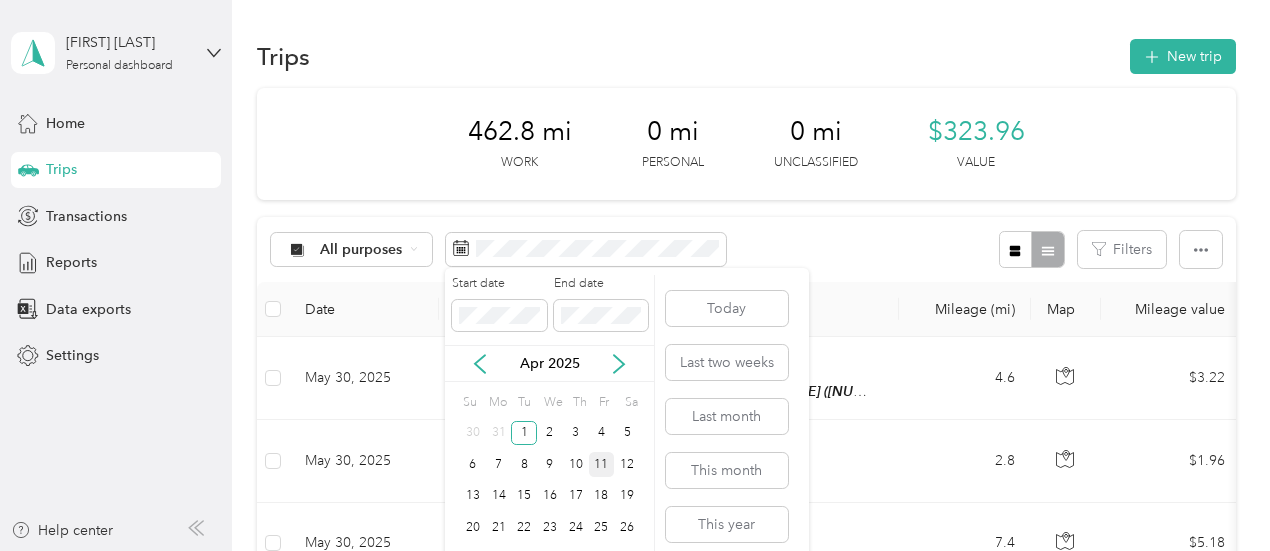 scroll, scrollTop: 66, scrollLeft: 0, axis: vertical 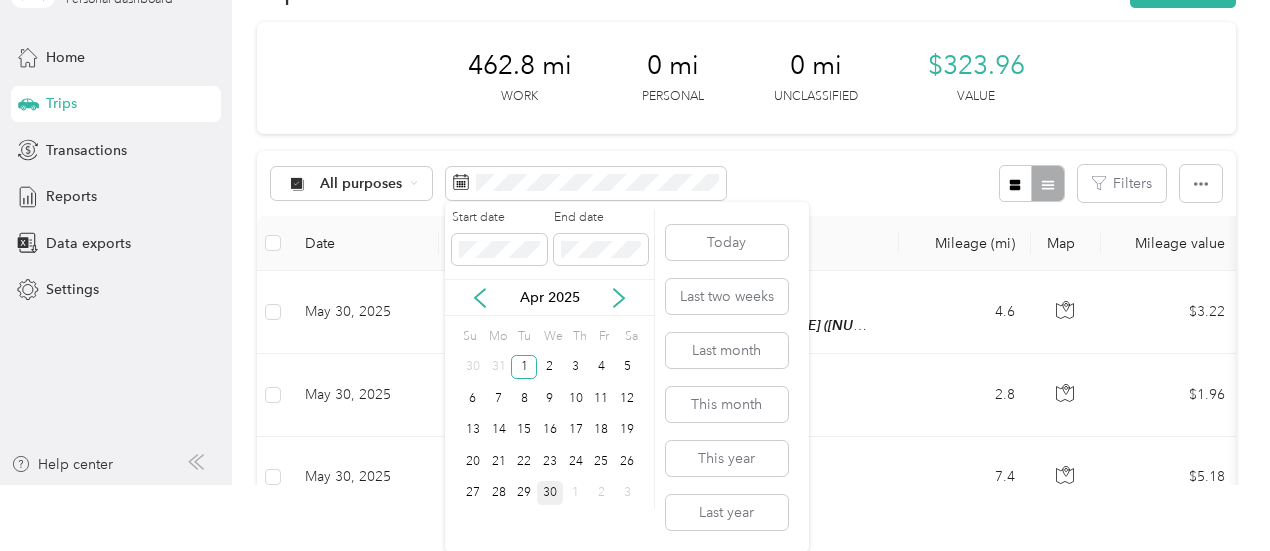 click on "30" at bounding box center (550, 493) 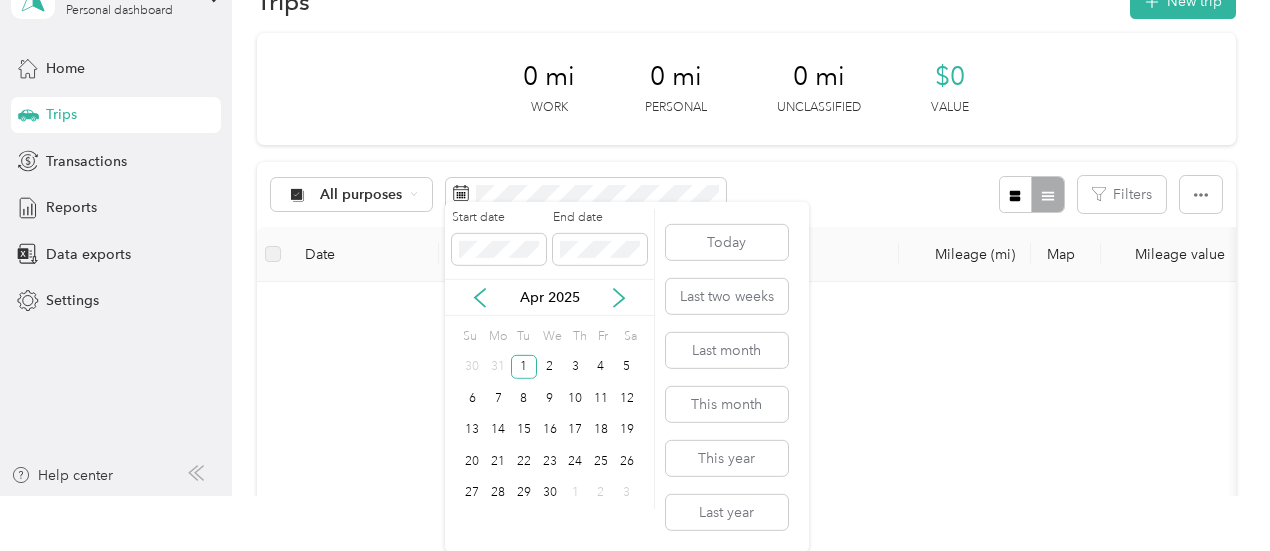 scroll, scrollTop: 0, scrollLeft: 0, axis: both 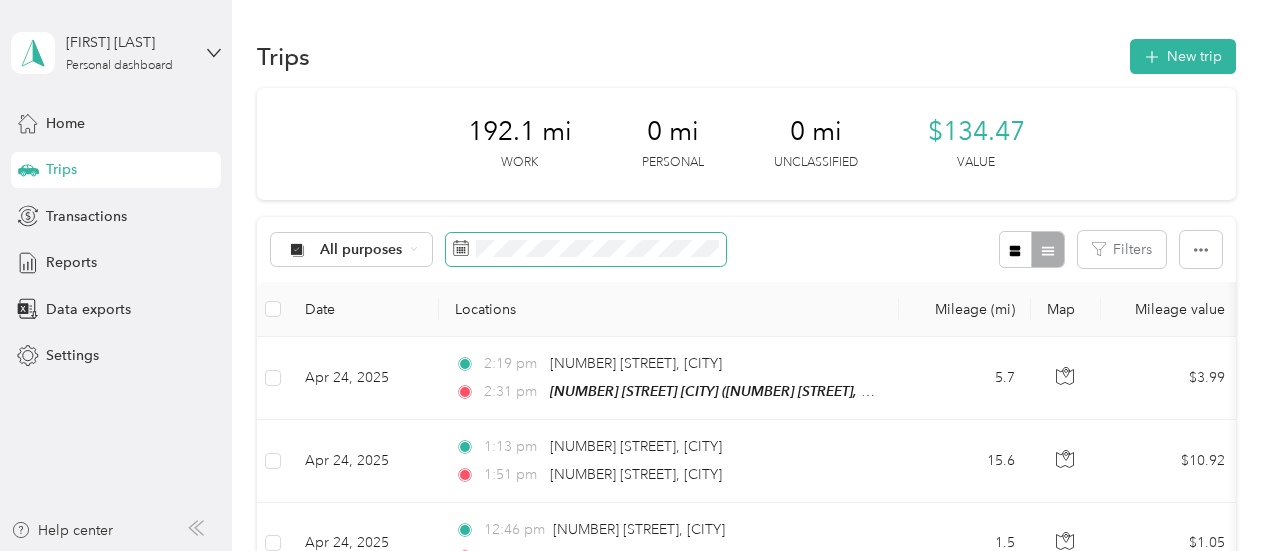 click at bounding box center [586, 250] 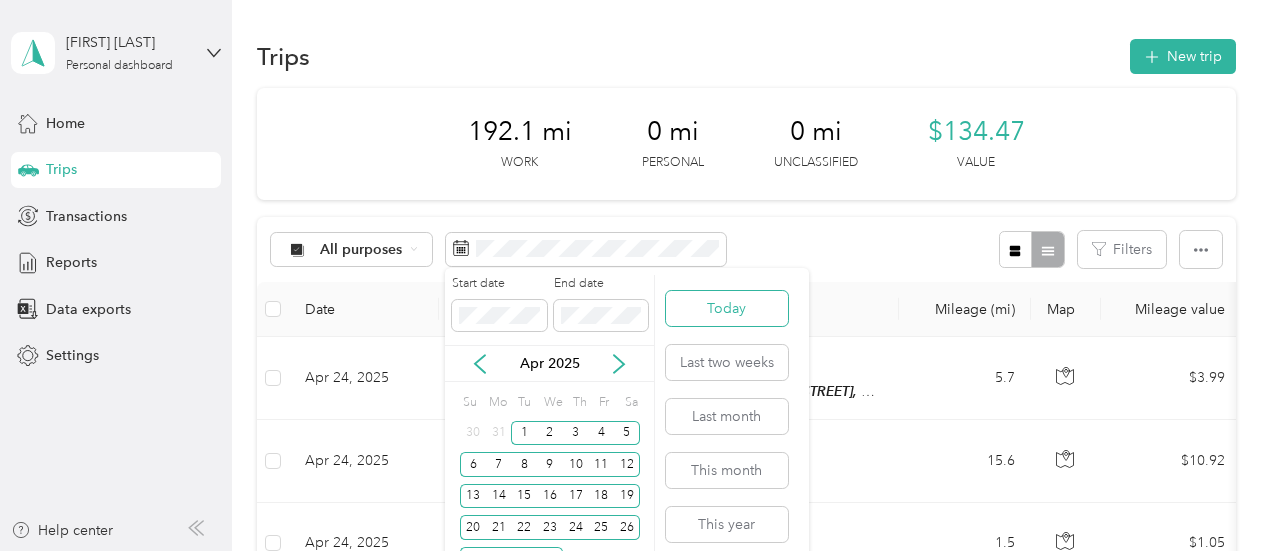 click on "Today" at bounding box center [727, 308] 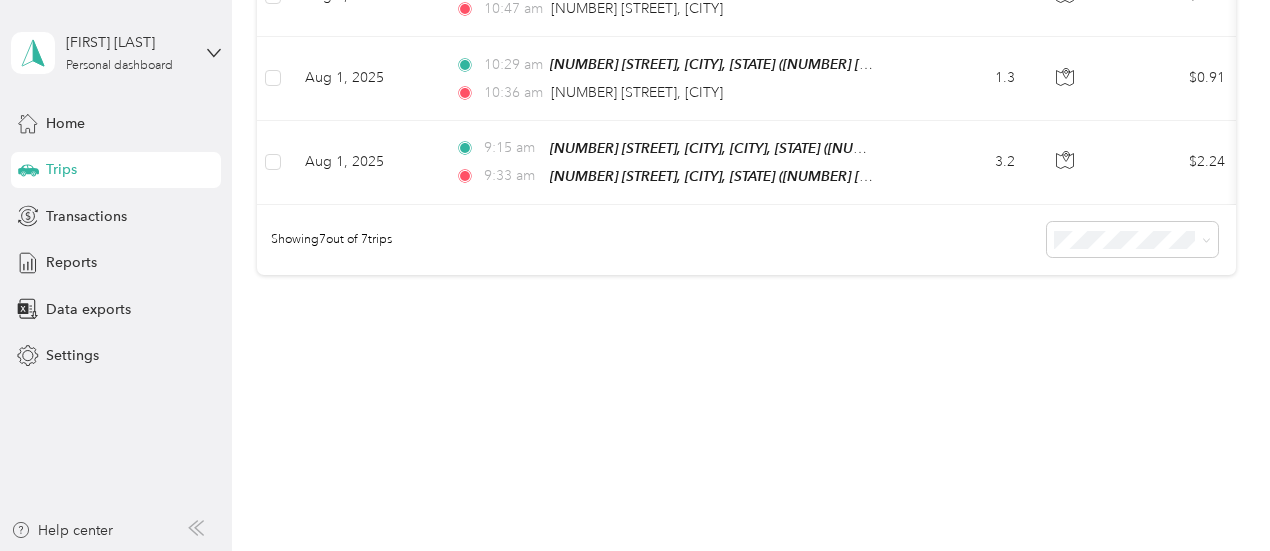 scroll, scrollTop: 520, scrollLeft: 0, axis: vertical 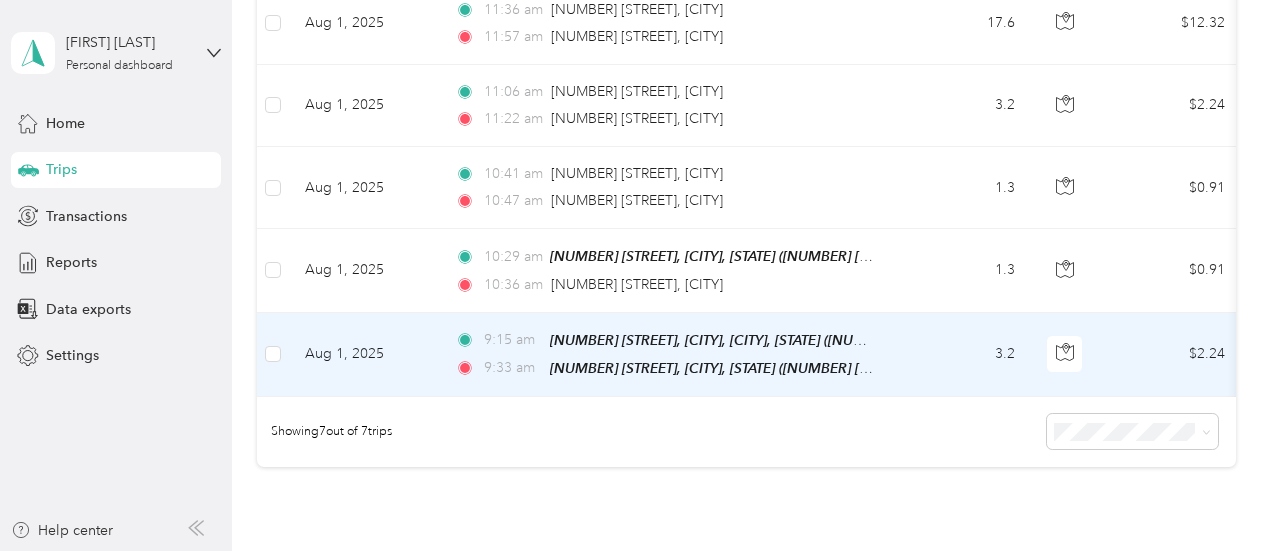 click on "3.2" at bounding box center [965, 355] 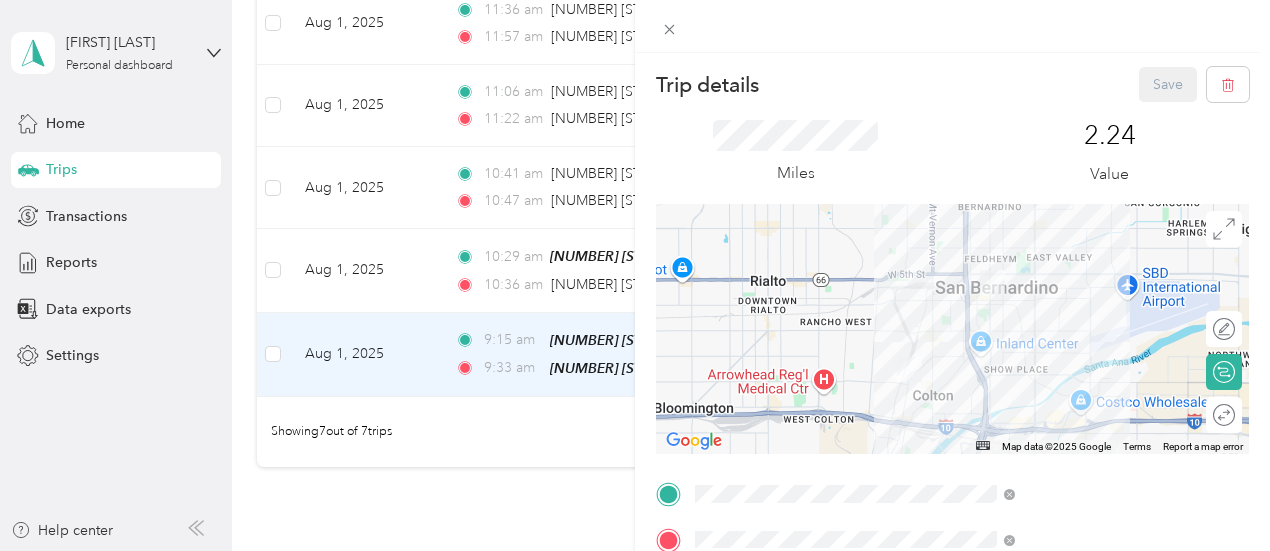 click on "Trip details Save This trip cannot be edited because it is either under review, approved, or paid. Contact your Team Manager to edit it. Miles 2.24 Value  ← Move left → Move right ↑ Move up ↓ Move down + Zoom in - Zoom out Home Jump left by 75% End Jump right by 75% Page Up Jump up by 75% Page Down Jump down by 75% Map Data Map data ©2025 Google Map data ©2025 Google 2 km  Click to toggle between metric and imperial units Terms Report a map error Edit route Calculate route Round trip TO Add photo" at bounding box center [635, 275] 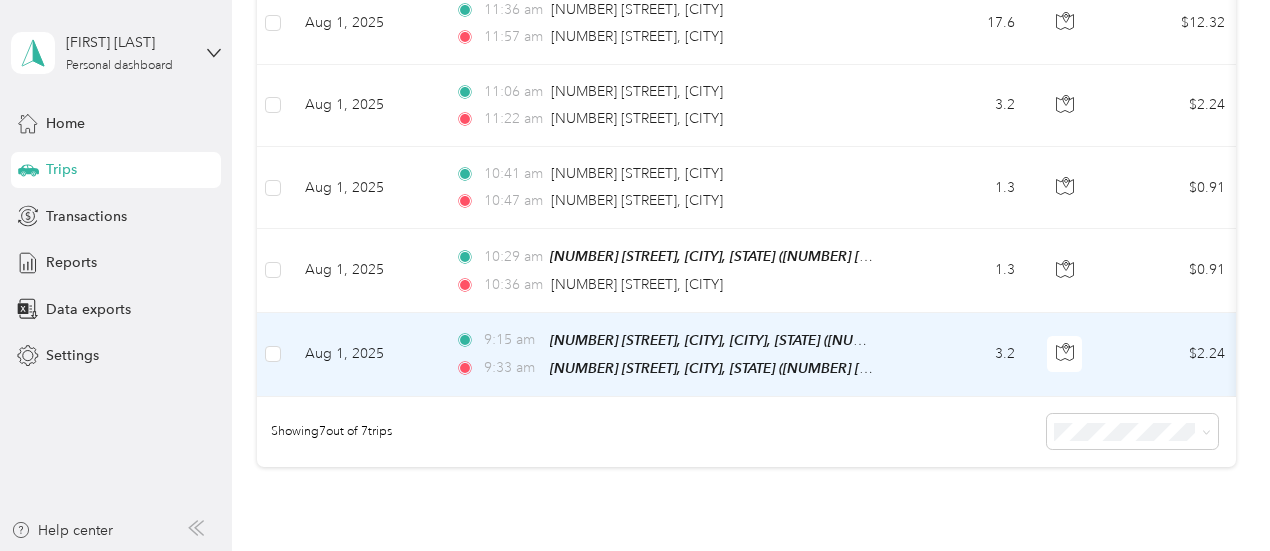 click on "3.2" at bounding box center [965, 355] 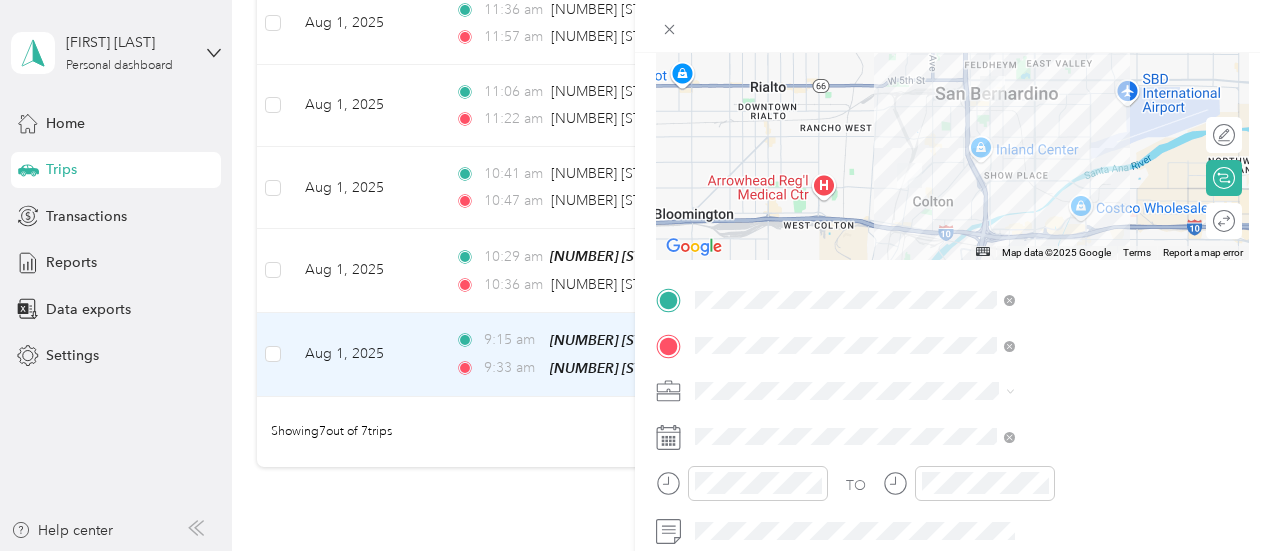 scroll, scrollTop: 200, scrollLeft: 0, axis: vertical 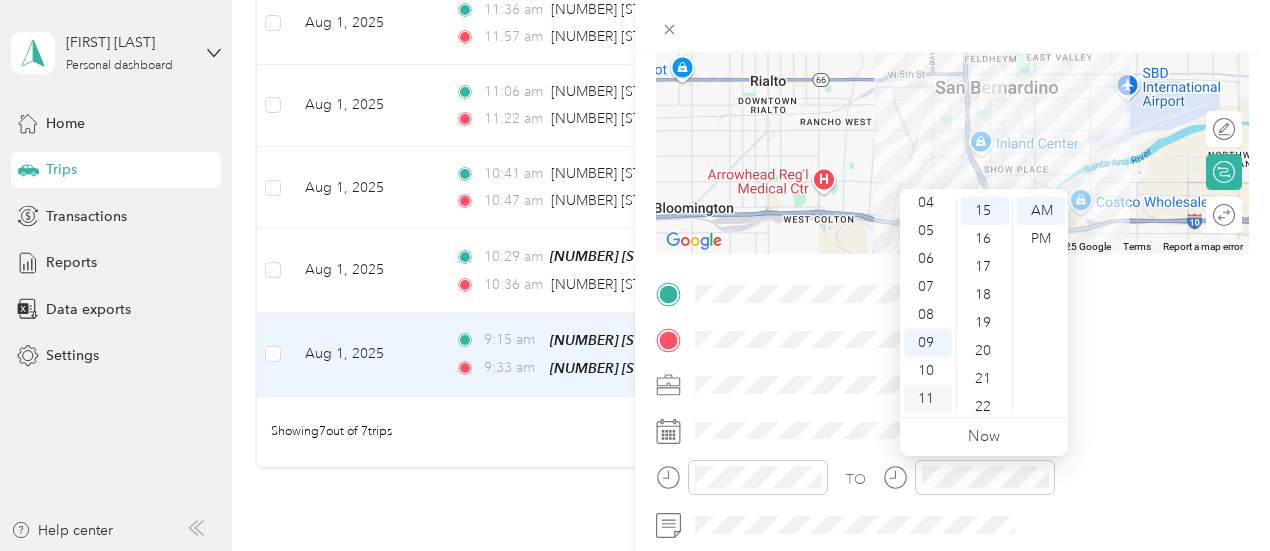 click on "11" at bounding box center [928, 399] 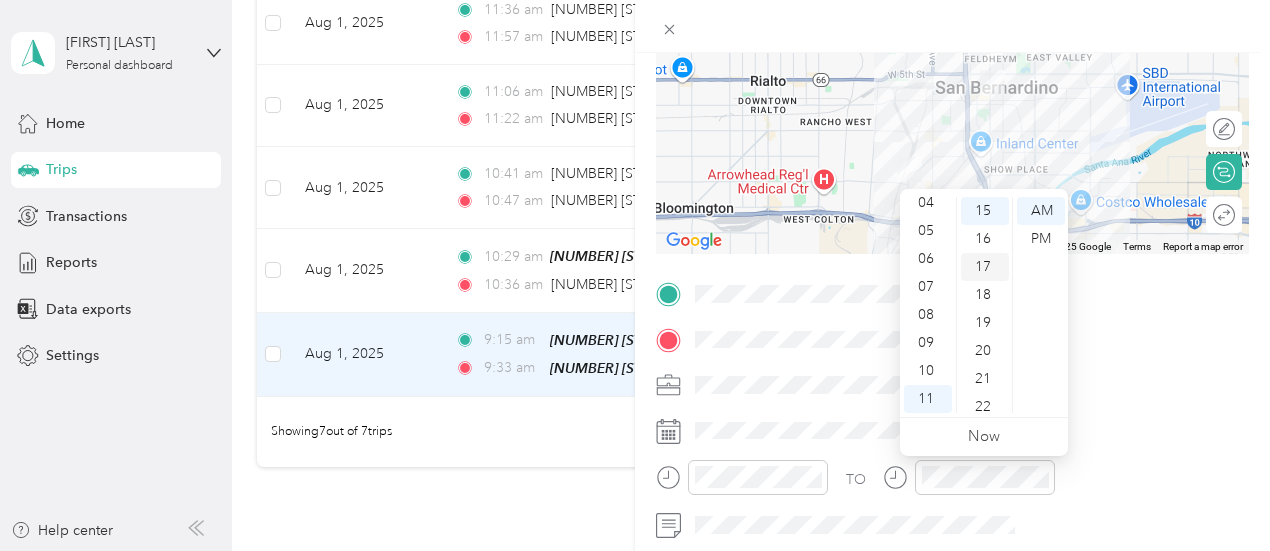 scroll, scrollTop: 20, scrollLeft: 0, axis: vertical 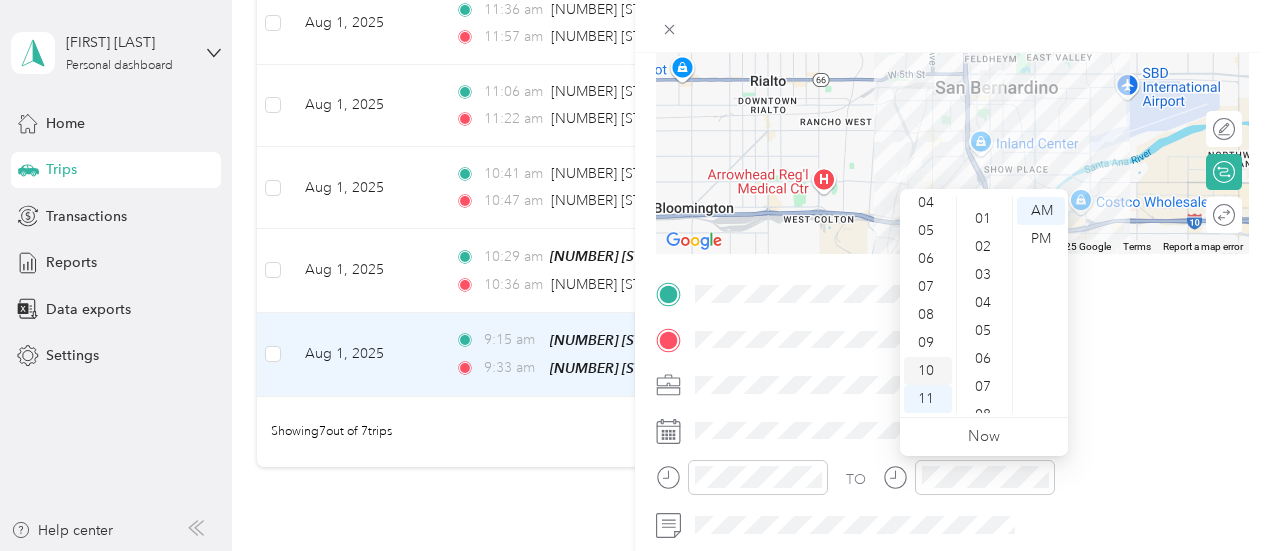 click on "10" at bounding box center [928, 371] 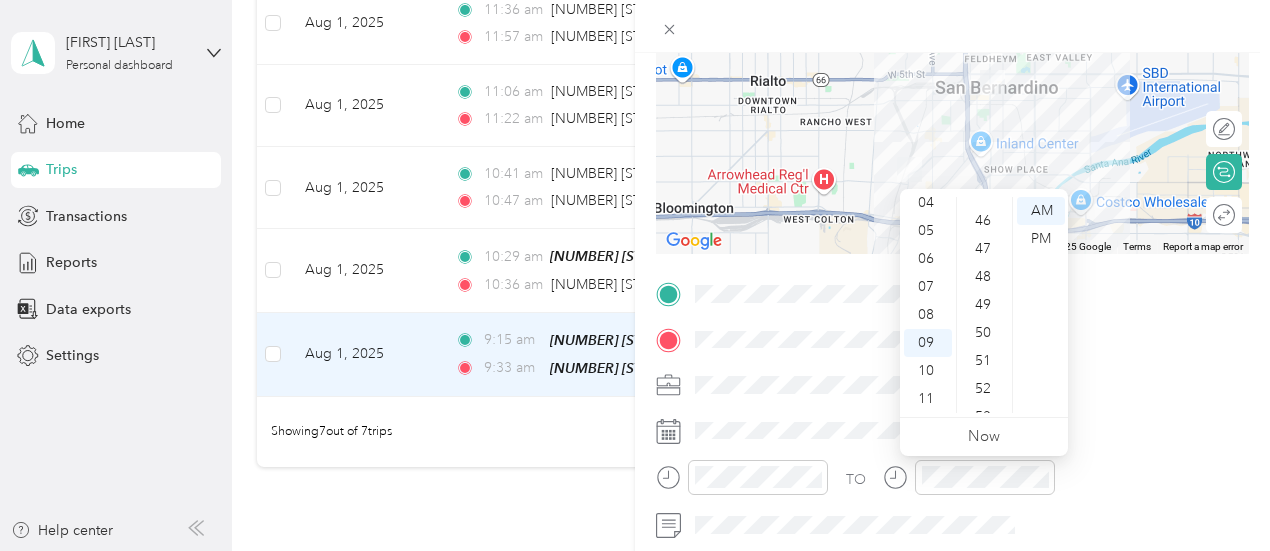 scroll, scrollTop: 1320, scrollLeft: 0, axis: vertical 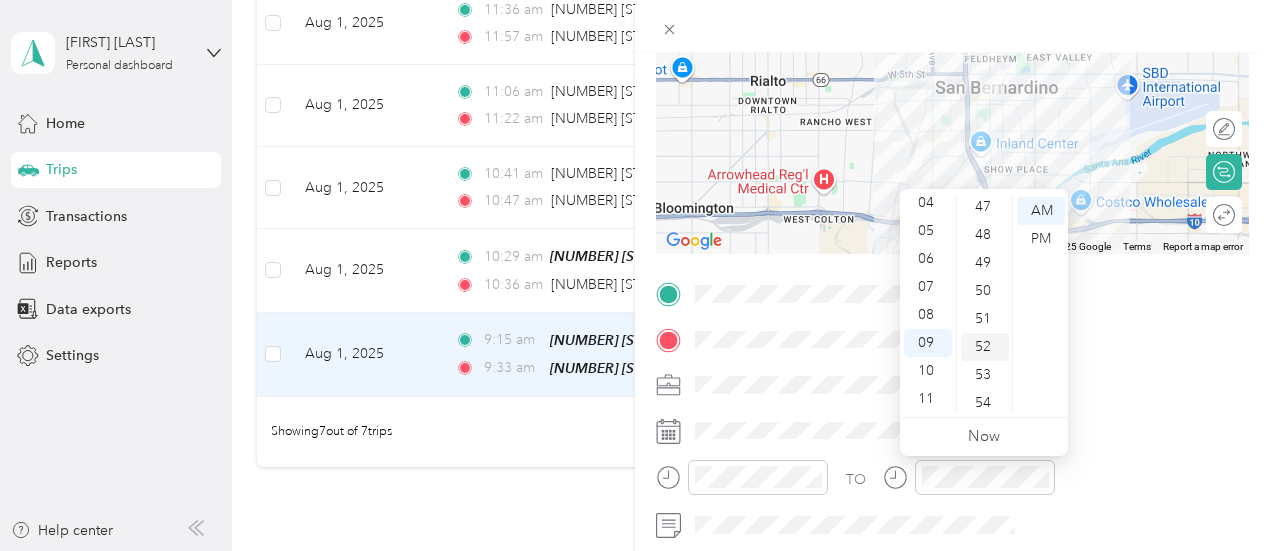 click on "52" at bounding box center [985, 347] 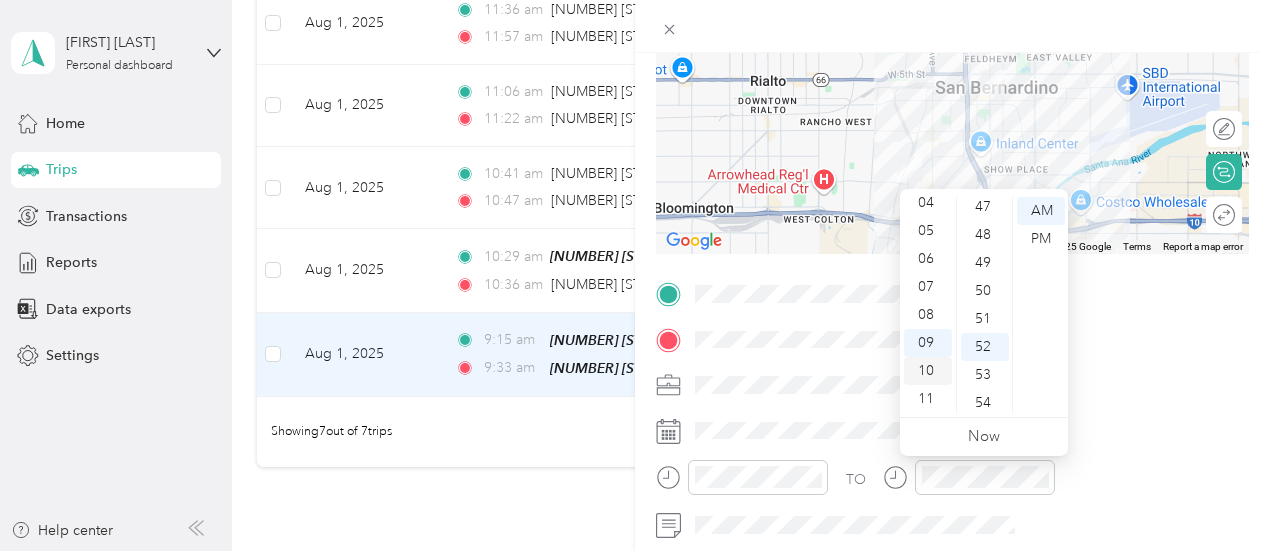 scroll, scrollTop: 1456, scrollLeft: 0, axis: vertical 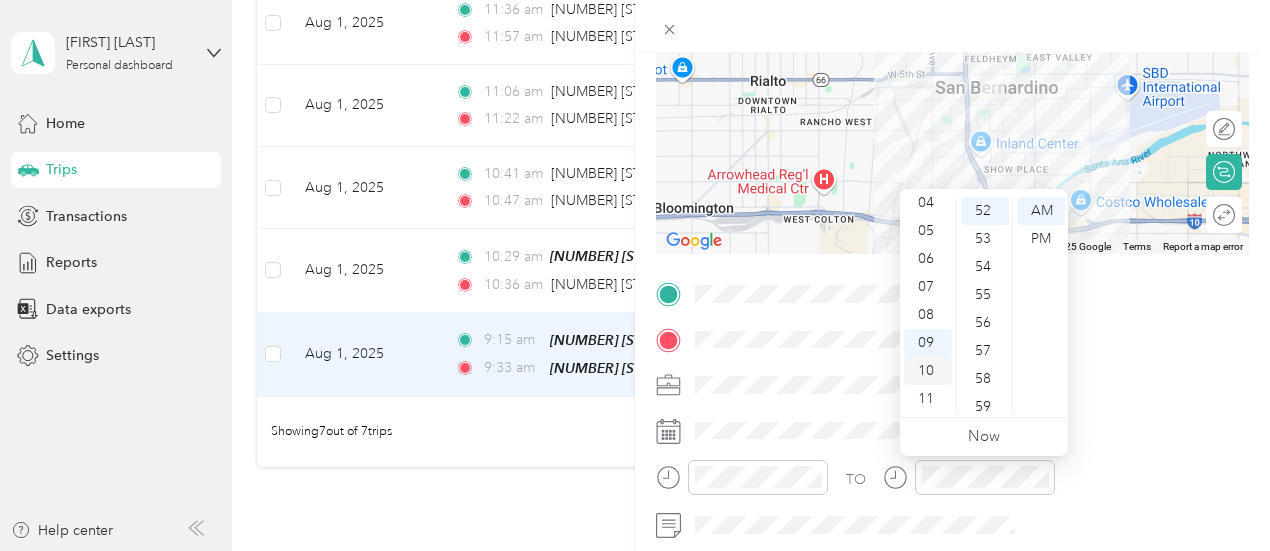 click on "10" at bounding box center (928, 371) 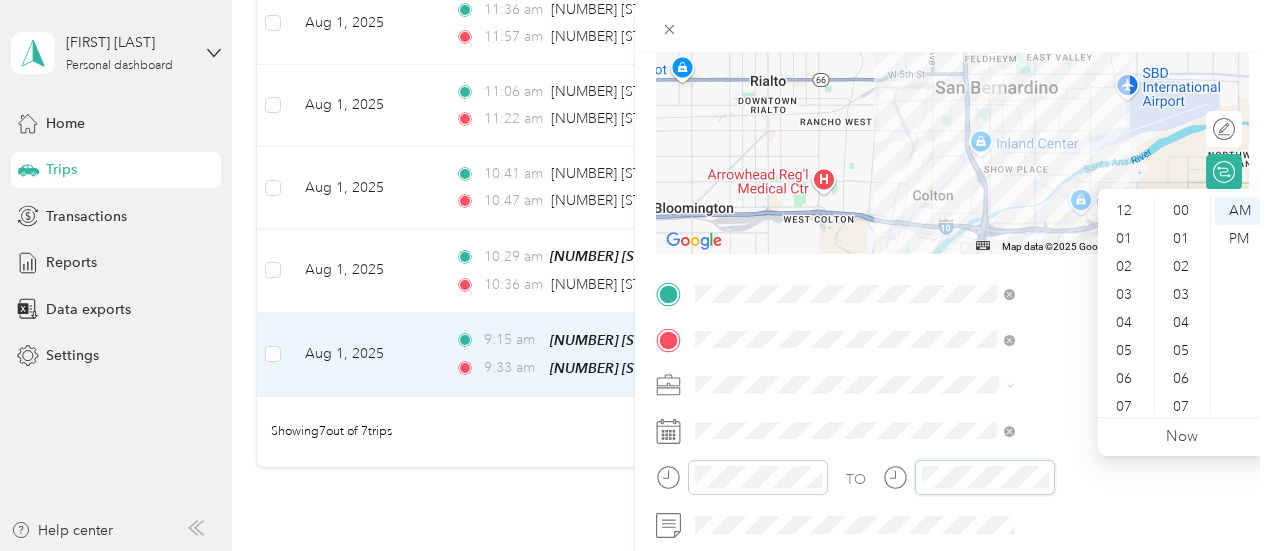 scroll, scrollTop: 924, scrollLeft: 0, axis: vertical 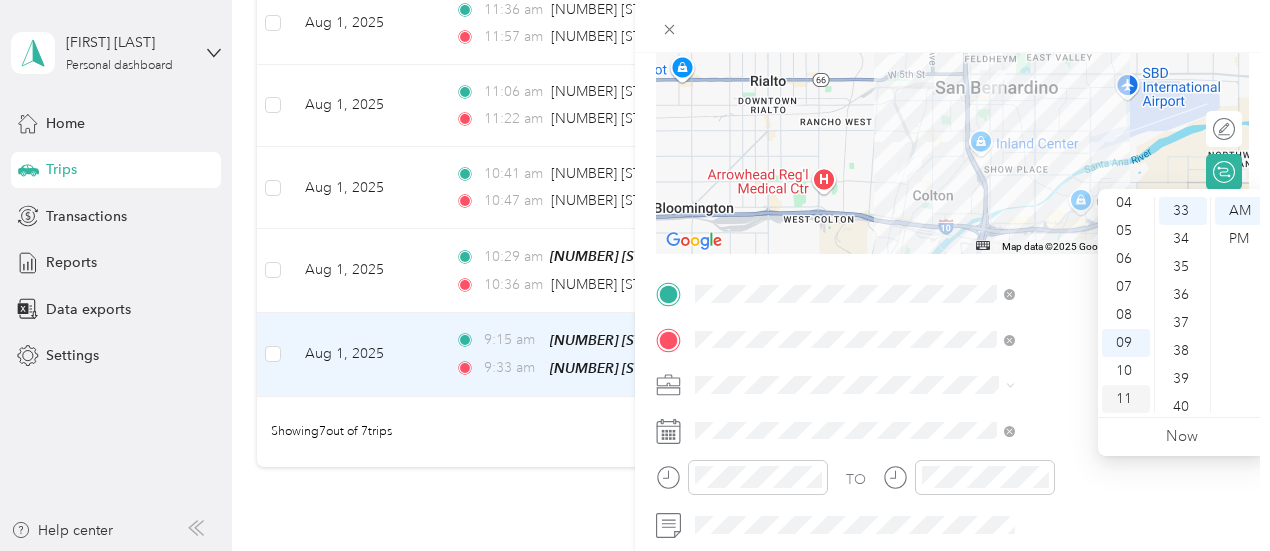 click on "11" at bounding box center (1126, 399) 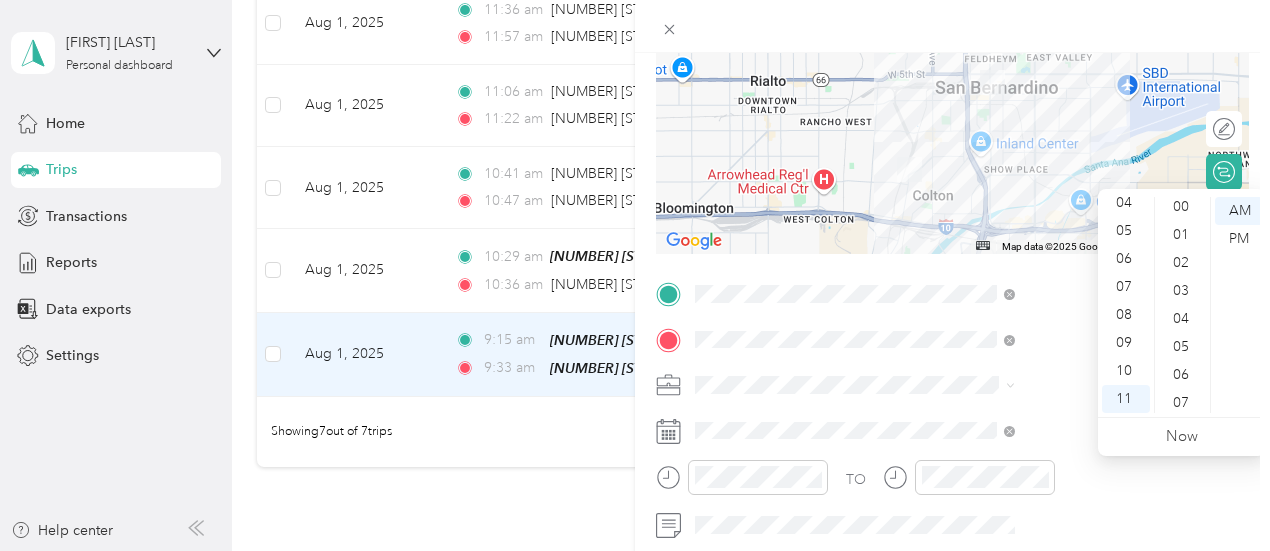 scroll, scrollTop: 0, scrollLeft: 0, axis: both 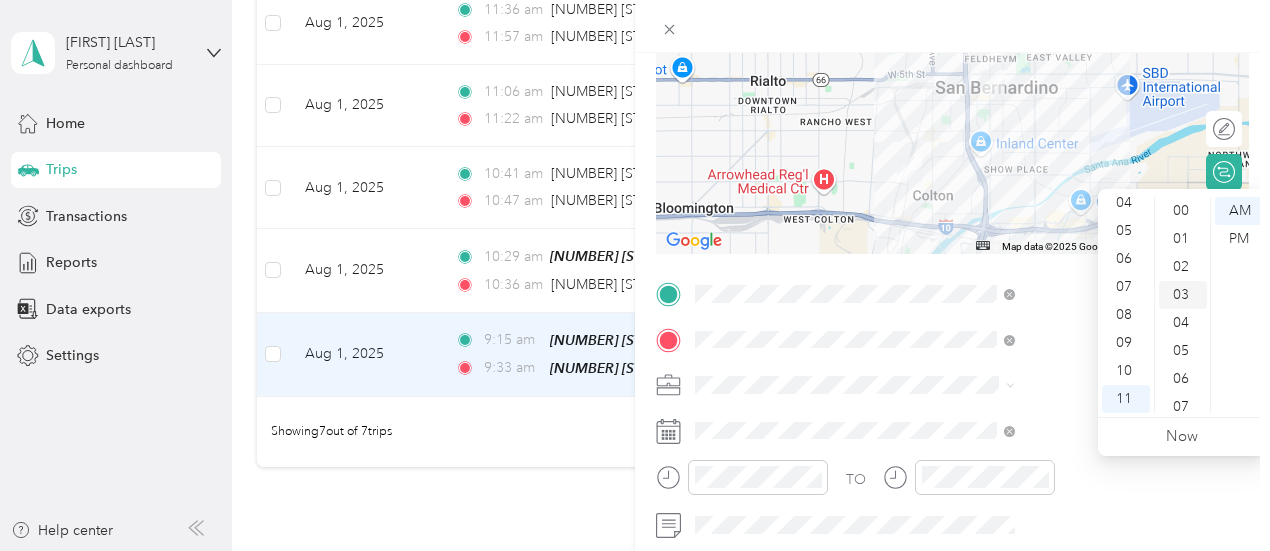 click on "03" at bounding box center [1183, 295] 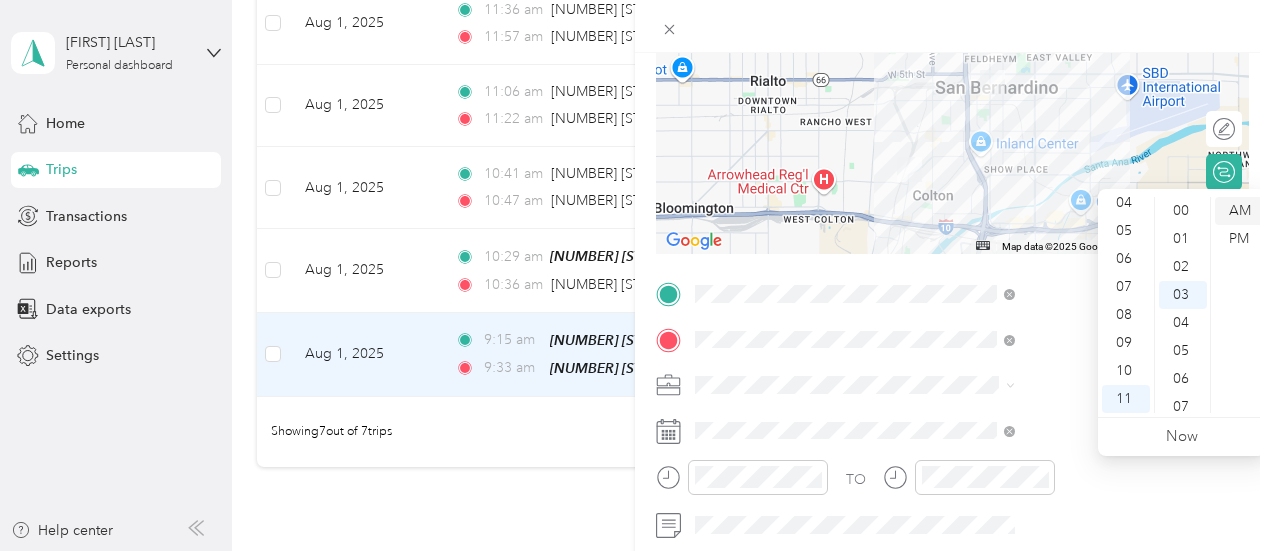 scroll, scrollTop: 84, scrollLeft: 0, axis: vertical 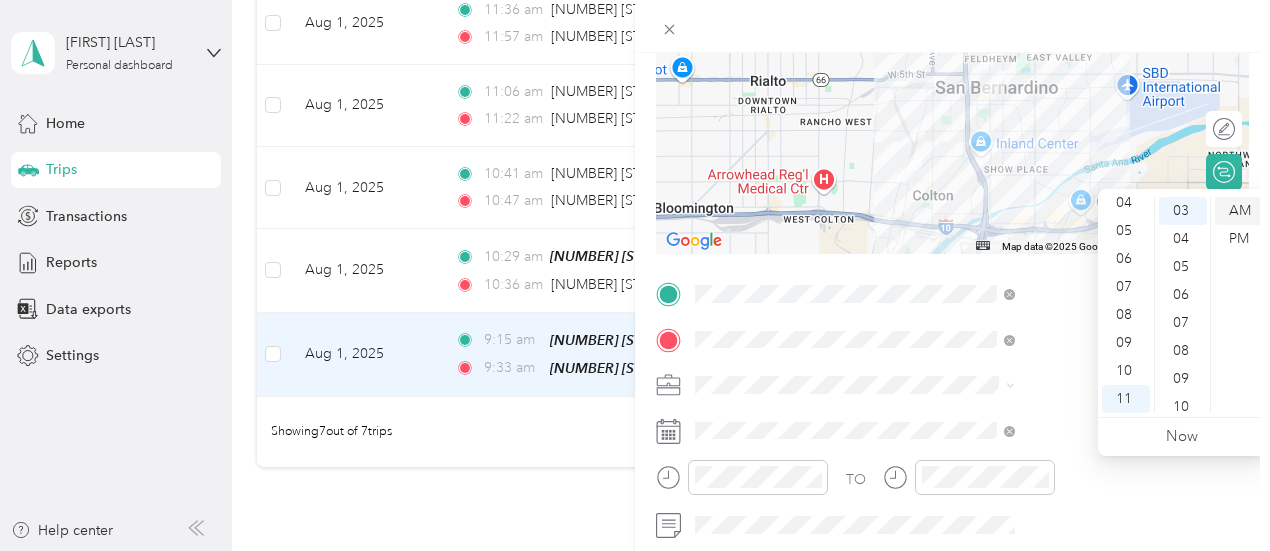 click on "AM" at bounding box center [1239, 211] 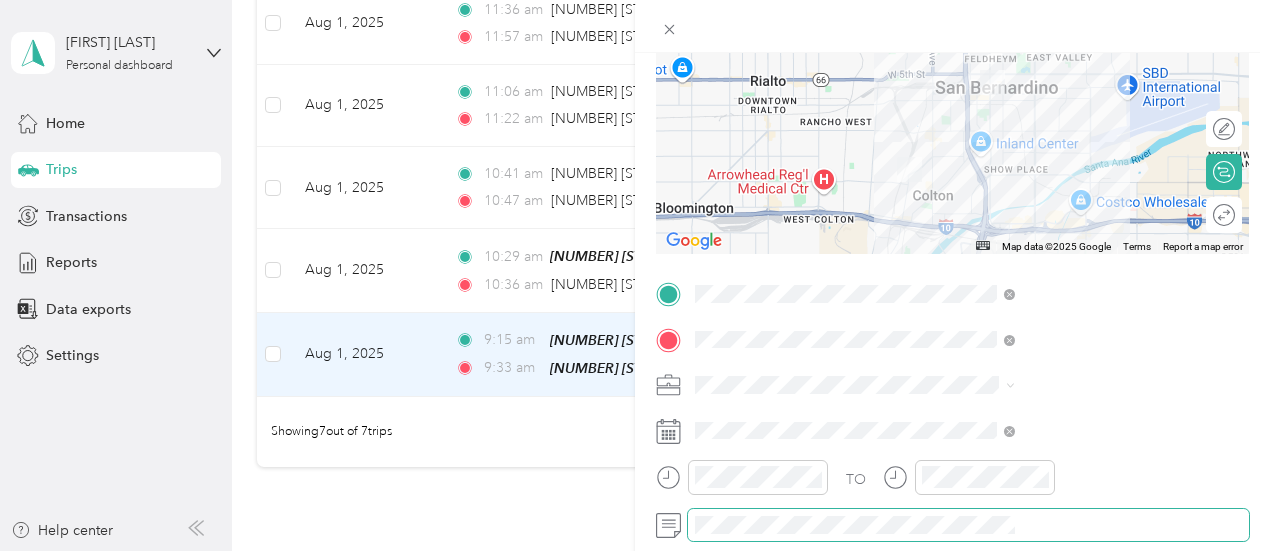 scroll, scrollTop: 0, scrollLeft: 0, axis: both 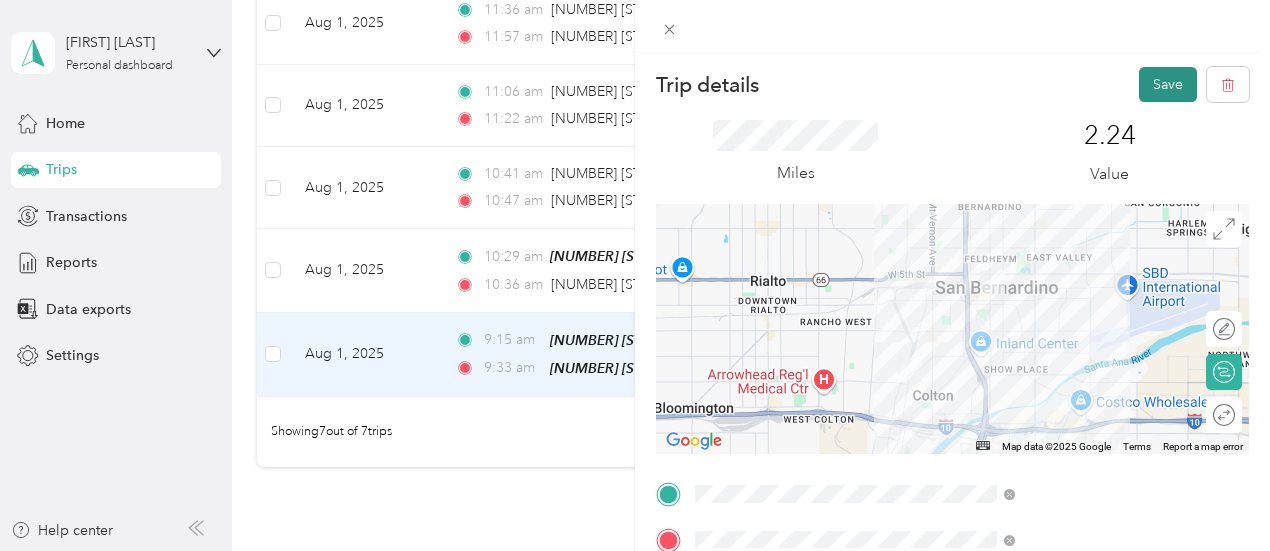 click on "Save" at bounding box center [1168, 84] 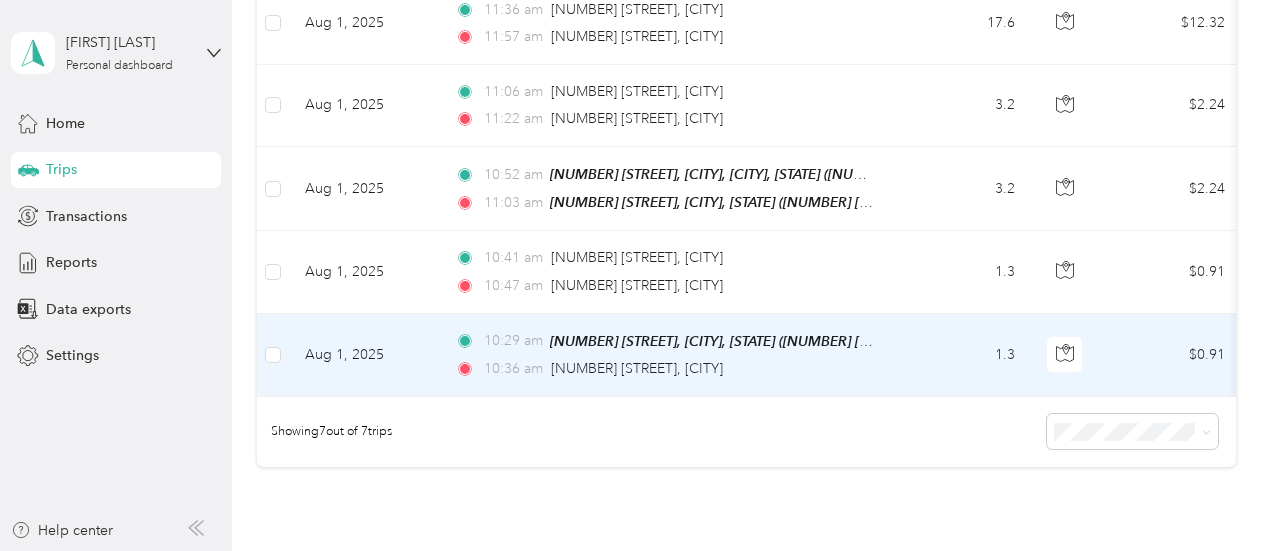 click on "1.3" at bounding box center (965, 355) 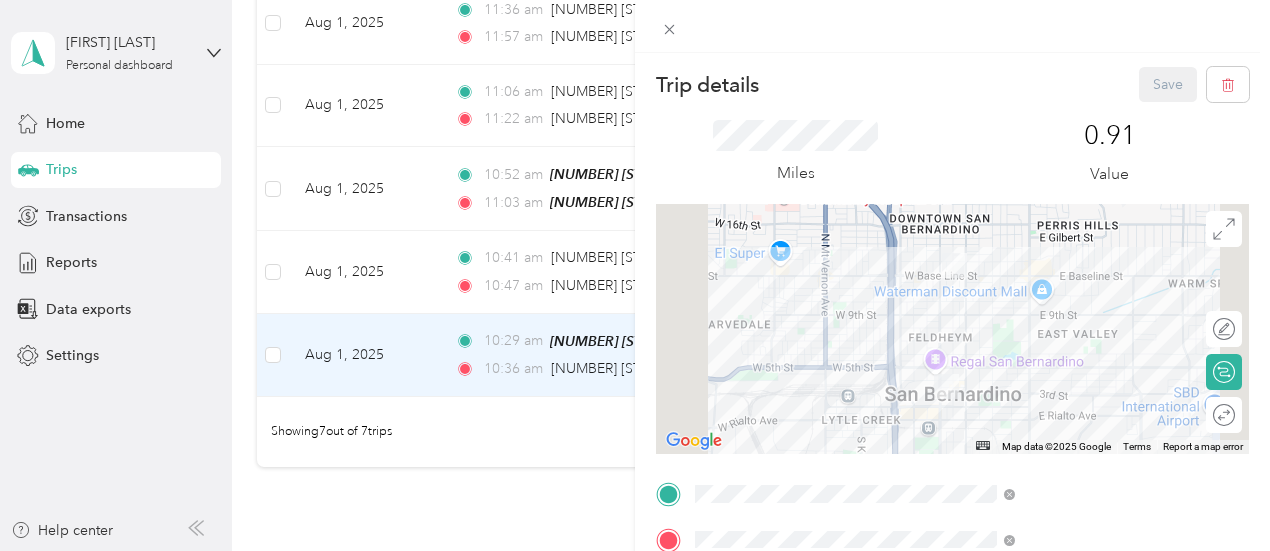 scroll, scrollTop: 100, scrollLeft: 0, axis: vertical 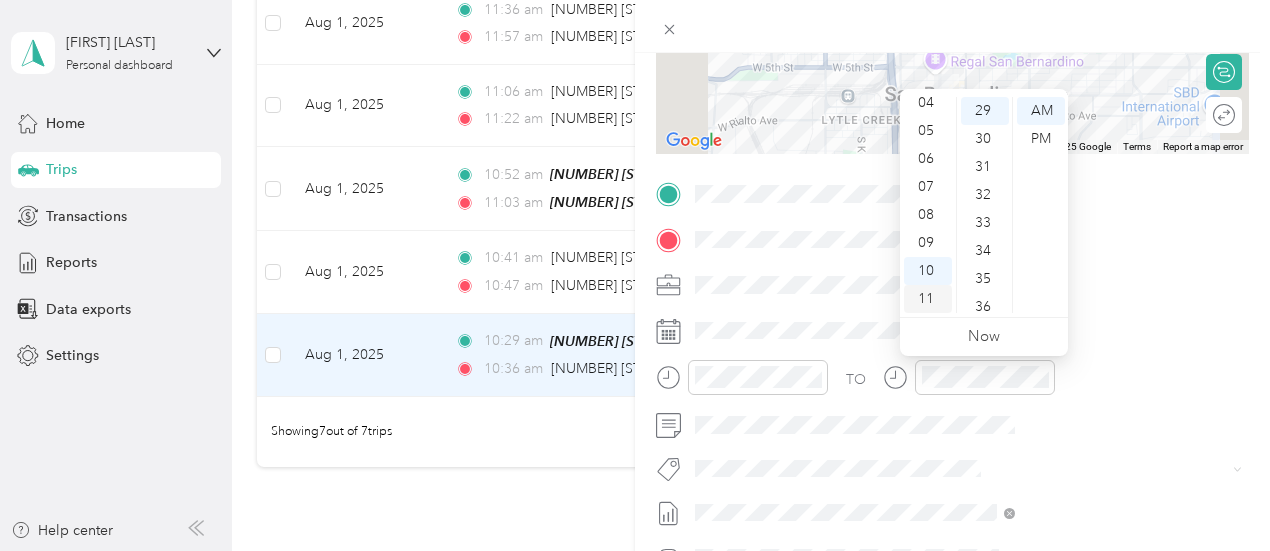click on "11" at bounding box center (928, 299) 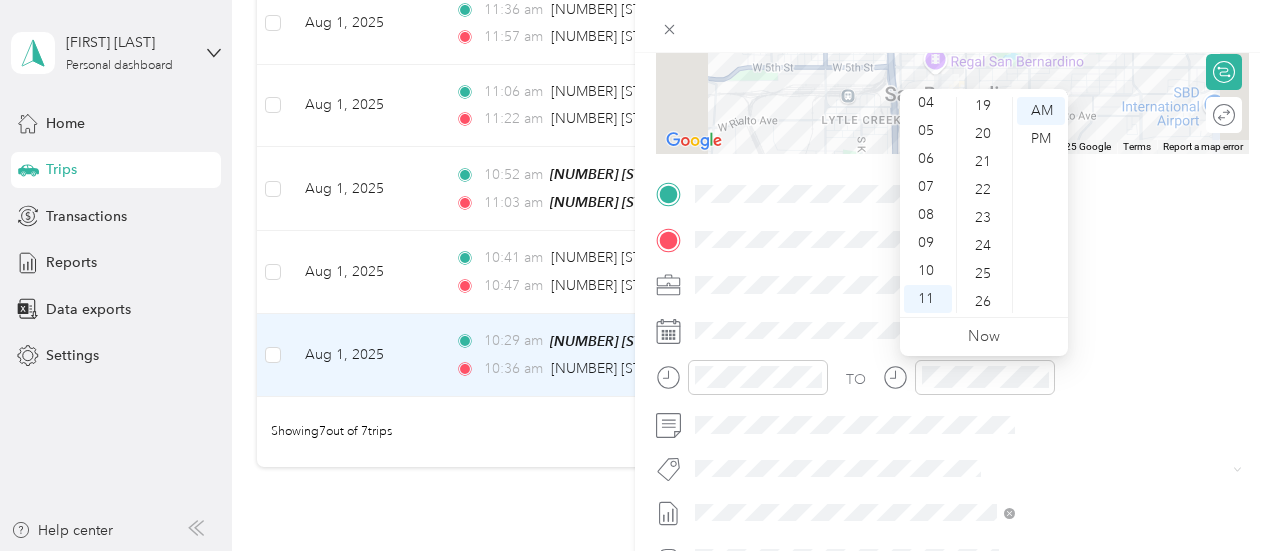 scroll, scrollTop: 412, scrollLeft: 0, axis: vertical 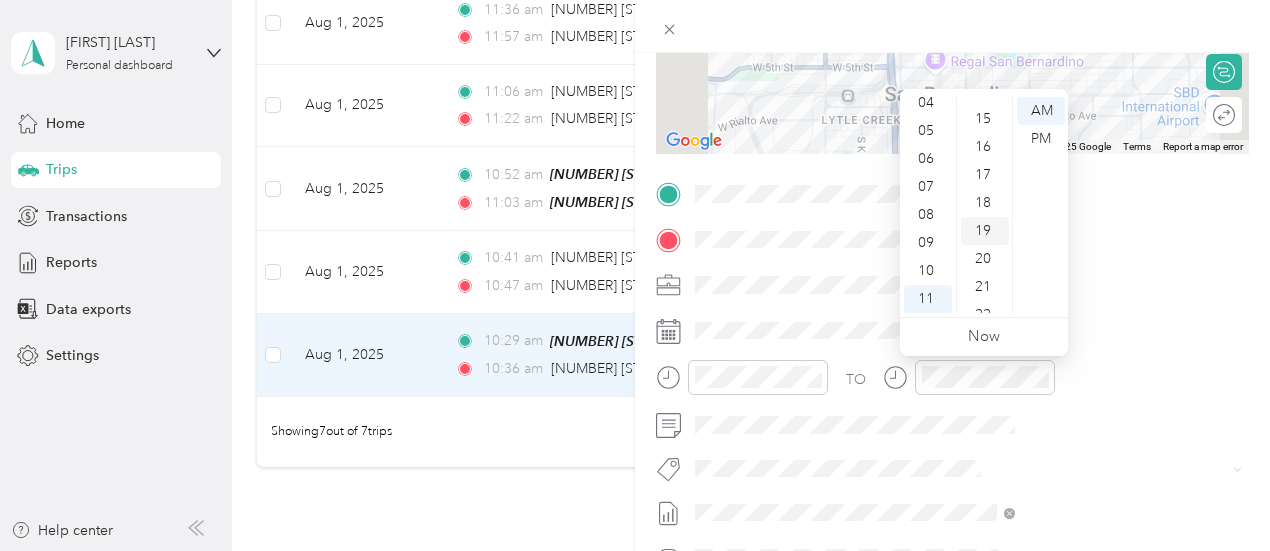 click on "19" at bounding box center [985, 231] 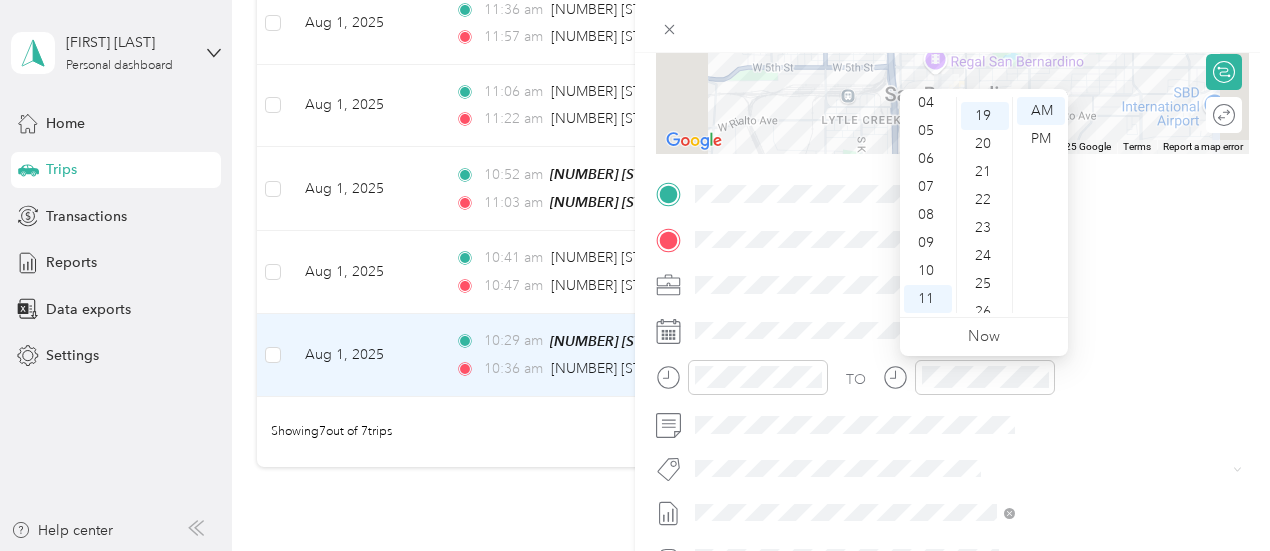 scroll, scrollTop: 532, scrollLeft: 0, axis: vertical 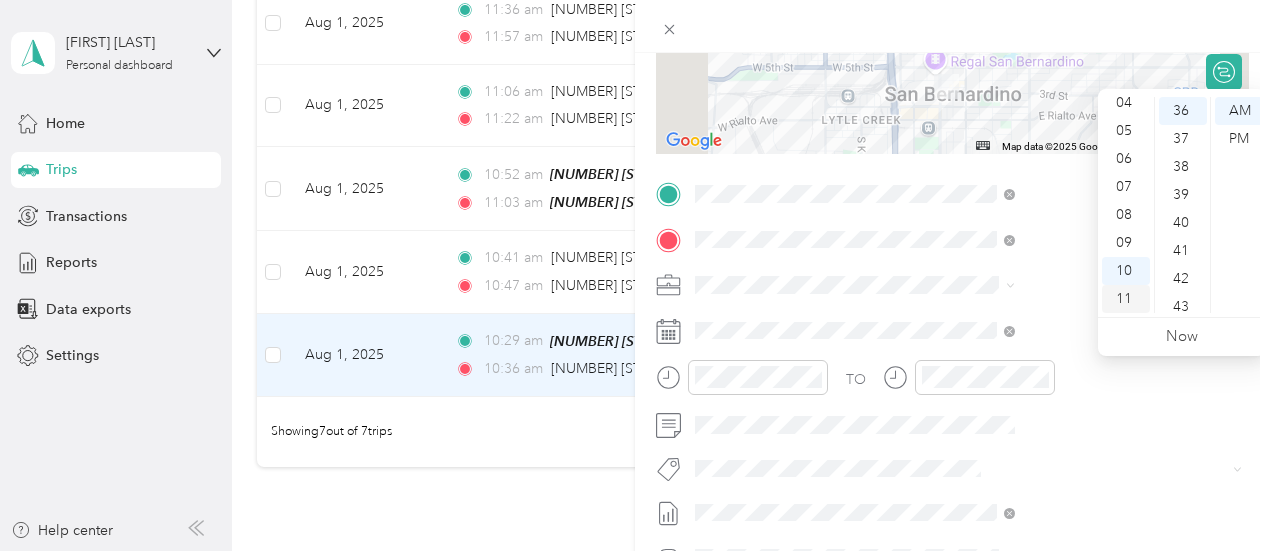 click on "11" at bounding box center (1126, 299) 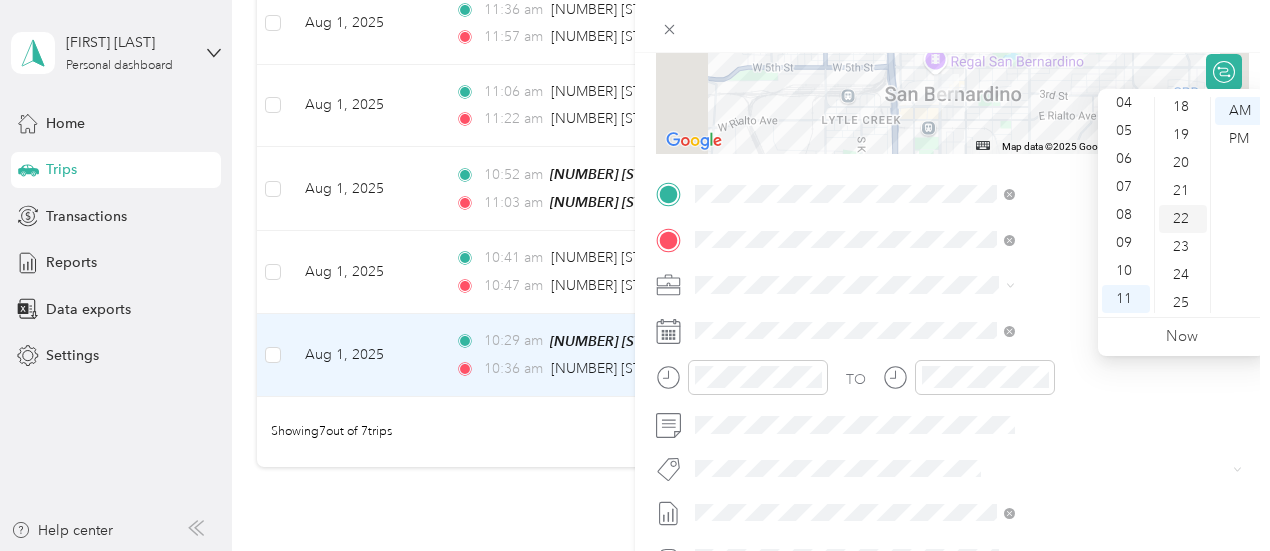 click on "22" at bounding box center [1183, 219] 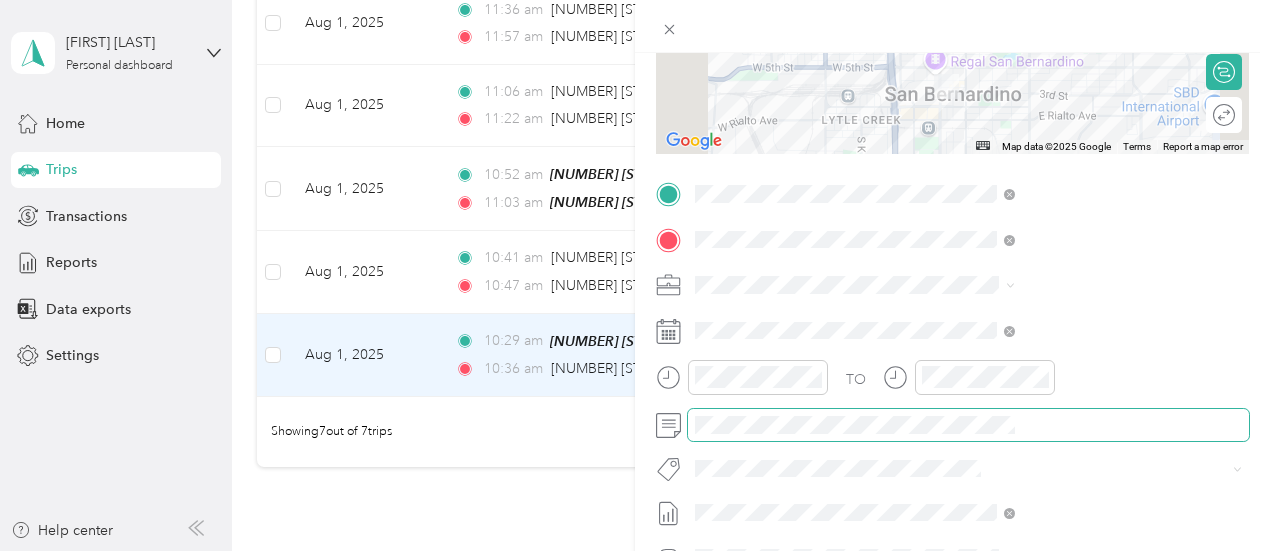 scroll, scrollTop: 0, scrollLeft: 0, axis: both 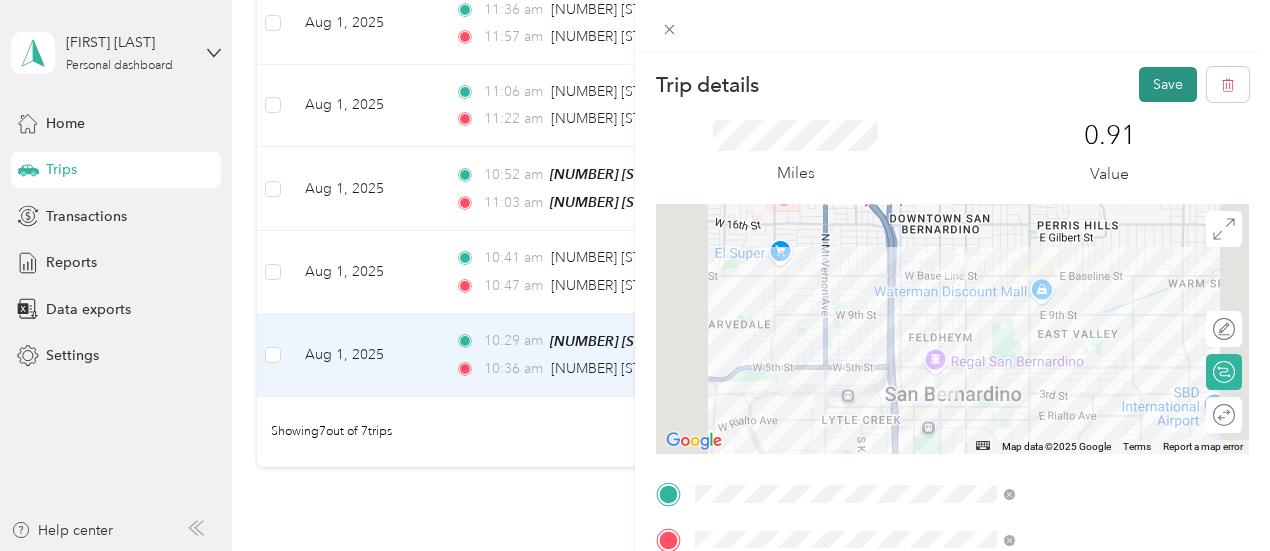 click on "Save" at bounding box center (1168, 84) 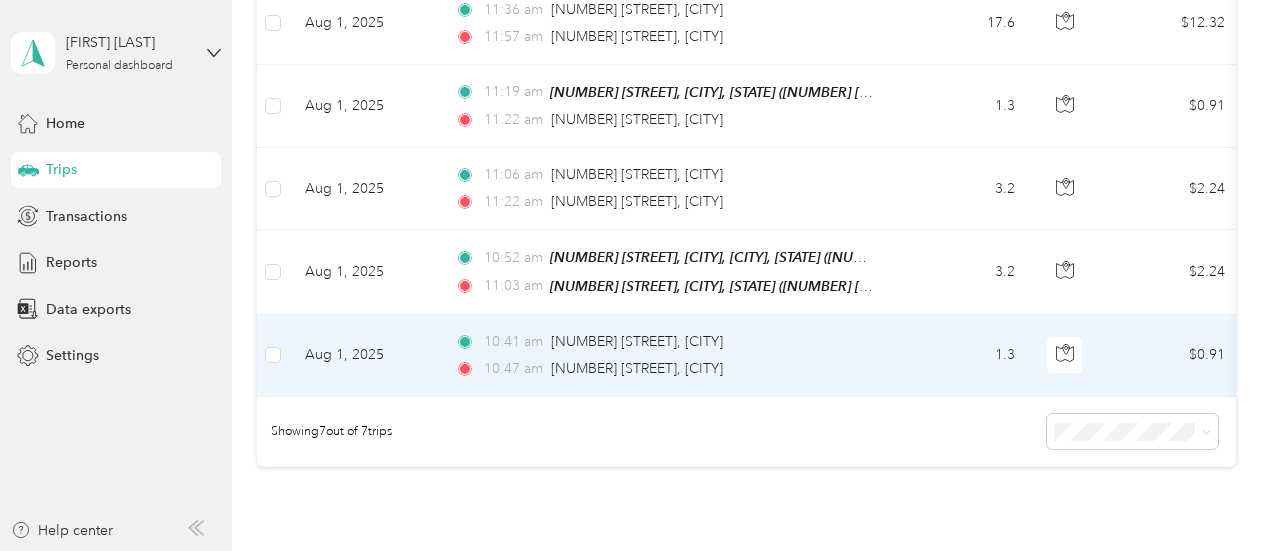 click on "1.3" at bounding box center [965, 356] 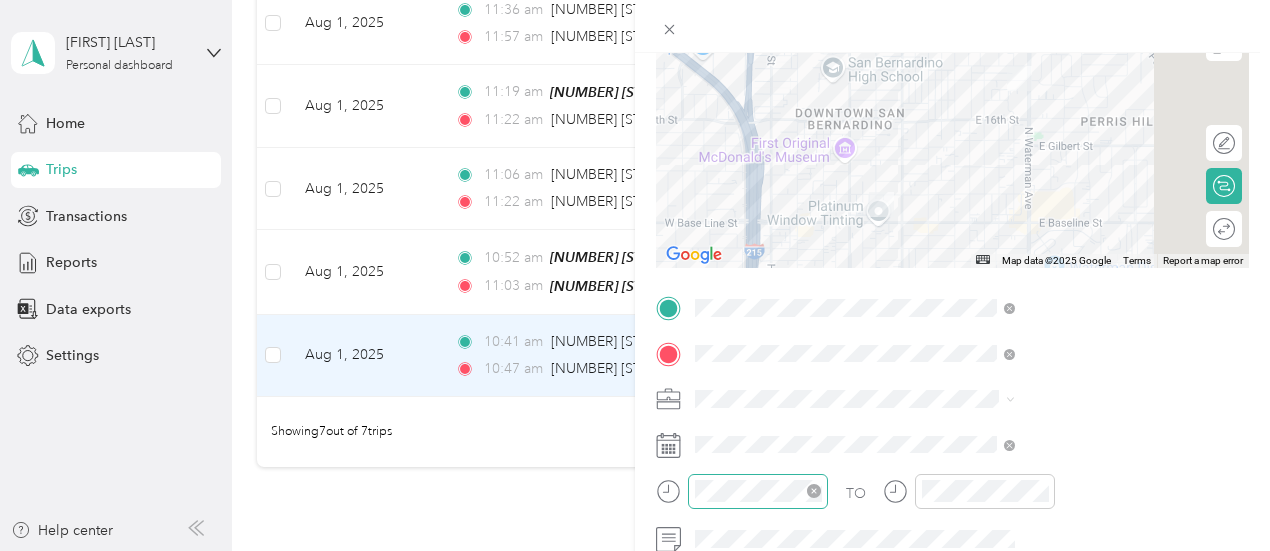 scroll, scrollTop: 200, scrollLeft: 0, axis: vertical 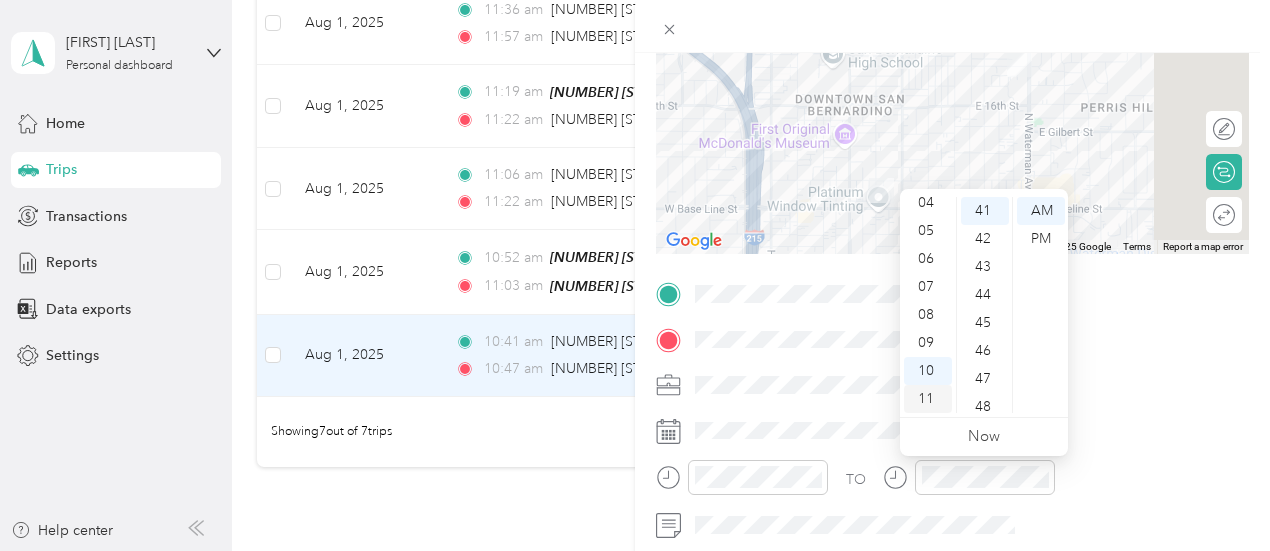click on "11" at bounding box center [928, 399] 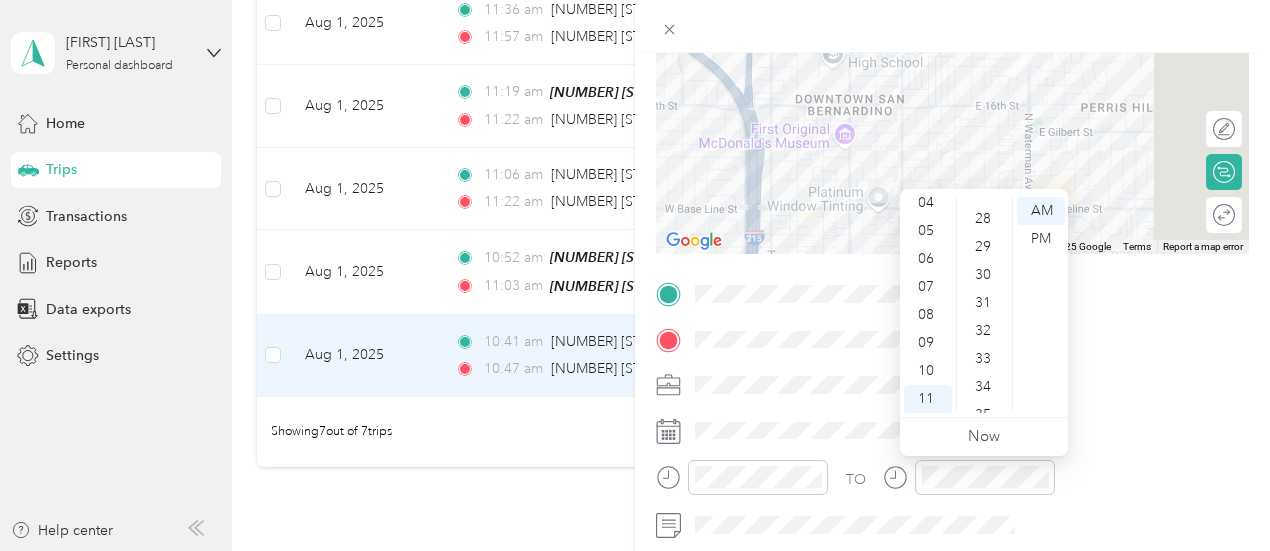 scroll, scrollTop: 748, scrollLeft: 0, axis: vertical 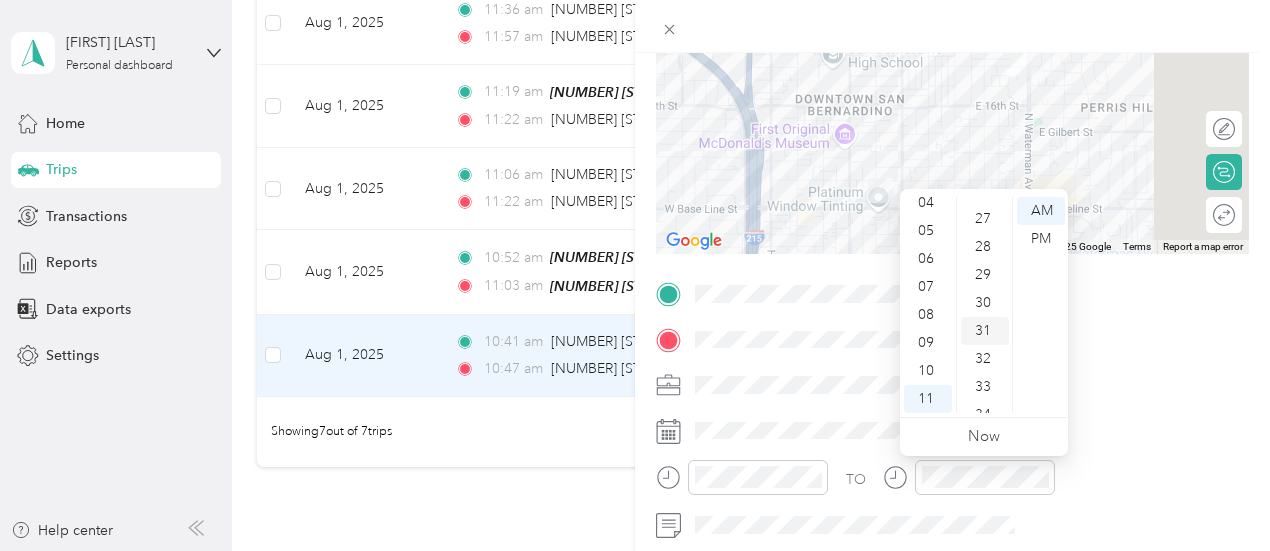 click on "31" at bounding box center [985, 331] 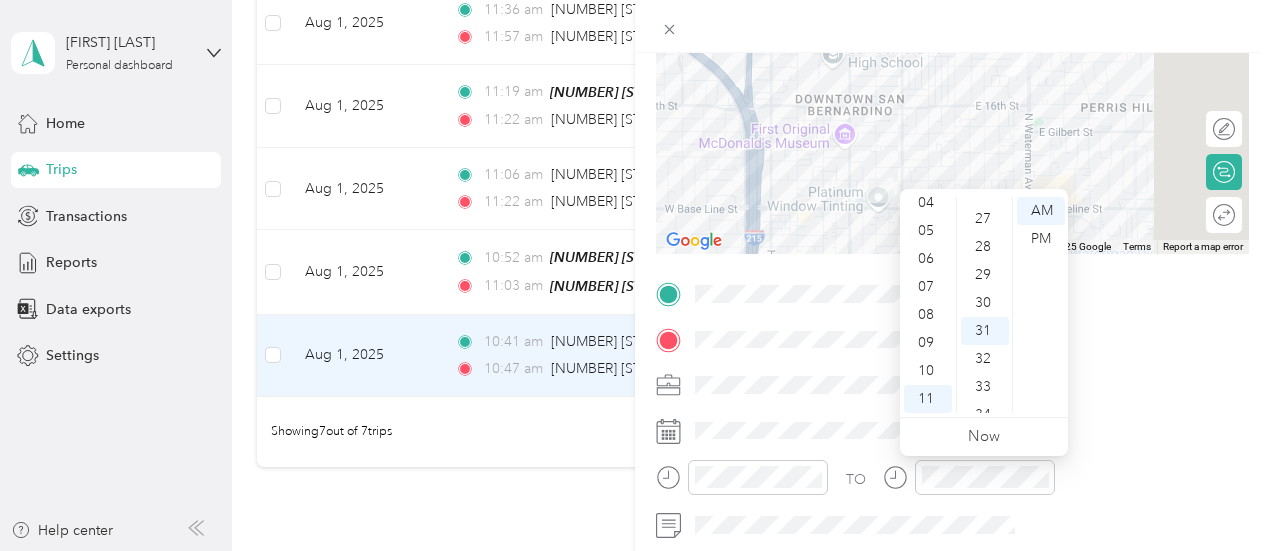 scroll, scrollTop: 868, scrollLeft: 0, axis: vertical 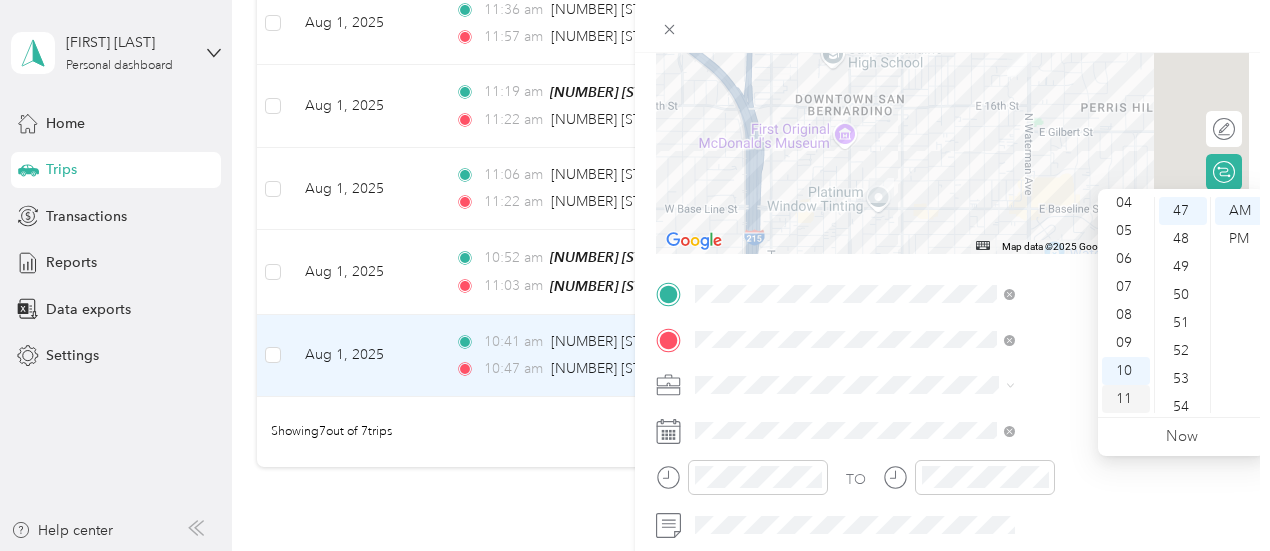 click on "11" at bounding box center (1126, 399) 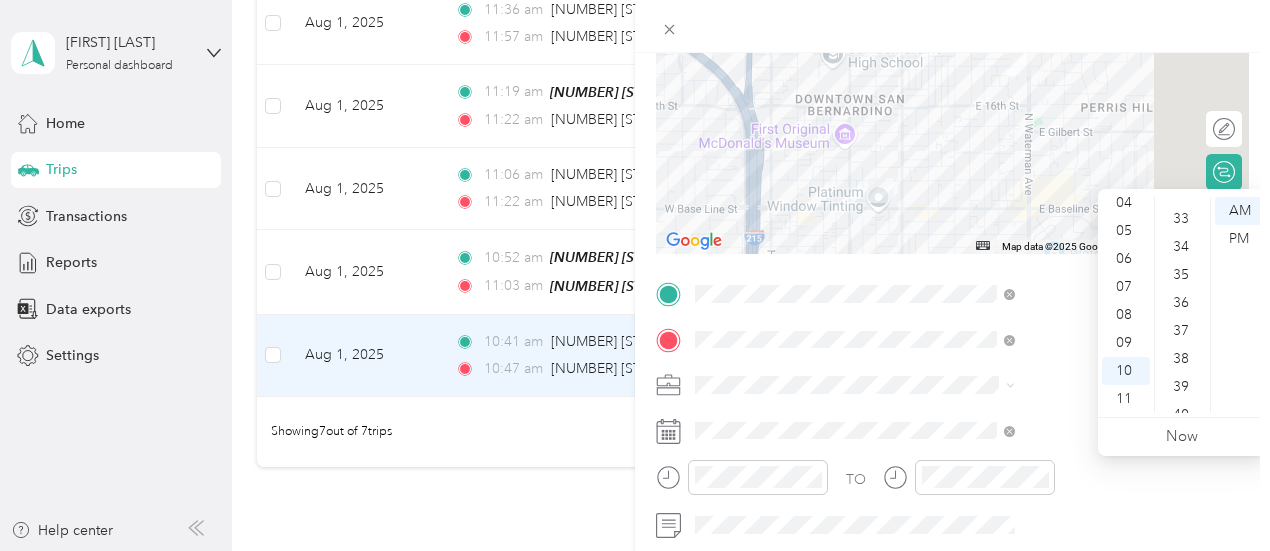 scroll, scrollTop: 816, scrollLeft: 0, axis: vertical 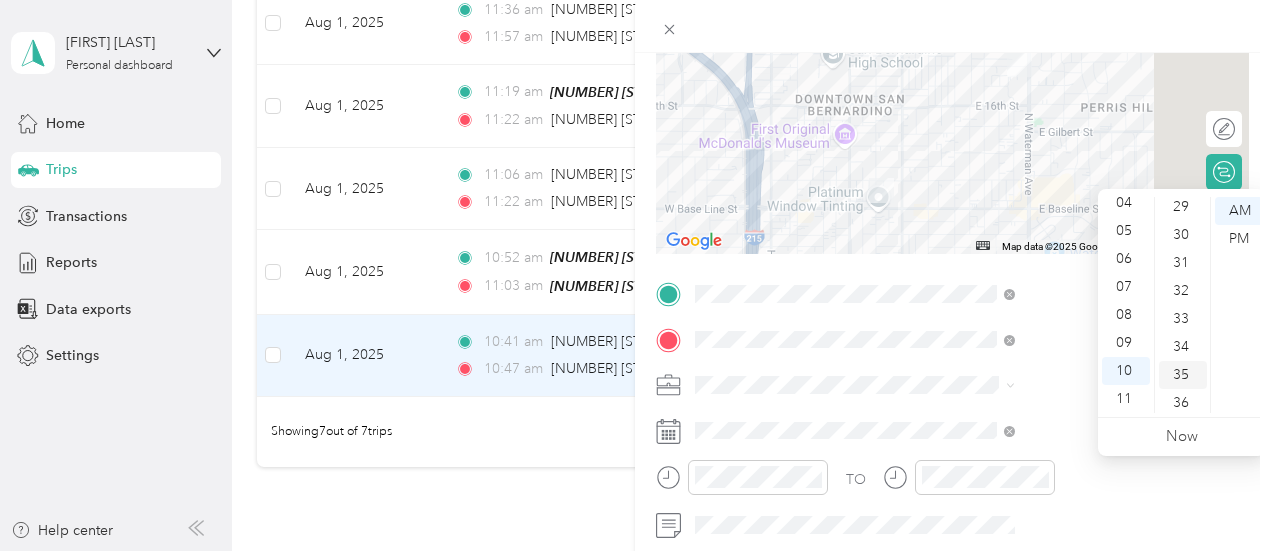 click on "35" at bounding box center (1183, 375) 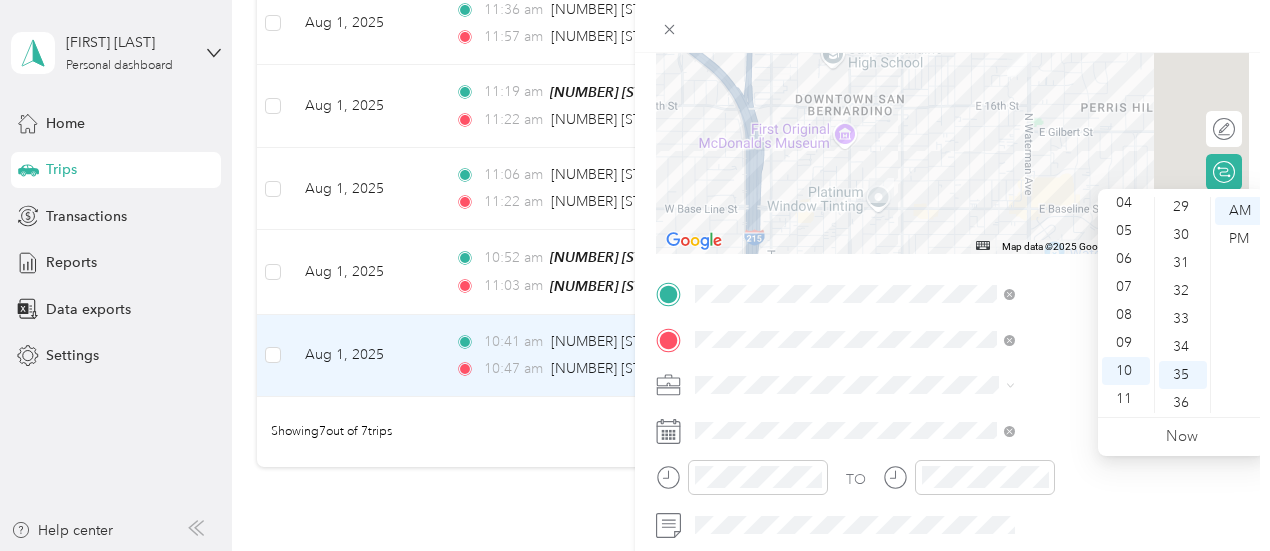 scroll, scrollTop: 980, scrollLeft: 0, axis: vertical 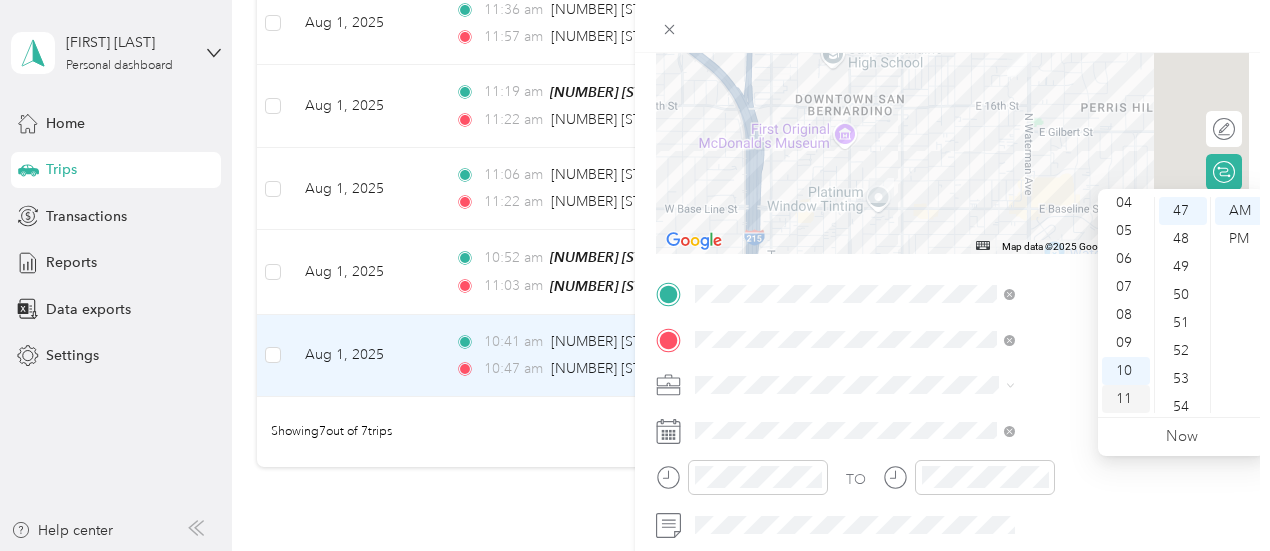click on "11" at bounding box center (1126, 399) 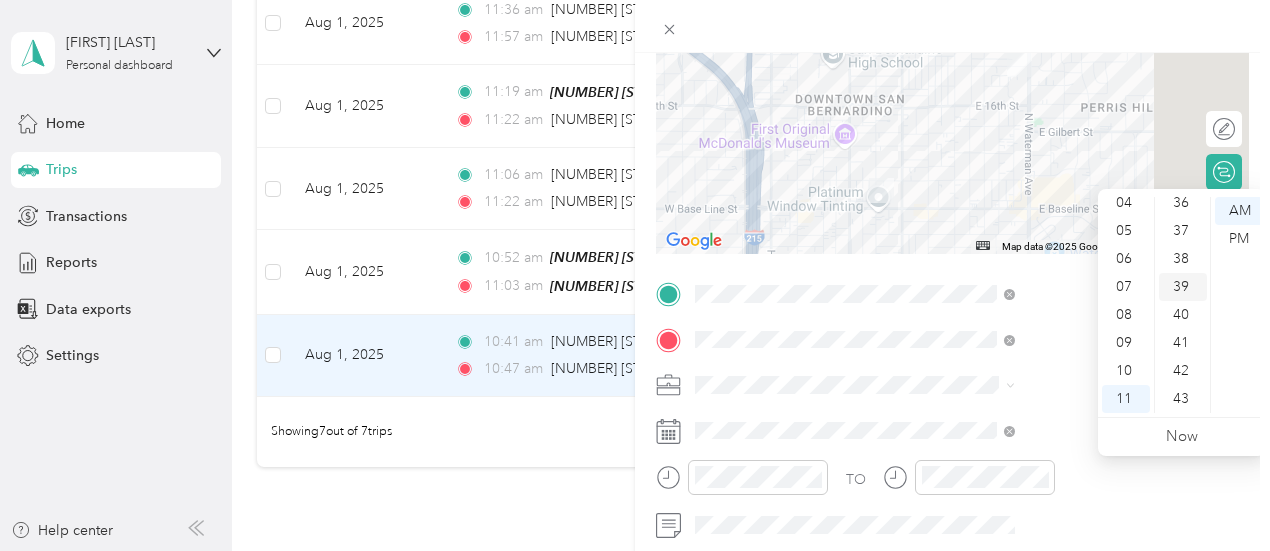 click on "39" at bounding box center [1183, 287] 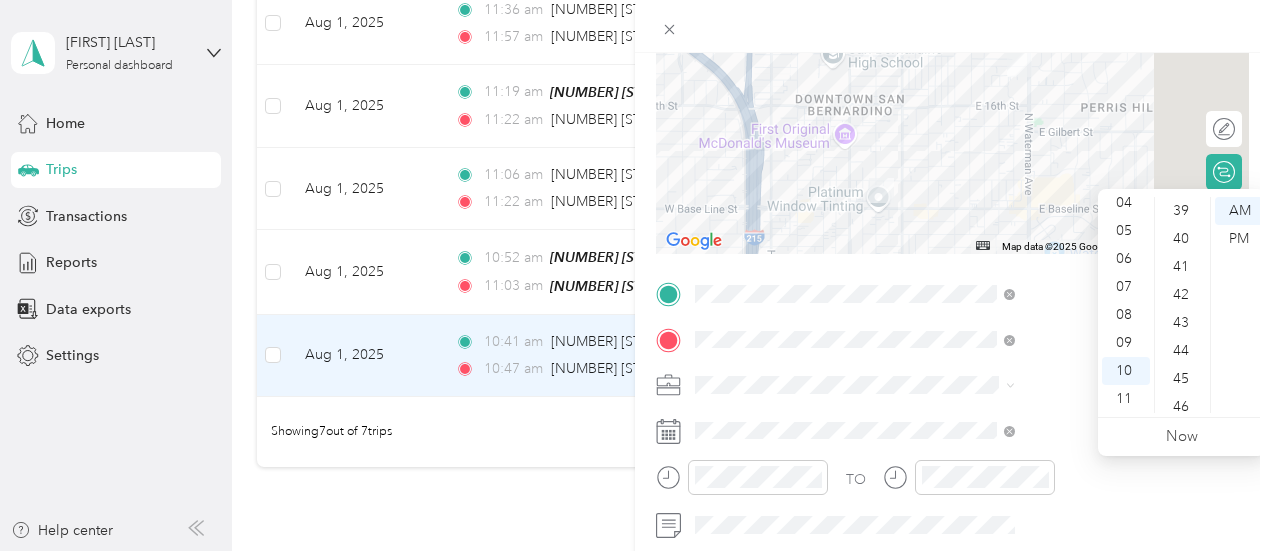 scroll, scrollTop: 1316, scrollLeft: 0, axis: vertical 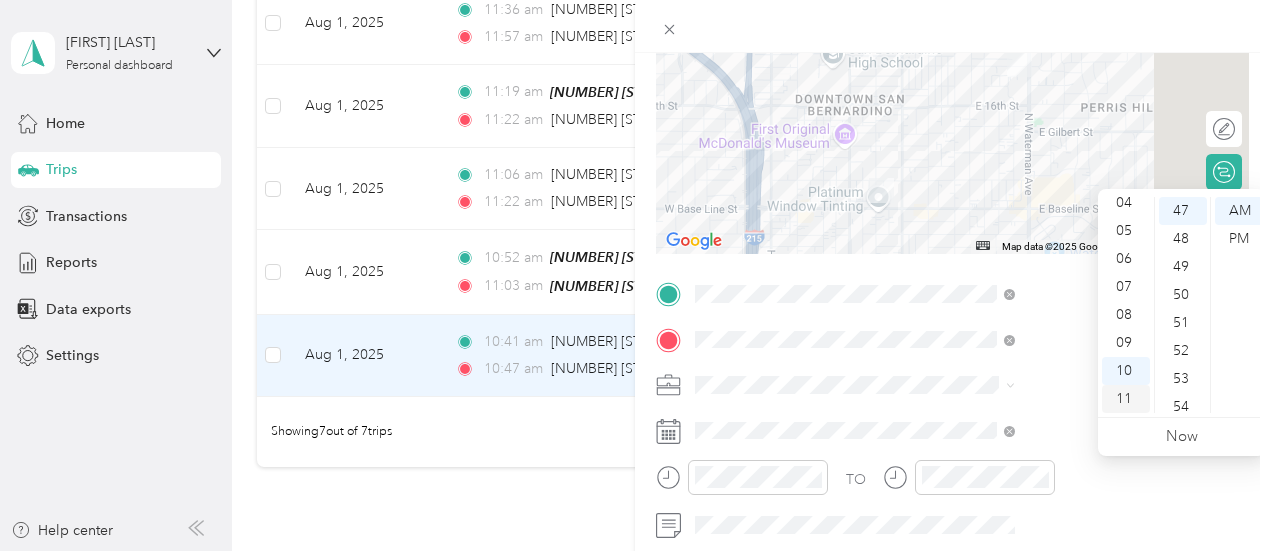 click on "11" at bounding box center [1126, 399] 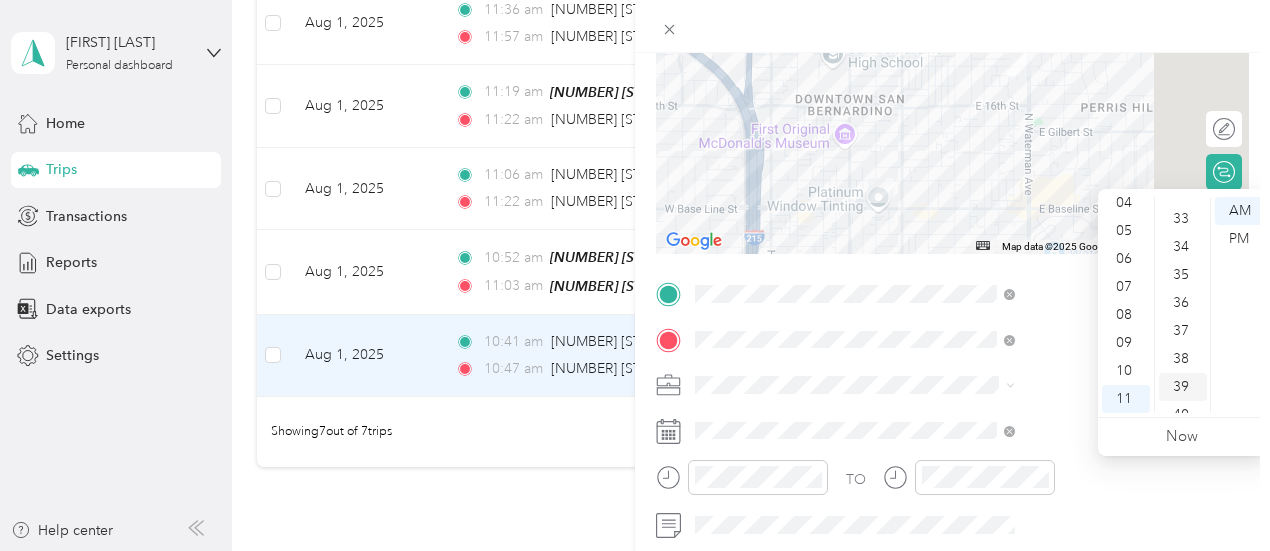 click on "39" at bounding box center (1183, 387) 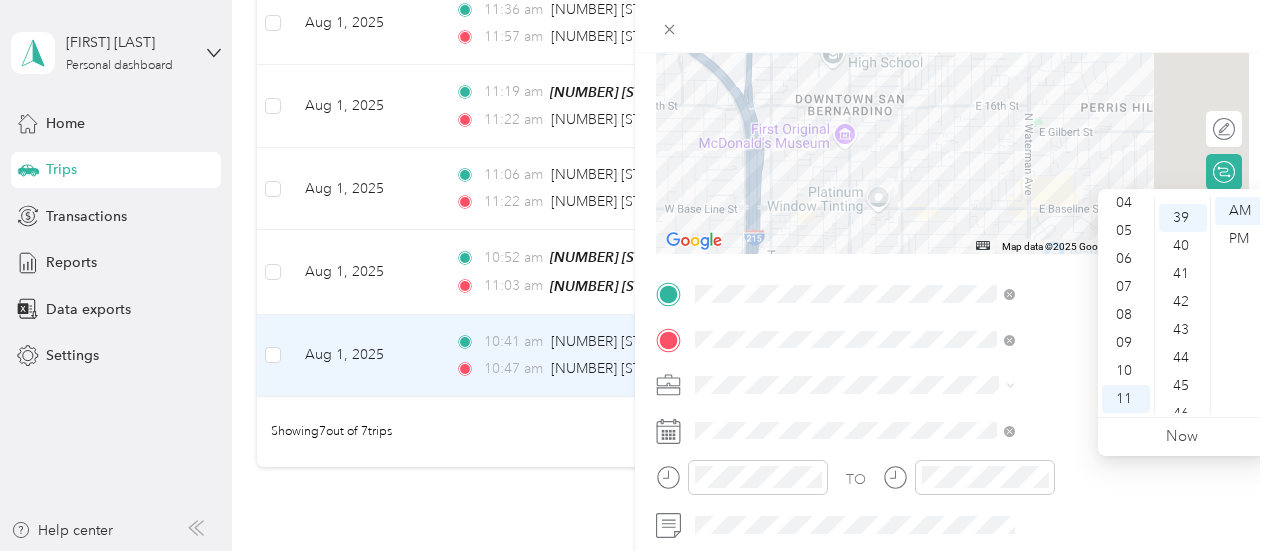 scroll, scrollTop: 1092, scrollLeft: 0, axis: vertical 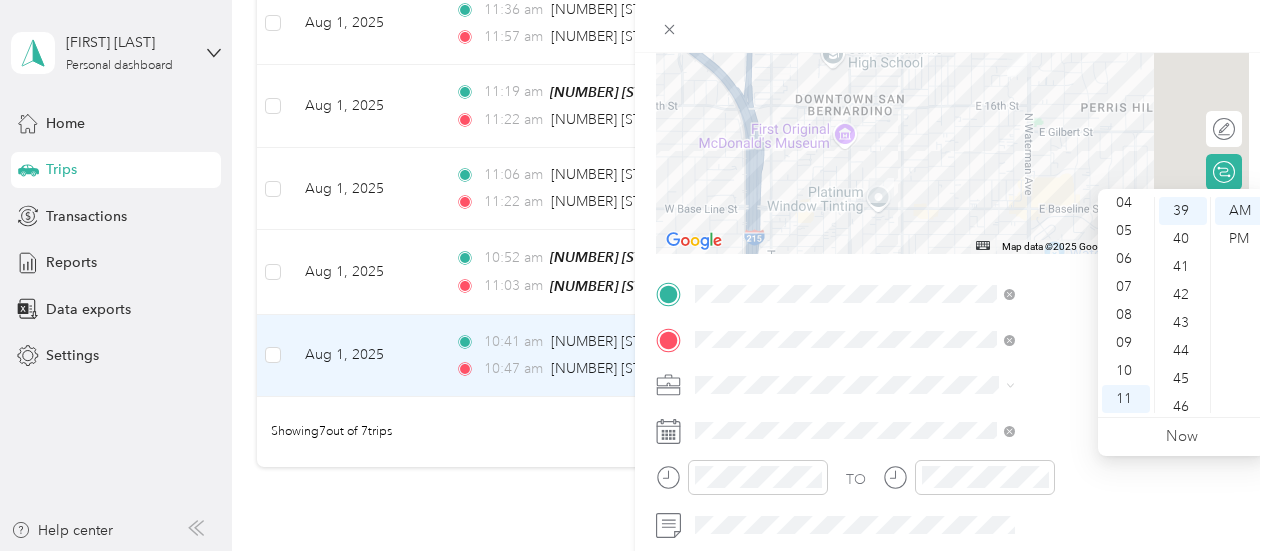click at bounding box center (969, 484) 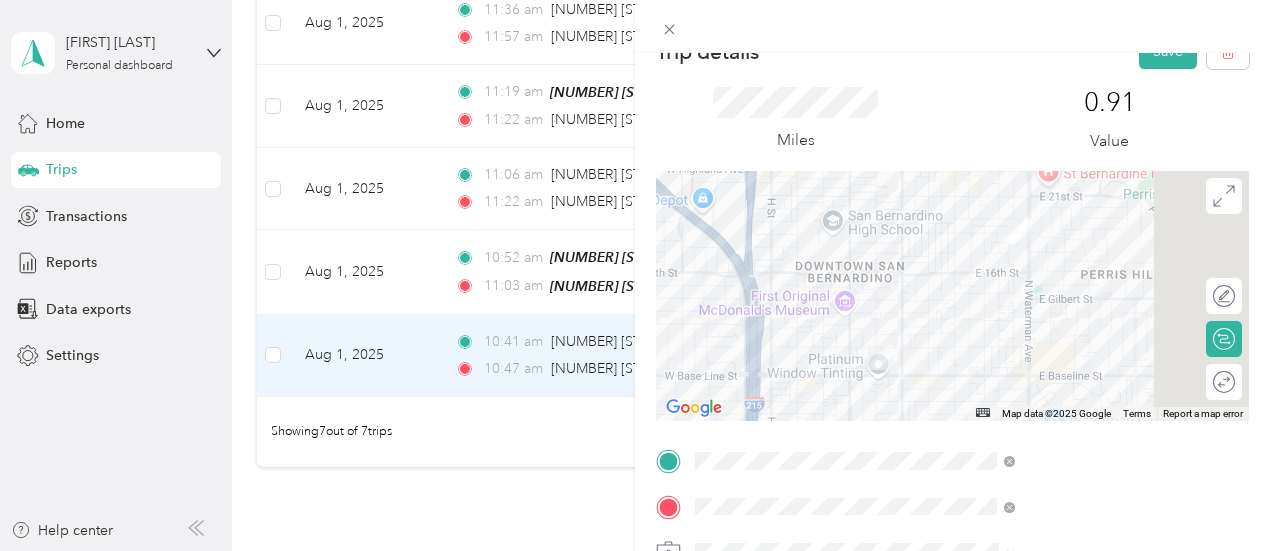 scroll, scrollTop: 0, scrollLeft: 0, axis: both 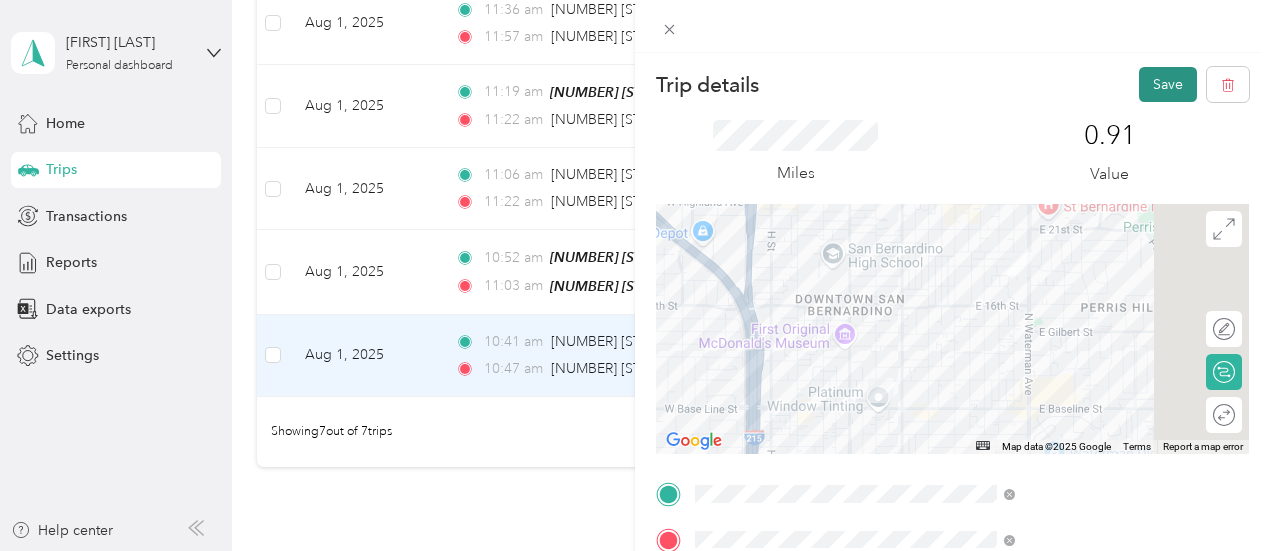 click on "Save" at bounding box center [1168, 84] 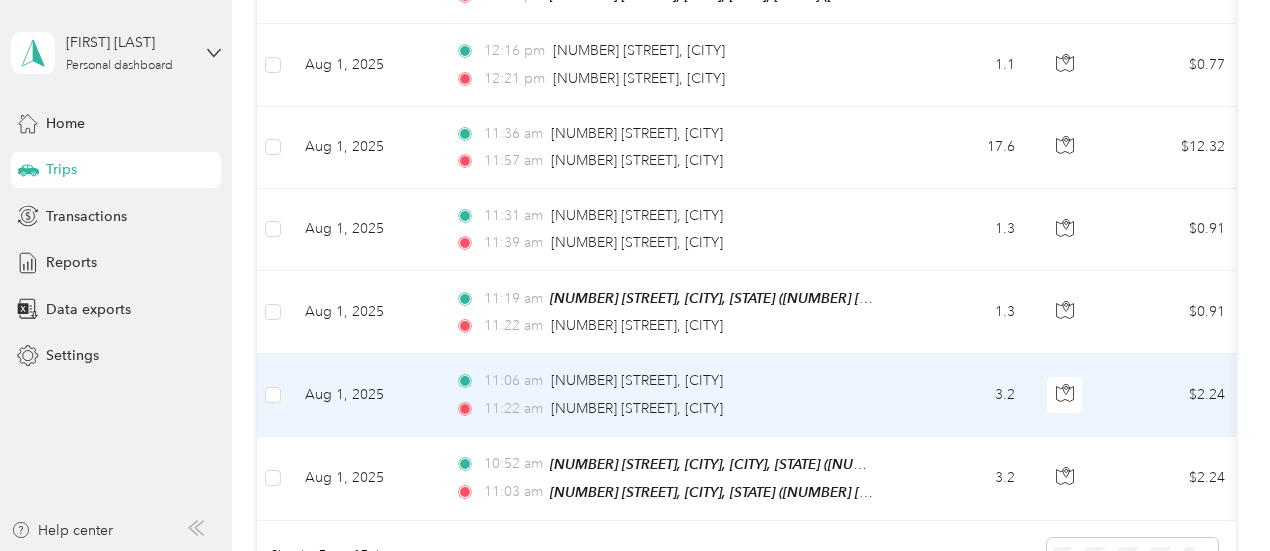 scroll, scrollTop: 420, scrollLeft: 0, axis: vertical 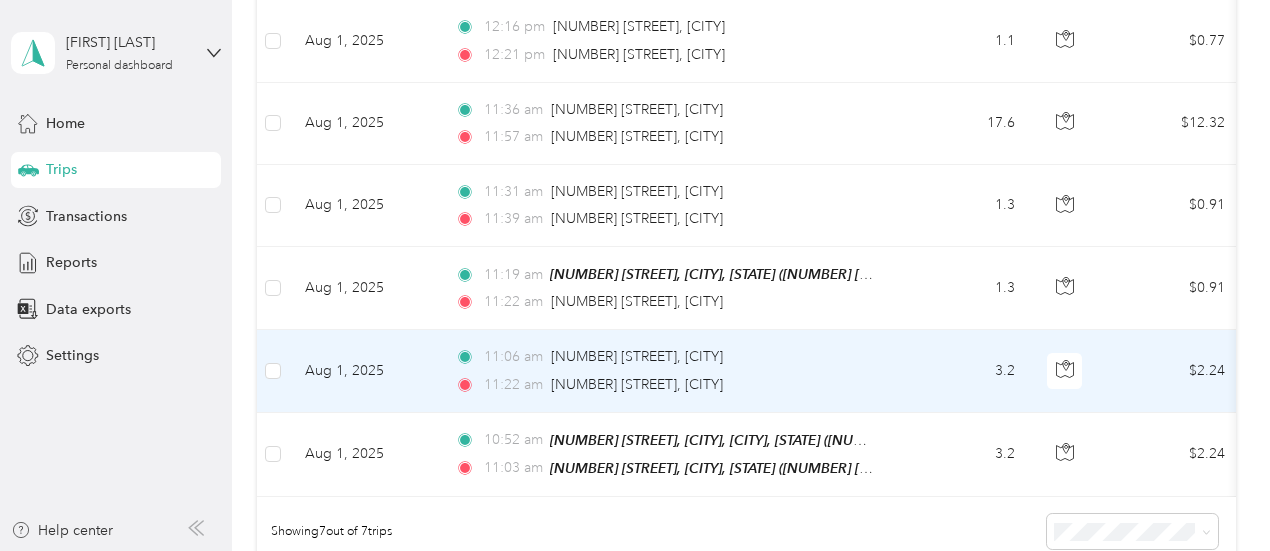 click on "[TIME] [NUMBER] [STREET], [CITY]" at bounding box center [665, 385] 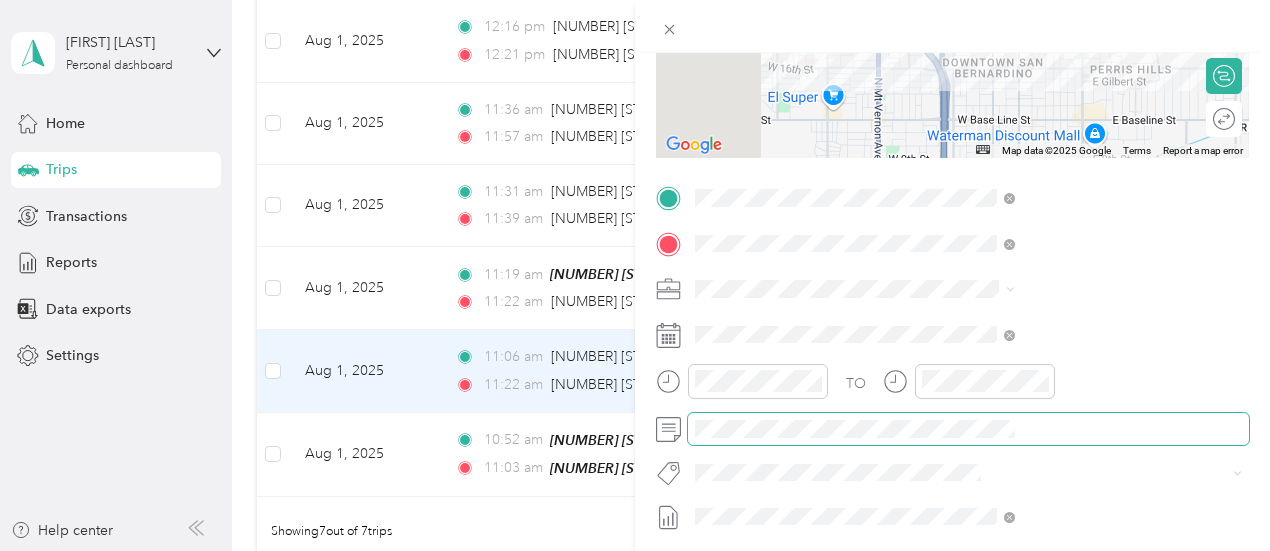 scroll, scrollTop: 300, scrollLeft: 0, axis: vertical 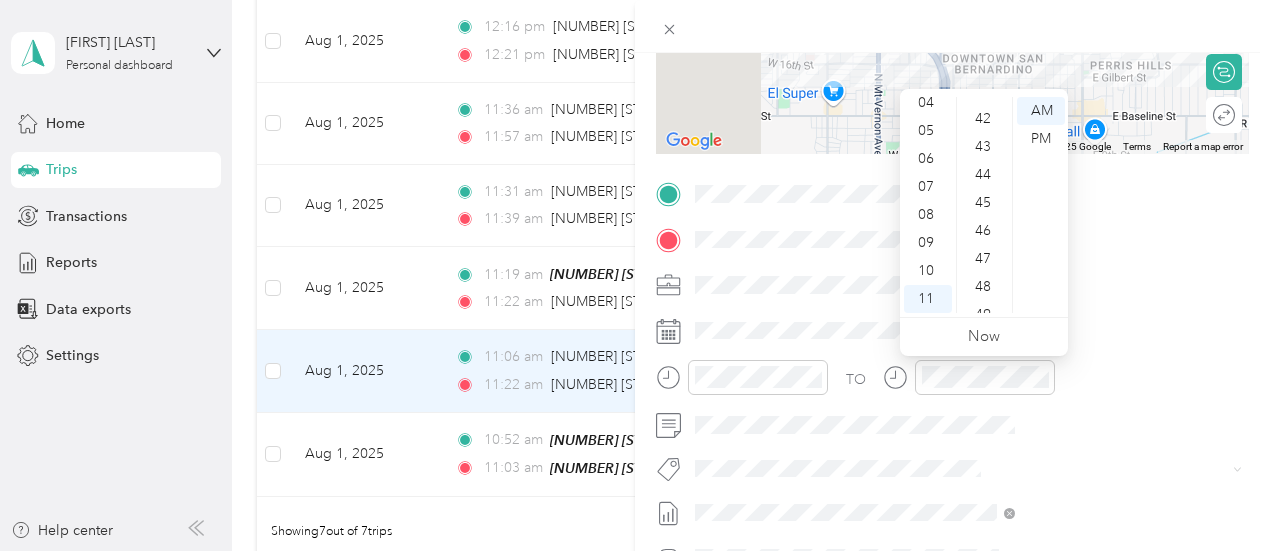 drag, startPoint x: 982, startPoint y: 229, endPoint x: 996, endPoint y: 227, distance: 14.142136 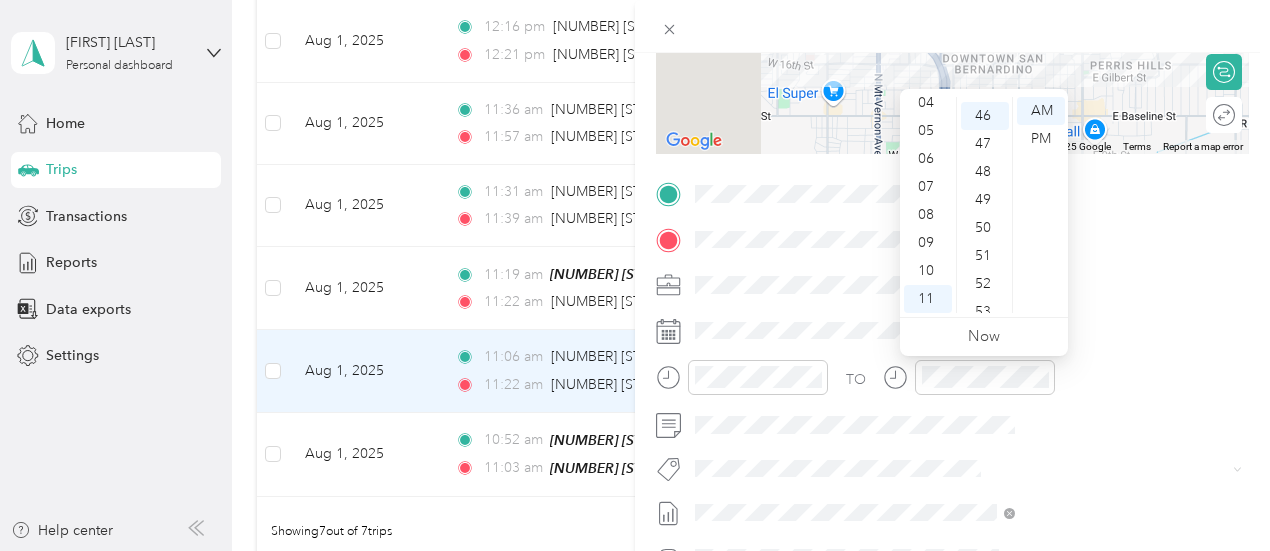scroll, scrollTop: 1288, scrollLeft: 0, axis: vertical 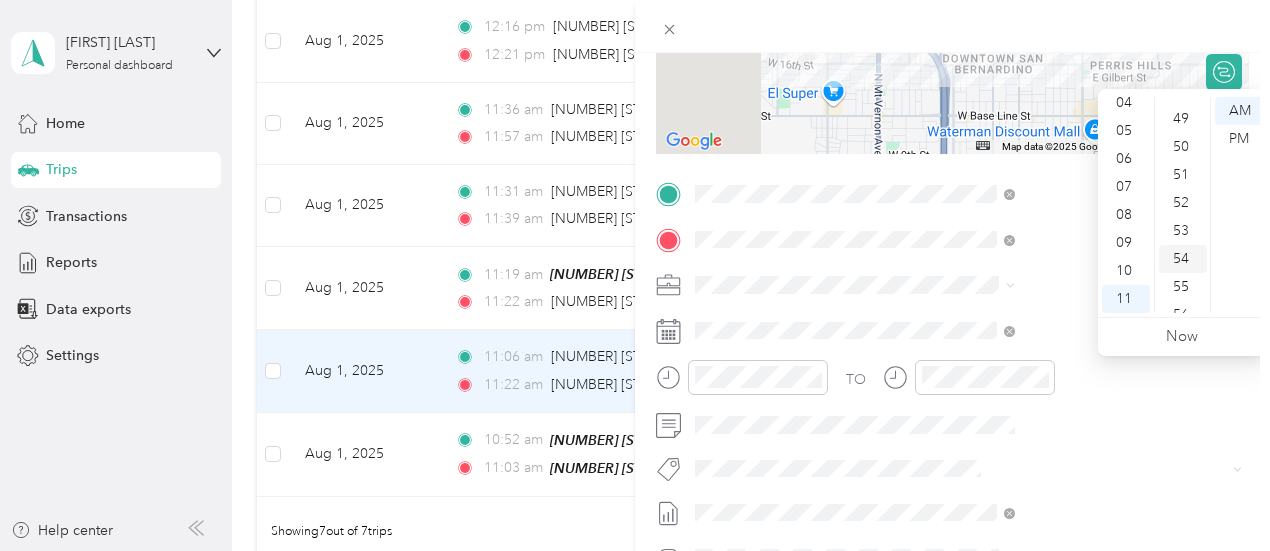 click on "52" at bounding box center [1183, 203] 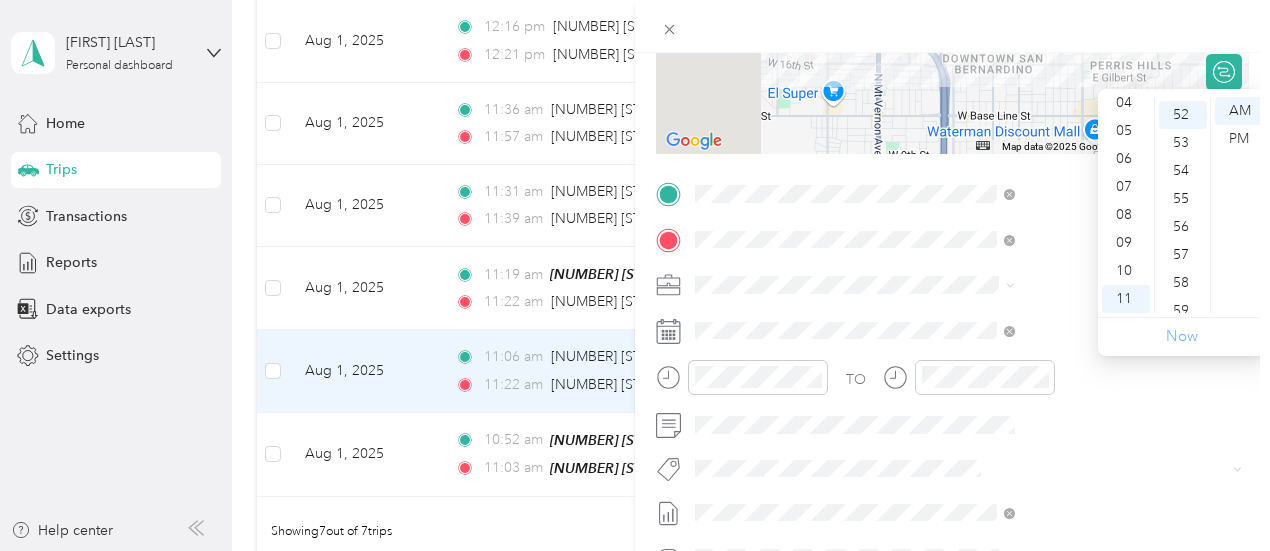 scroll, scrollTop: 1456, scrollLeft: 0, axis: vertical 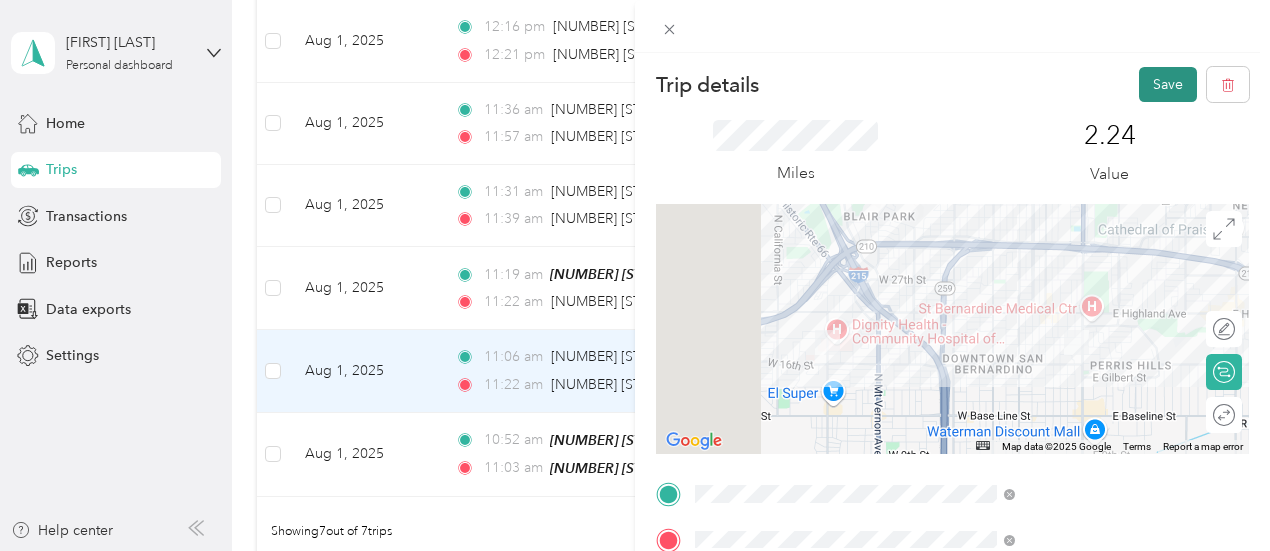 click on "Save" at bounding box center [1168, 84] 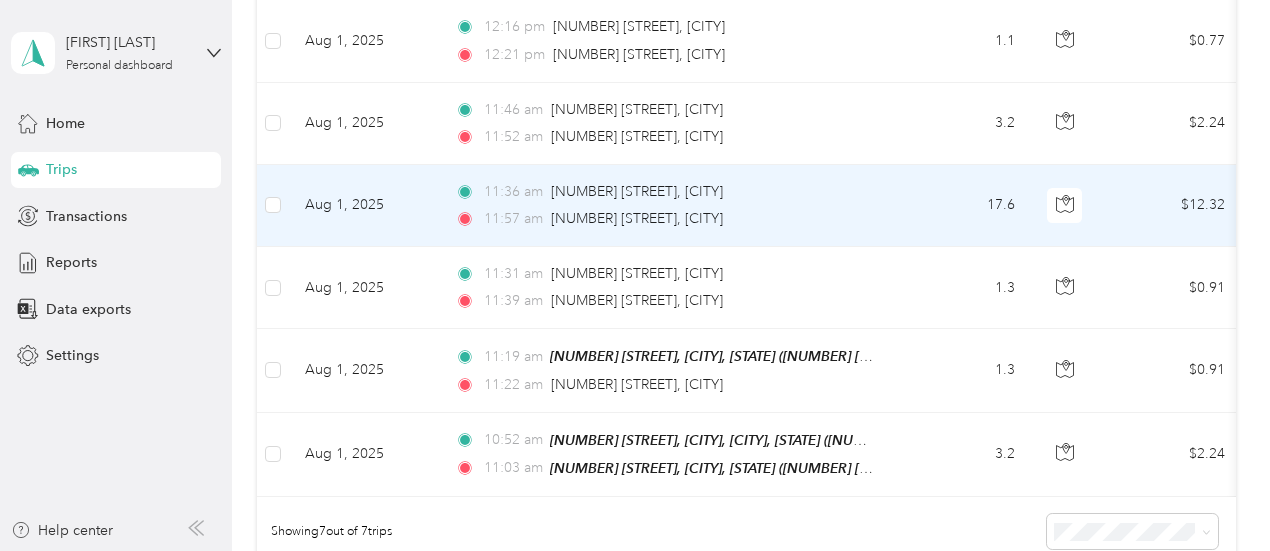 click on "[TIME] [NUMBER] [STREET], [CITY]" at bounding box center (665, 219) 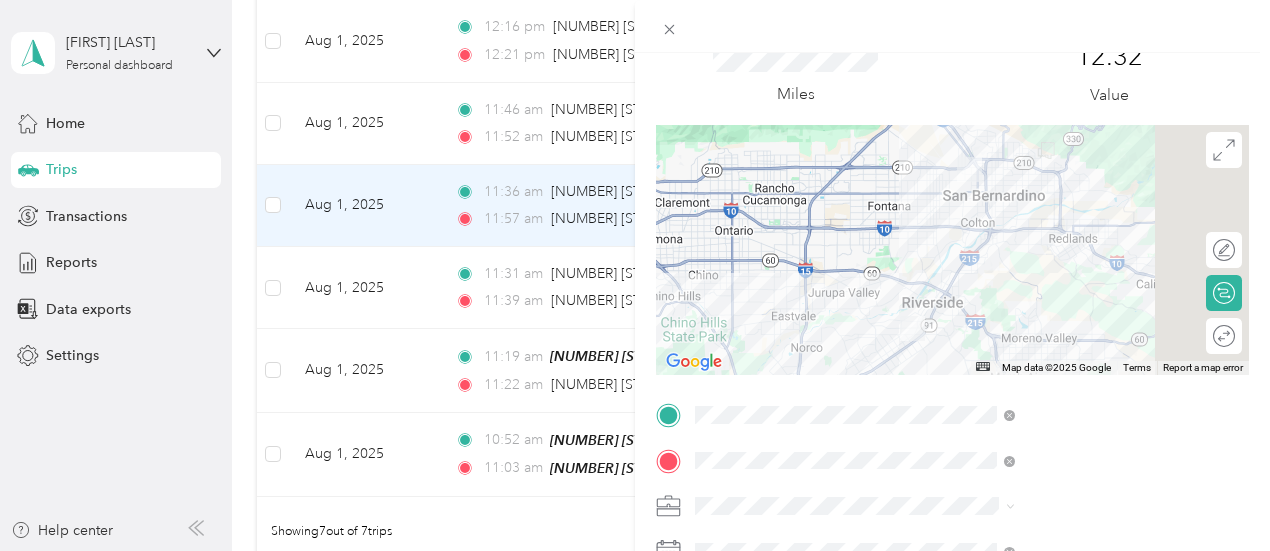 scroll, scrollTop: 300, scrollLeft: 0, axis: vertical 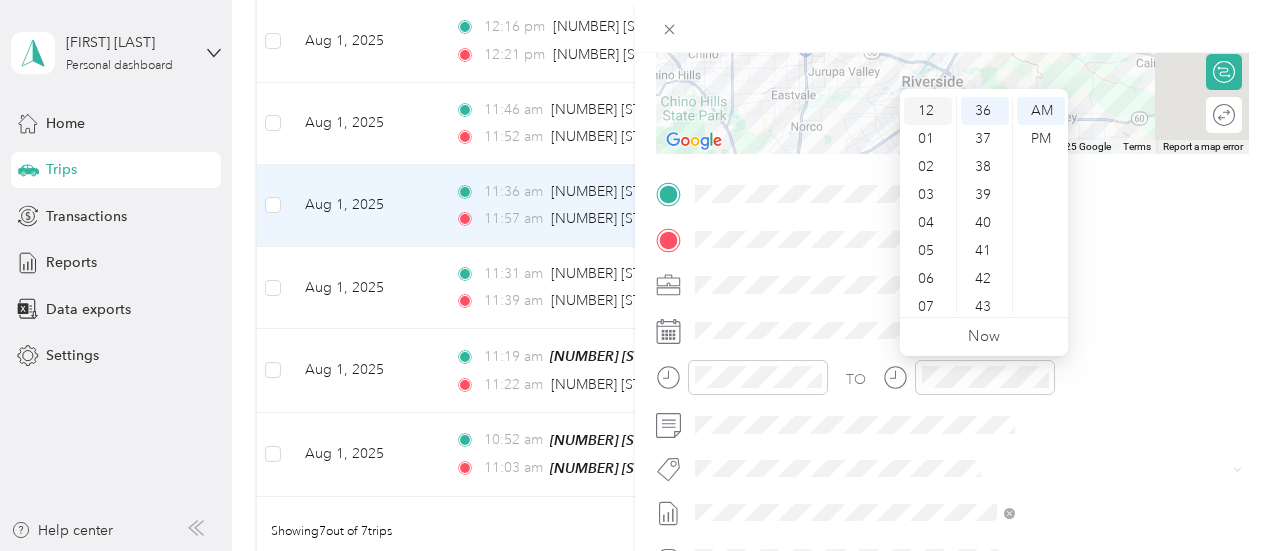 click on "12" at bounding box center (928, 111) 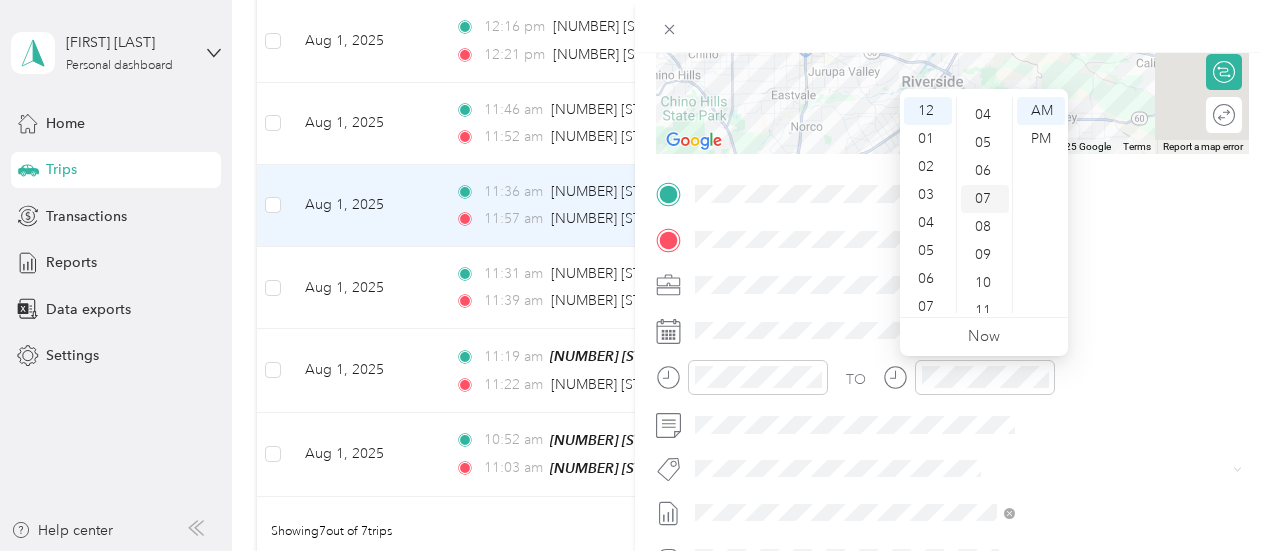 click on "07" at bounding box center [985, 199] 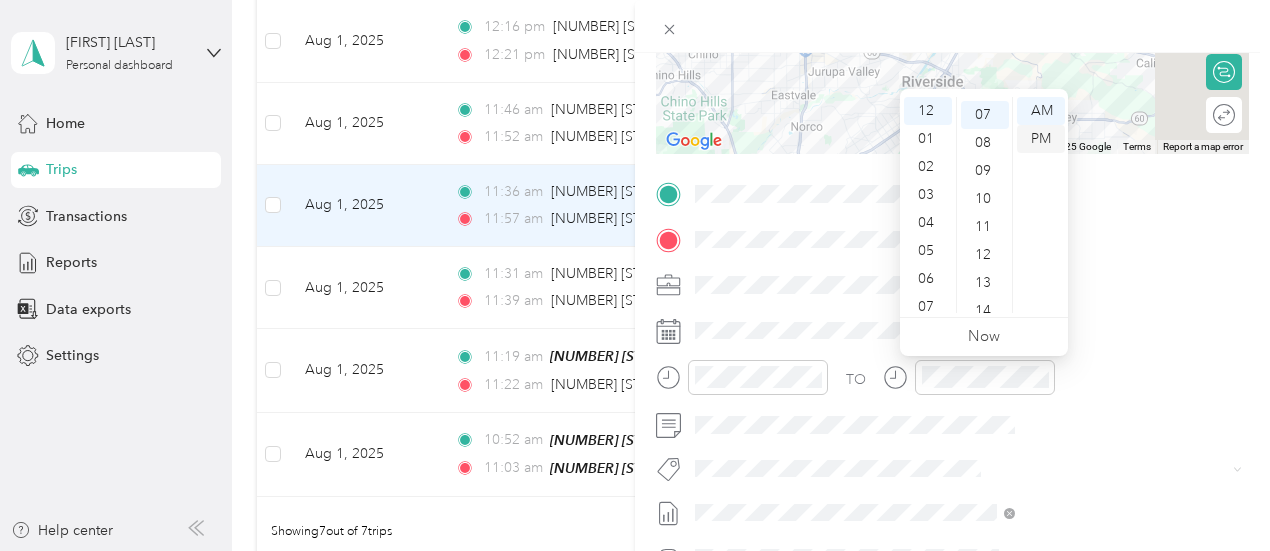 scroll, scrollTop: 196, scrollLeft: 0, axis: vertical 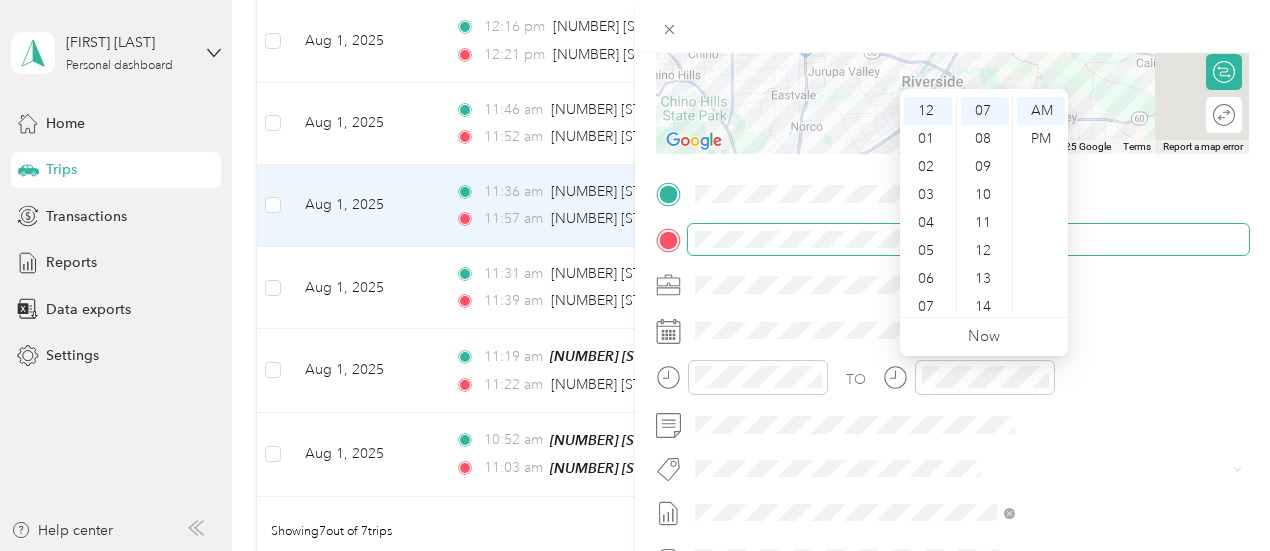 drag, startPoint x: 1031, startPoint y: 133, endPoint x: 1098, endPoint y: 249, distance: 133.95895 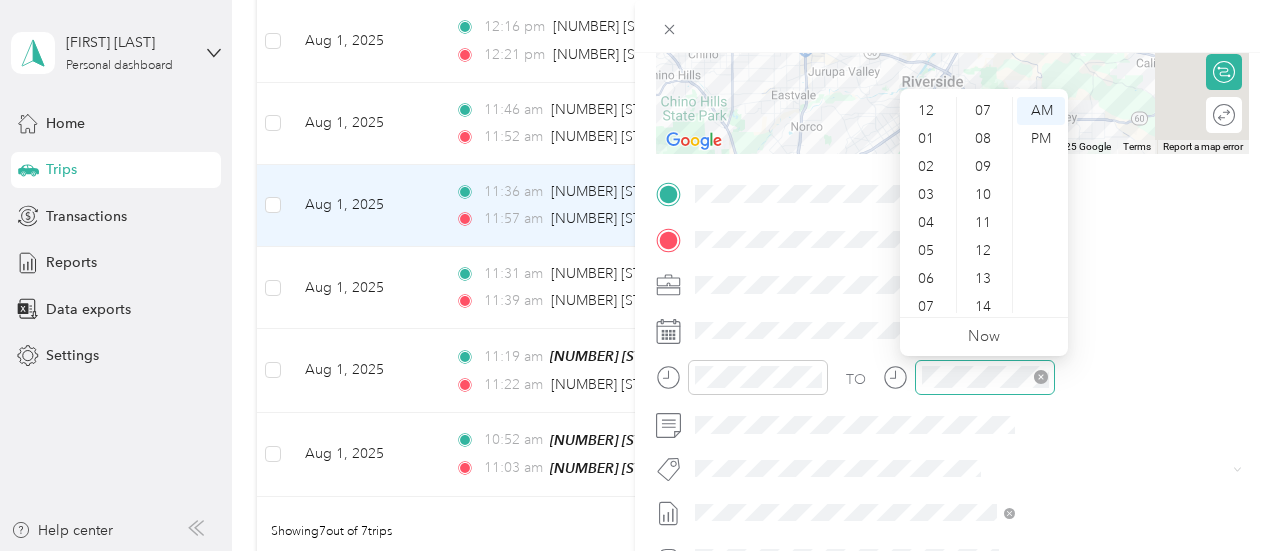 scroll, scrollTop: 120, scrollLeft: 0, axis: vertical 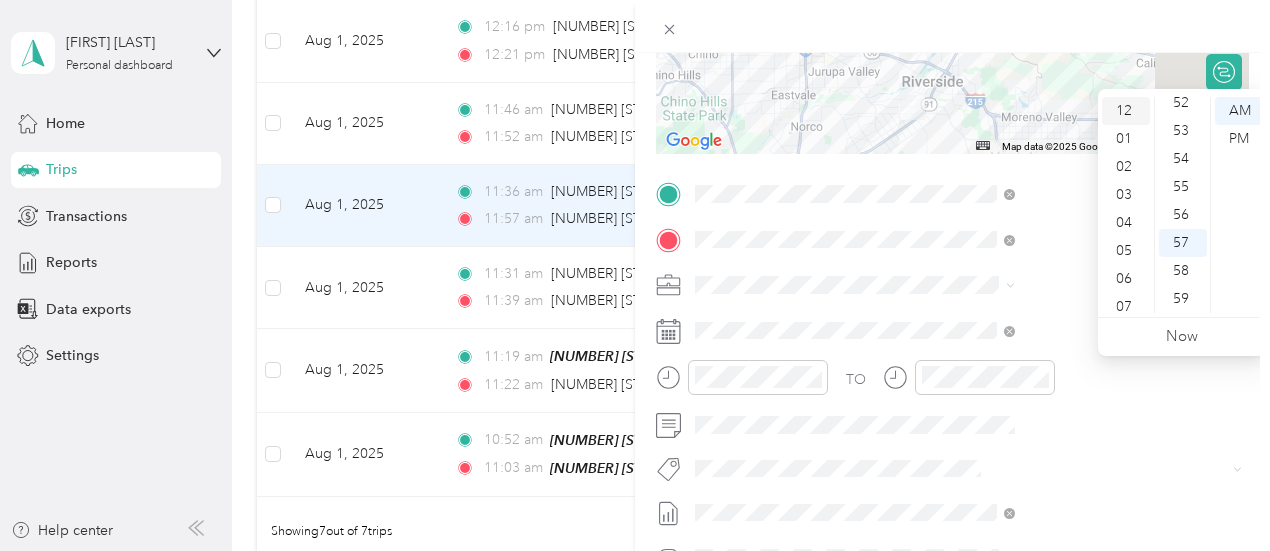 click on "12" at bounding box center (1126, 111) 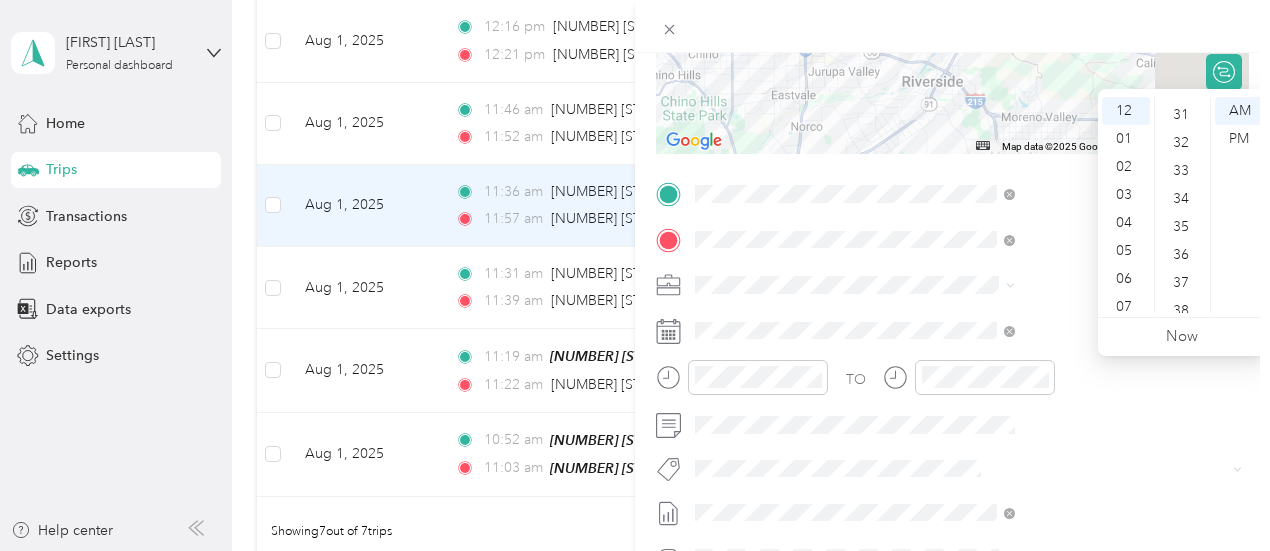 scroll, scrollTop: 664, scrollLeft: 0, axis: vertical 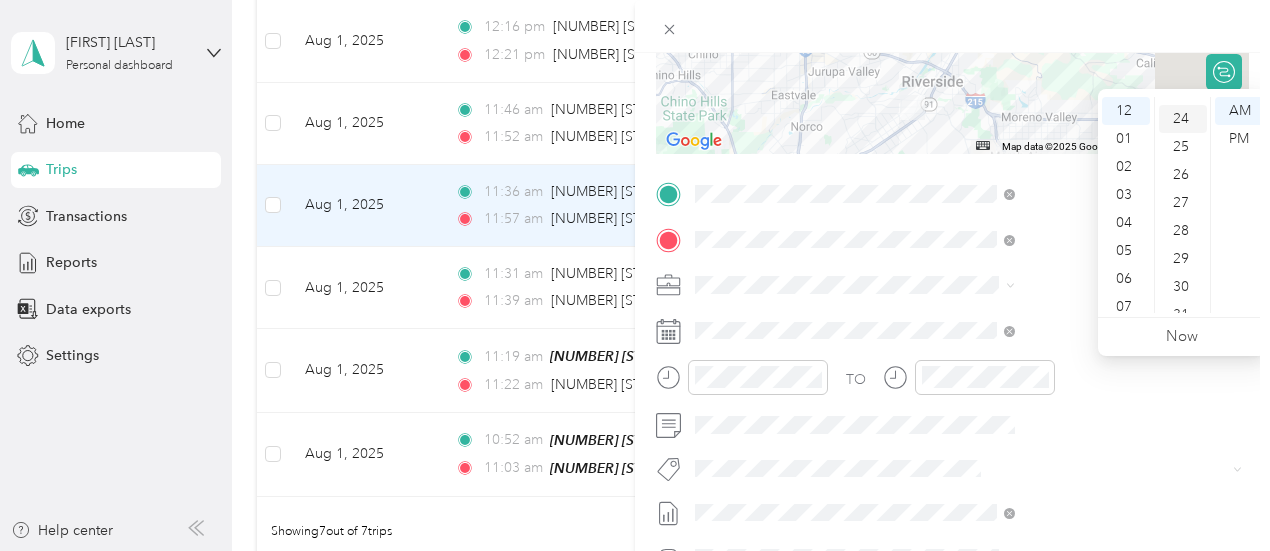 click on "24" at bounding box center (1183, 119) 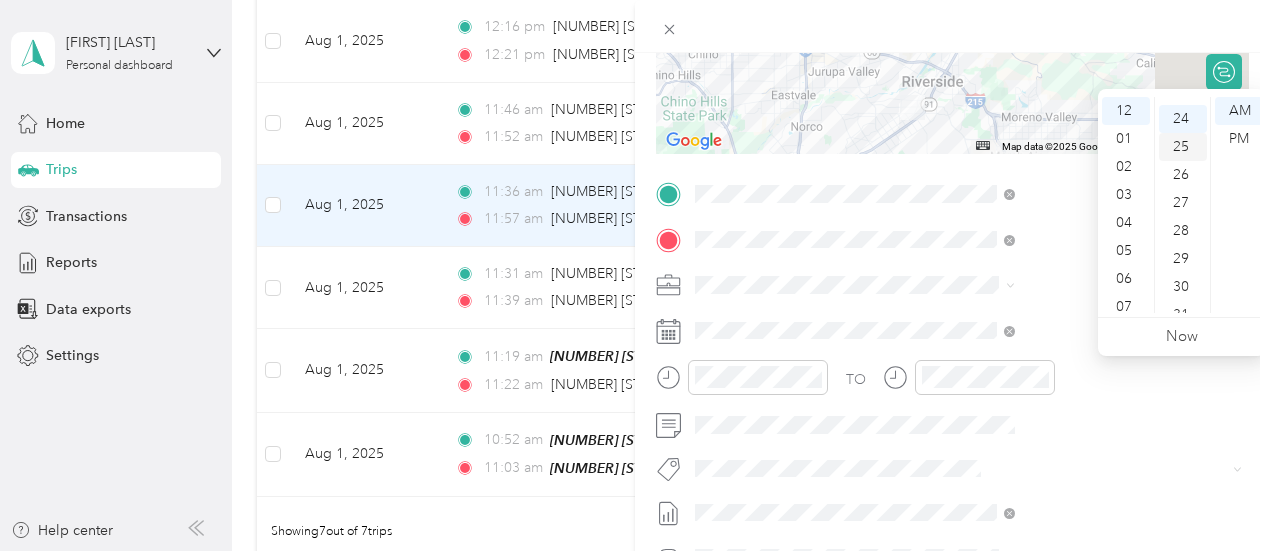 scroll 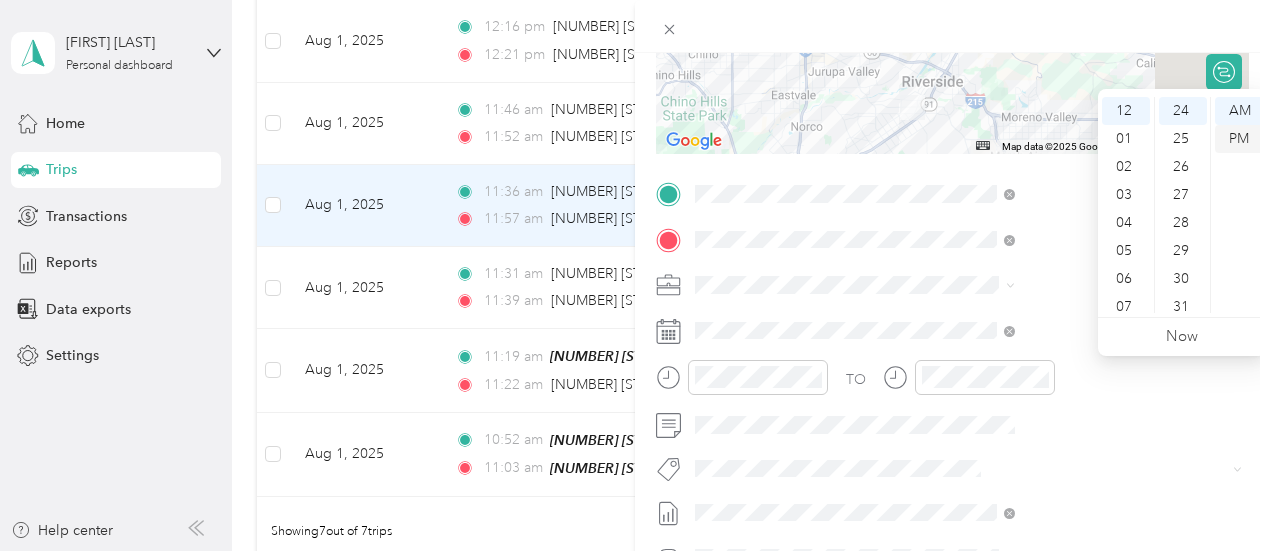 click on "PM" at bounding box center (1239, 139) 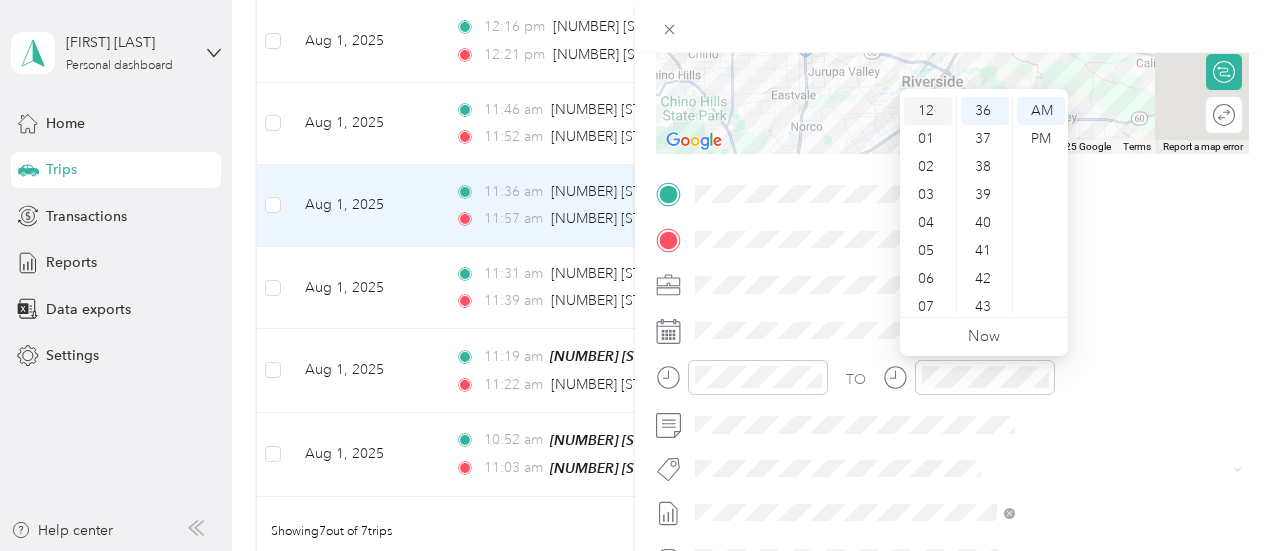 click on "12" at bounding box center [928, 111] 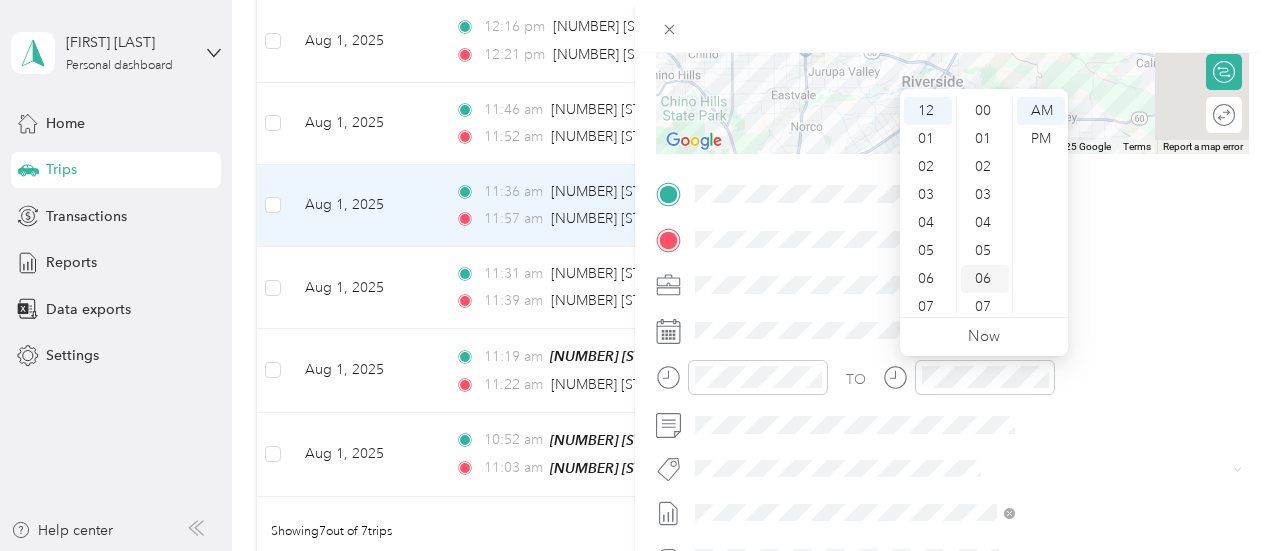 click on "06" at bounding box center [985, 279] 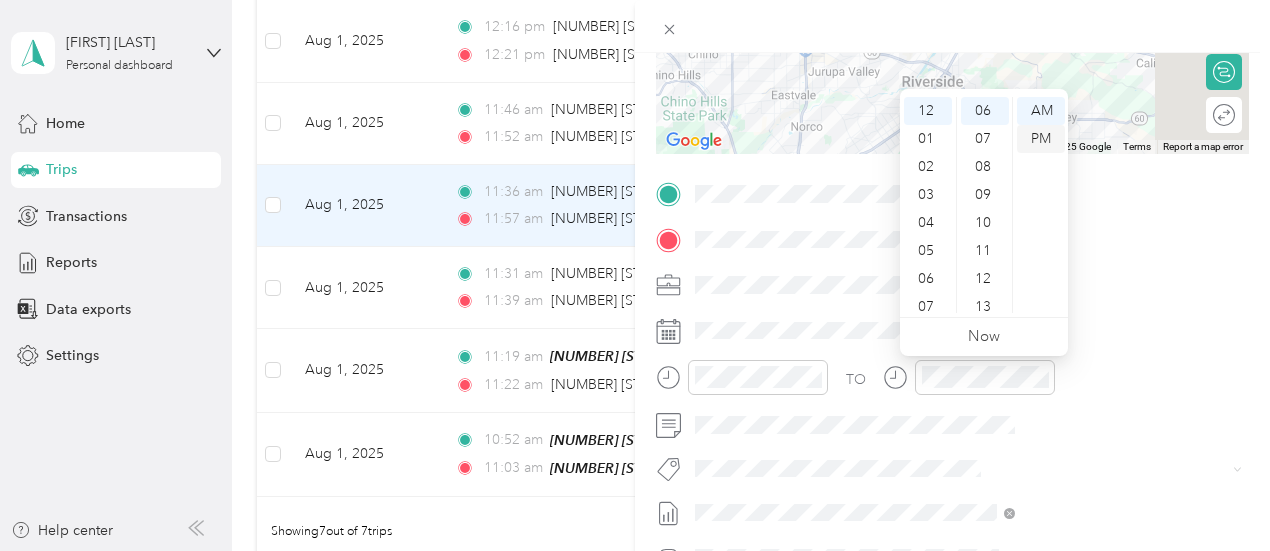 click on "PM" at bounding box center [1041, 139] 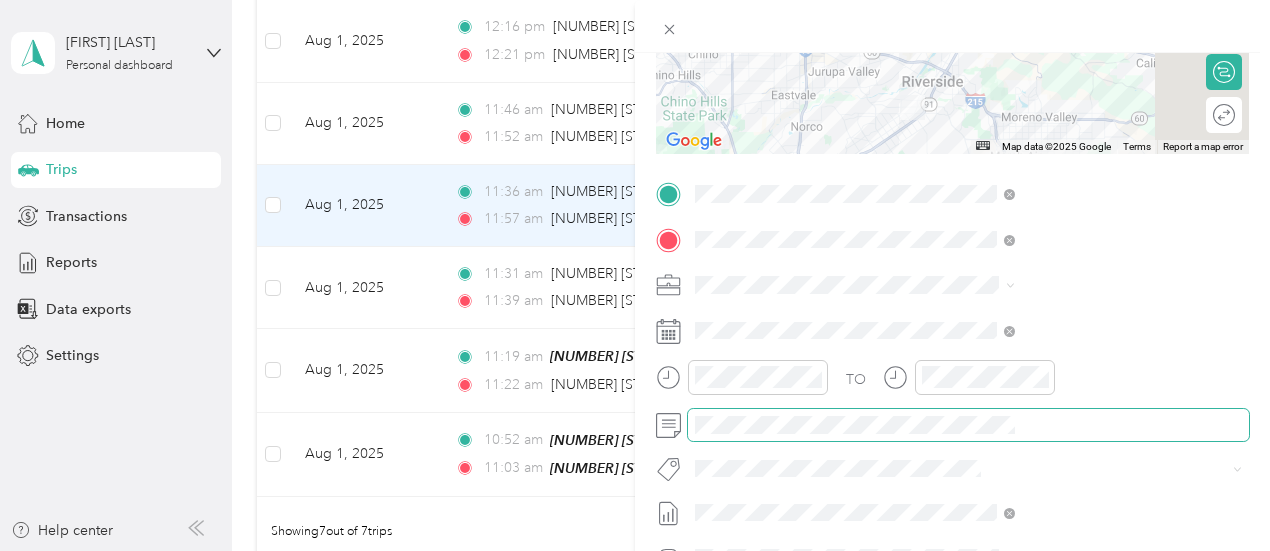 click at bounding box center (968, 425) 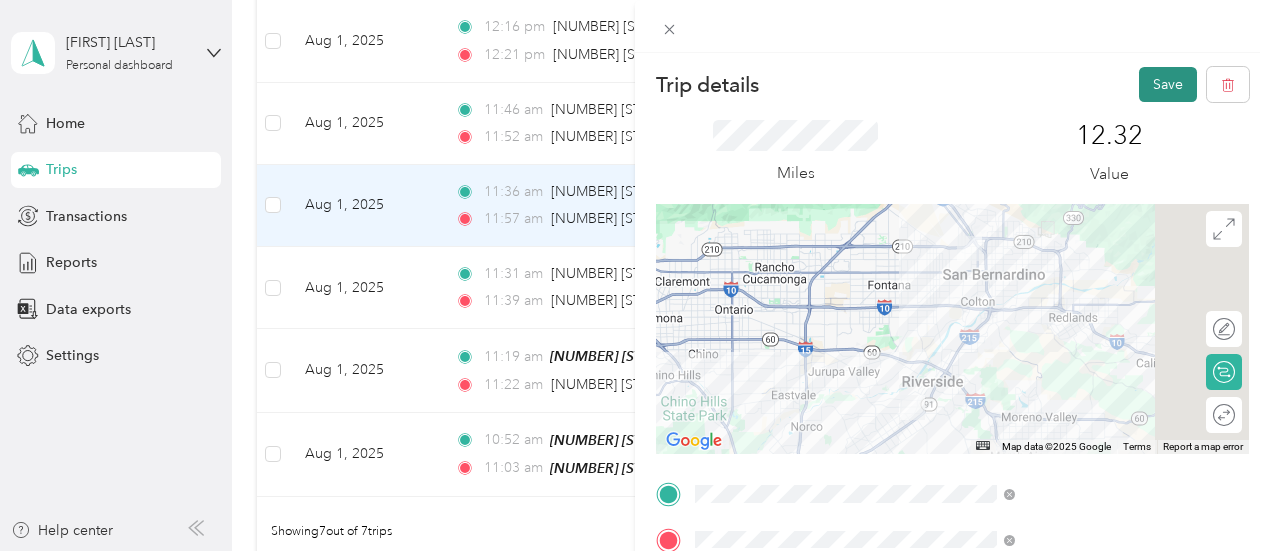 click on "Save" at bounding box center [1168, 84] 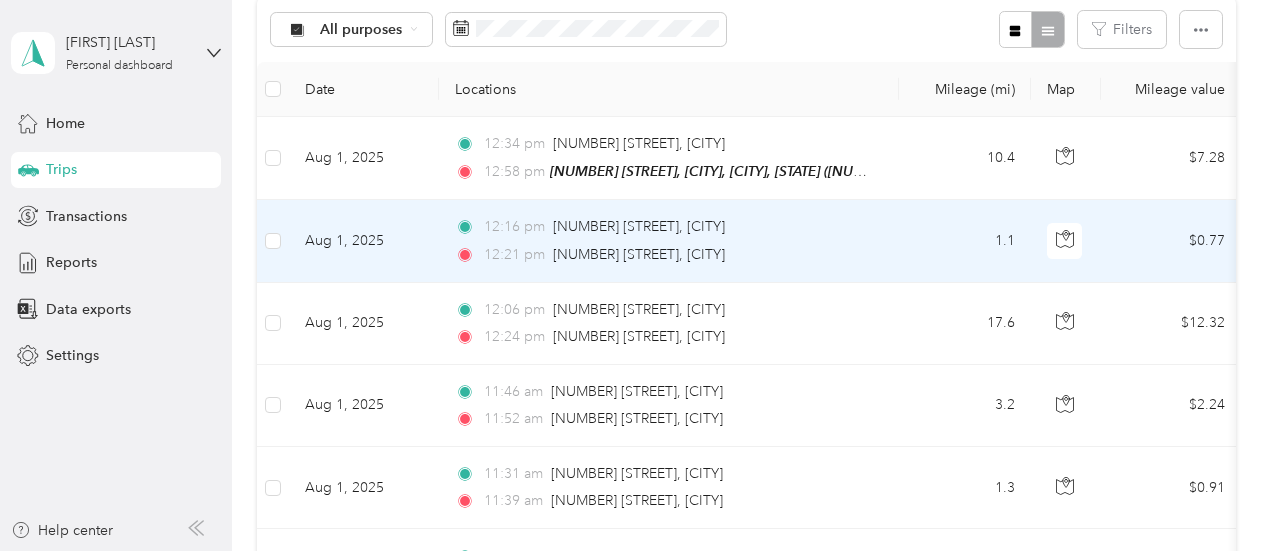 click on "[TIME] [NUMBER] [STREET], [CITY]" at bounding box center [665, 227] 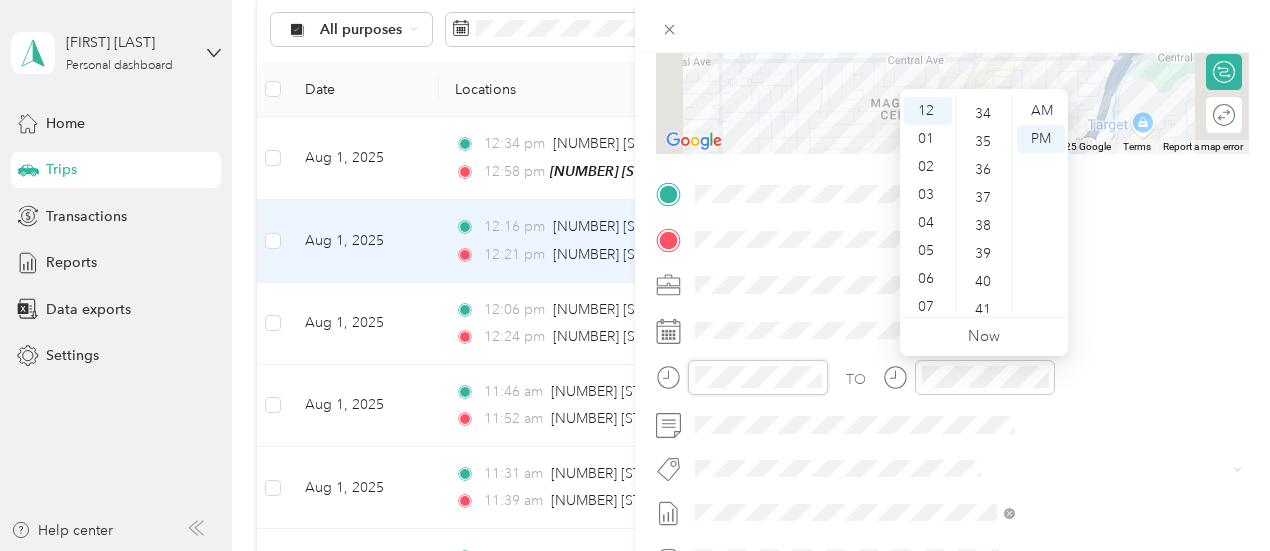 scroll, scrollTop: 948, scrollLeft: 0, axis: vertical 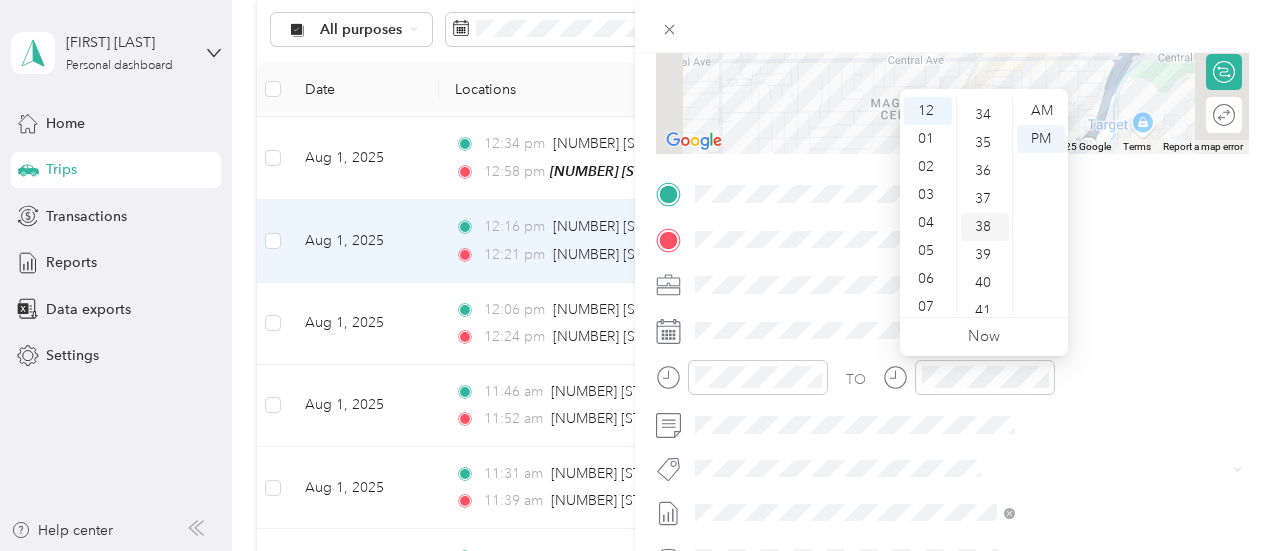 drag, startPoint x: 984, startPoint y: 219, endPoint x: 1024, endPoint y: 205, distance: 42.379242 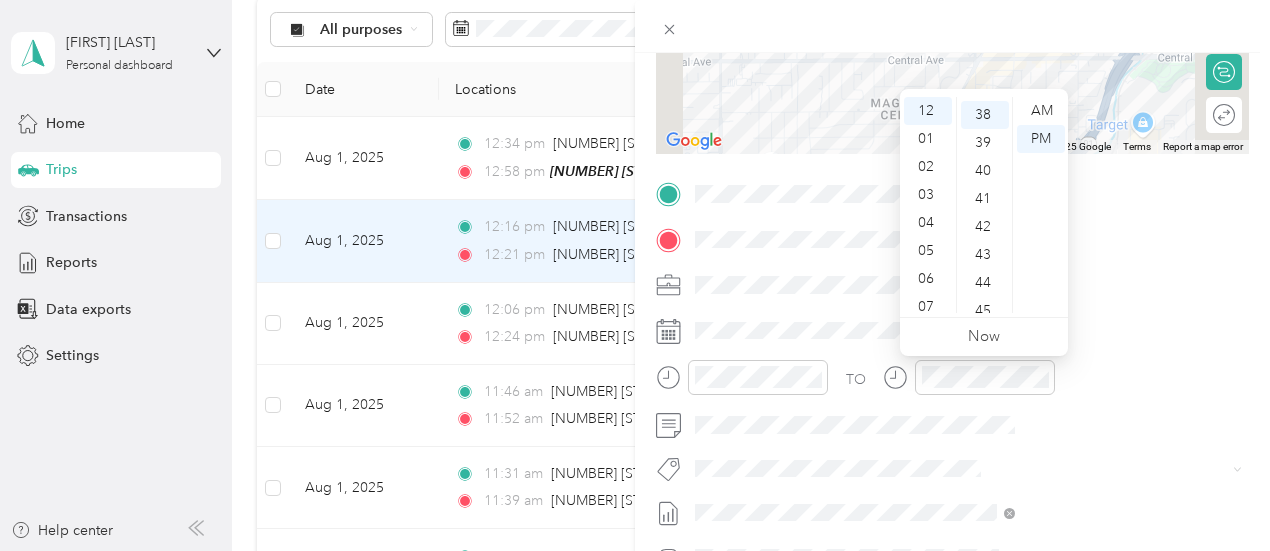 scroll, scrollTop: 1064, scrollLeft: 0, axis: vertical 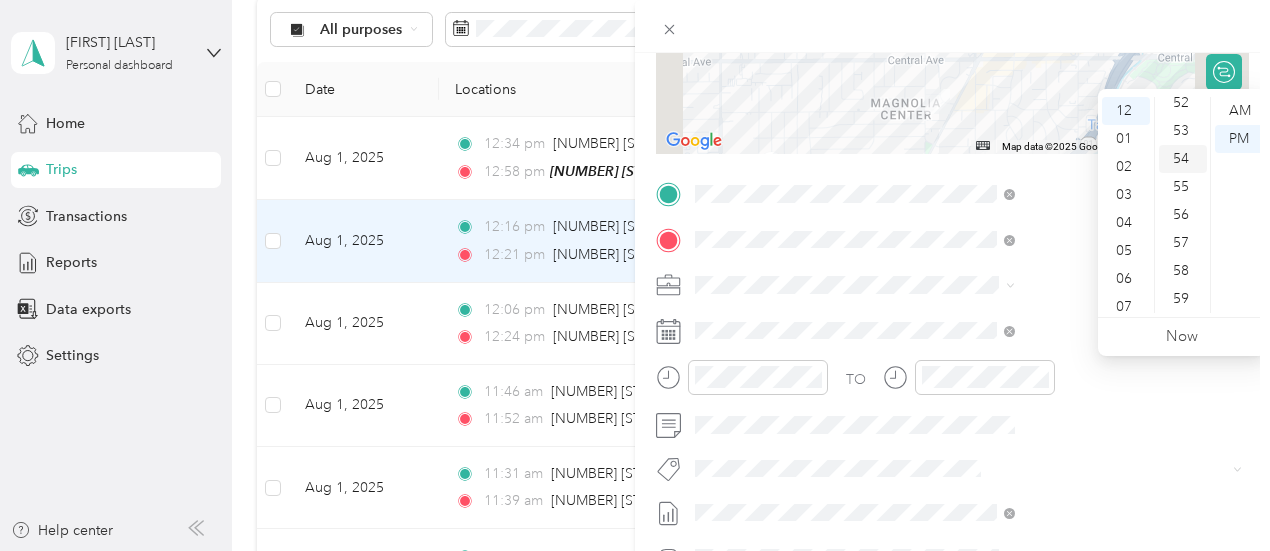 click on "54" at bounding box center (1183, 159) 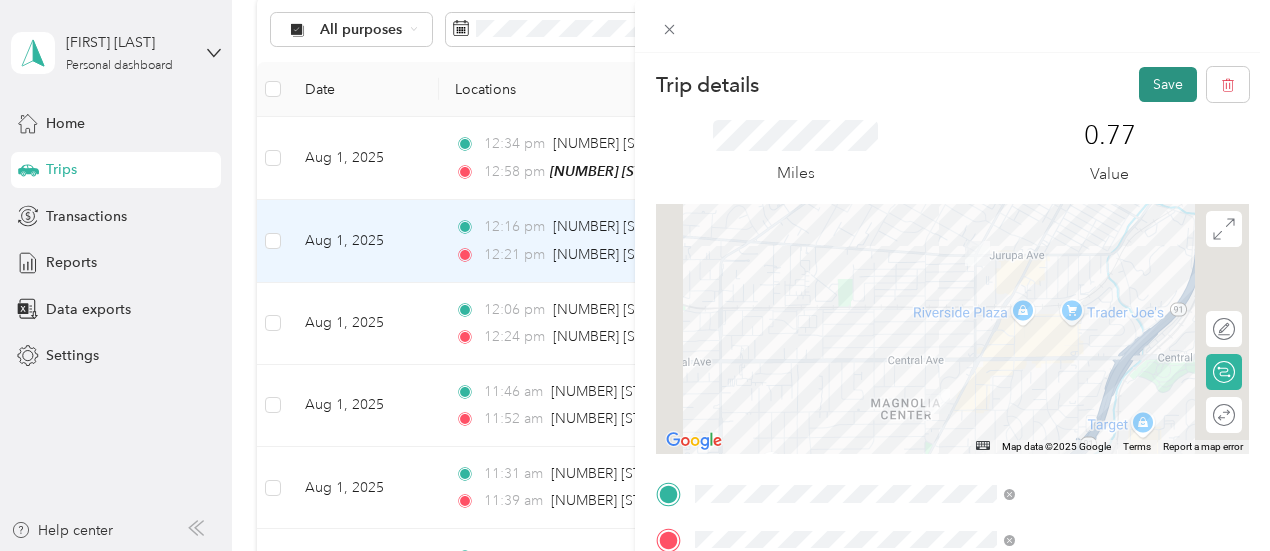 click on "Save" at bounding box center [1168, 84] 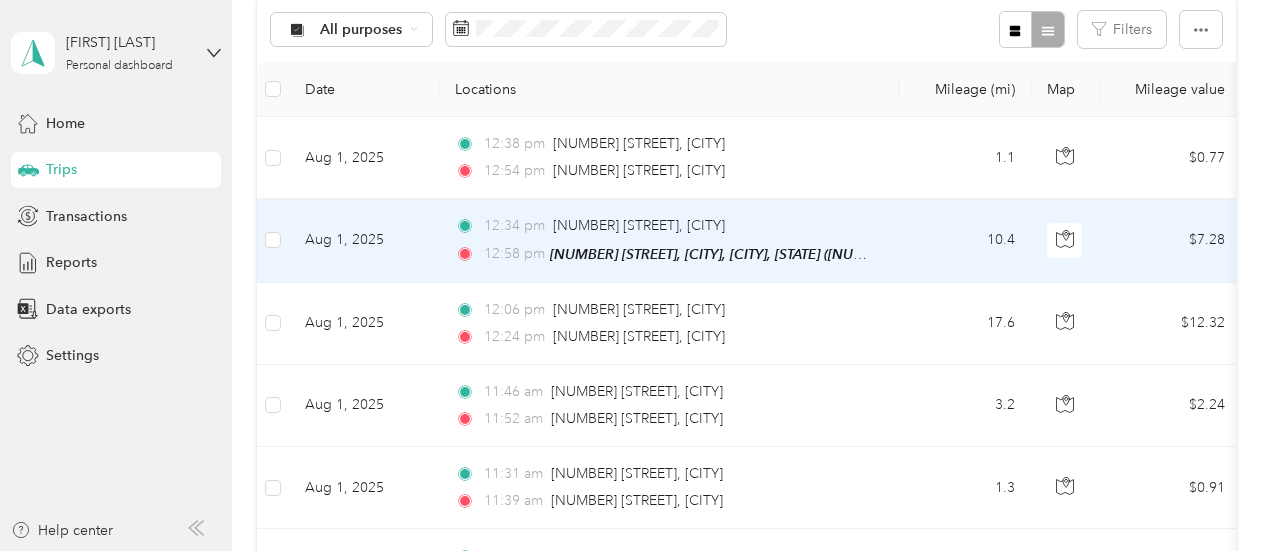 click on "[TIME] [NUMBER] [STREET], [CITY]" at bounding box center (665, 226) 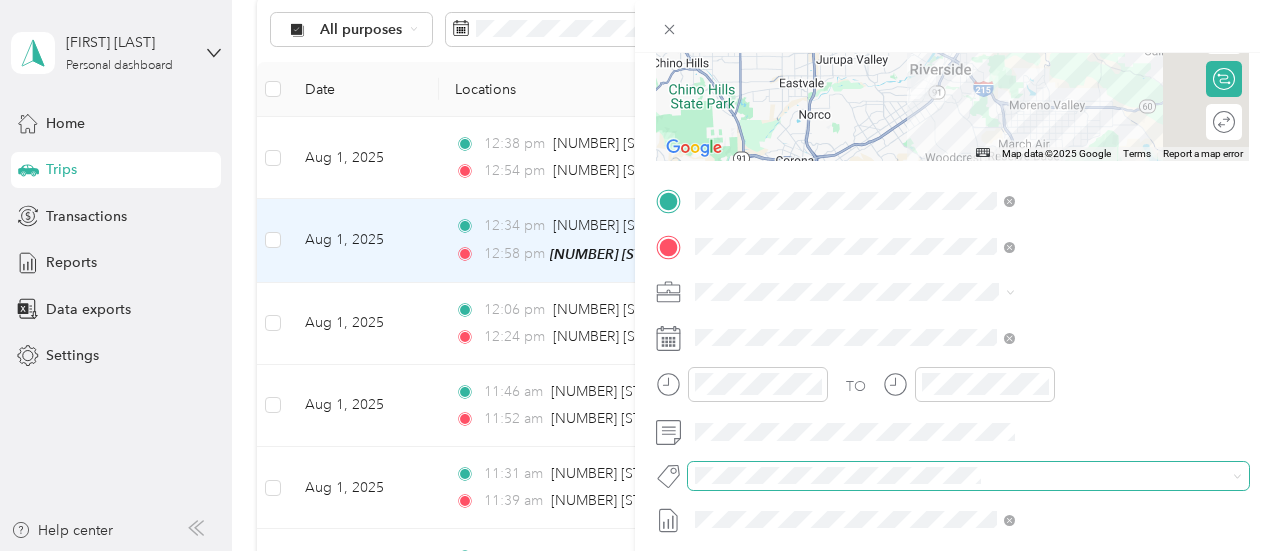 scroll, scrollTop: 300, scrollLeft: 0, axis: vertical 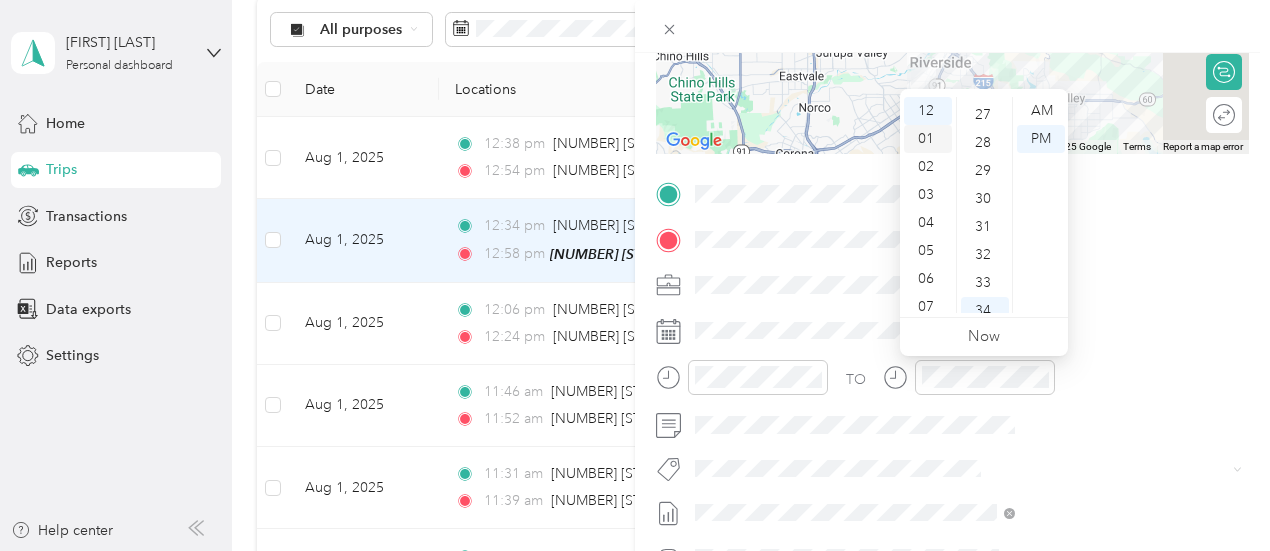 click on "01" at bounding box center [928, 139] 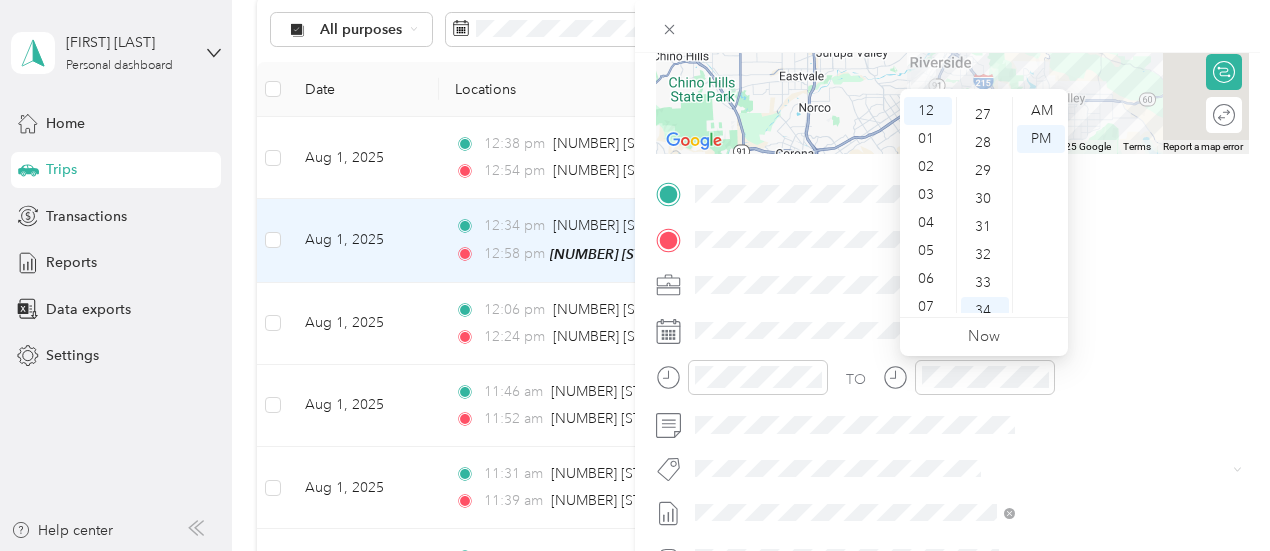 scroll, scrollTop: 26, scrollLeft: 0, axis: vertical 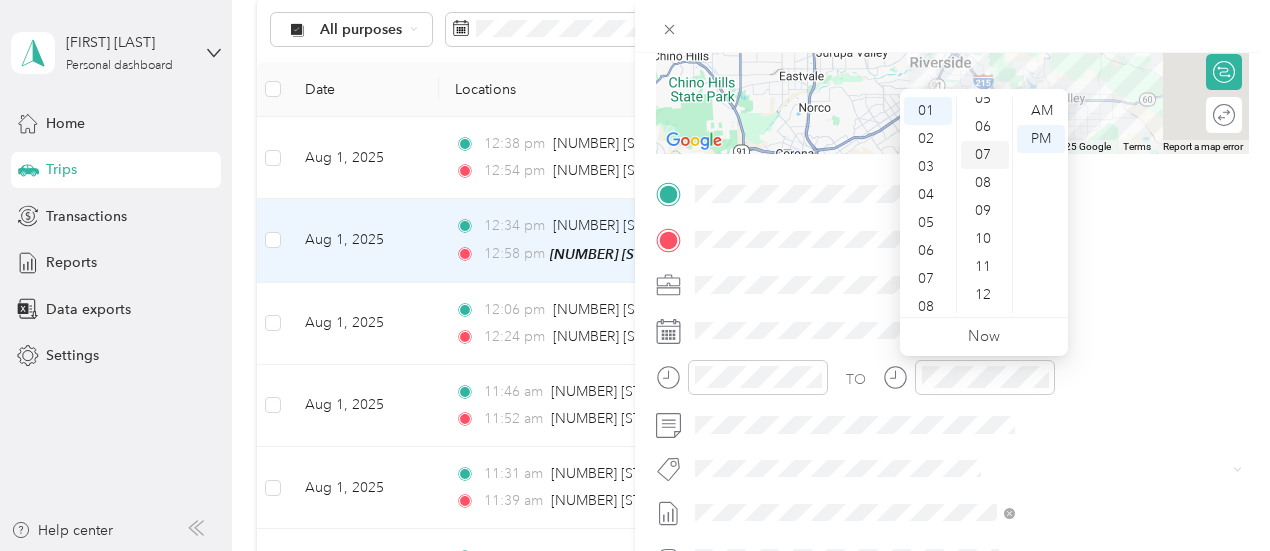 click on "07" at bounding box center (985, 155) 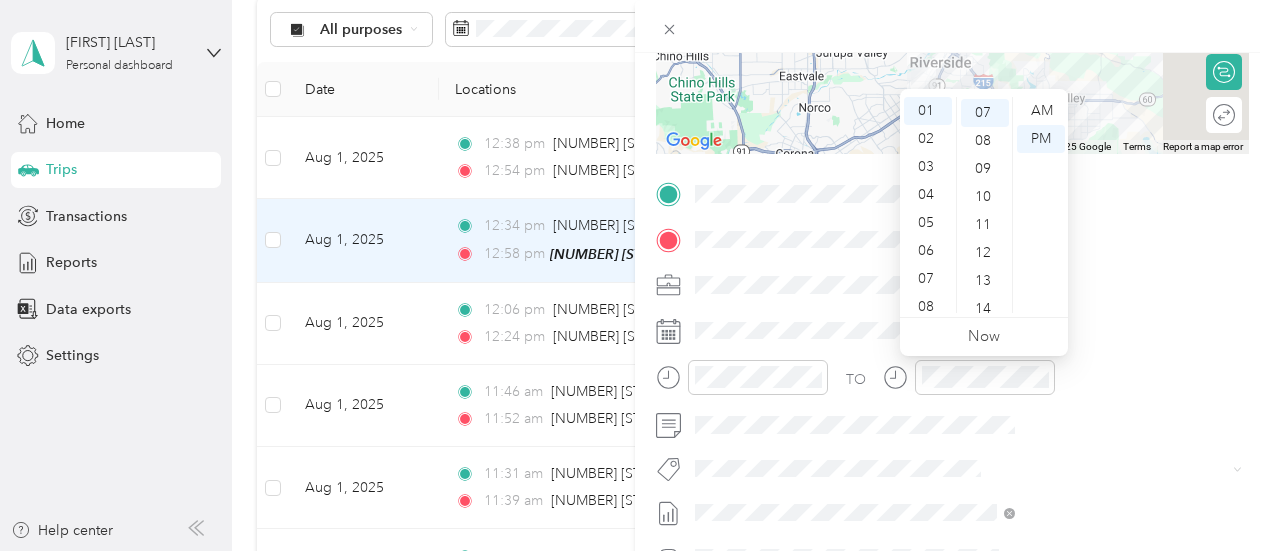 scroll, scrollTop: 196, scrollLeft: 0, axis: vertical 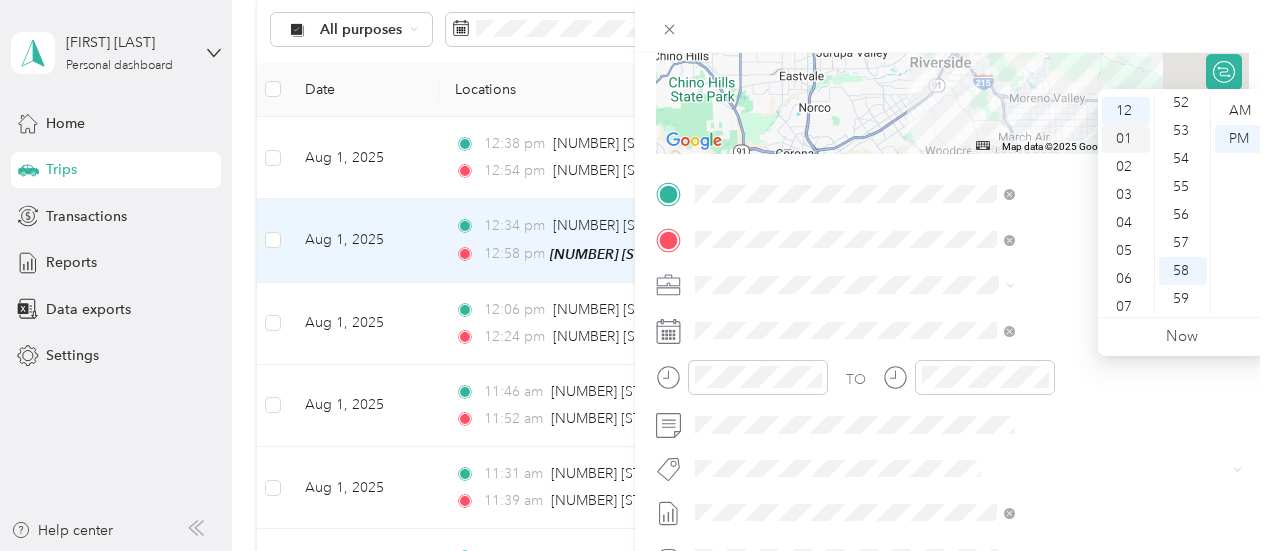 click on "01" at bounding box center (1126, 139) 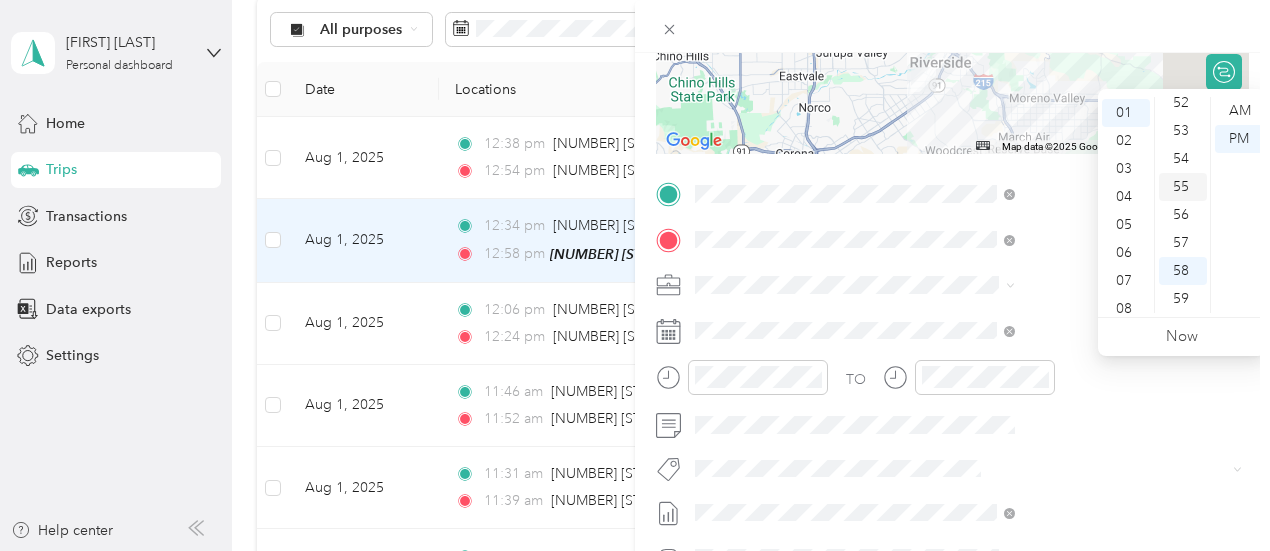 scroll, scrollTop: 28, scrollLeft: 0, axis: vertical 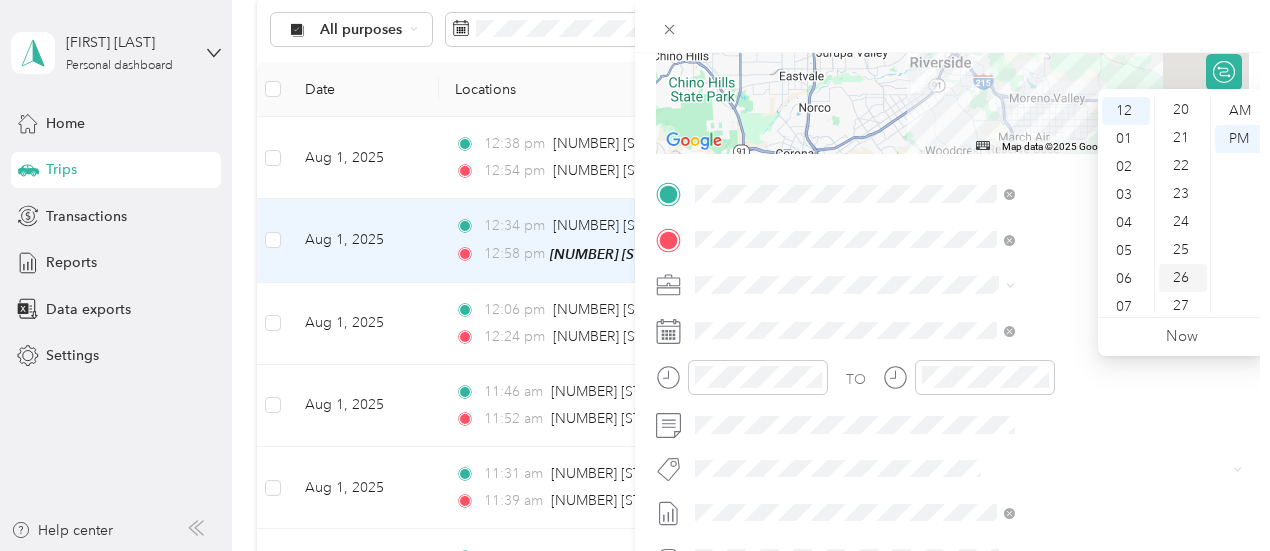 click on "26" at bounding box center (1183, 278) 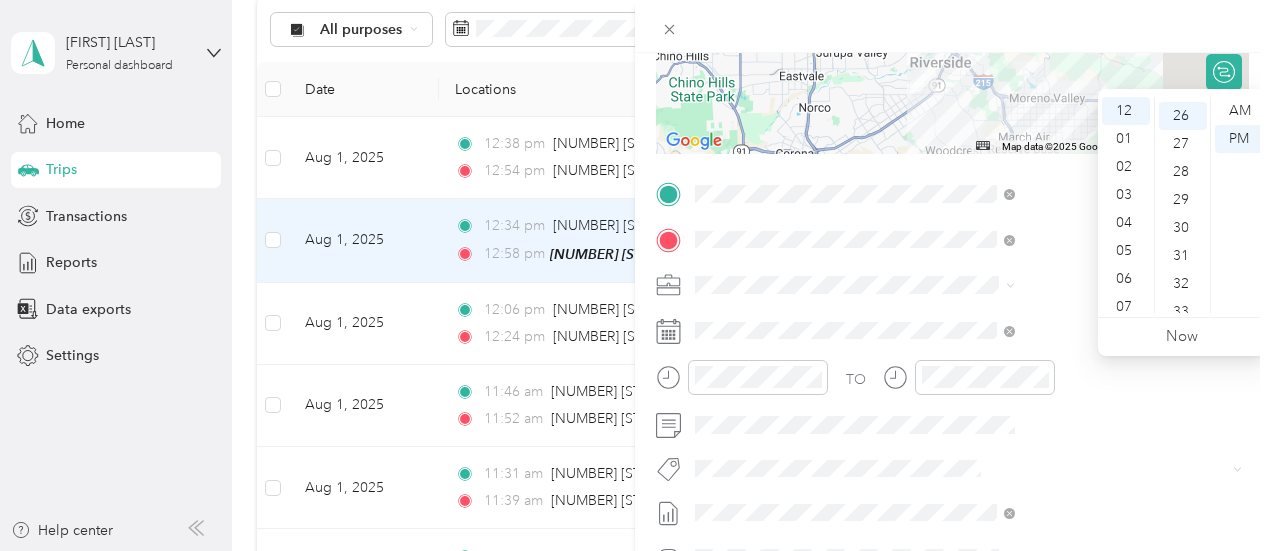 scroll, scrollTop: 728, scrollLeft: 0, axis: vertical 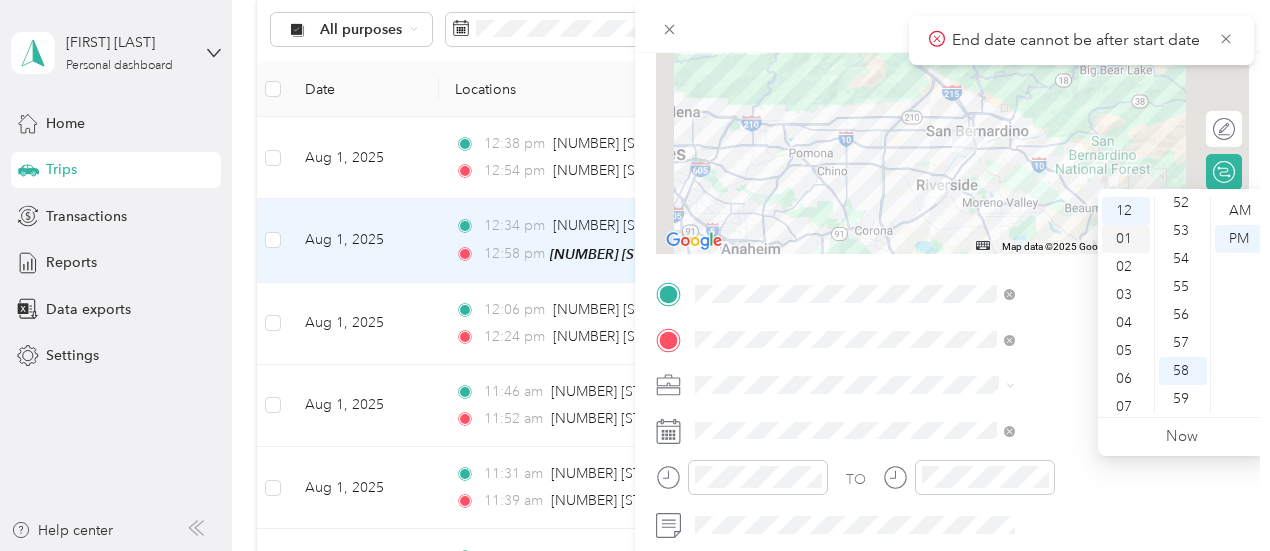 click on "01" at bounding box center [1126, 239] 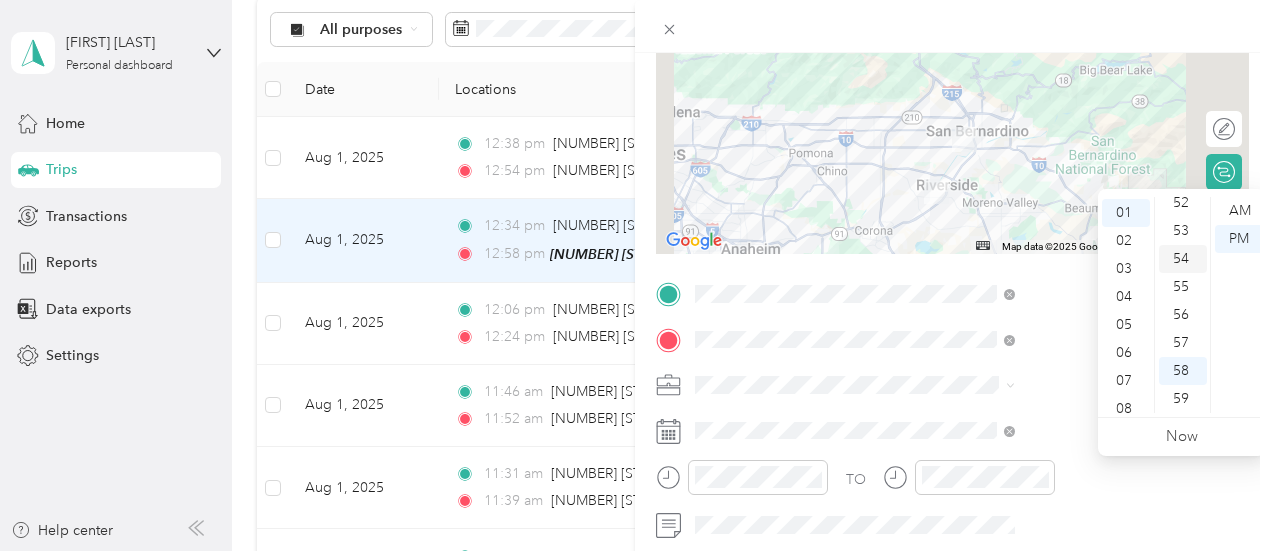 scroll, scrollTop: 28, scrollLeft: 0, axis: vertical 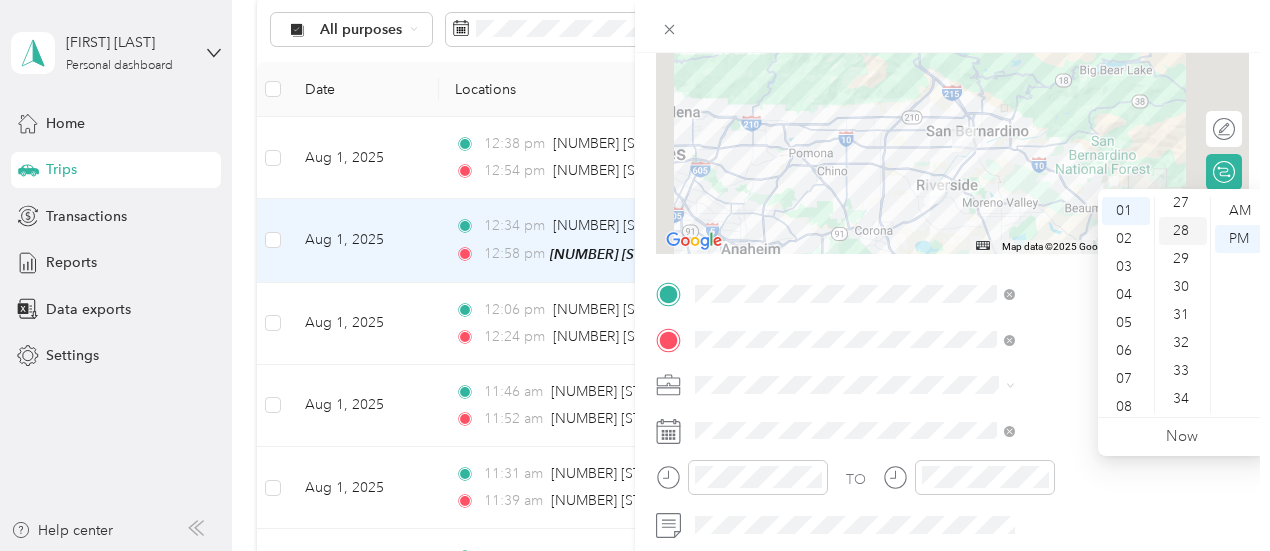 click on "28" at bounding box center [1183, 231] 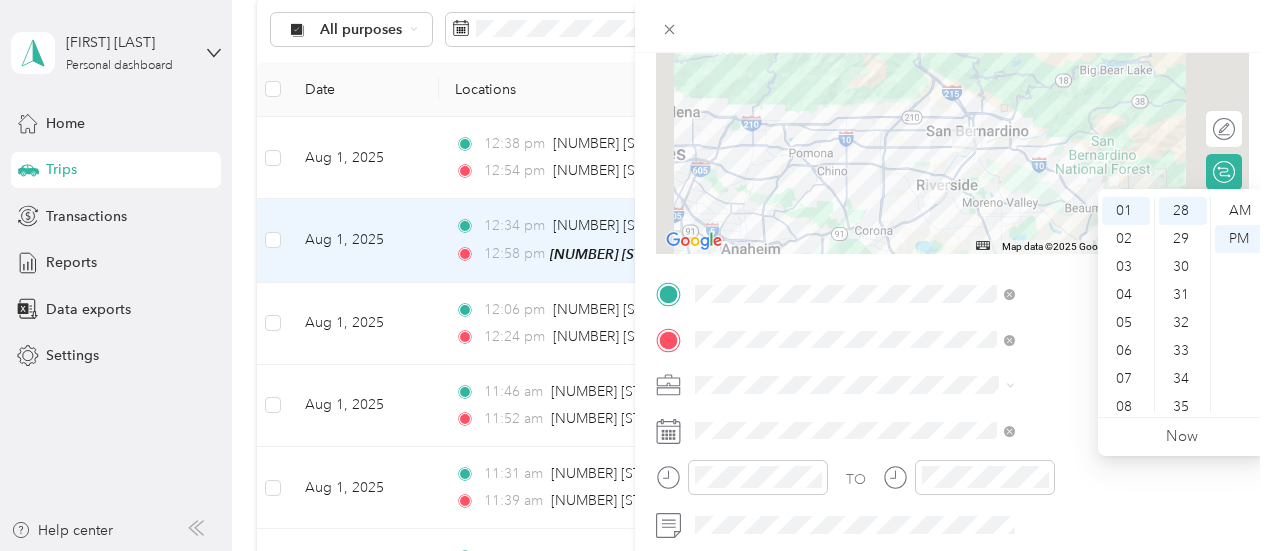 scroll, scrollTop: 784, scrollLeft: 0, axis: vertical 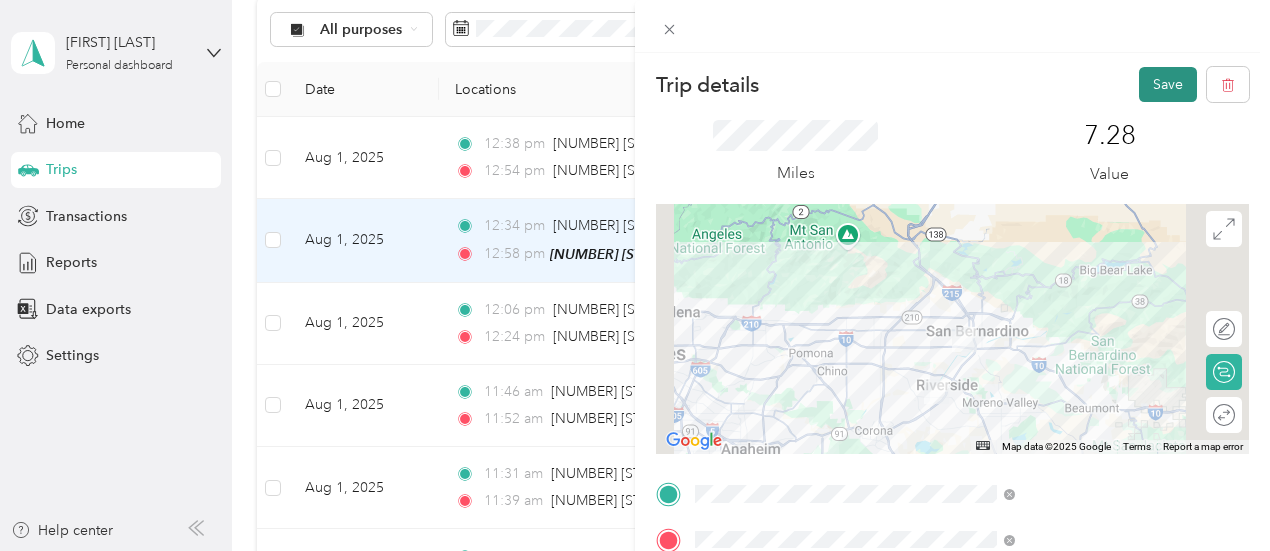 click on "Save" at bounding box center [1168, 84] 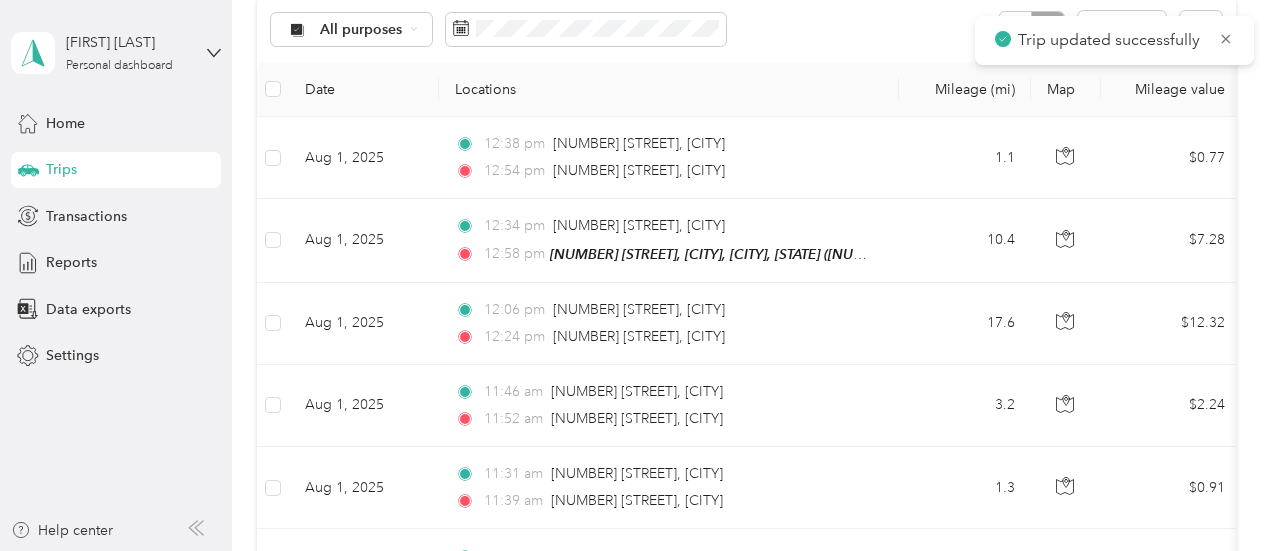 click on "Trip details Save This trip cannot be edited because it is either under review, approved, or paid. Contact your Team Manager to edit it. Miles [NUMBER] Value  ← Move left → Move right ↑ Move up ↓ Move down + Zoom in - Zoom out Home Jump left by [PERCENT]% End Jump right by [PERCENT]% Page Up Jump up by [PERCENT]% Page Down Jump down by [PERCENT]% Map Data Map data ©[YEAR] Google Map data ©[YEAR] Google [NUMBER] km  Click to toggle between metric and imperial units Terms Report a map error Edit route Calculate route Round trip TO Add photo" at bounding box center [630, 551] 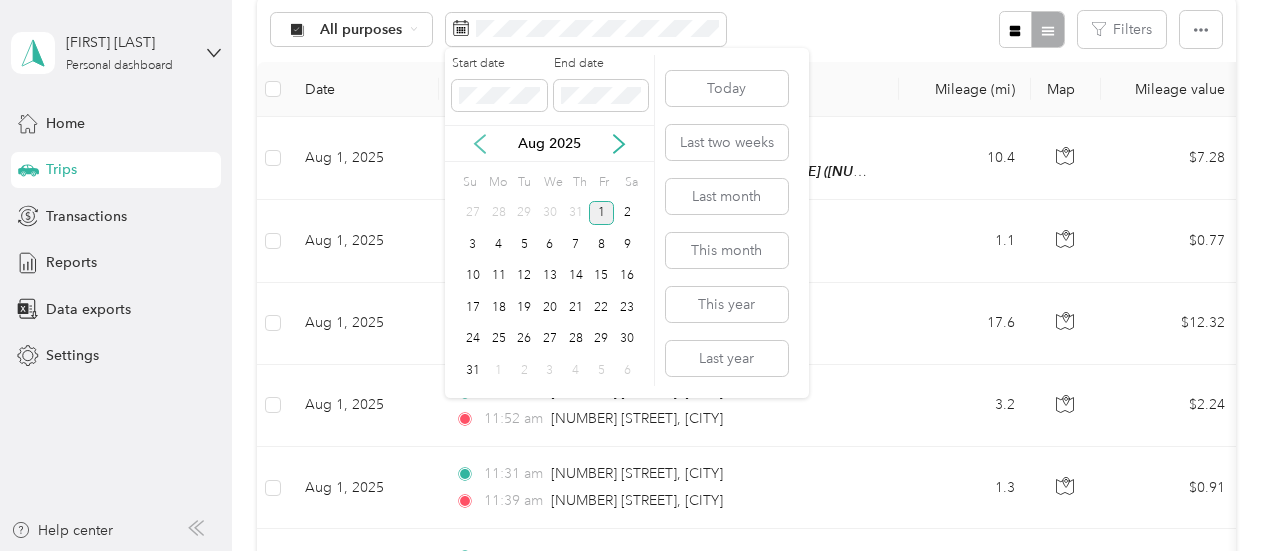 click 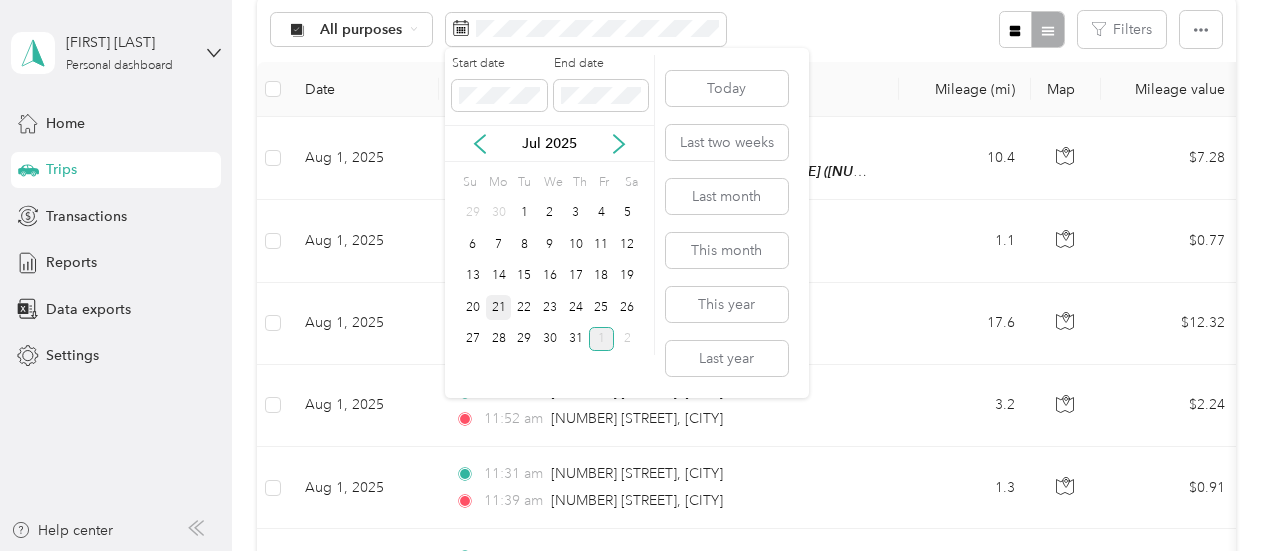 click on "21" at bounding box center [499, 307] 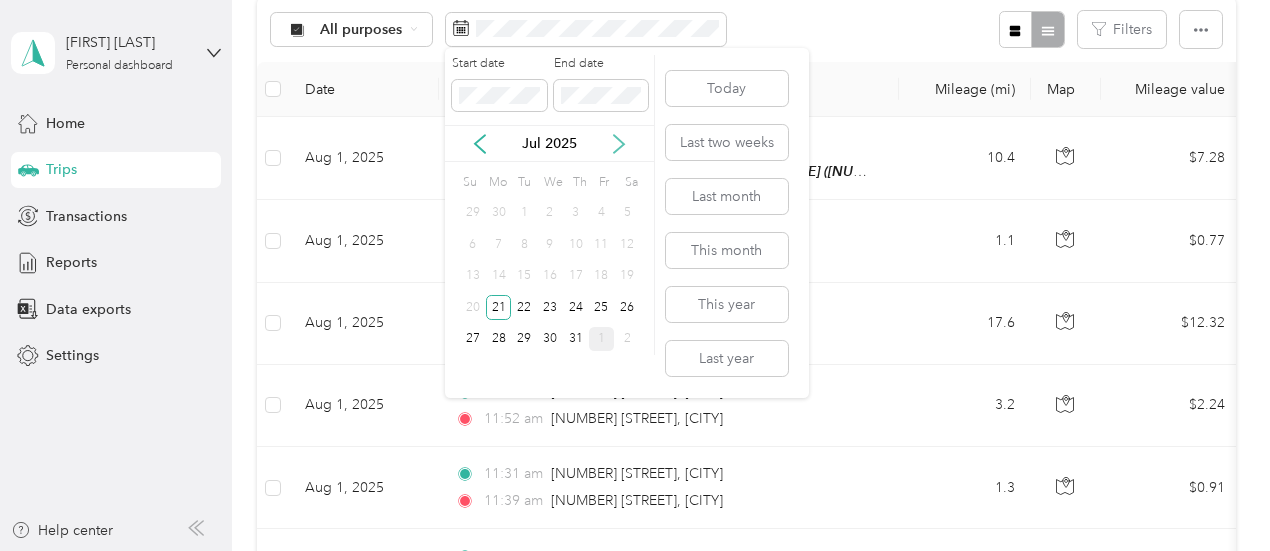 click 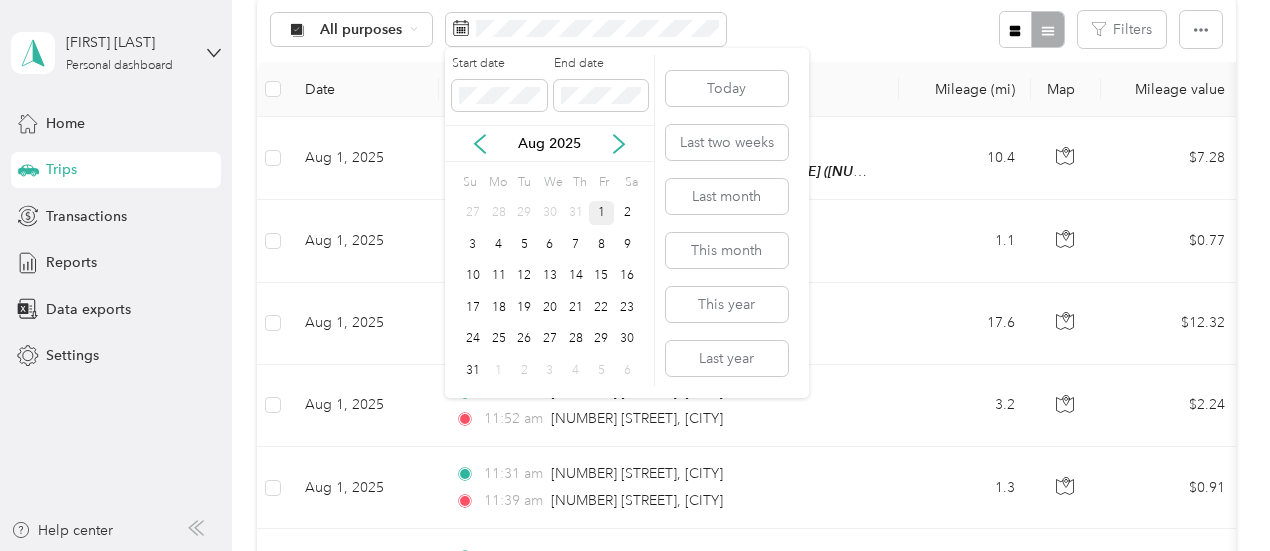 click on "1" at bounding box center (602, 213) 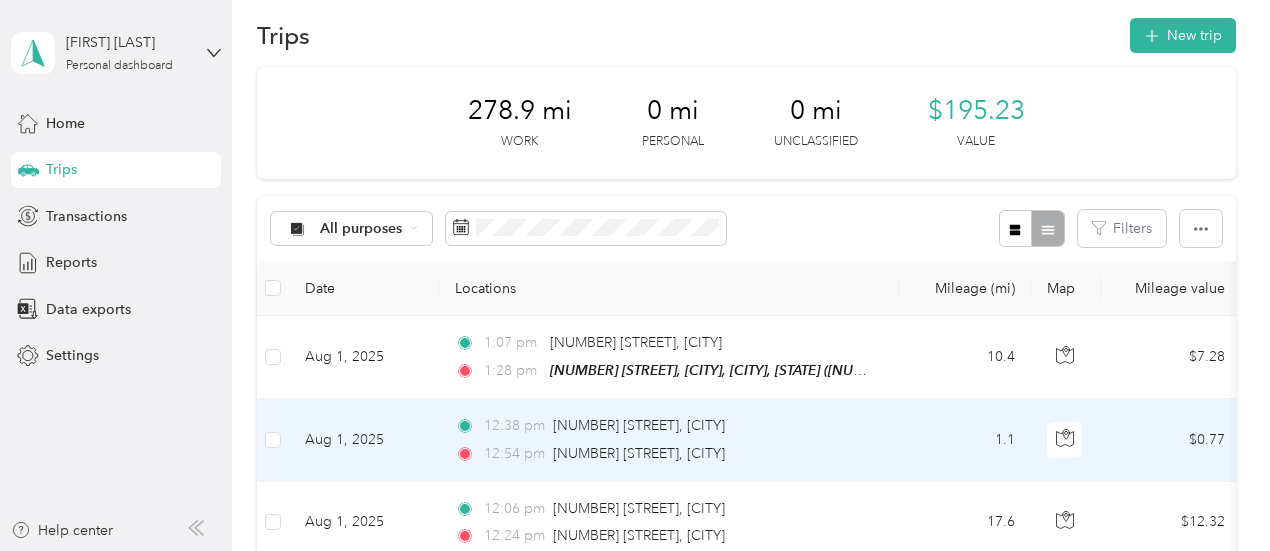 scroll, scrollTop: 20, scrollLeft: 0, axis: vertical 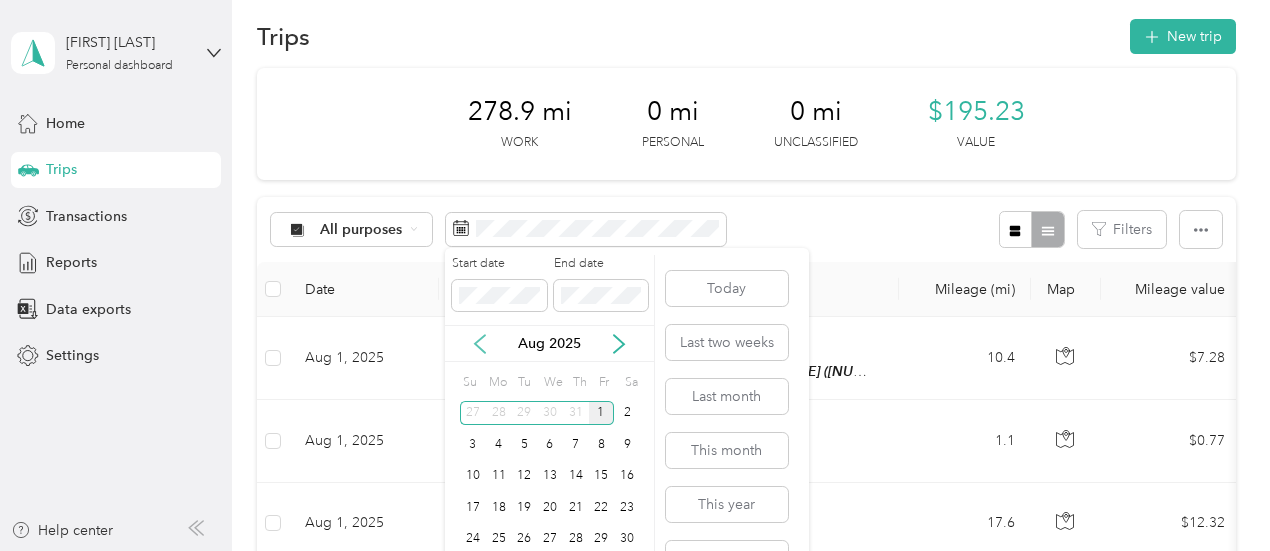 click 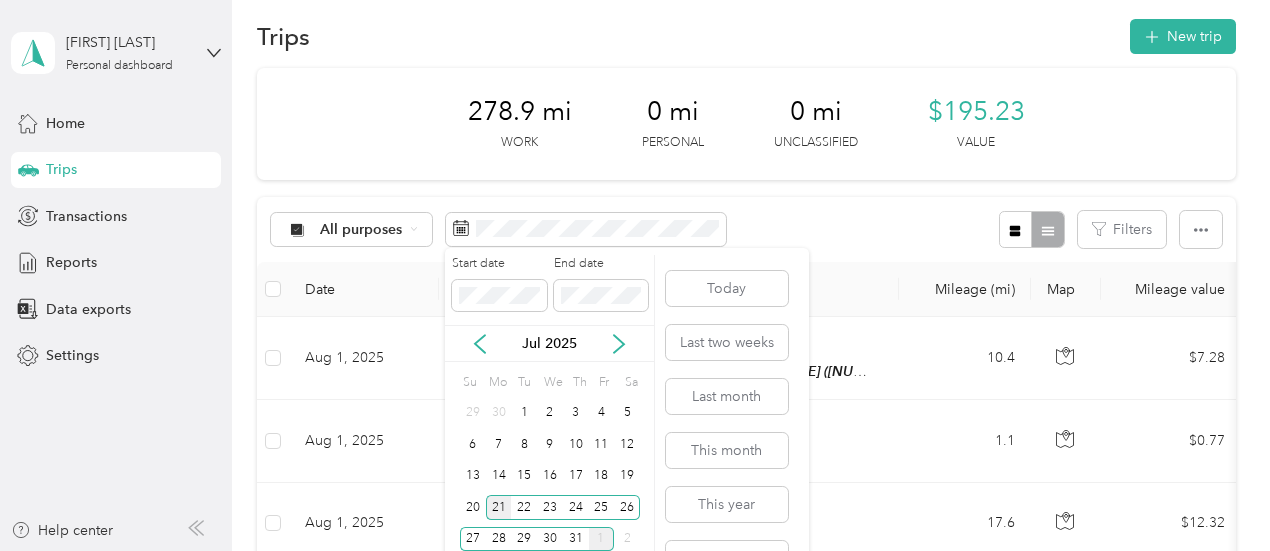 click on "21" at bounding box center [499, 507] 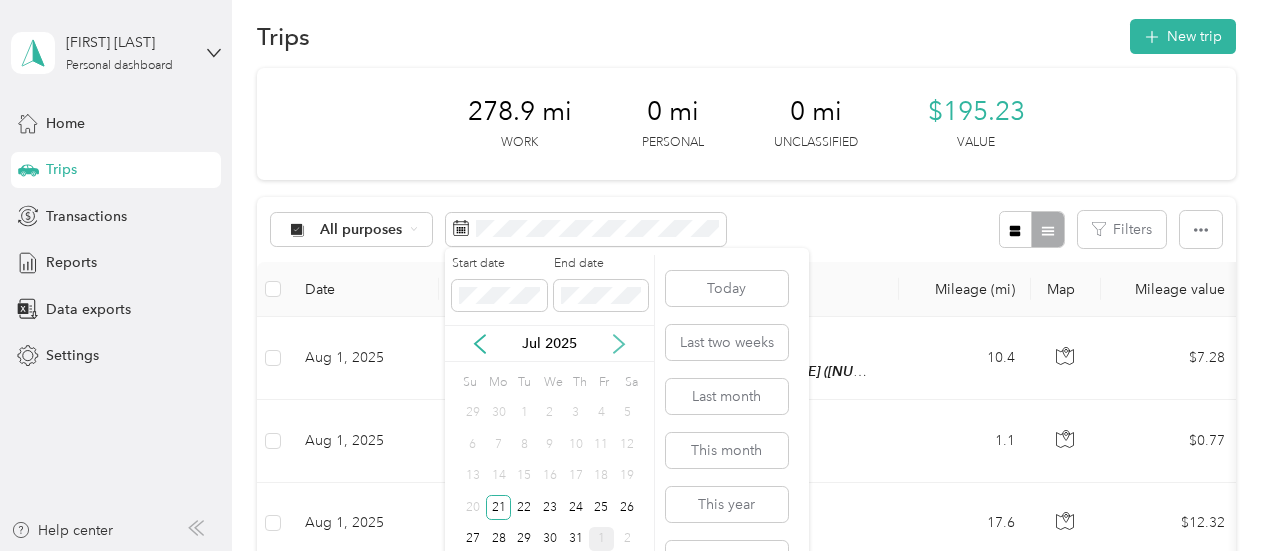 click 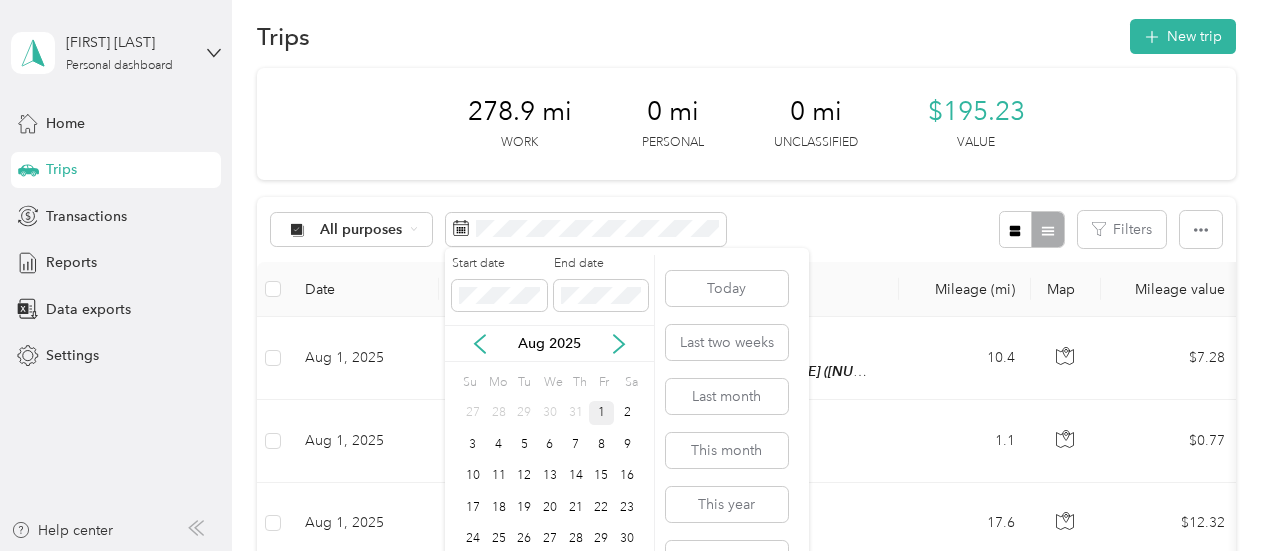 click on "1" at bounding box center [602, 413] 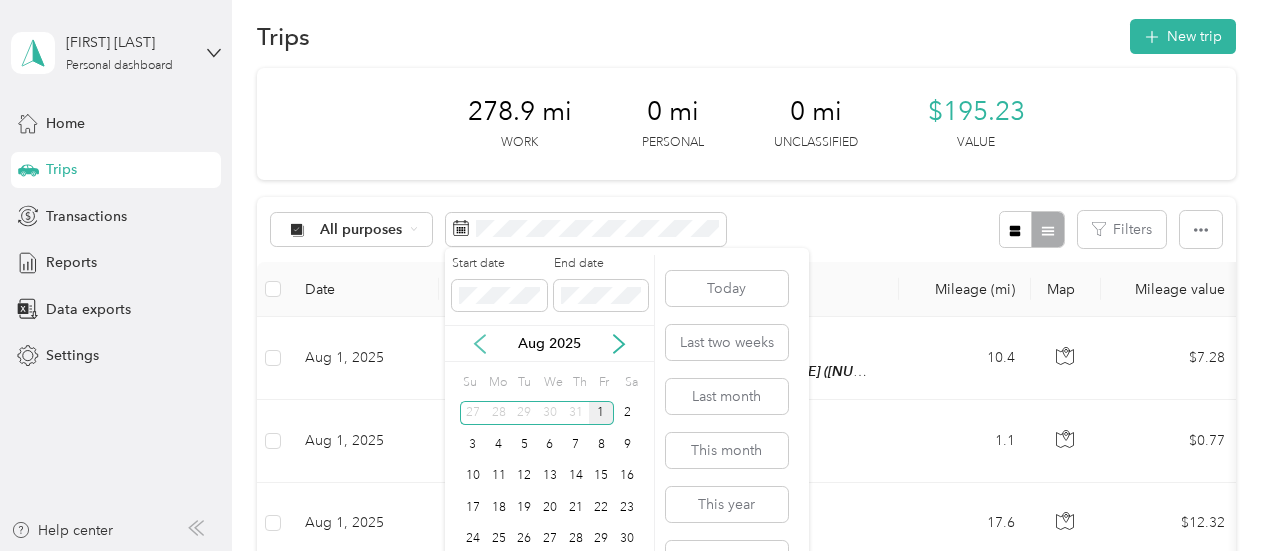 click 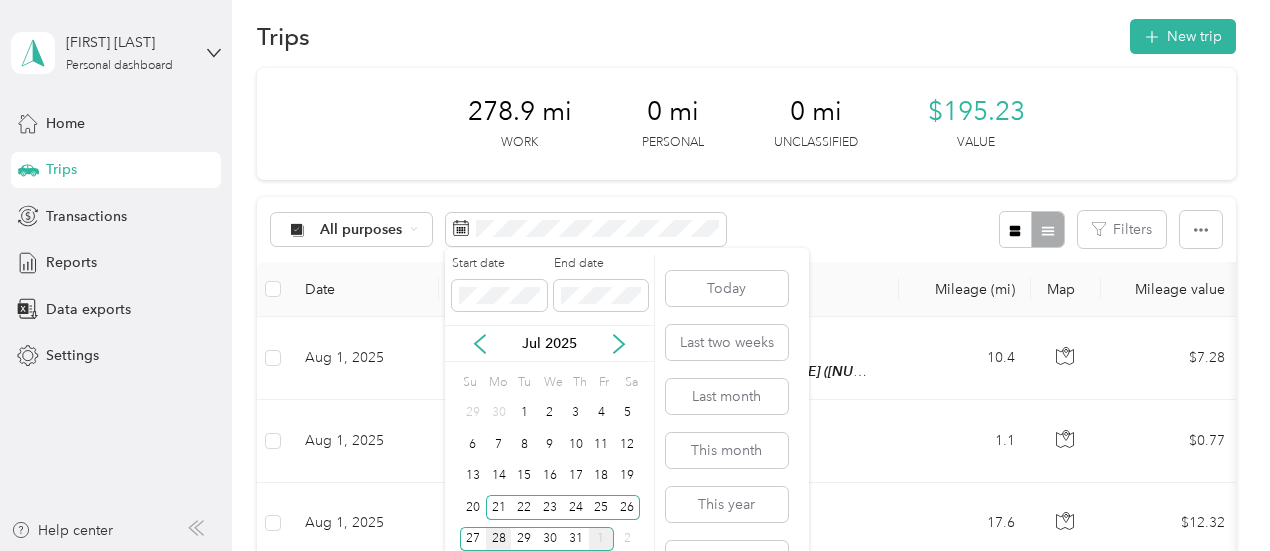 click on "28" at bounding box center (499, 539) 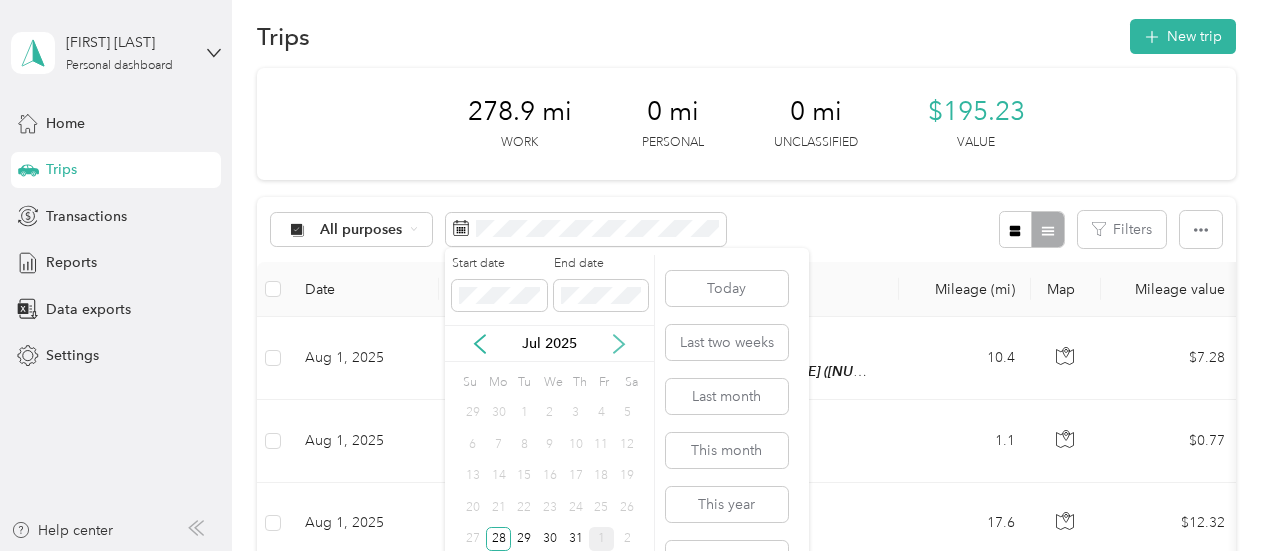 click 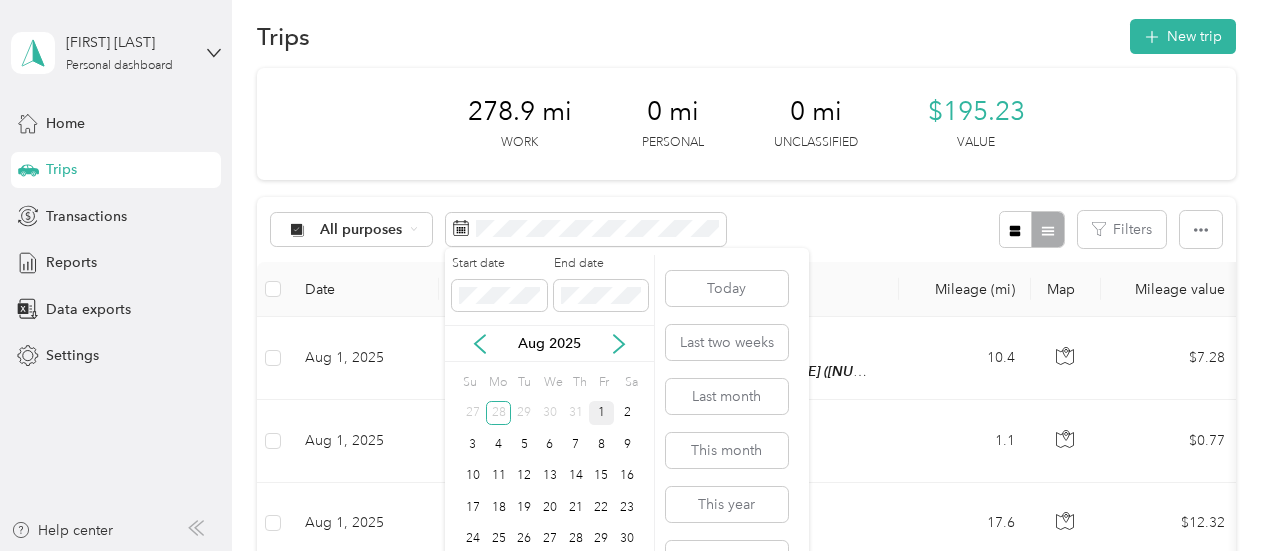 click on "1" at bounding box center [602, 413] 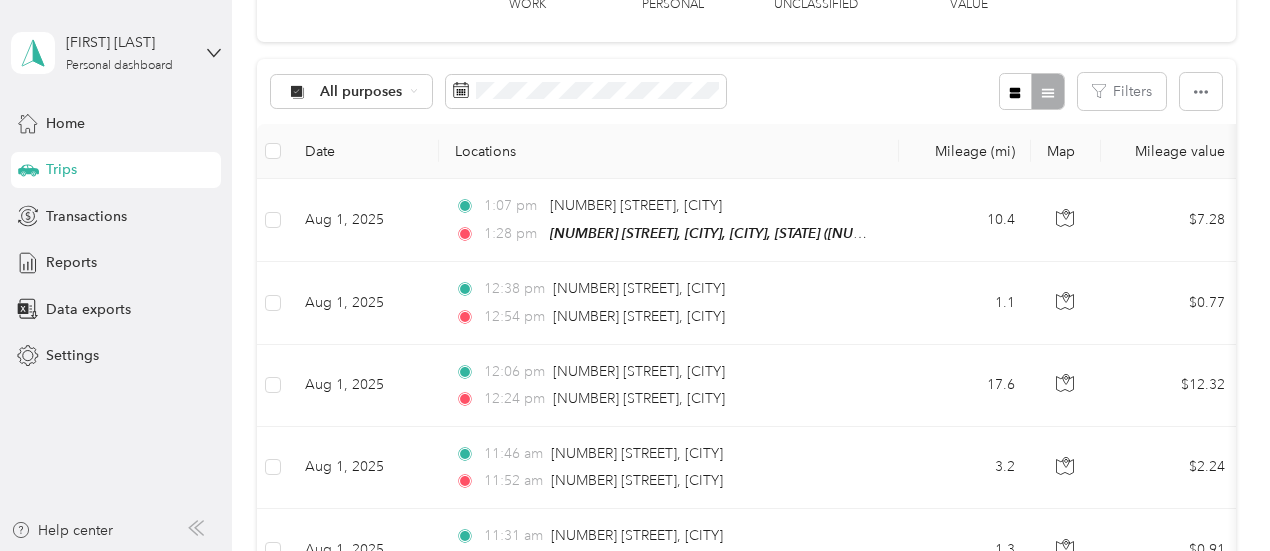 scroll, scrollTop: 20, scrollLeft: 0, axis: vertical 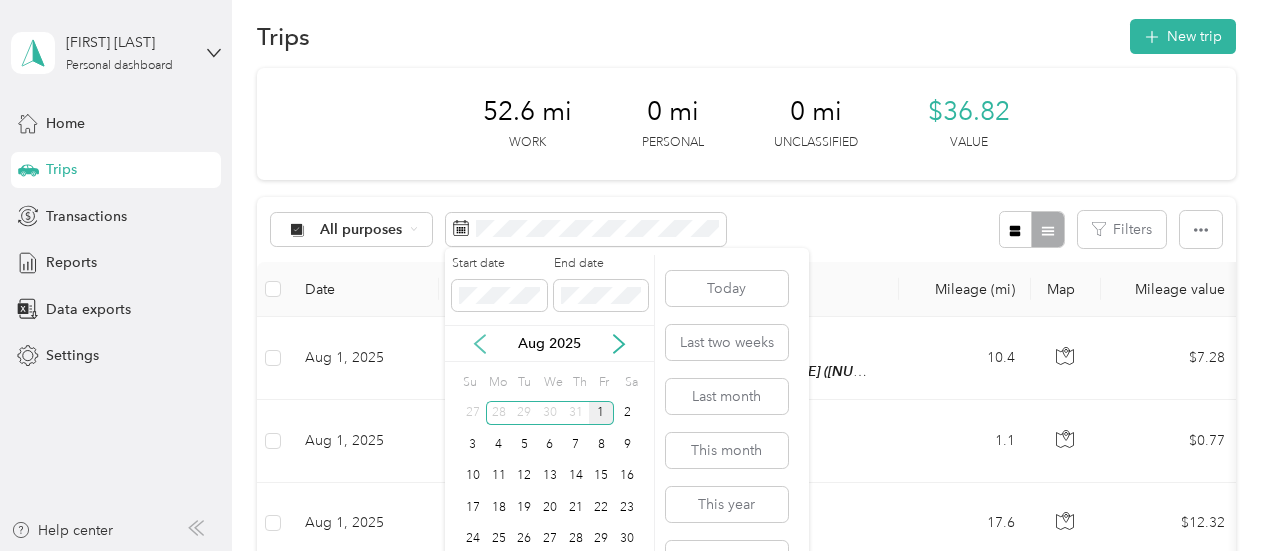 click 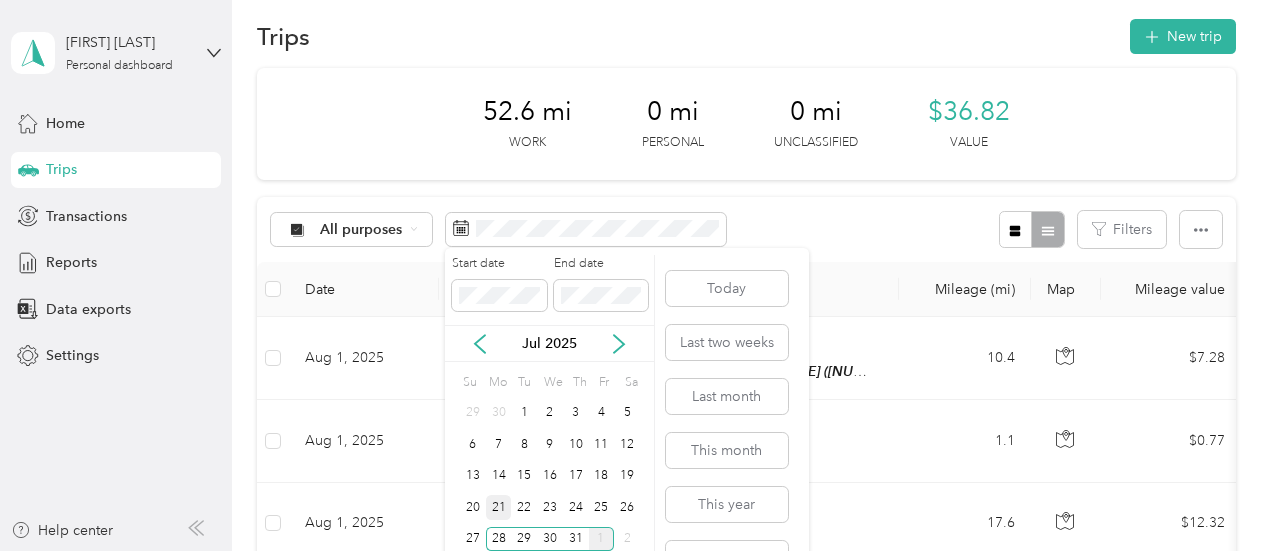 click on "21" at bounding box center (499, 507) 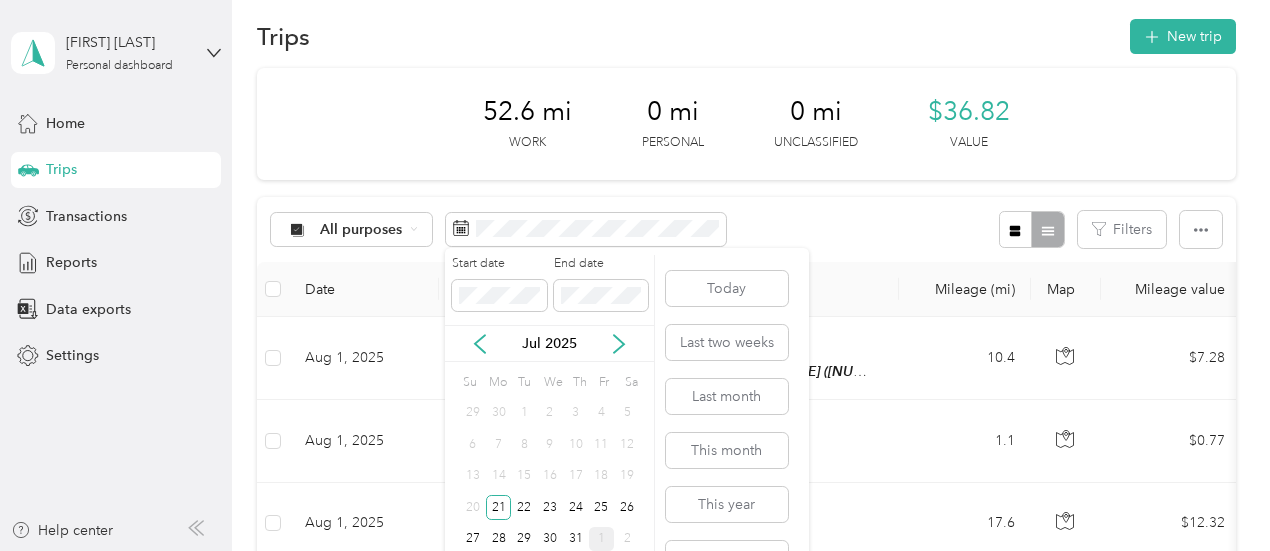 click on "1" at bounding box center [602, 539] 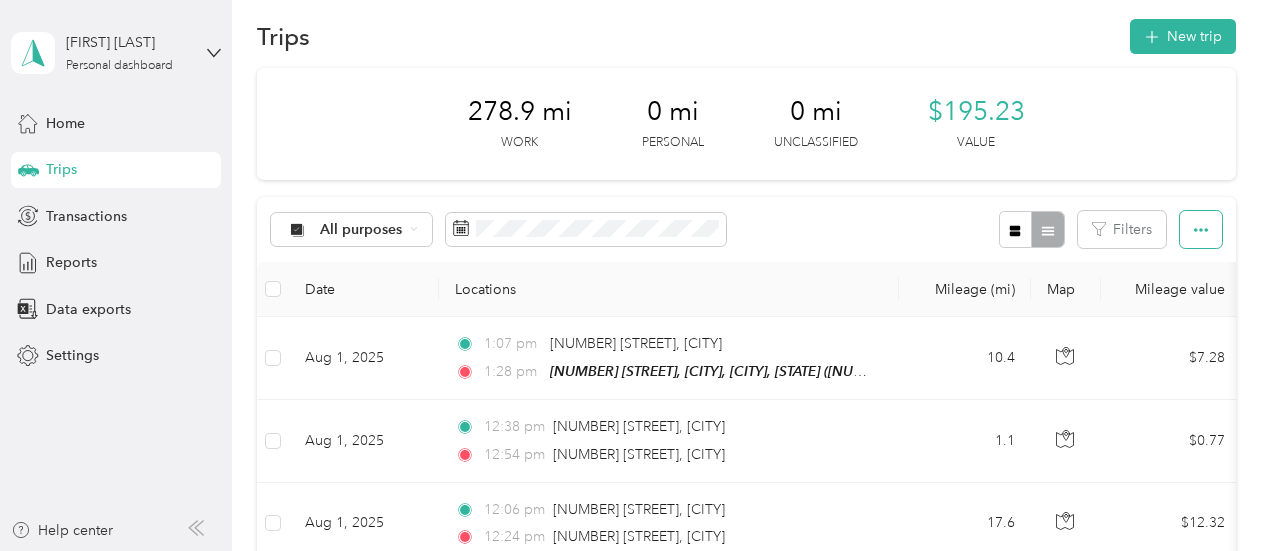 click at bounding box center (1201, 229) 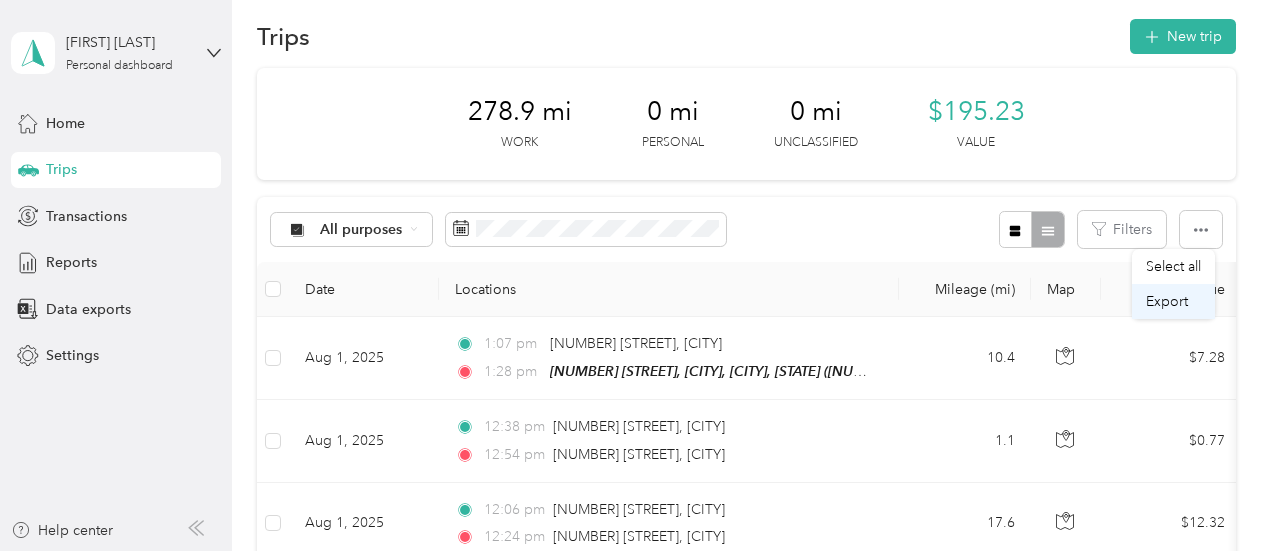 click on "Export" at bounding box center [1167, 301] 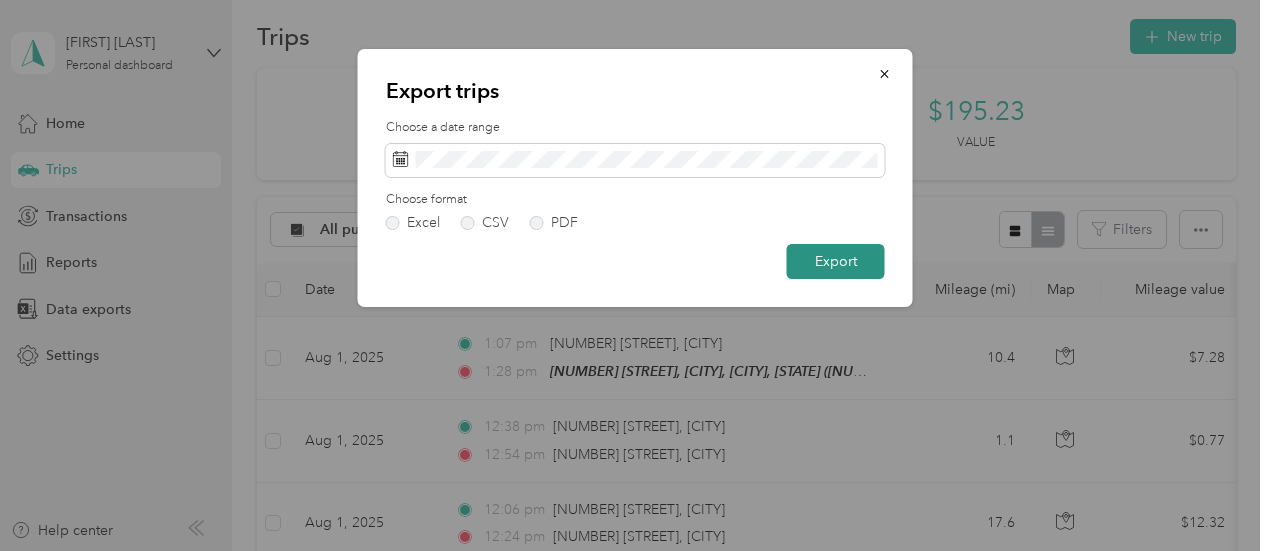 click on "Export" at bounding box center [836, 261] 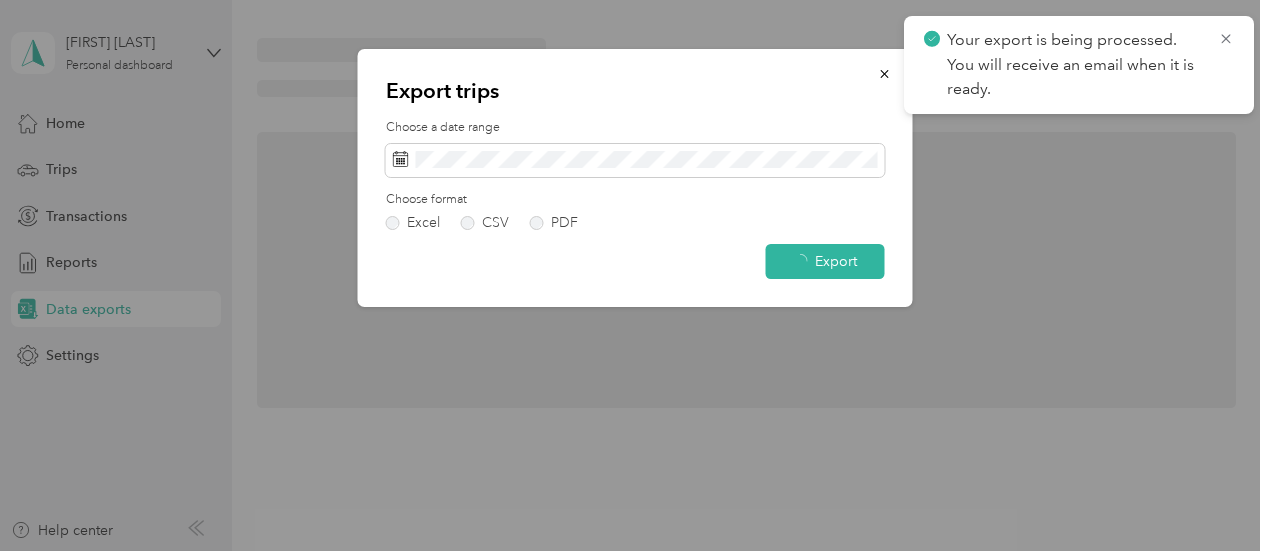 scroll, scrollTop: 20, scrollLeft: 0, axis: vertical 